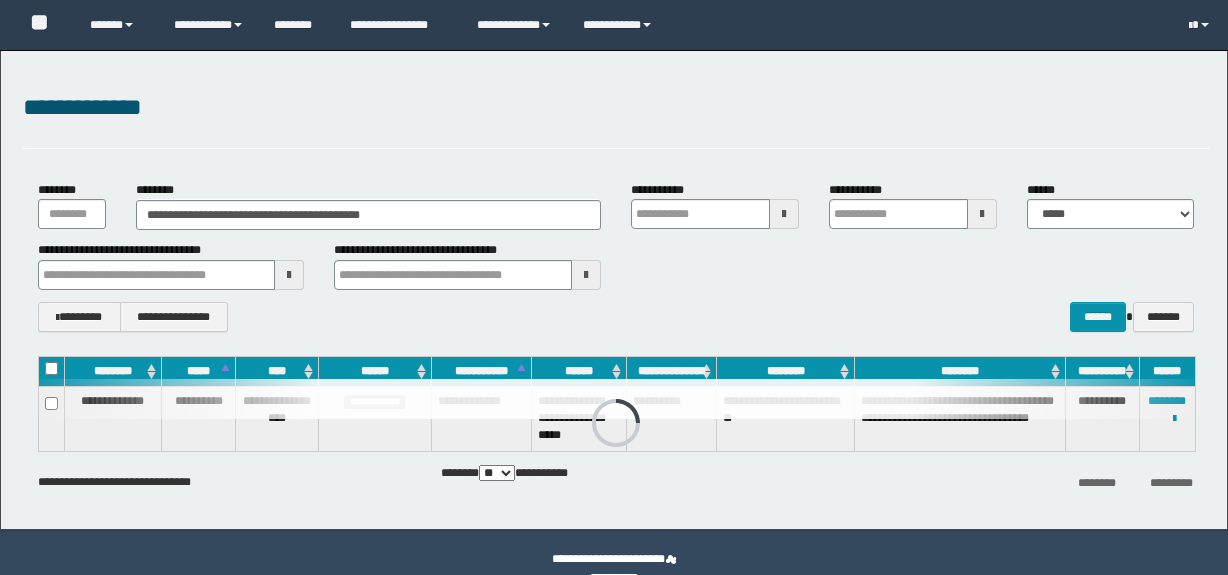 scroll, scrollTop: 0, scrollLeft: 0, axis: both 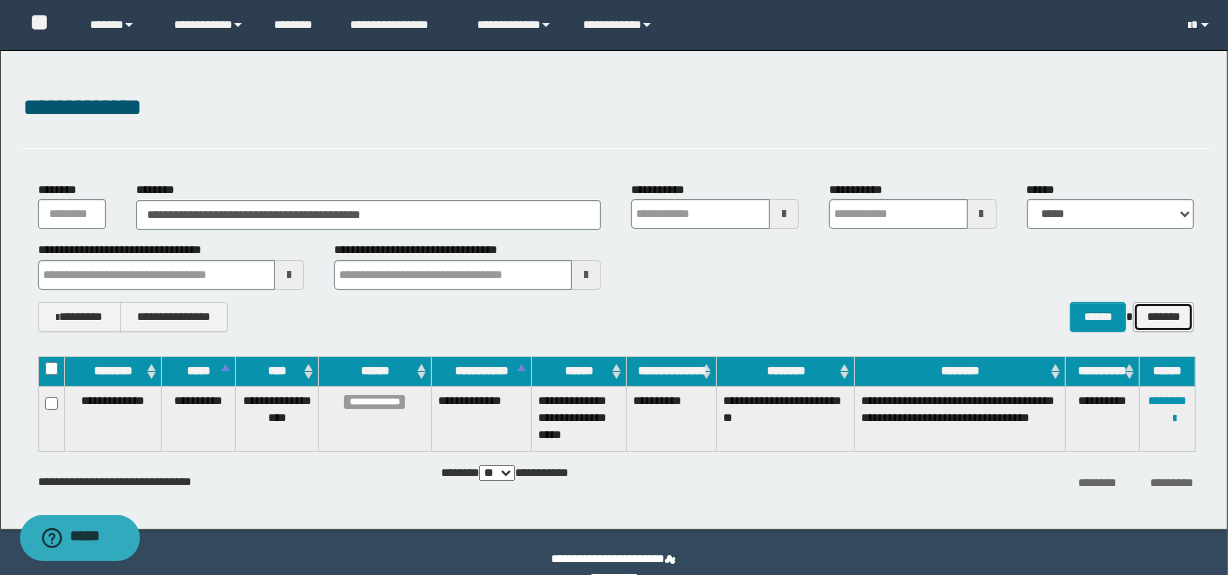 click on "*******" at bounding box center [1163, 317] 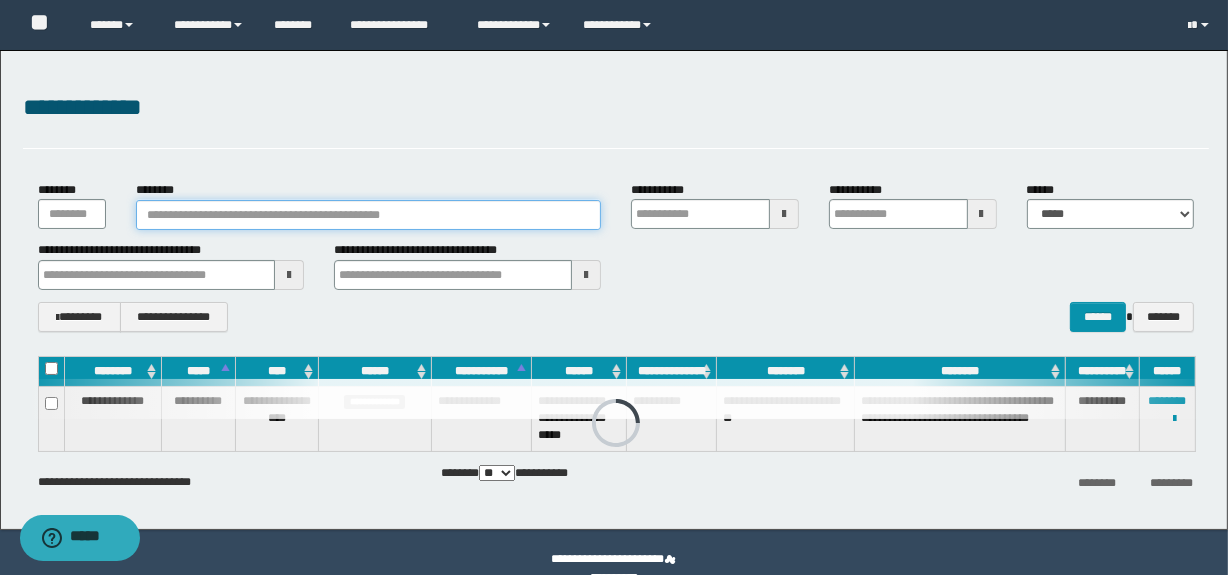 click on "********" at bounding box center [368, 215] 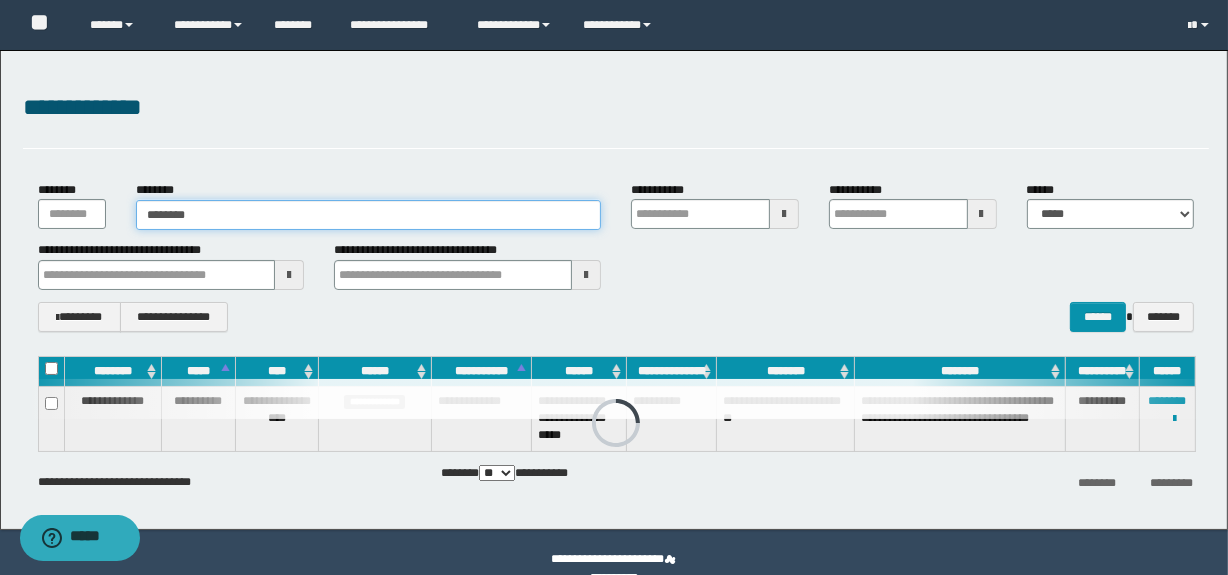 type on "********" 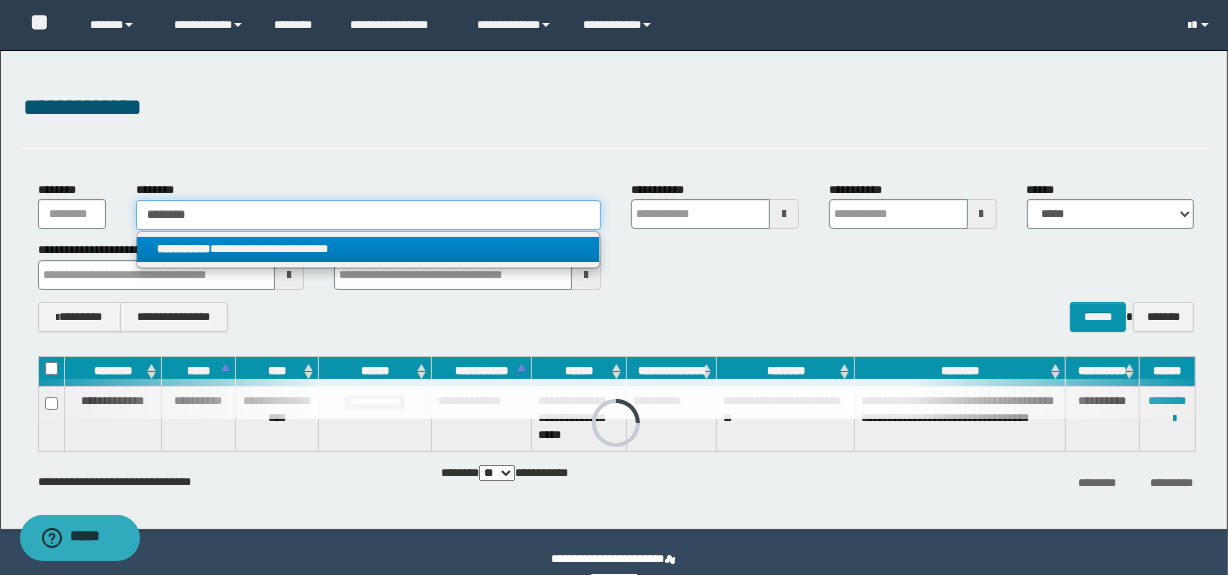 type on "********" 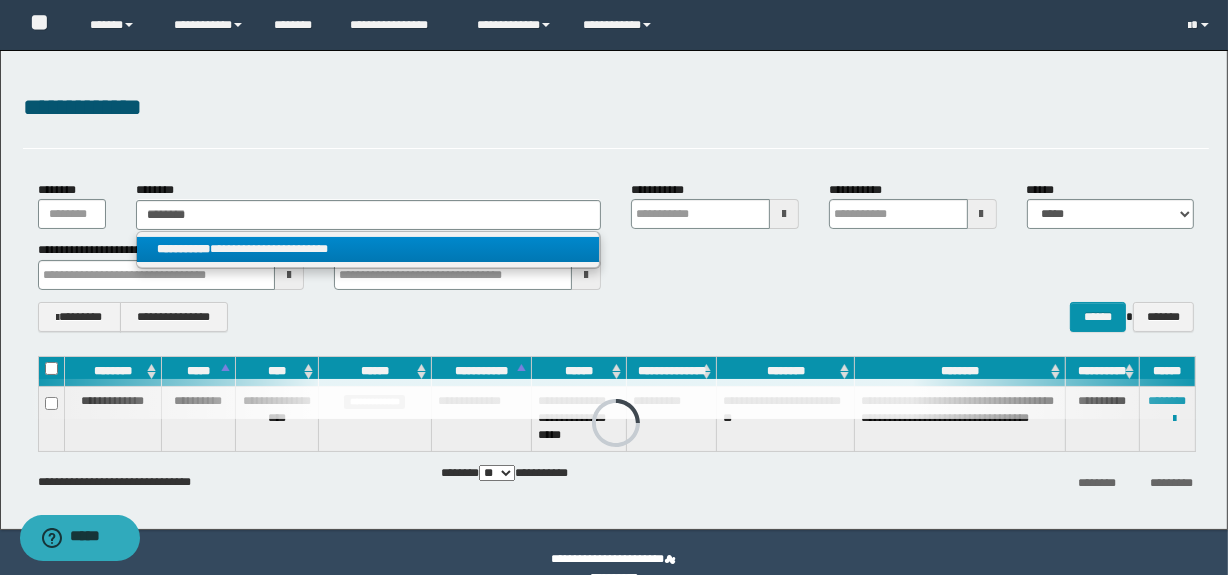 click on "**********" at bounding box center [368, 249] 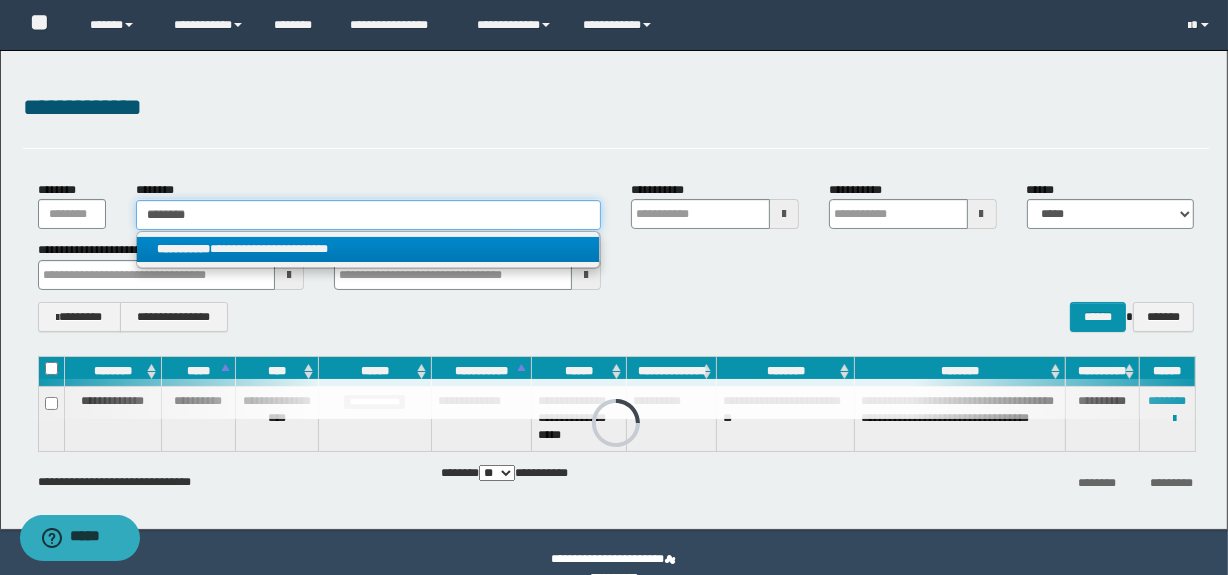 type 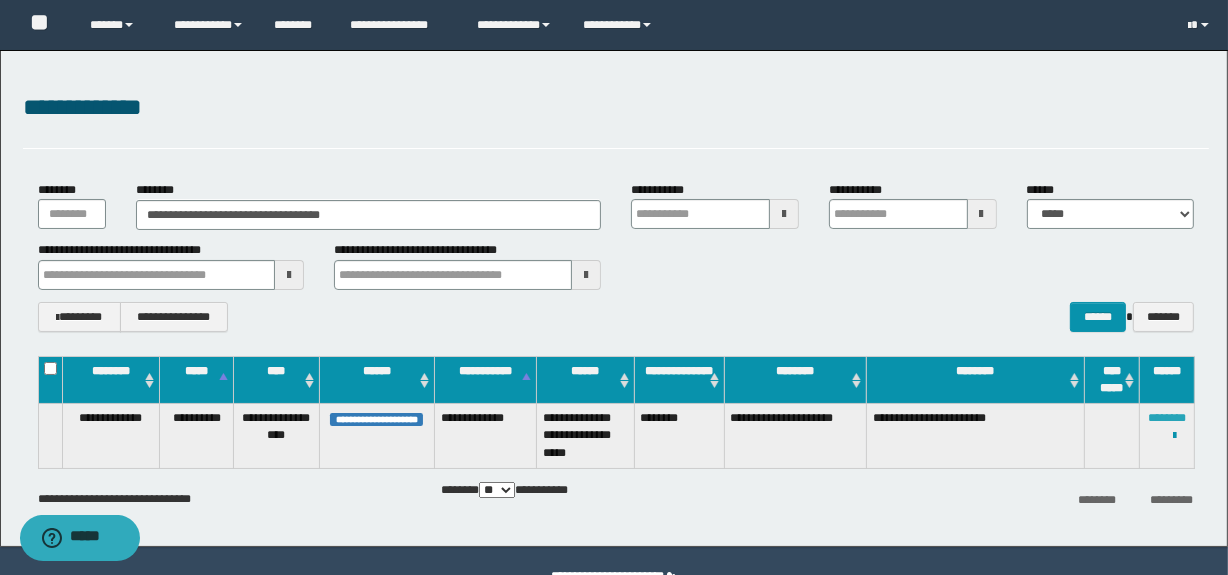 click on "********" at bounding box center (1167, 418) 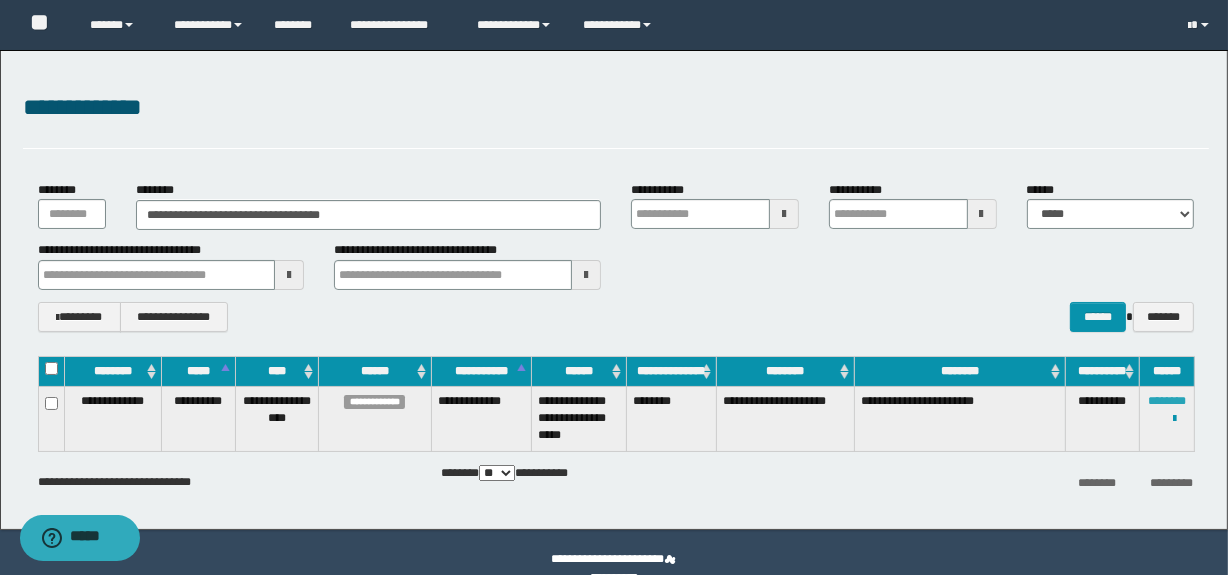 click on "********" at bounding box center (1167, 401) 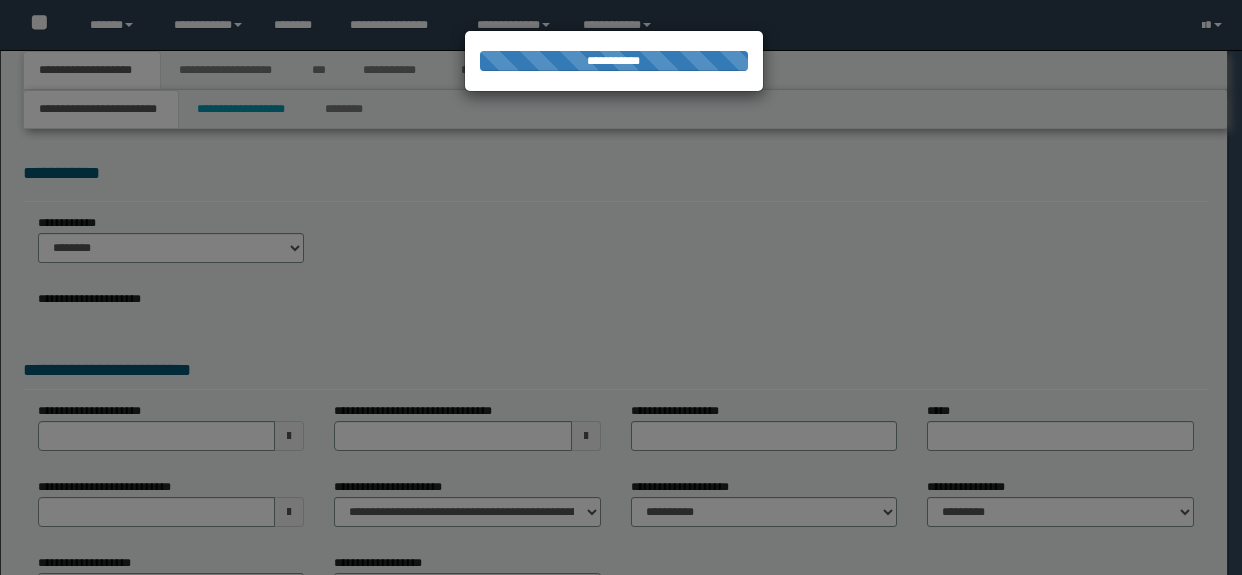 scroll, scrollTop: 0, scrollLeft: 0, axis: both 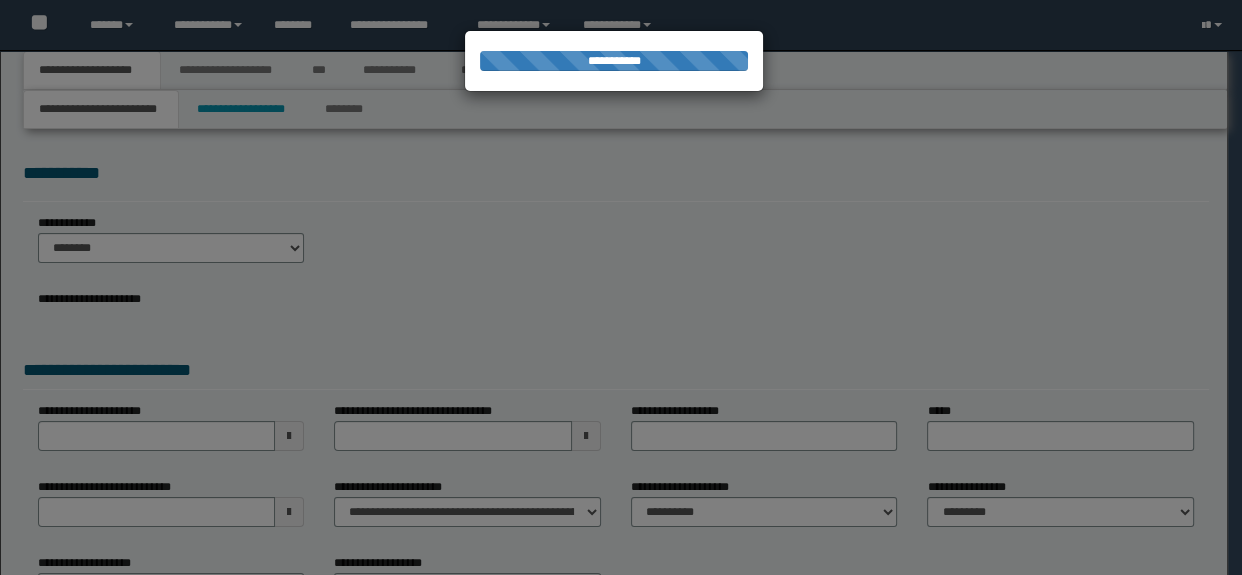 select on "**" 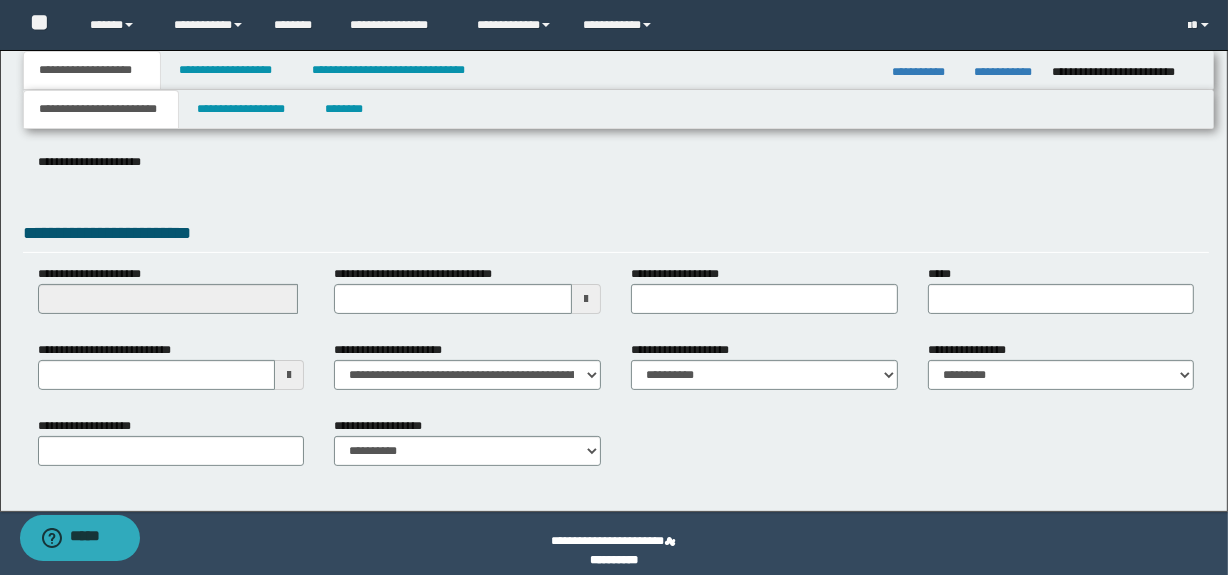 scroll, scrollTop: 308, scrollLeft: 0, axis: vertical 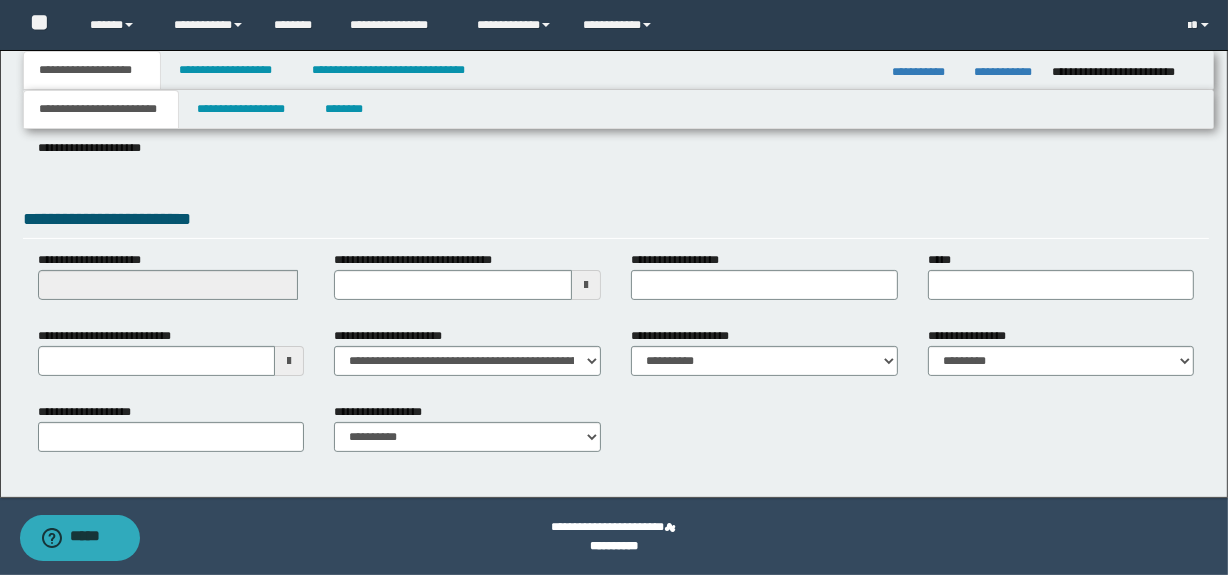 click at bounding box center (289, 361) 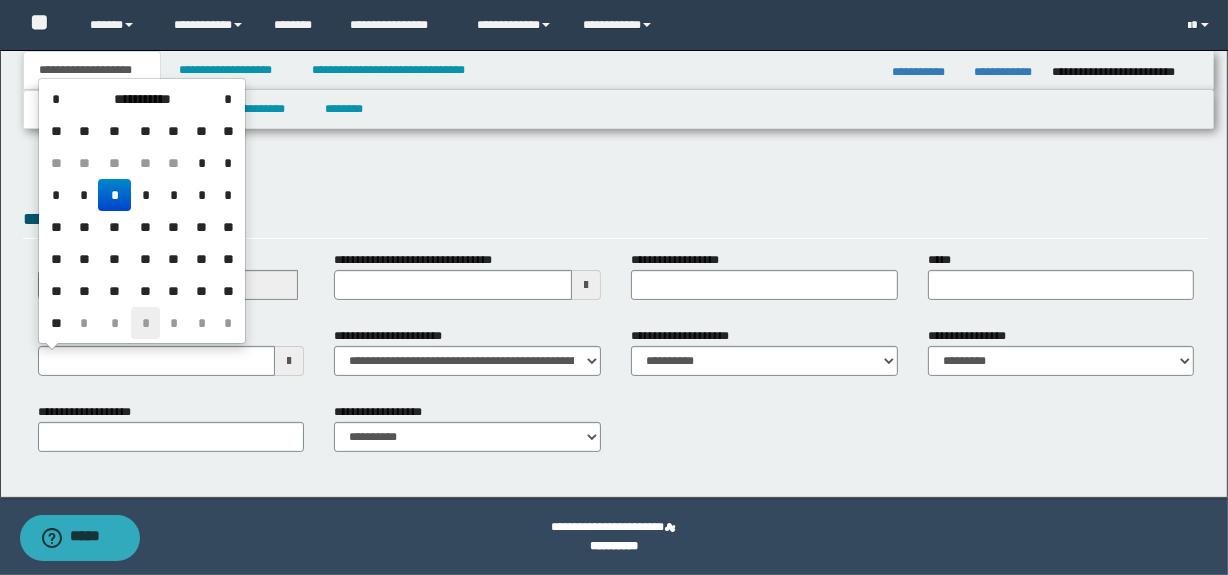 click on "*" at bounding box center (145, 323) 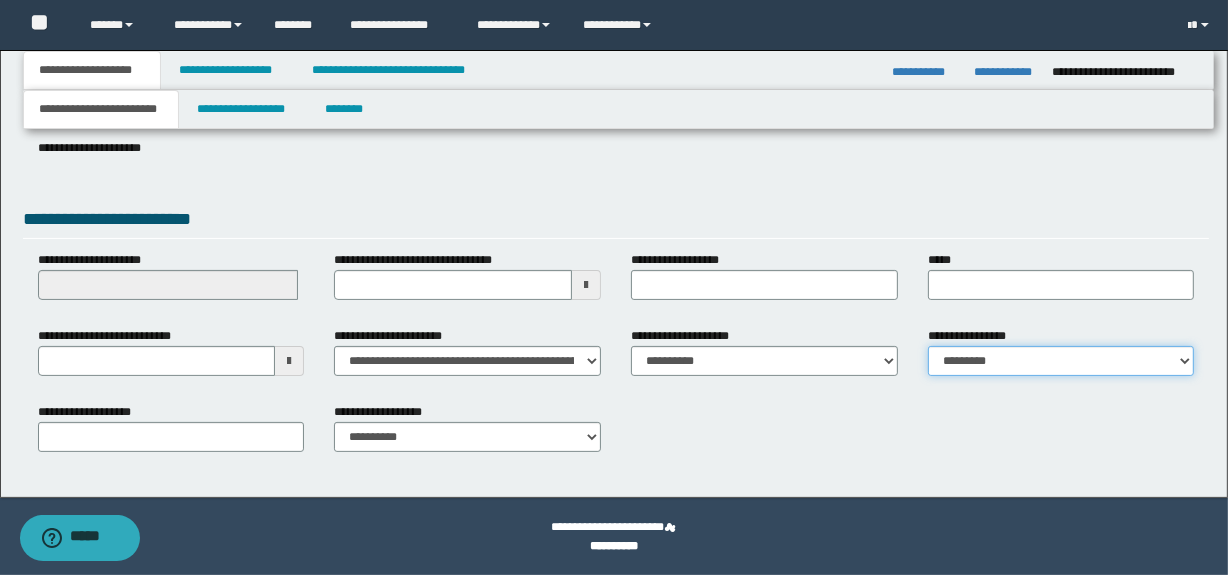 click on "**********" at bounding box center (1061, 361) 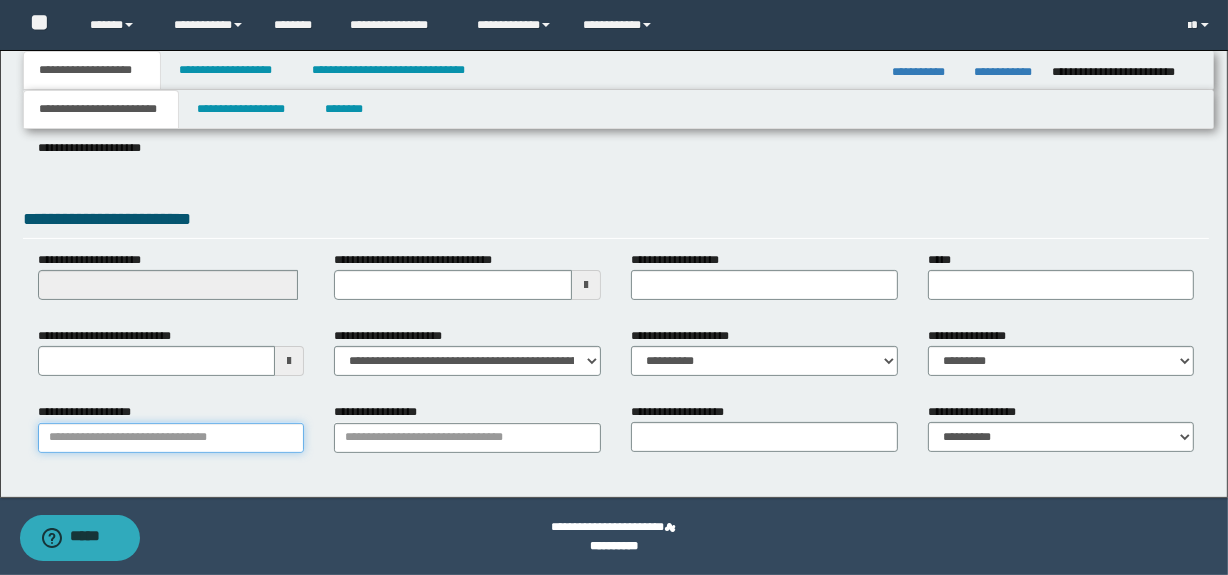 click on "**********" at bounding box center [171, 438] 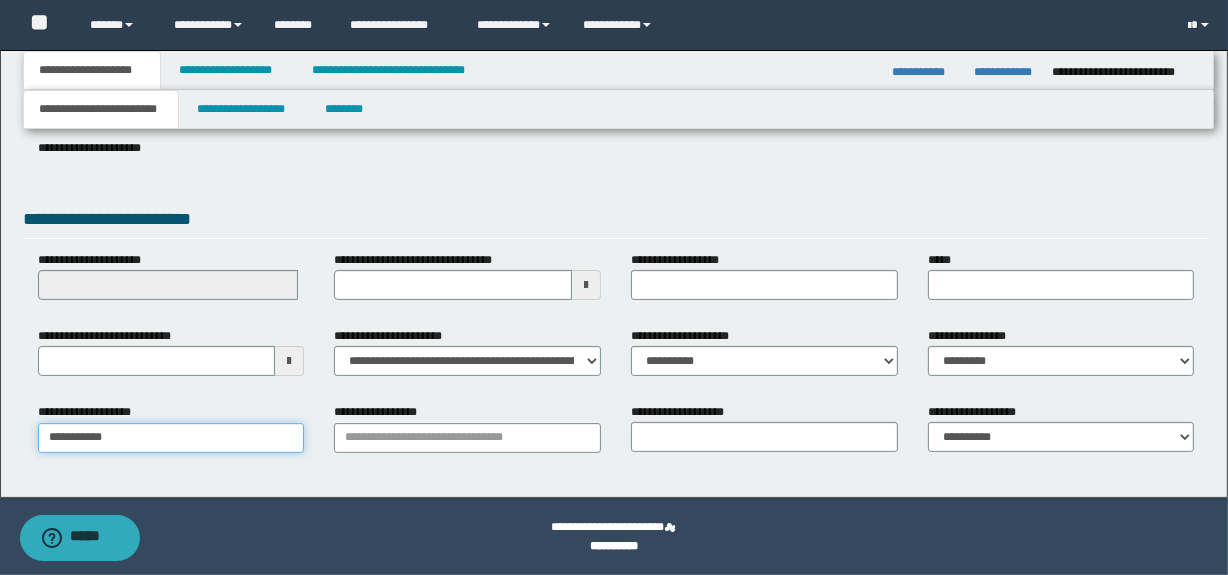 type on "**********" 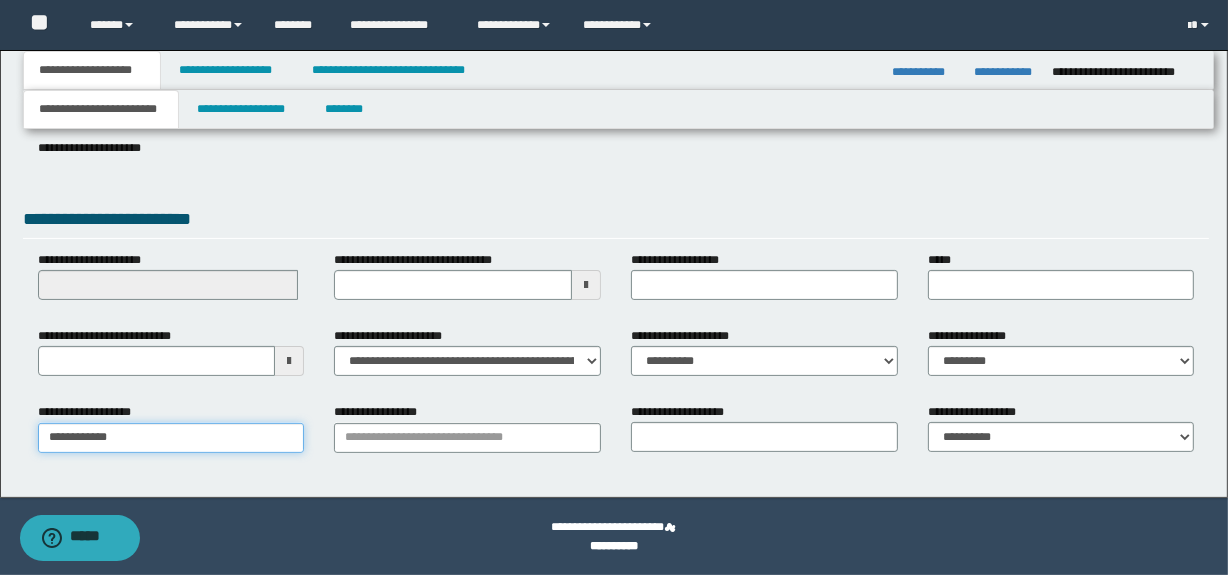 type on "**********" 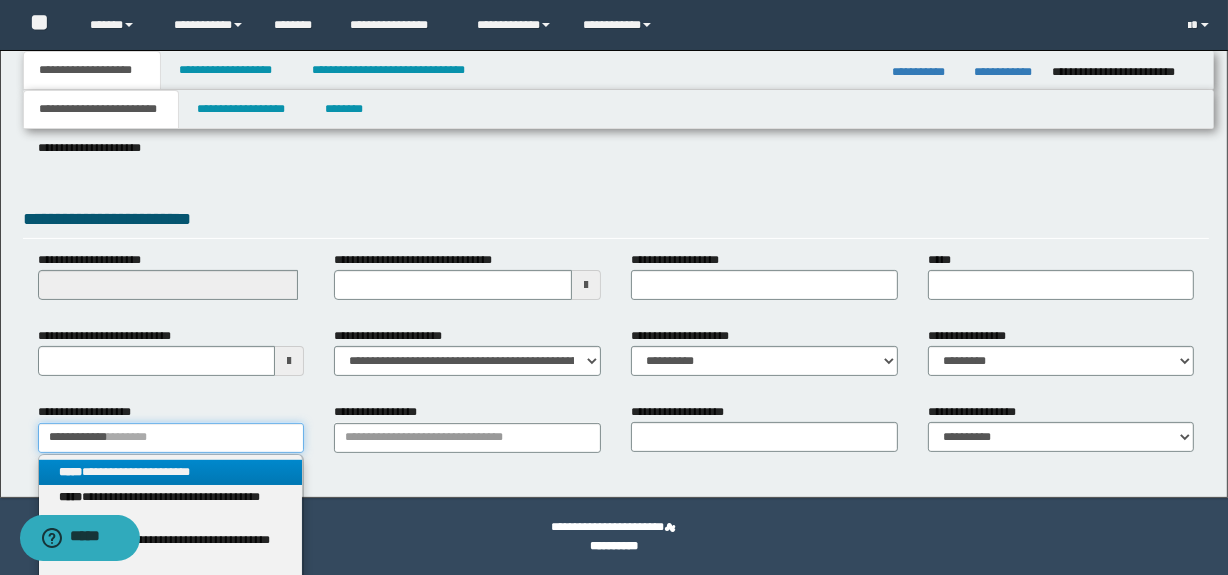 type on "**********" 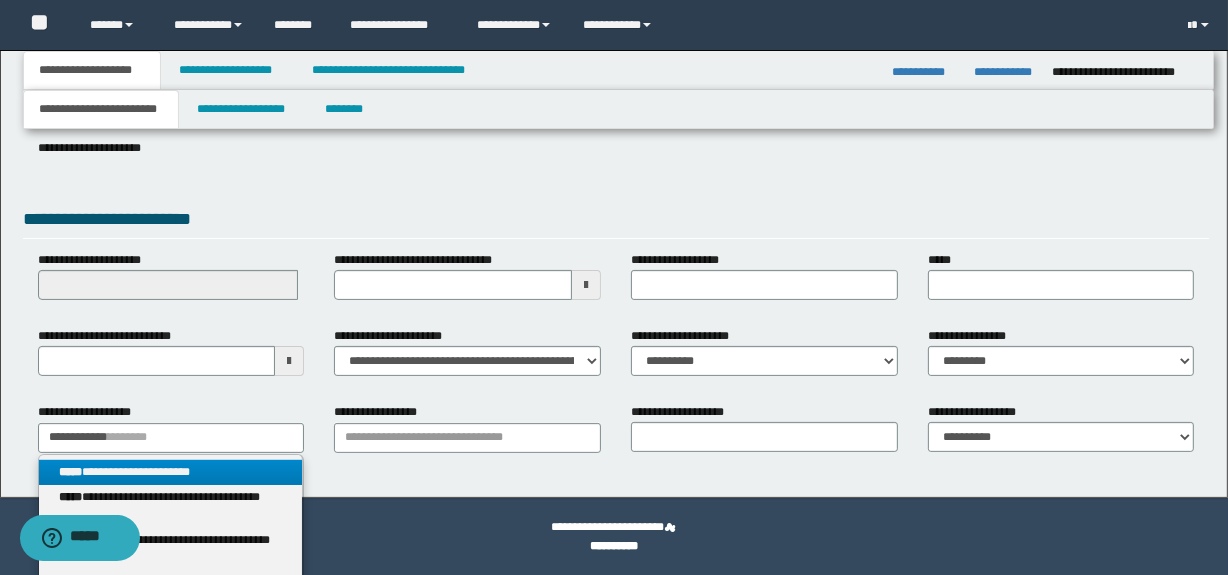 click on "**********" at bounding box center [171, 472] 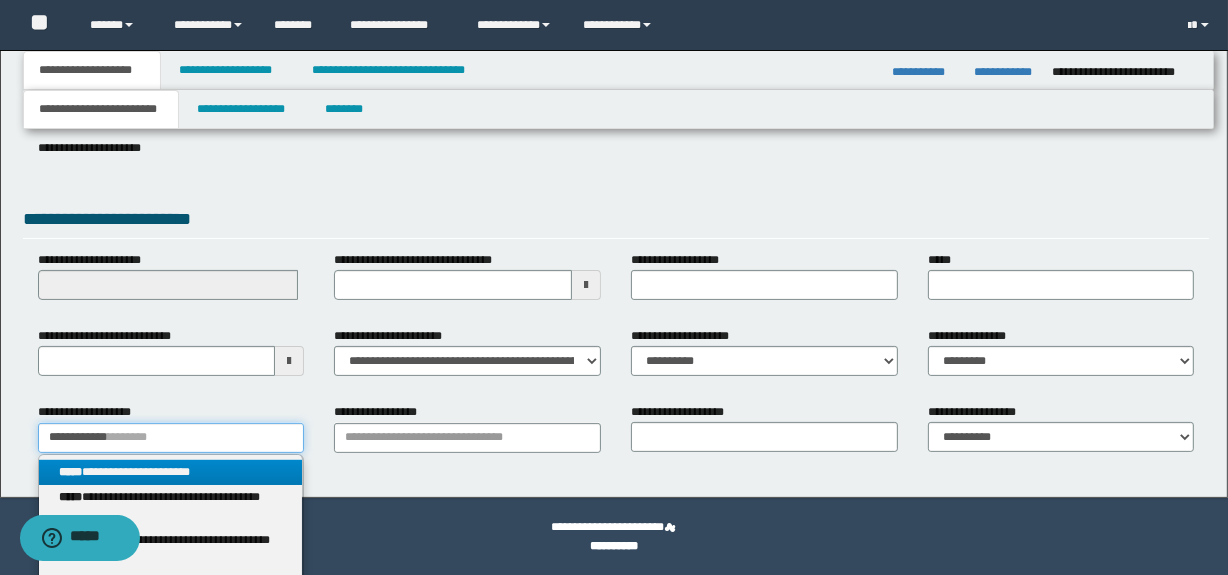 type 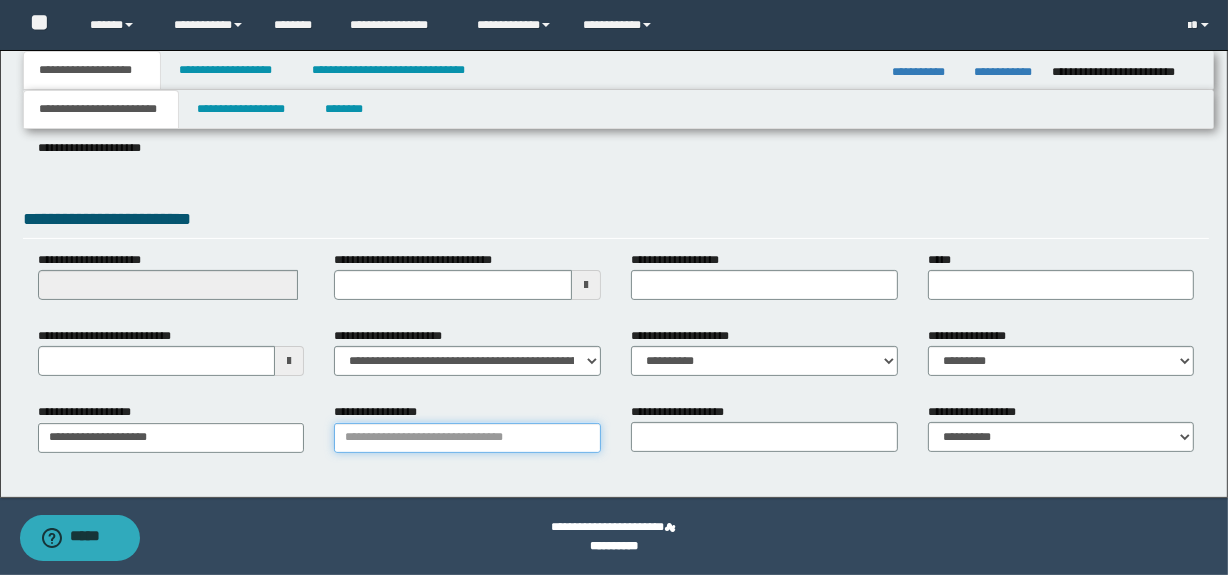 click on "**********" at bounding box center [467, 438] 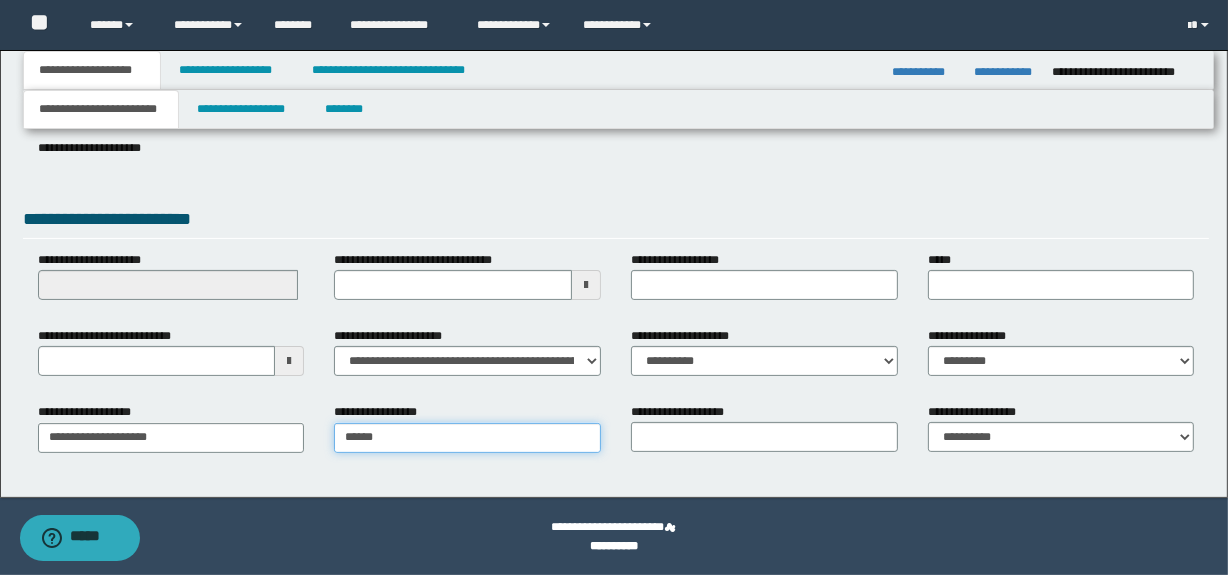 type on "*****" 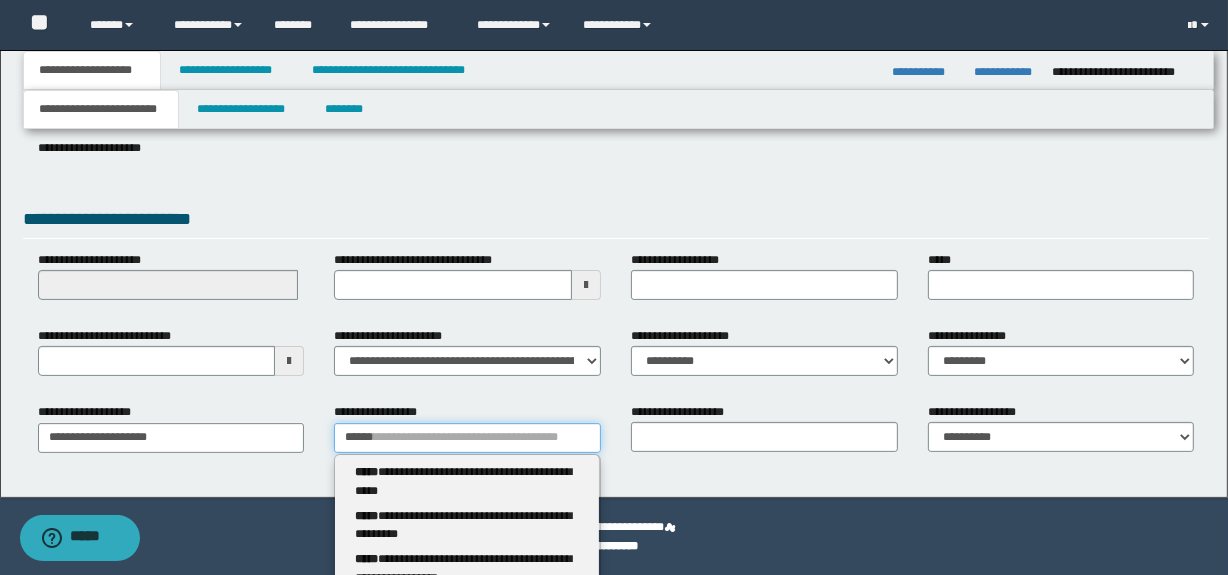 type 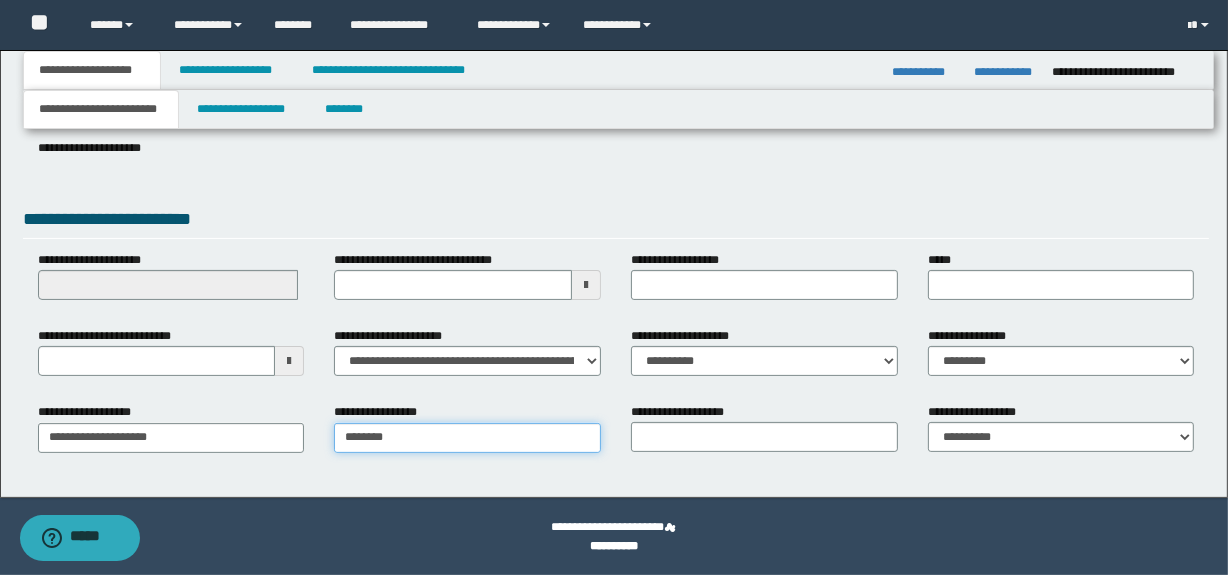 type on "*********" 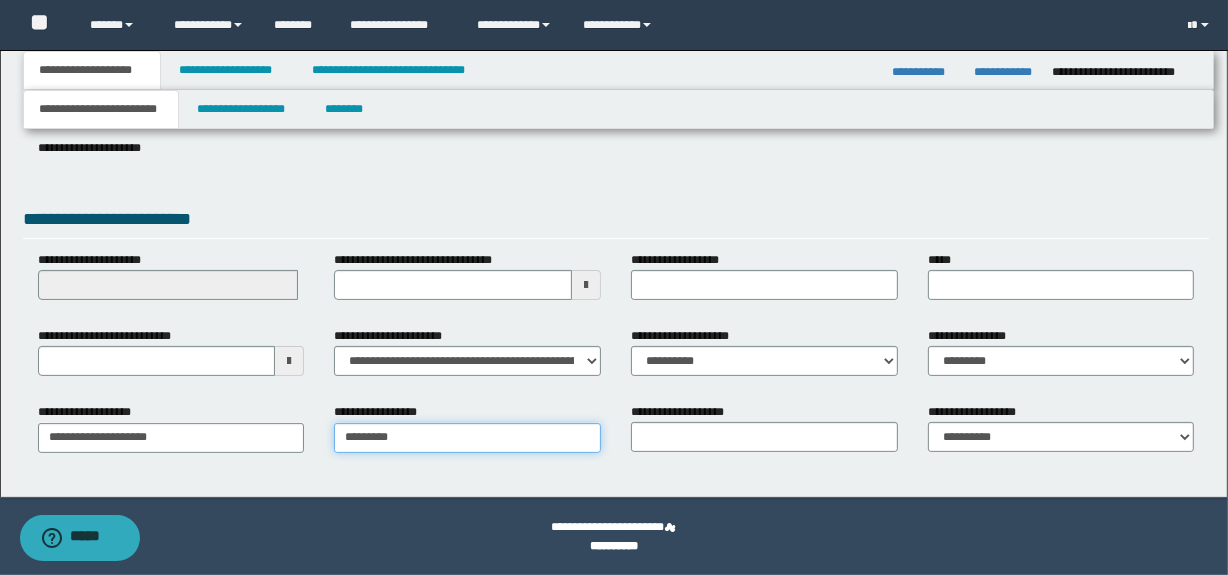 type on "*********" 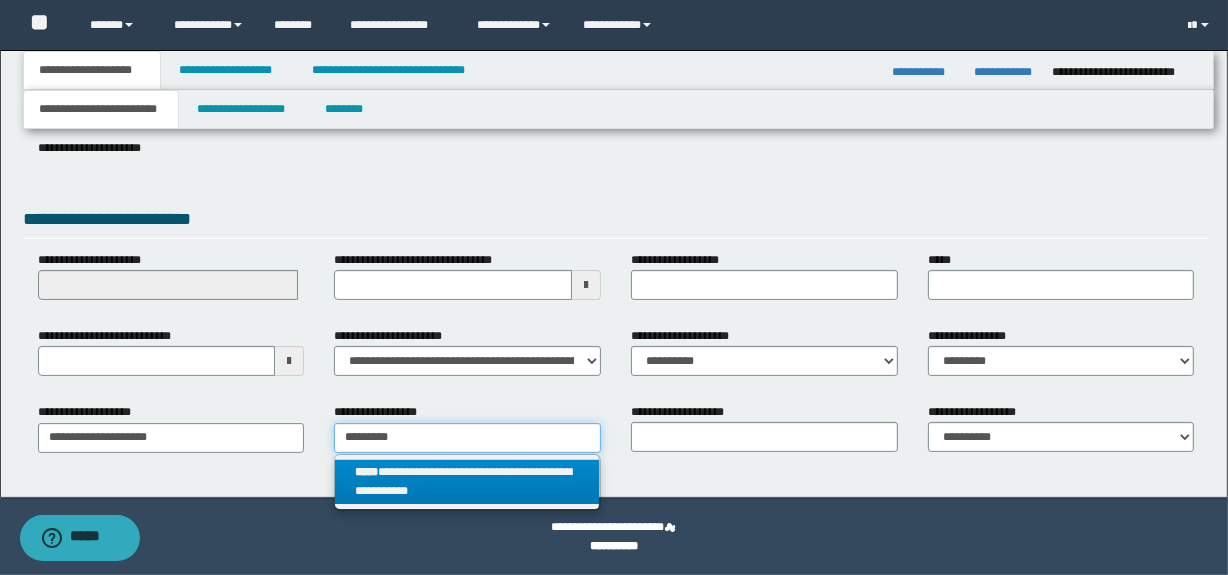 type on "*********" 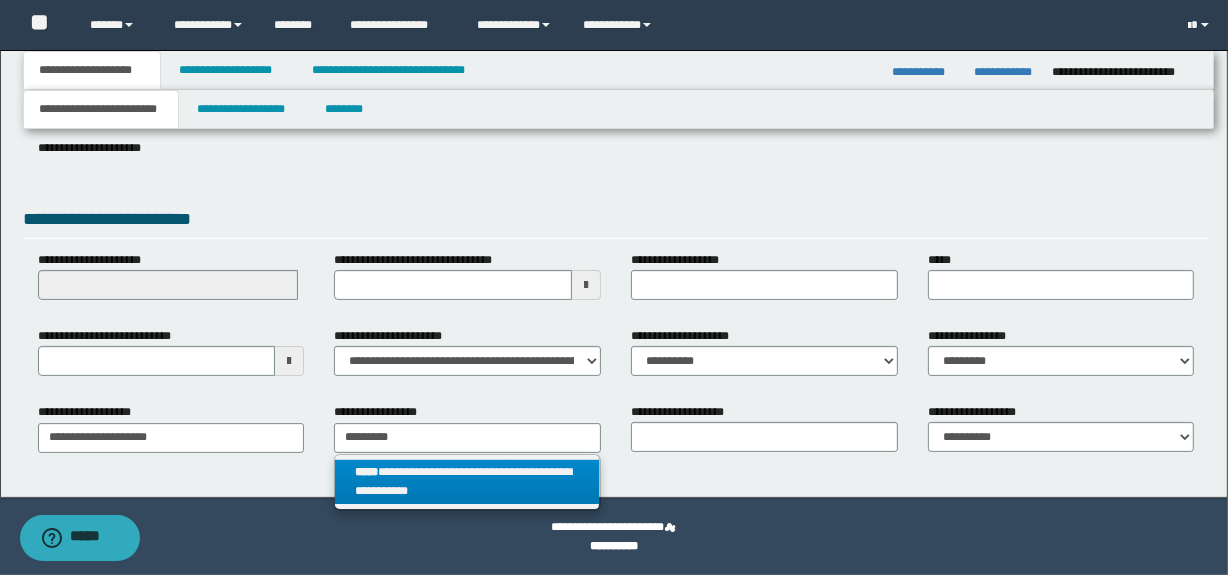 click on "**********" at bounding box center [467, 482] 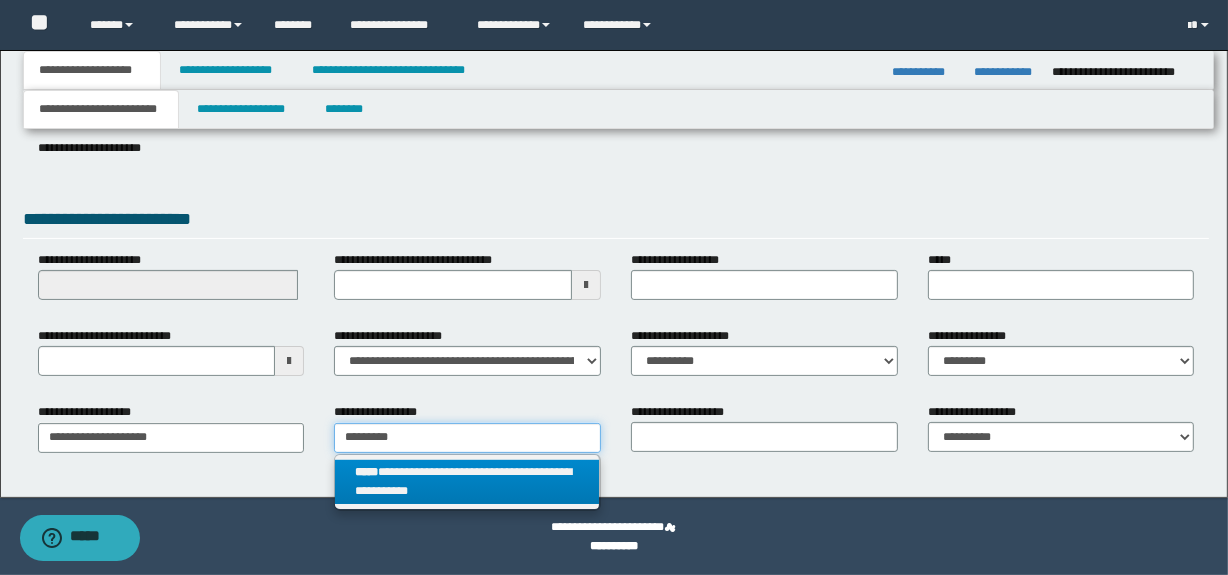 type 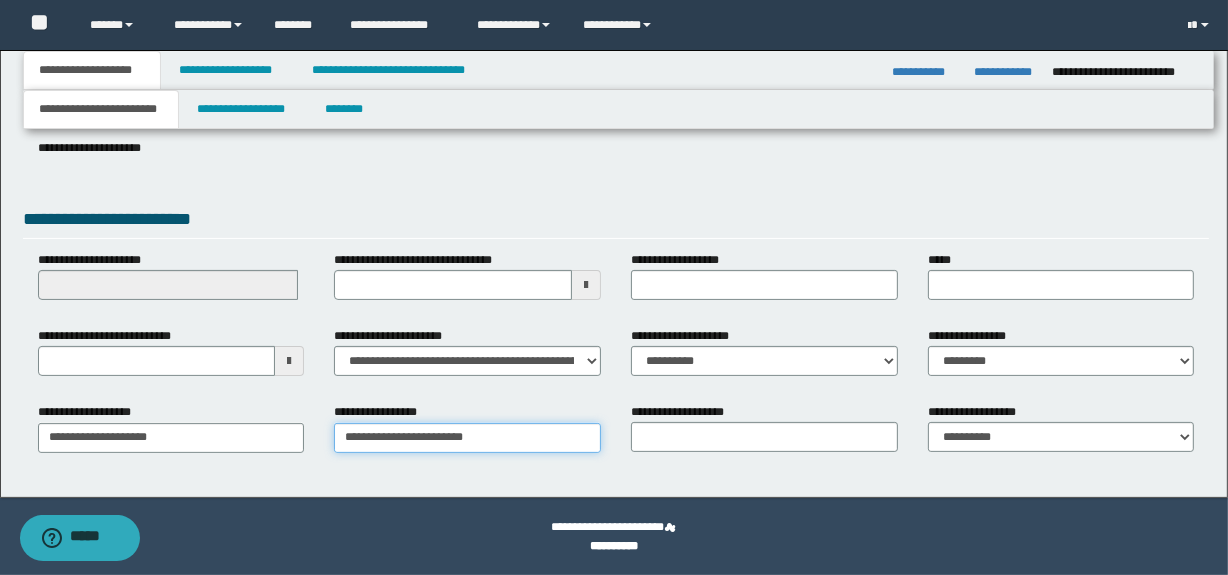 type on "**********" 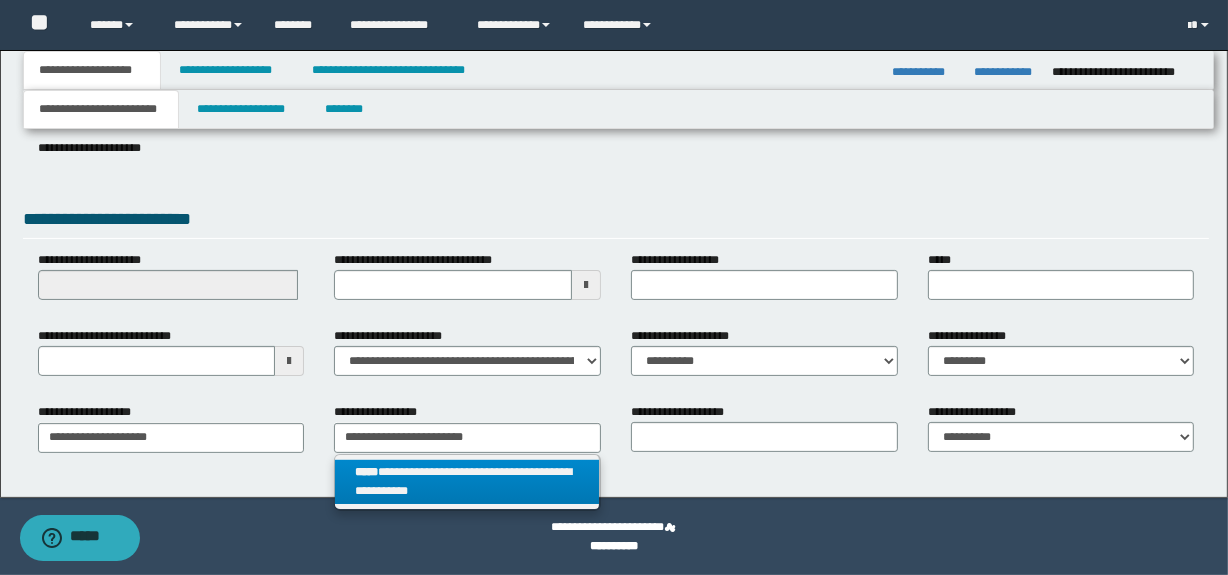 click on "**********" at bounding box center [467, 482] 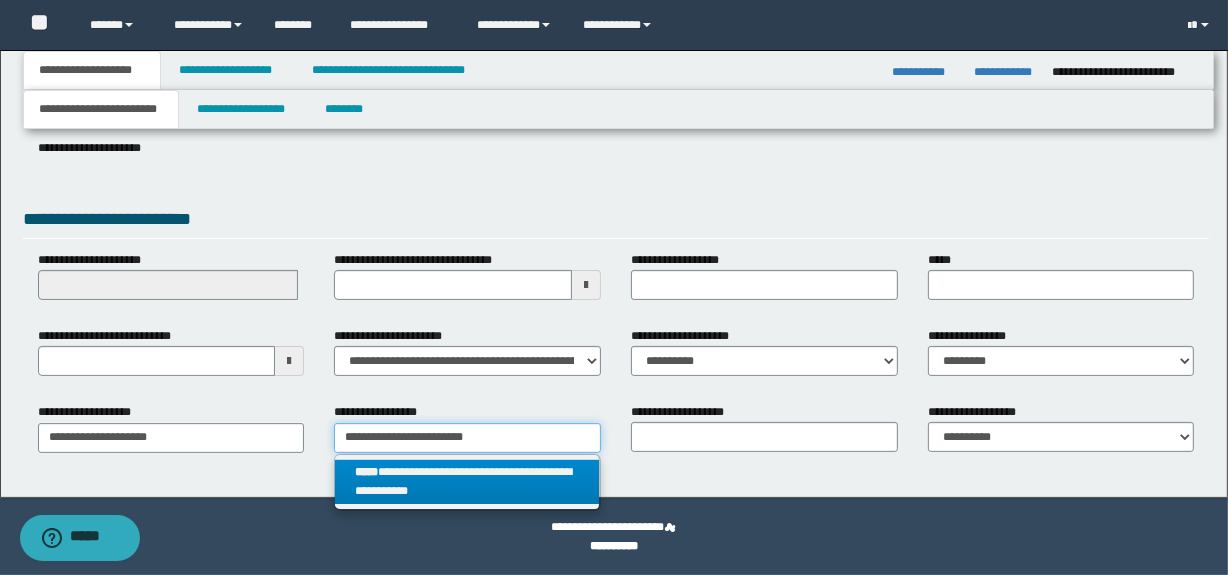 type 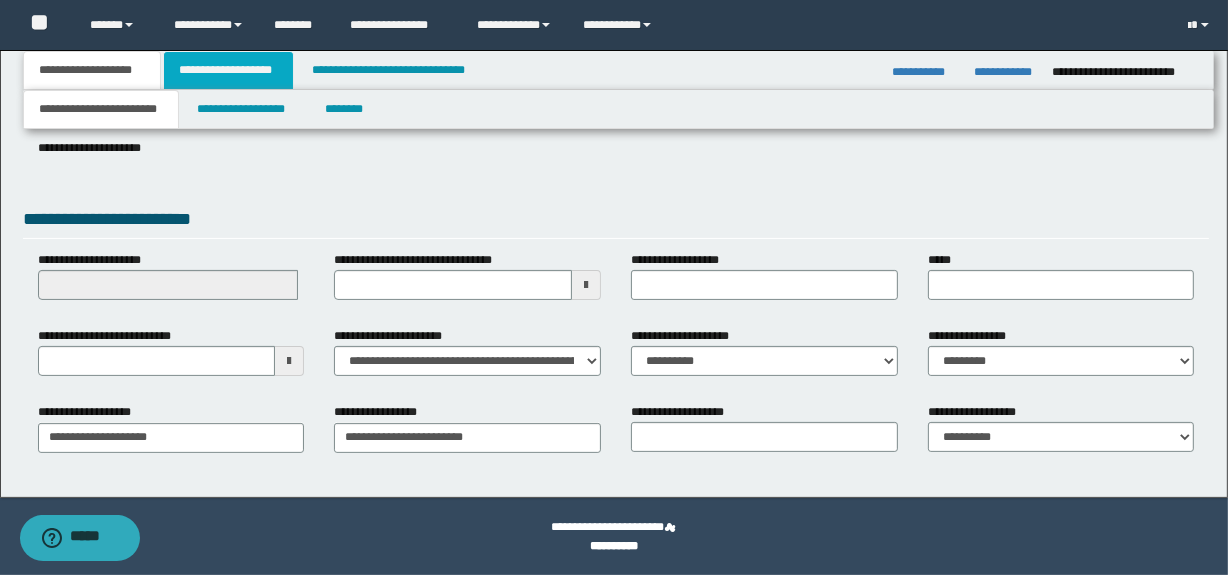 click on "**********" at bounding box center [228, 70] 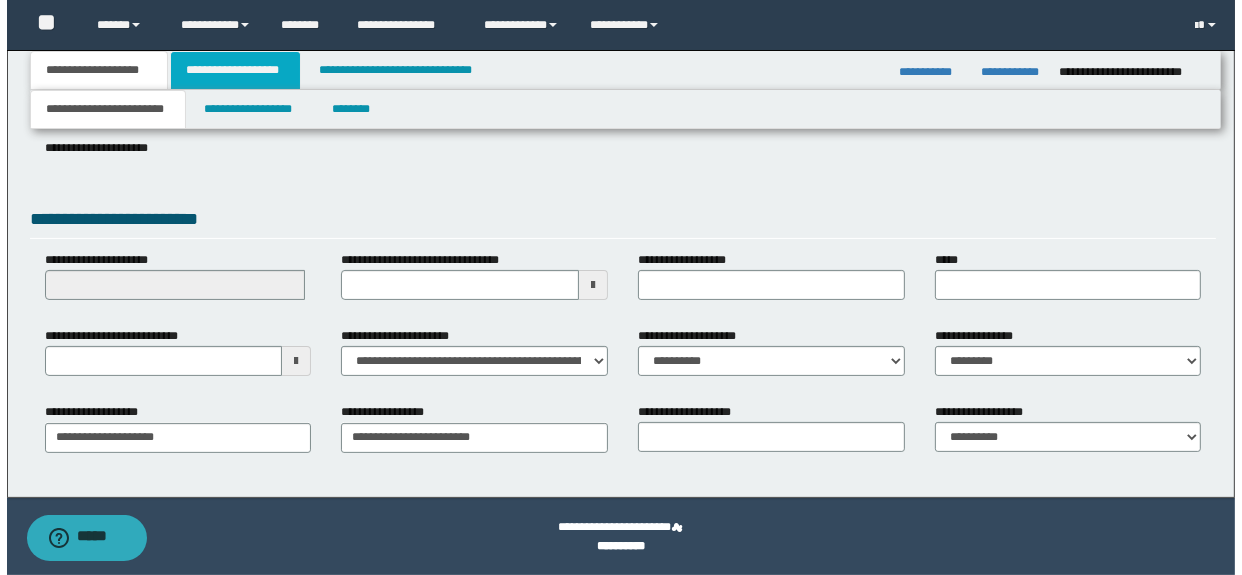 scroll, scrollTop: 0, scrollLeft: 0, axis: both 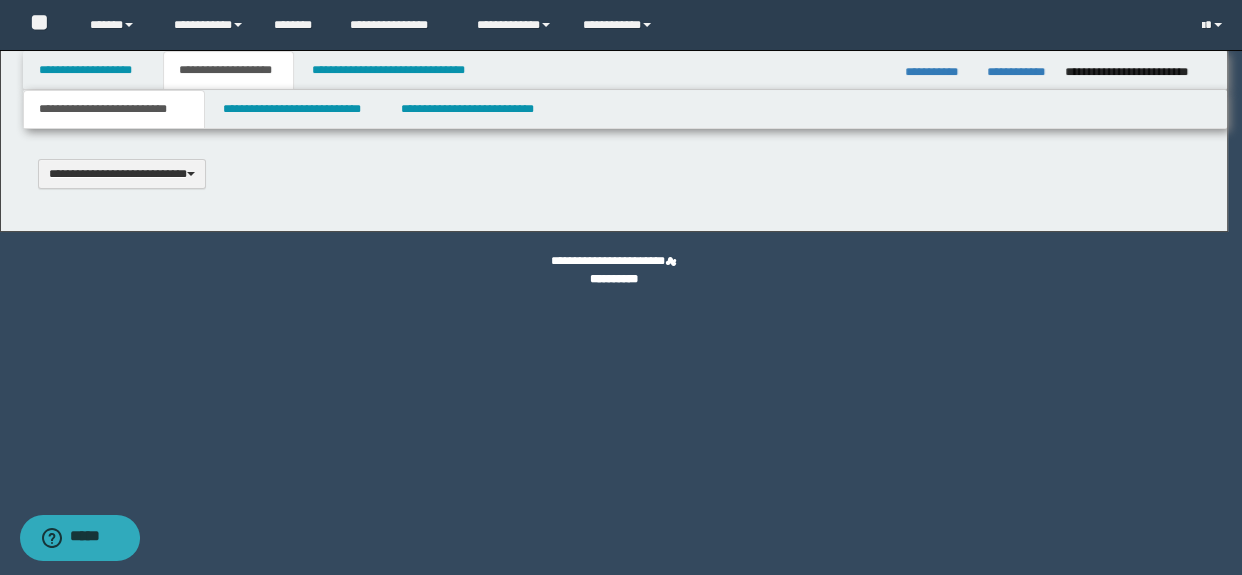 drag, startPoint x: 234, startPoint y: 105, endPoint x: 279, endPoint y: 118, distance: 46.840153 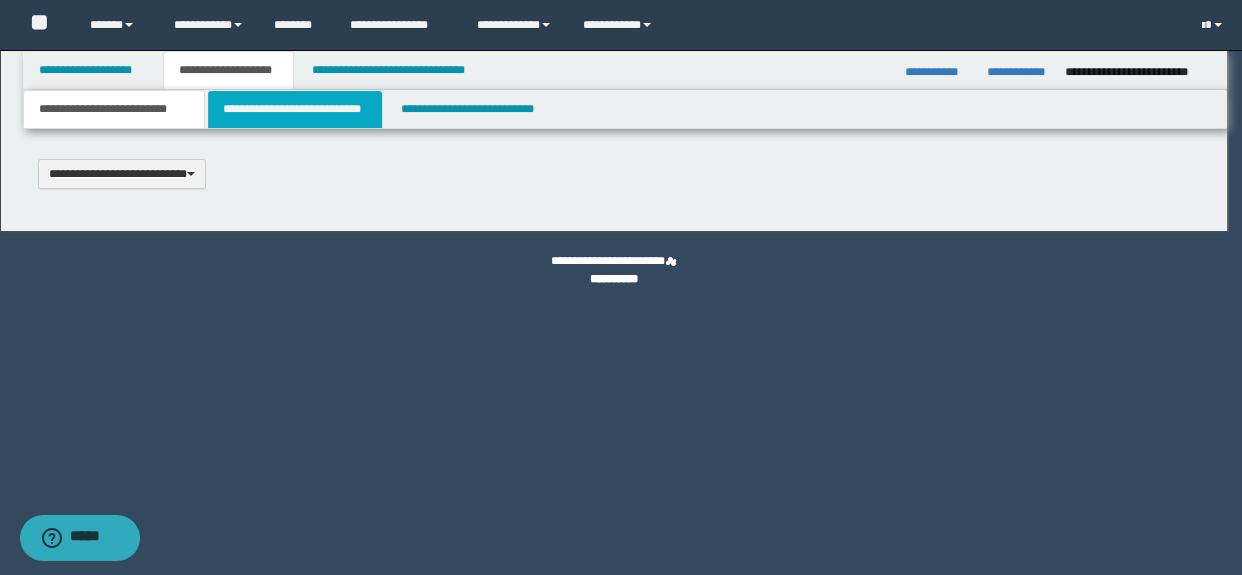 scroll, scrollTop: 0, scrollLeft: 0, axis: both 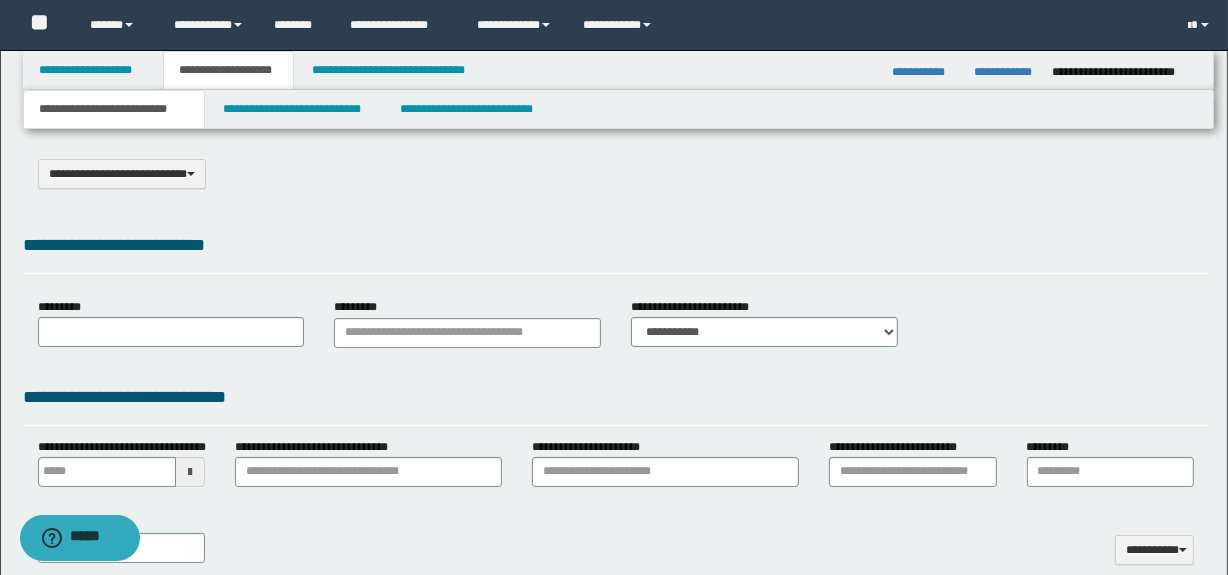 select on "*" 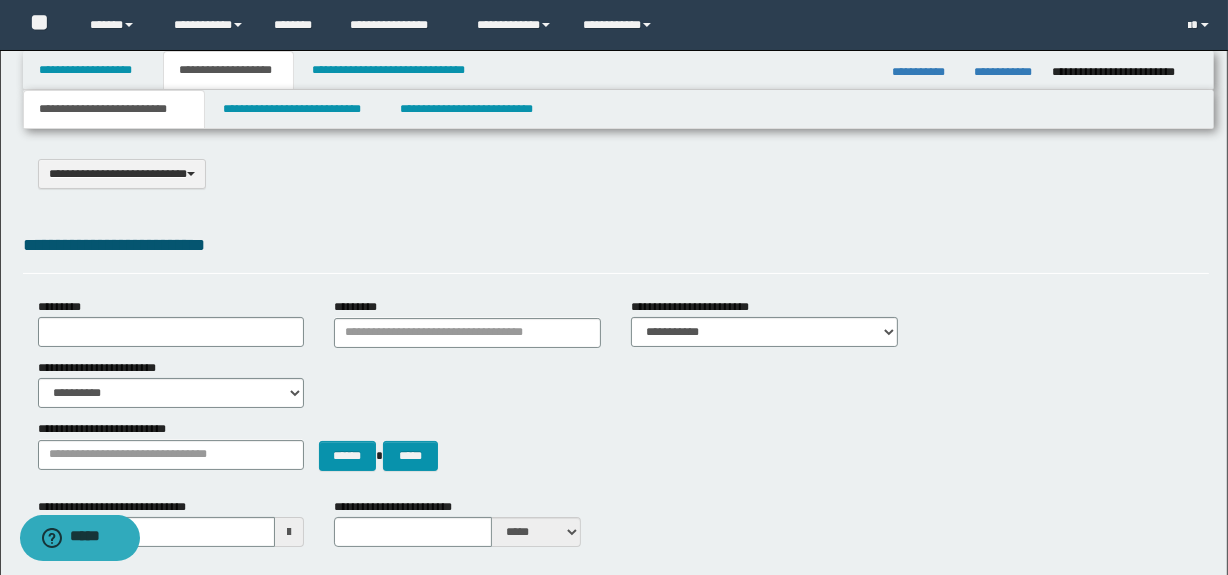 click on "**********" at bounding box center (614, 953) 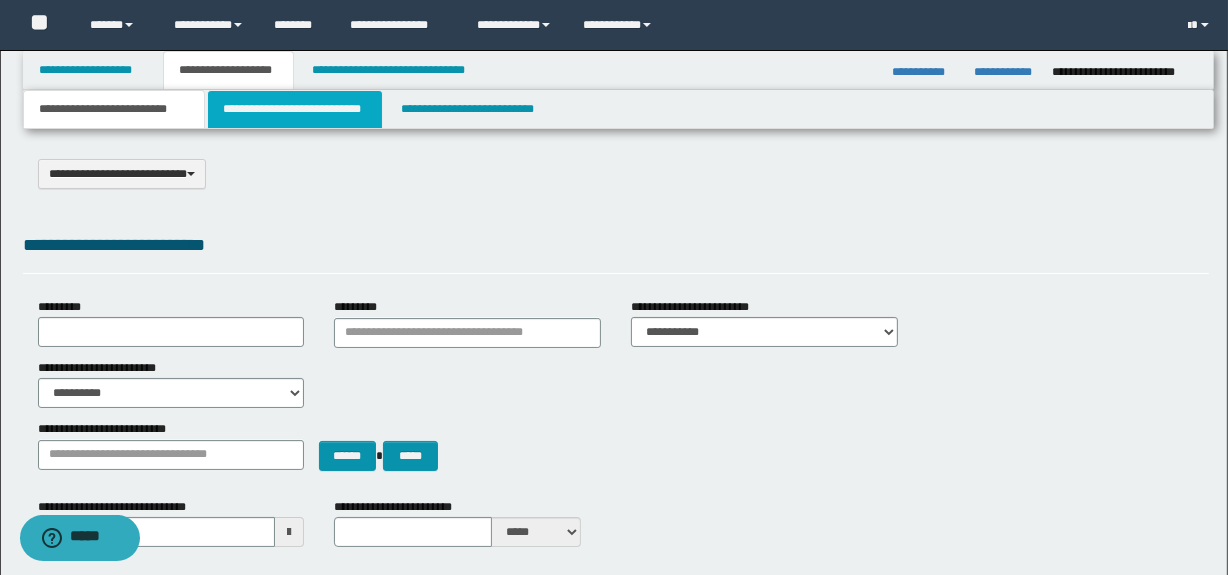 click on "**********" at bounding box center [294, 109] 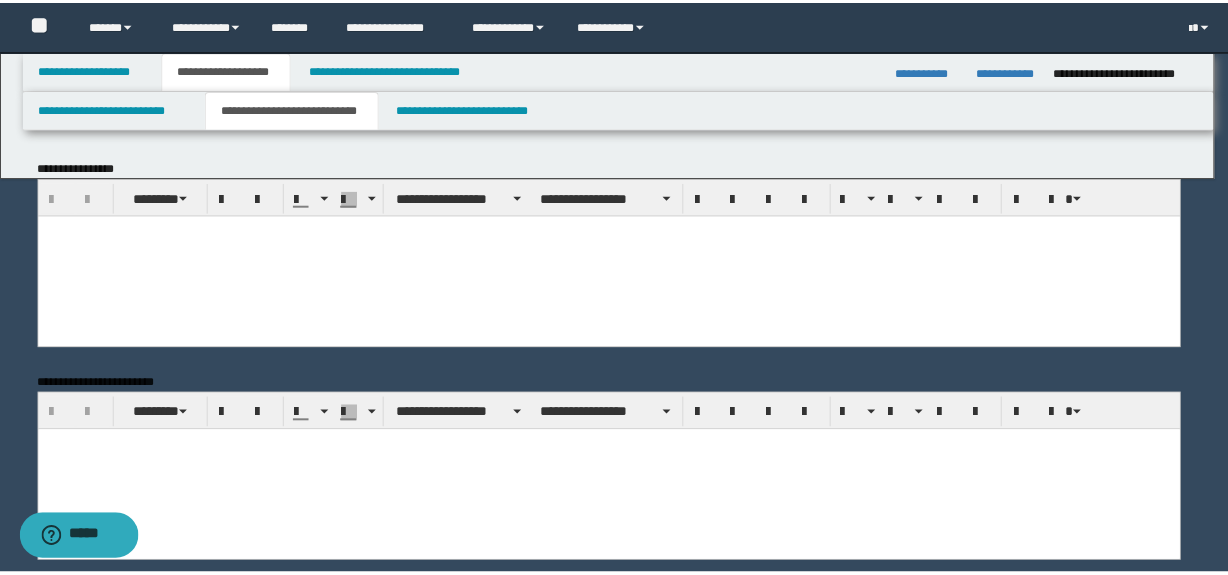 scroll, scrollTop: 0, scrollLeft: 0, axis: both 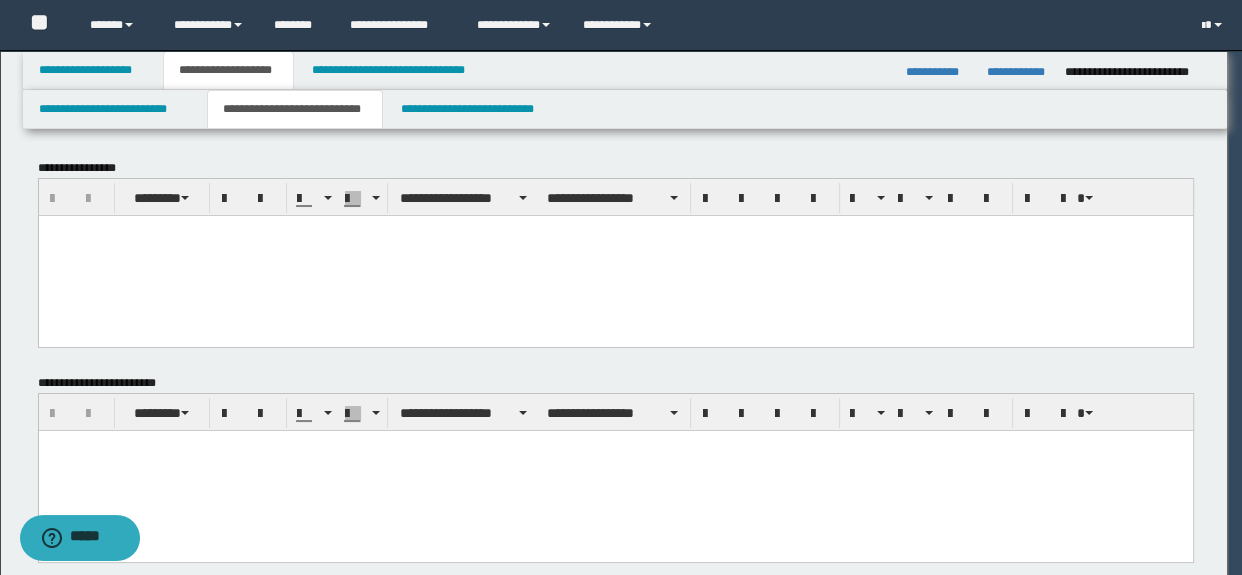 click at bounding box center (615, 255) 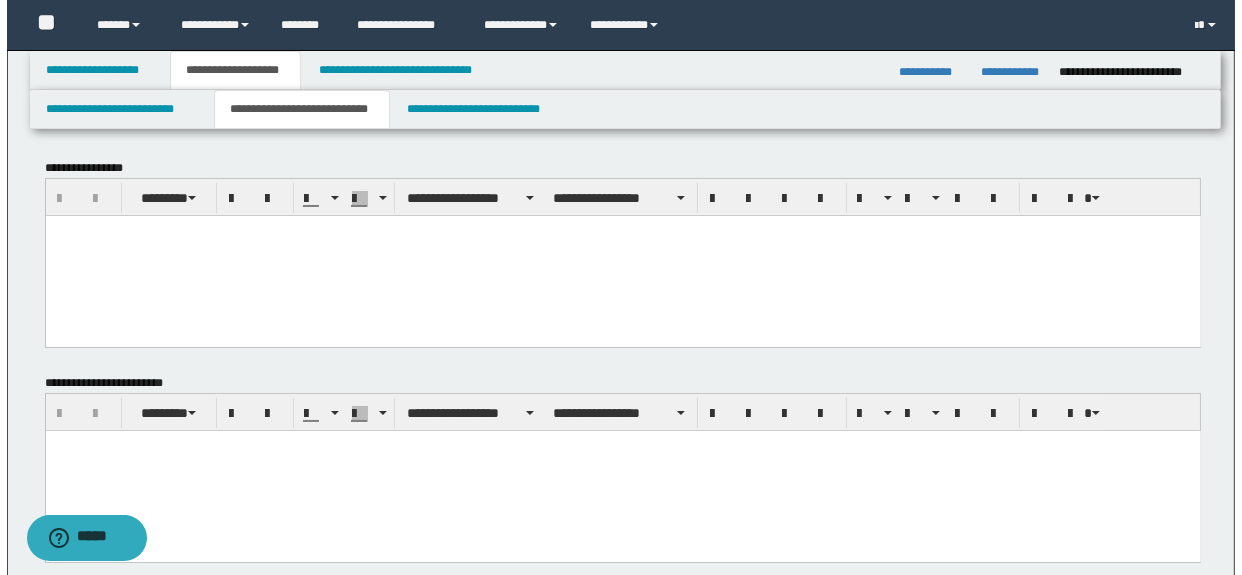 paste 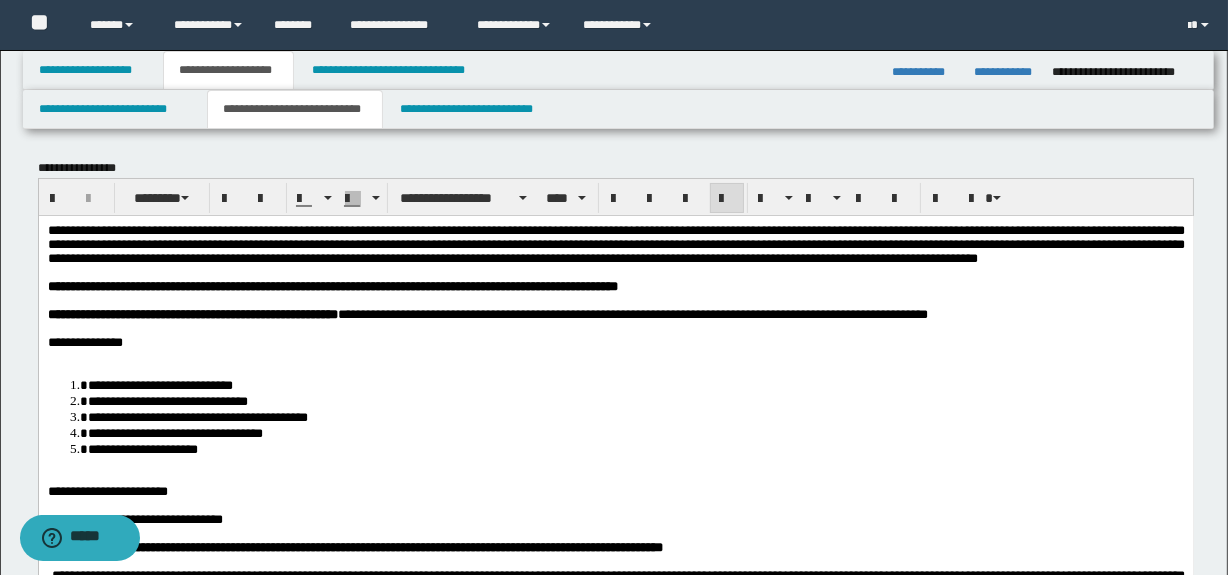 click at bounding box center [615, 356] 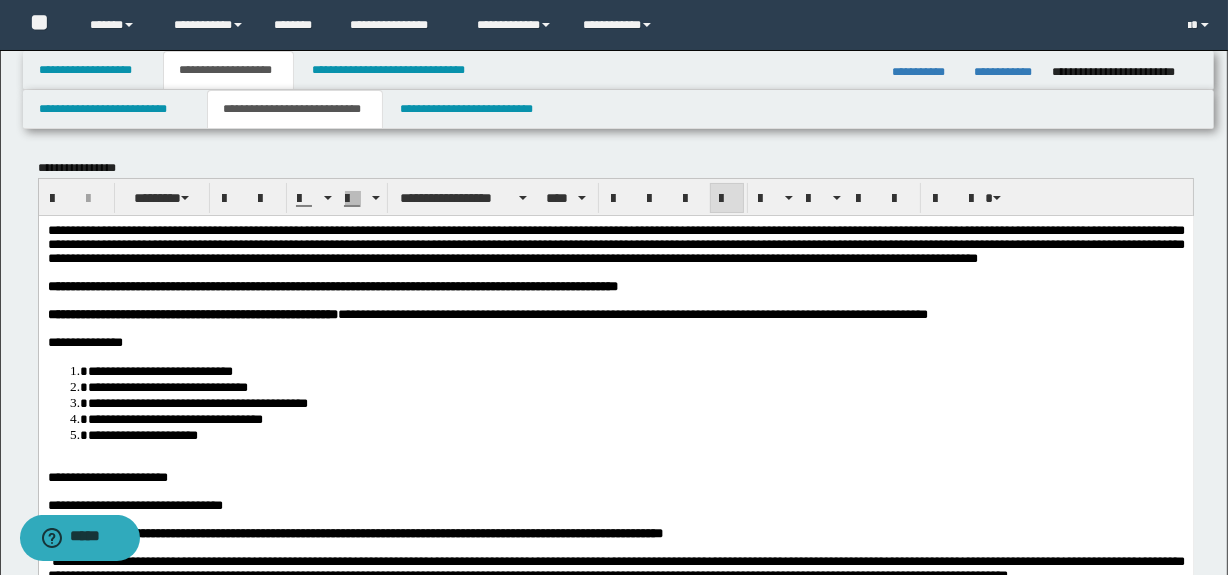 click at bounding box center (615, 463) 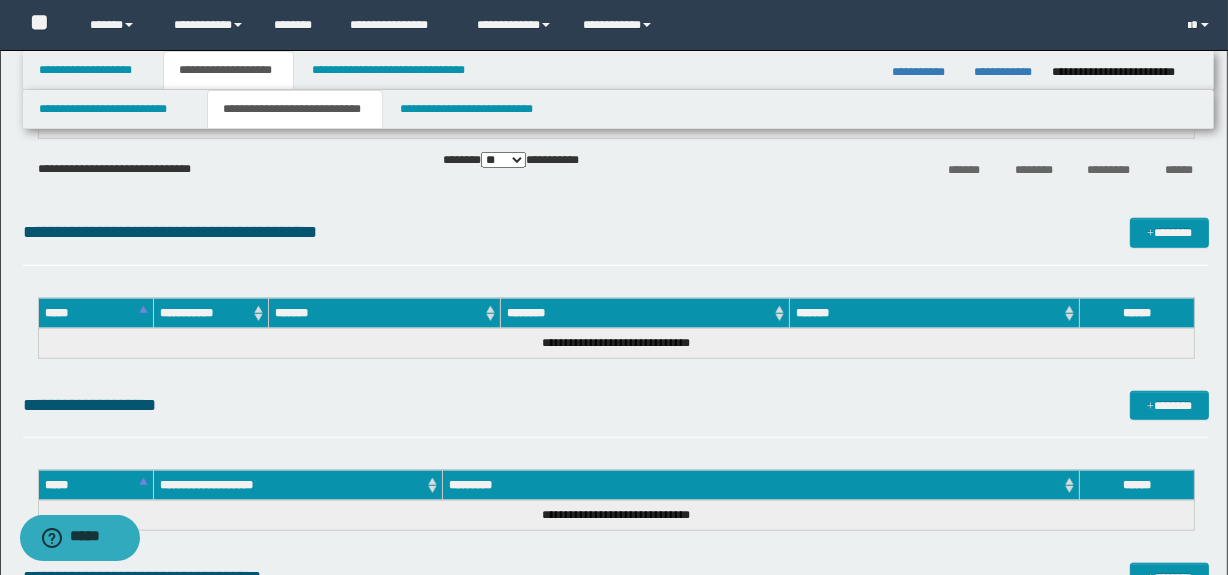 scroll, scrollTop: 1922, scrollLeft: 0, axis: vertical 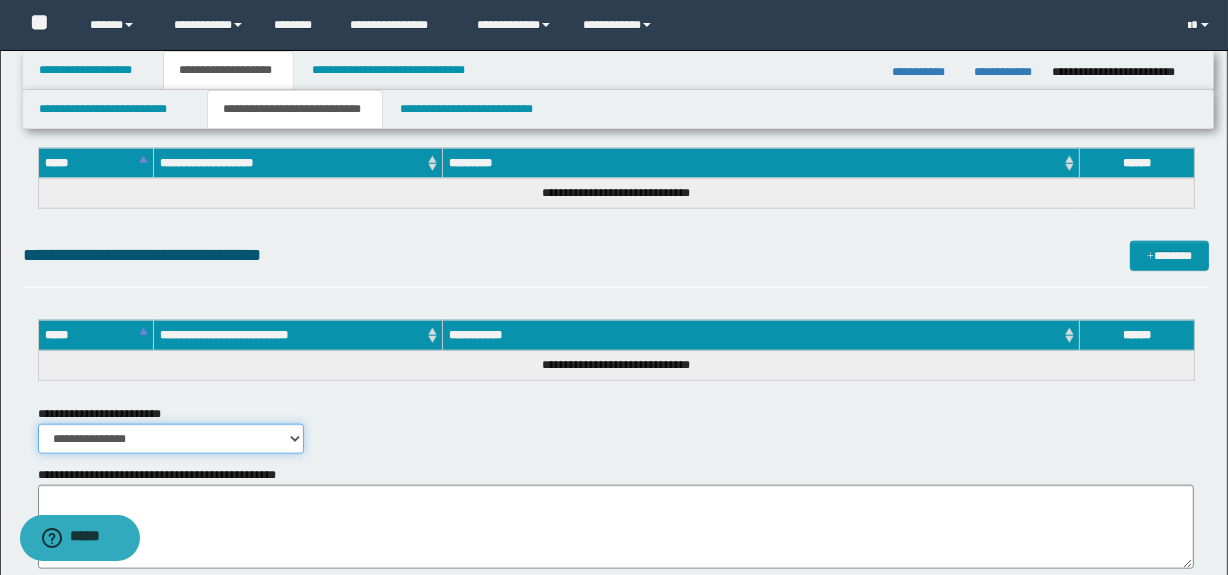 click on "**********" at bounding box center (171, 439) 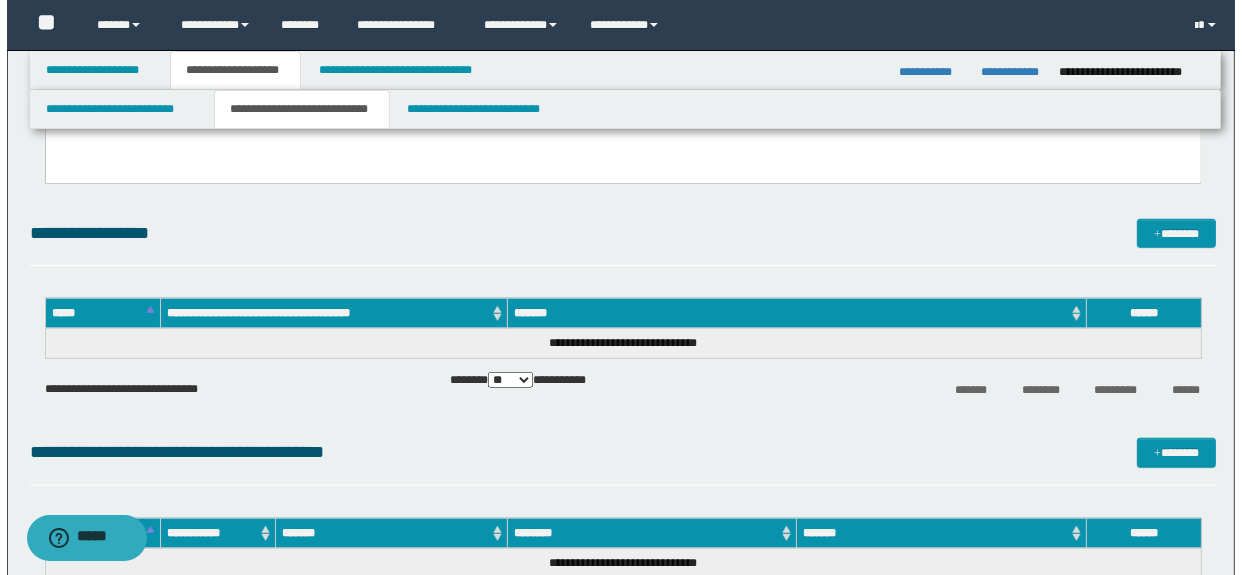 scroll, scrollTop: 1377, scrollLeft: 0, axis: vertical 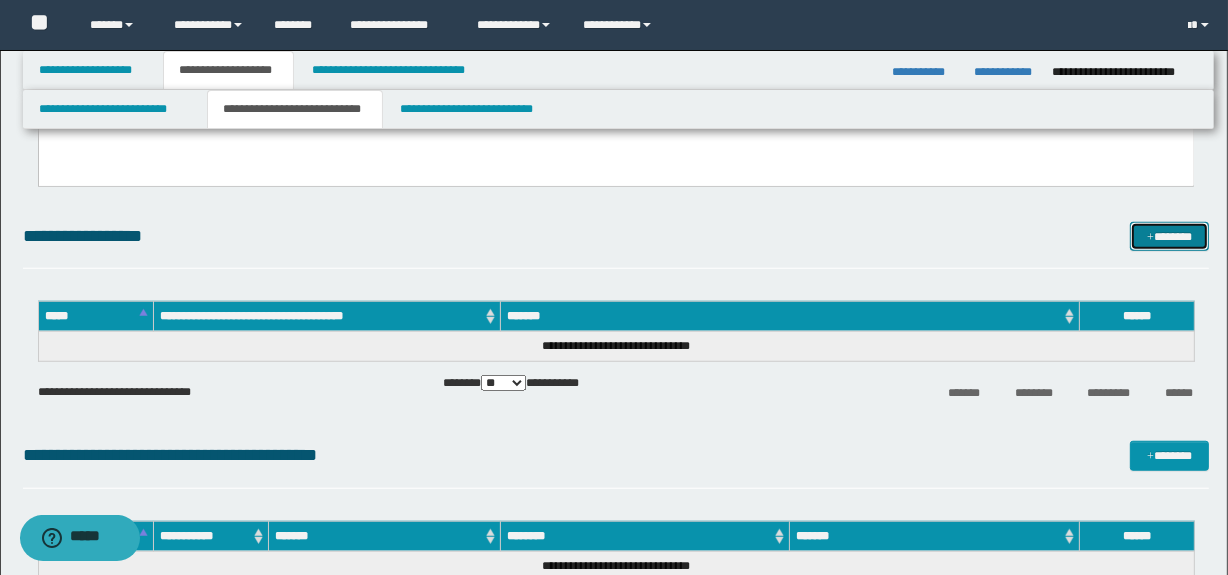 click on "*******" at bounding box center (1170, 237) 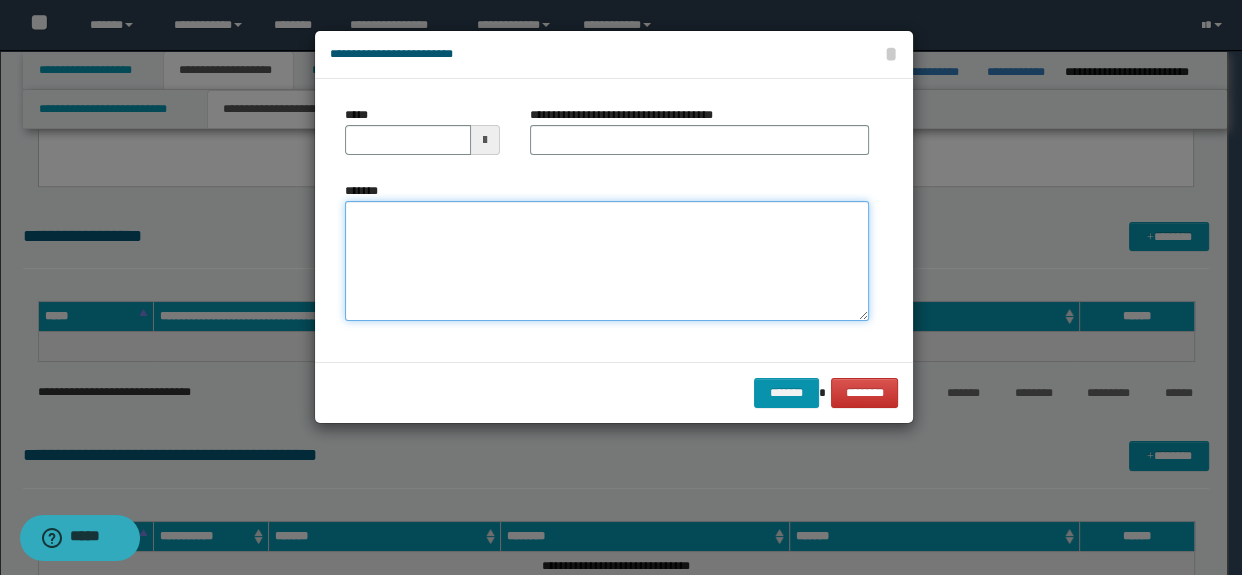 drag, startPoint x: 380, startPoint y: 269, endPoint x: 401, endPoint y: 253, distance: 26.400757 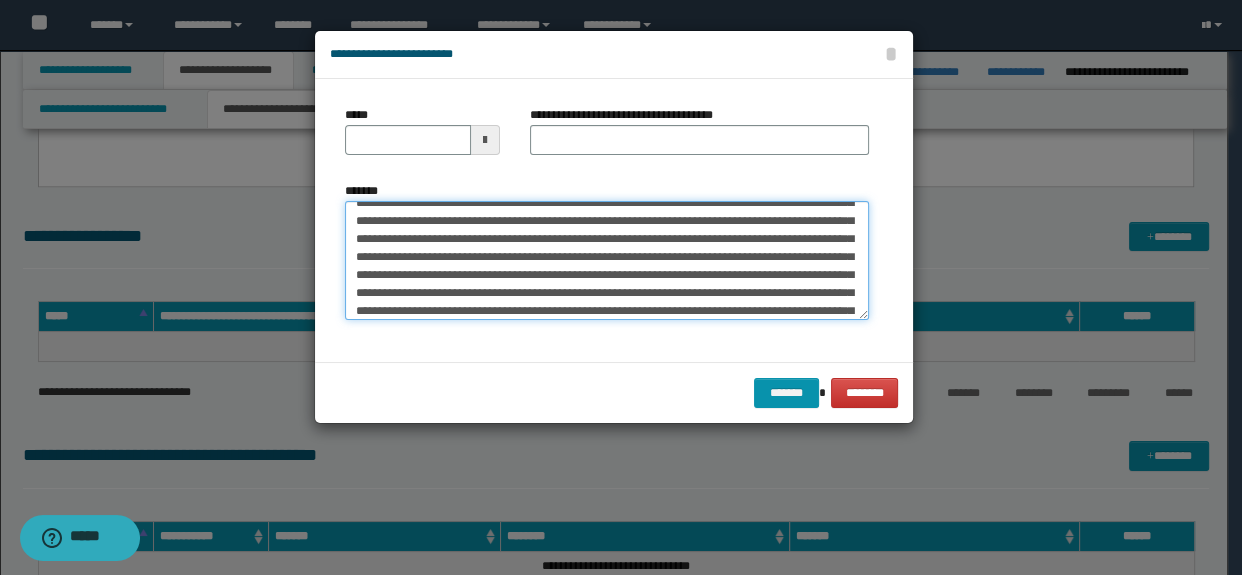 scroll, scrollTop: 184, scrollLeft: 0, axis: vertical 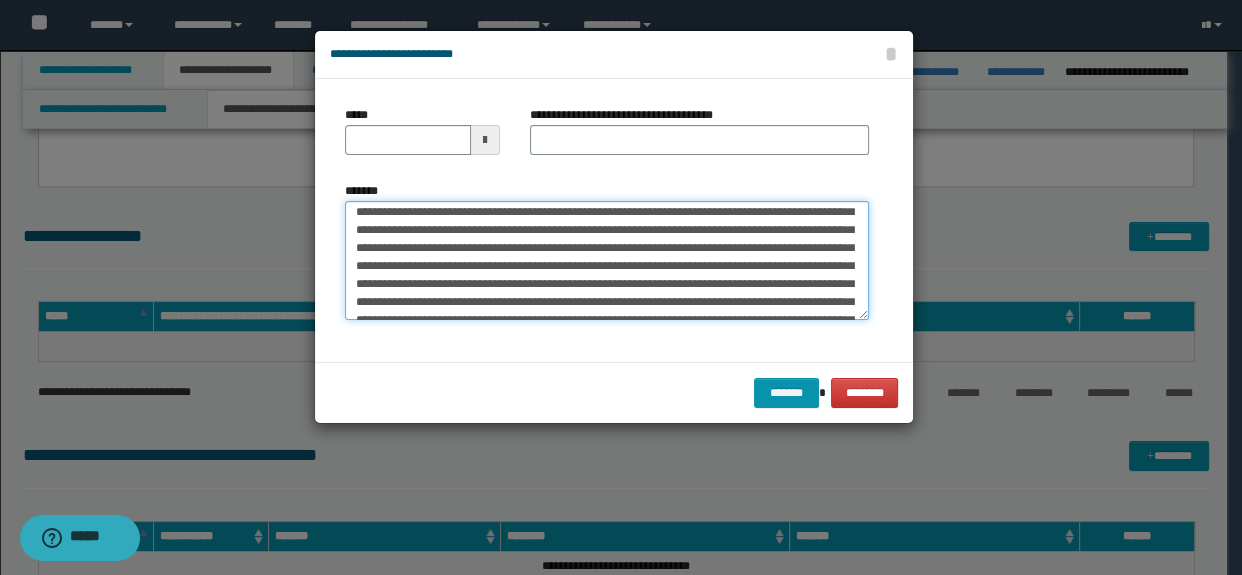 type on "**********" 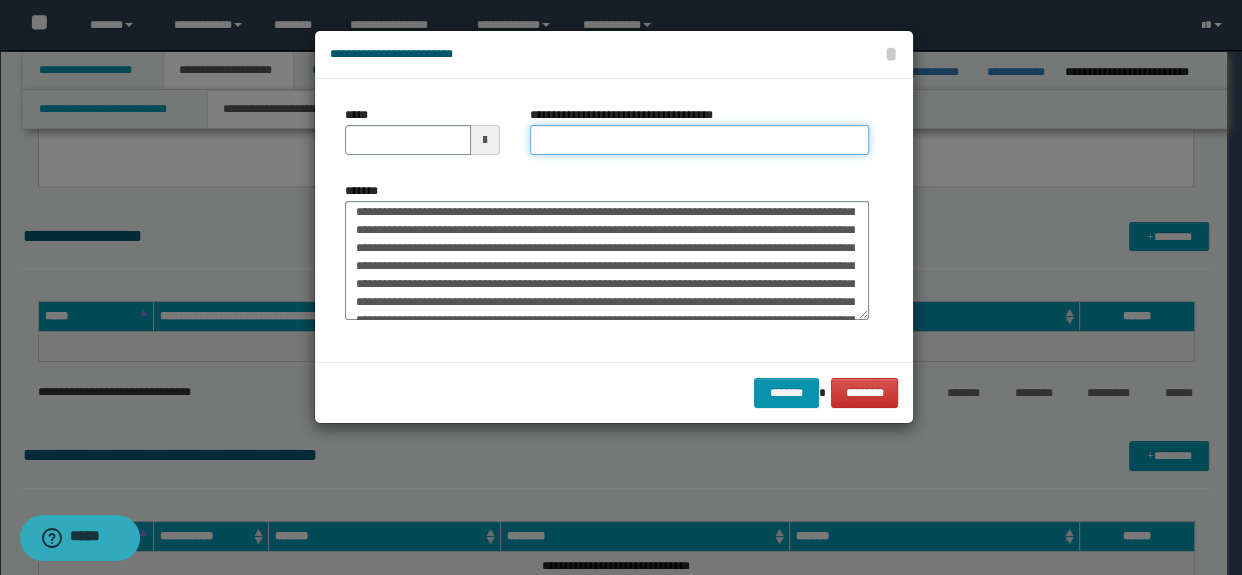 click on "**********" at bounding box center [700, 140] 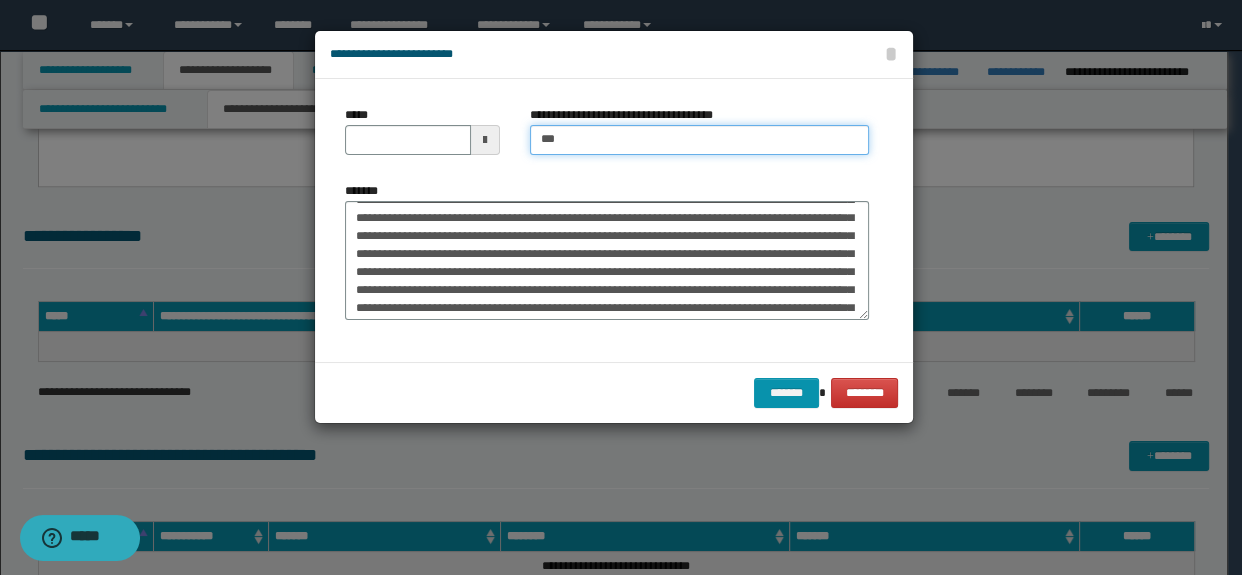 type on "**********" 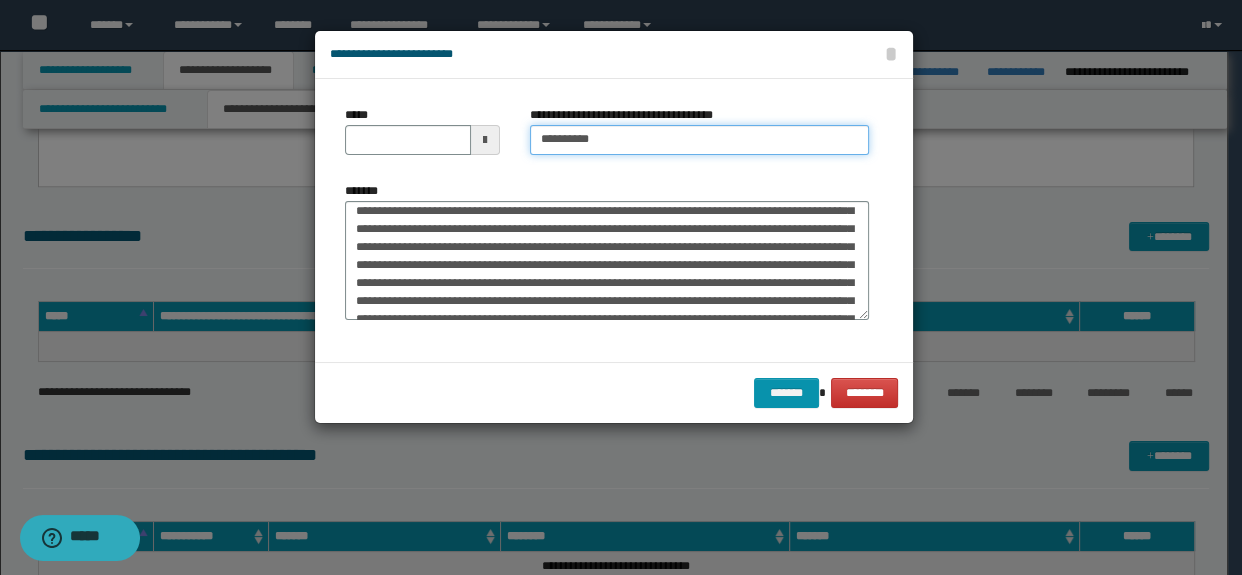 scroll, scrollTop: 0, scrollLeft: 0, axis: both 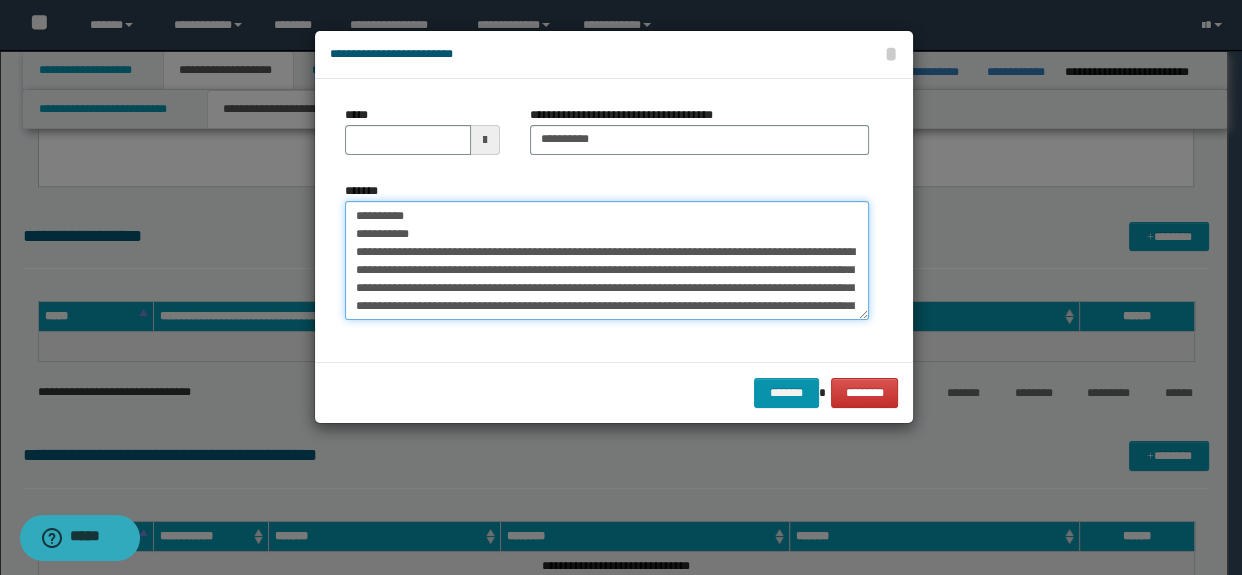 drag, startPoint x: 455, startPoint y: 232, endPoint x: 289, endPoint y: 180, distance: 173.95401 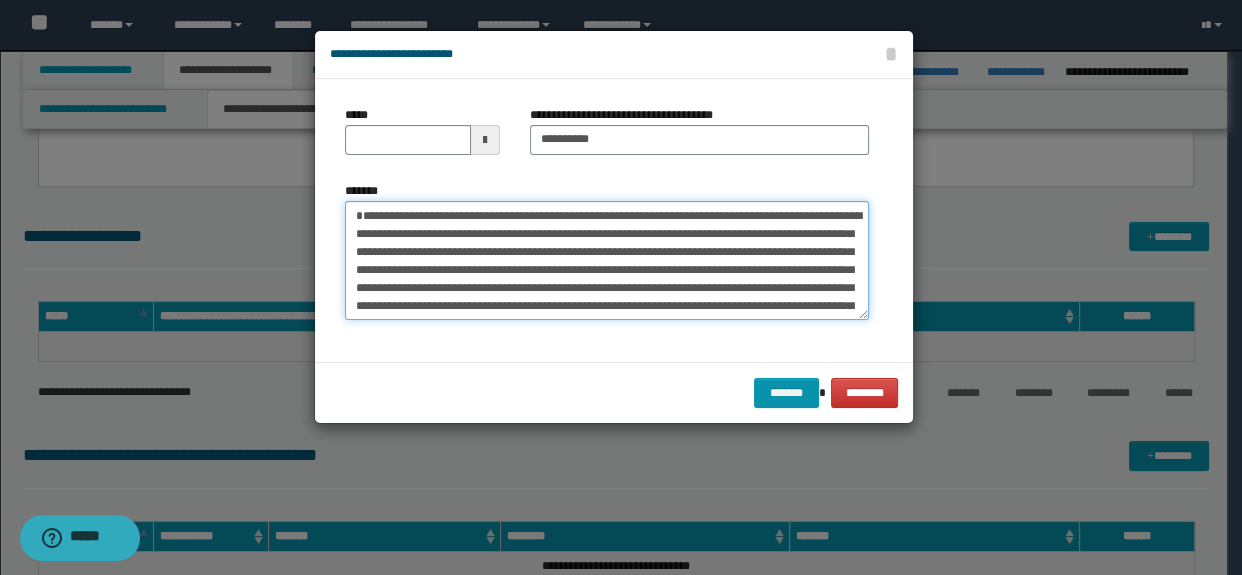 type 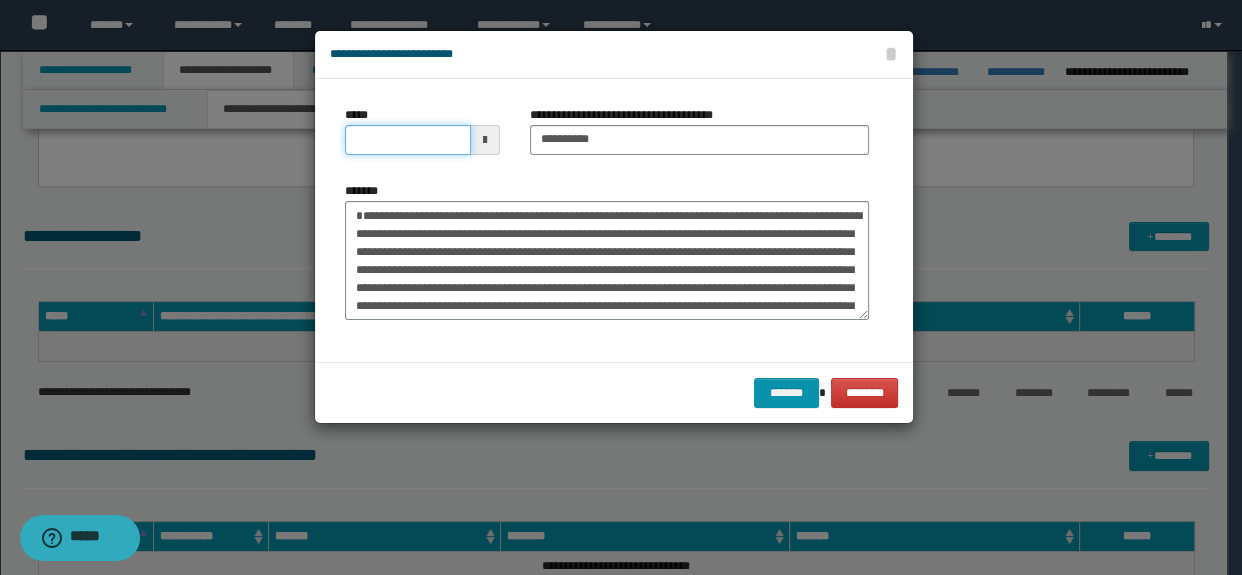 click on "*****" at bounding box center (408, 140) 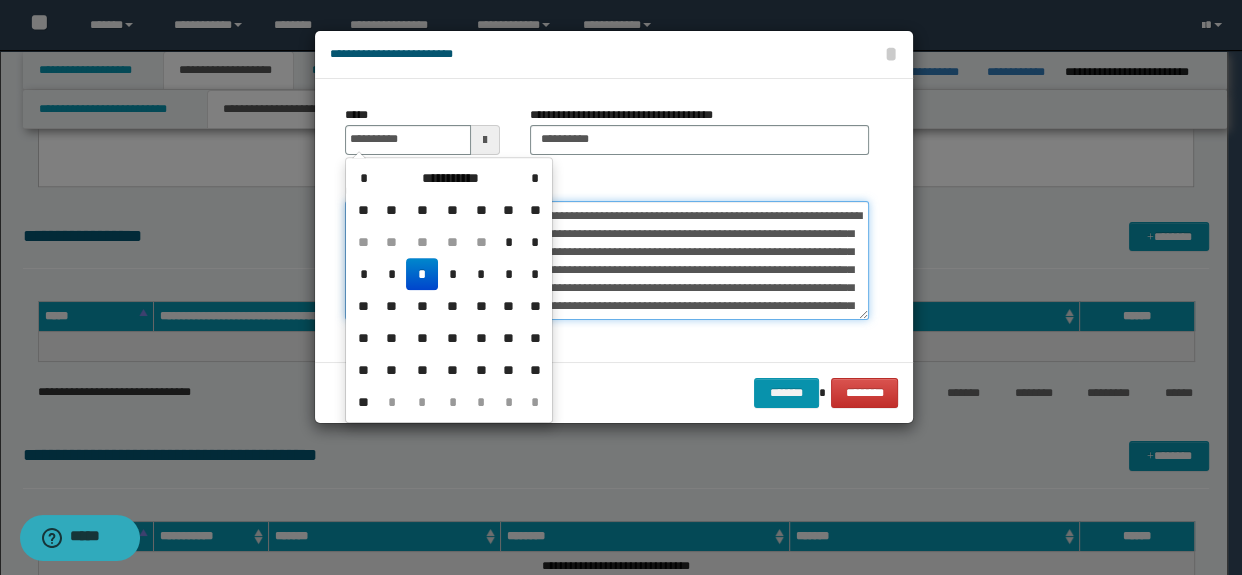 click on "*******" at bounding box center (607, 261) 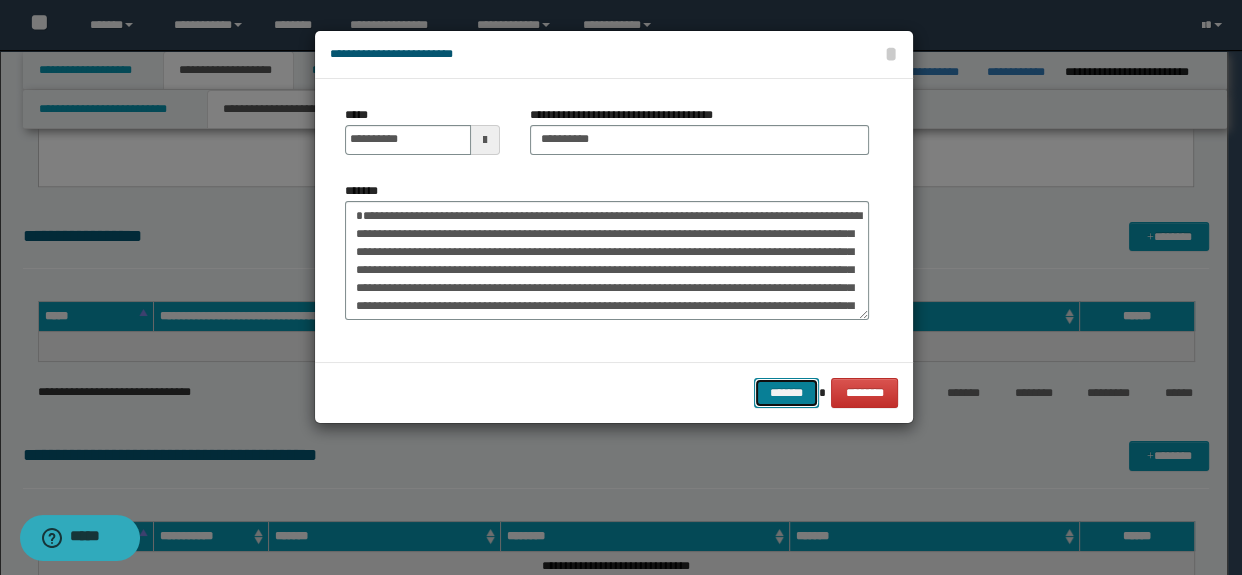 click on "*******" at bounding box center (786, 393) 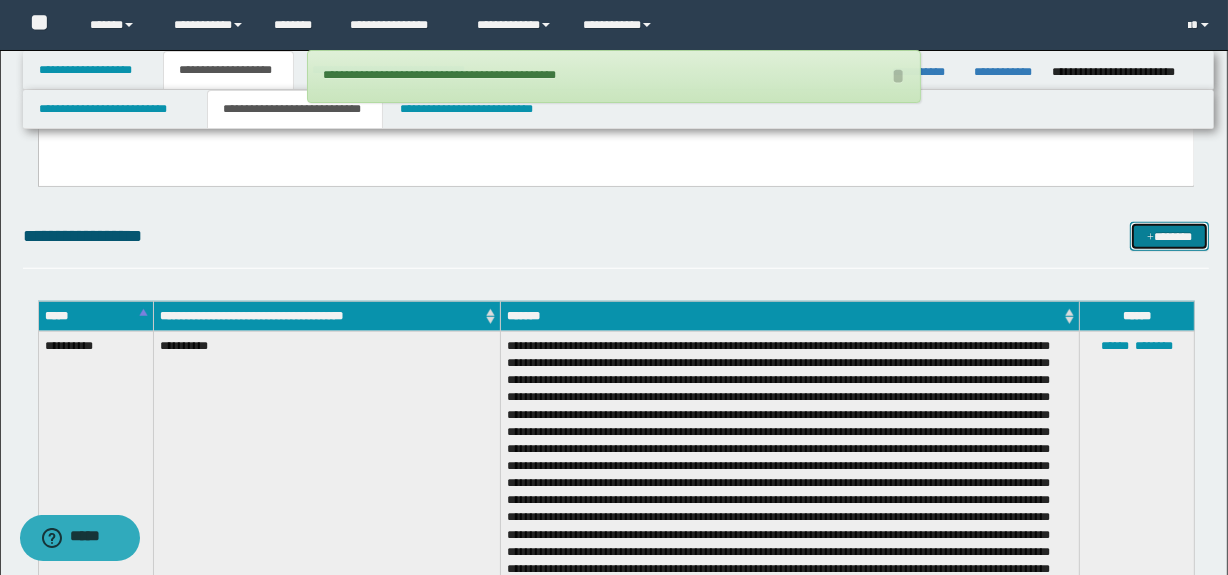 click on "*******" at bounding box center [1170, 237] 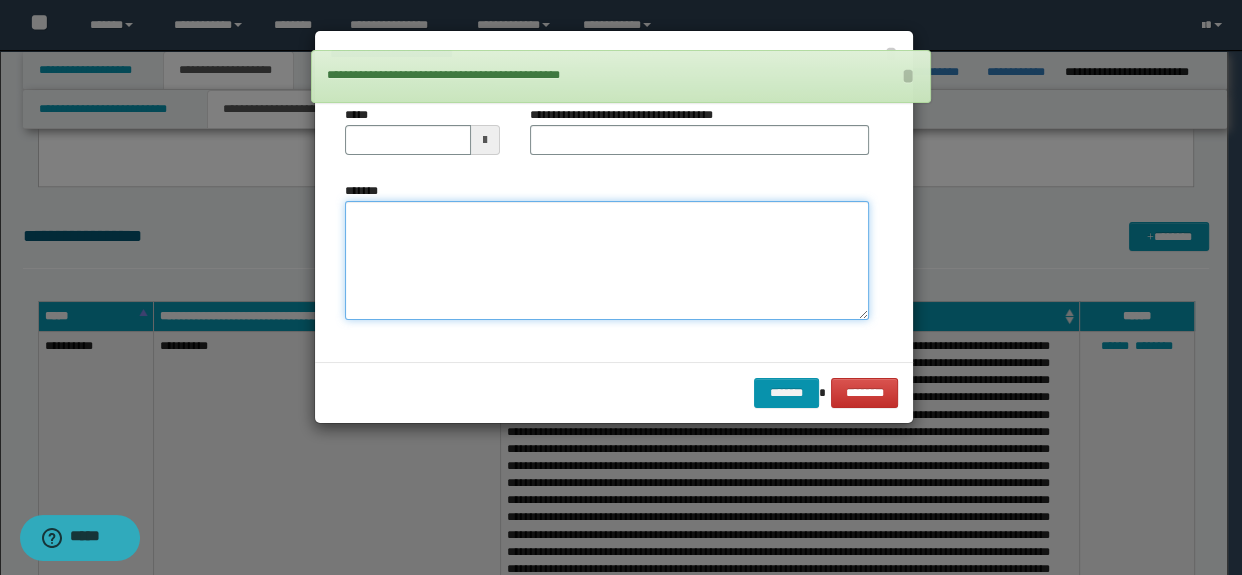 click on "*******" at bounding box center (607, 261) 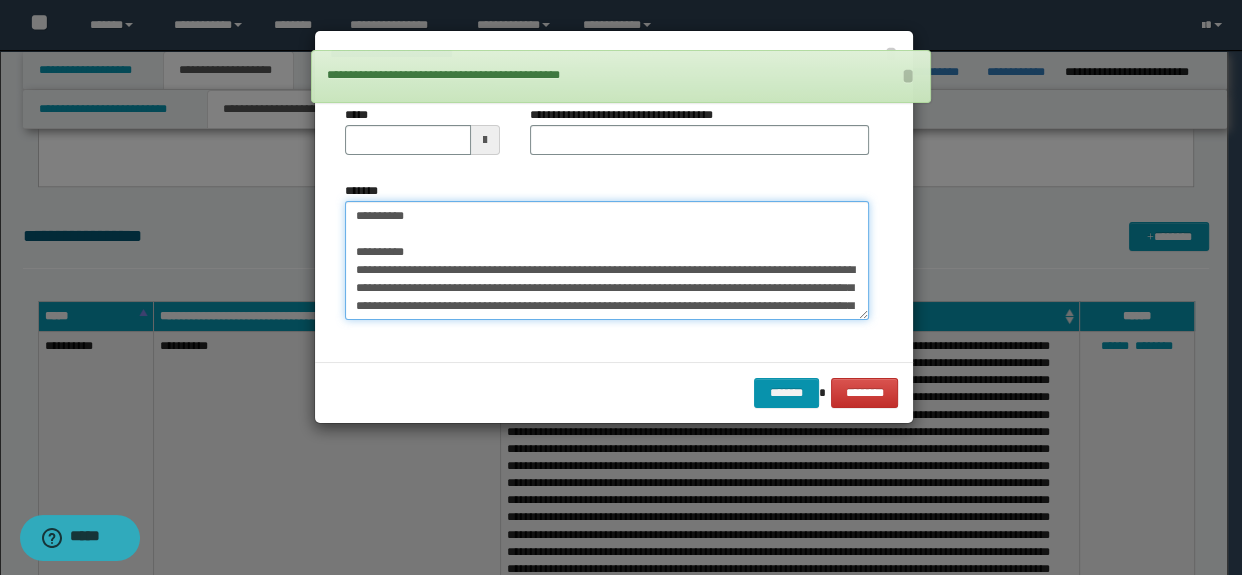 scroll, scrollTop: 588, scrollLeft: 0, axis: vertical 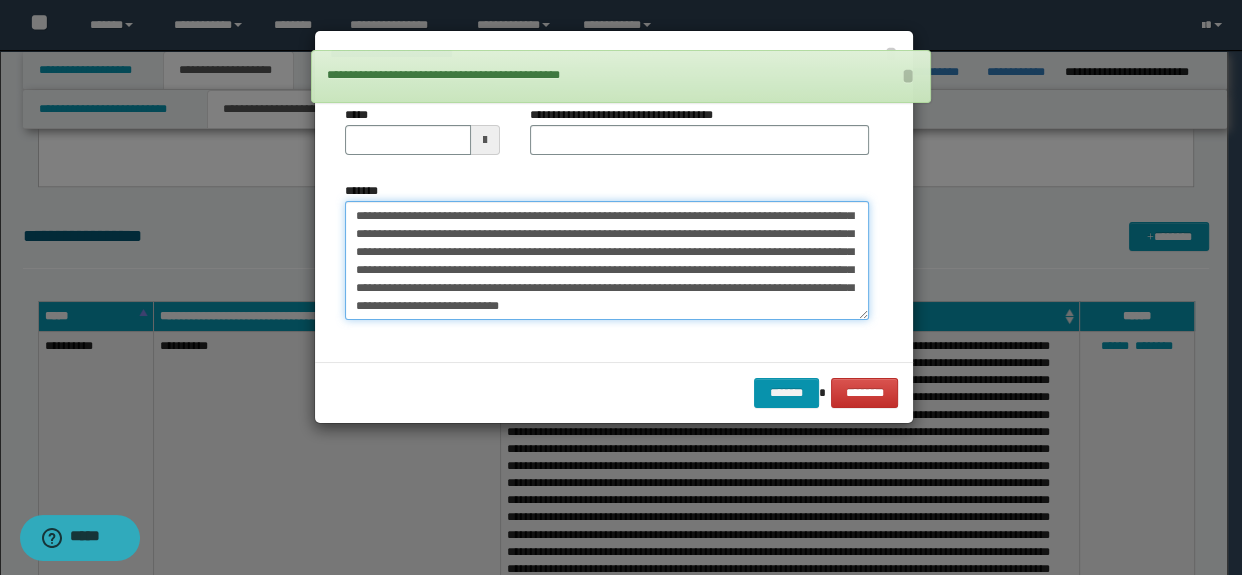 click on "*******" at bounding box center [607, 261] 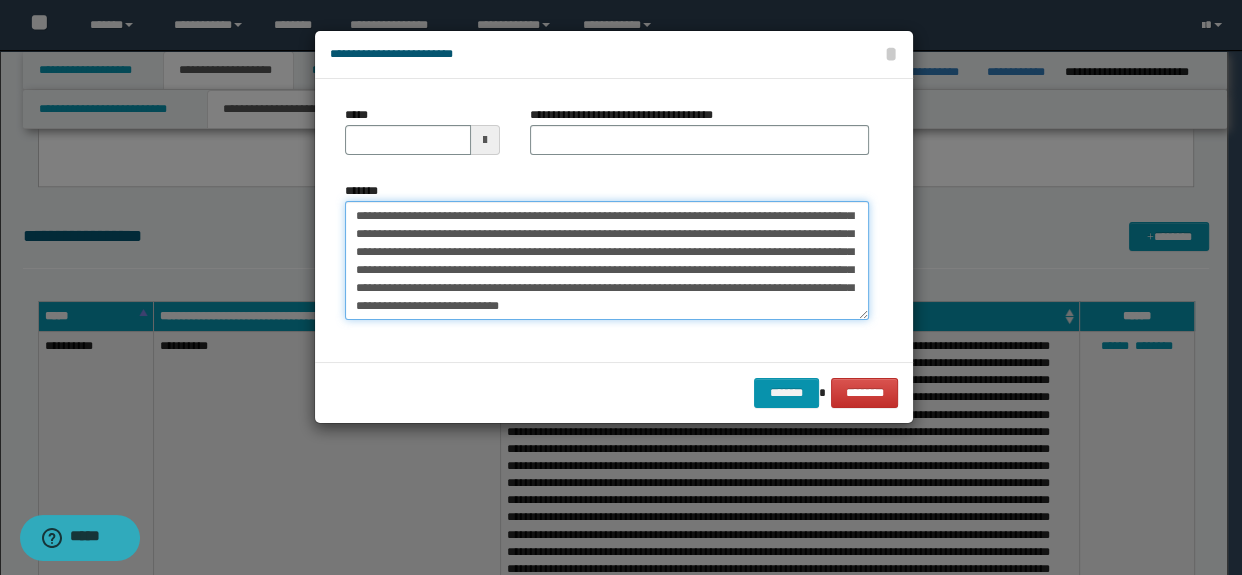scroll, scrollTop: 0, scrollLeft: 0, axis: both 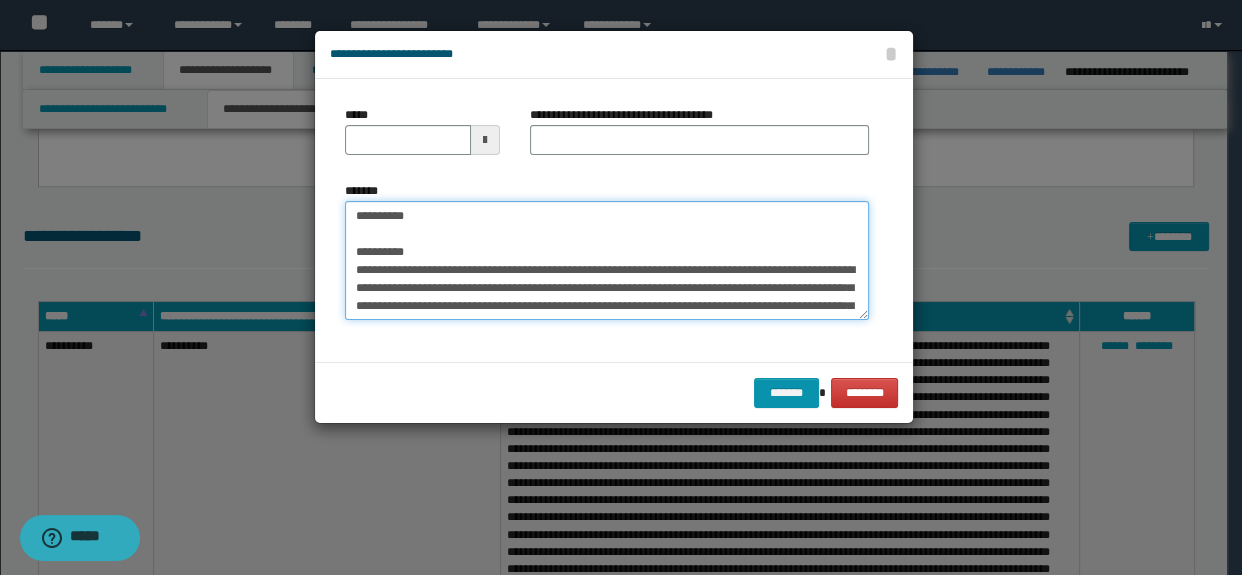 drag, startPoint x: 453, startPoint y: 256, endPoint x: 317, endPoint y: 192, distance: 150.30635 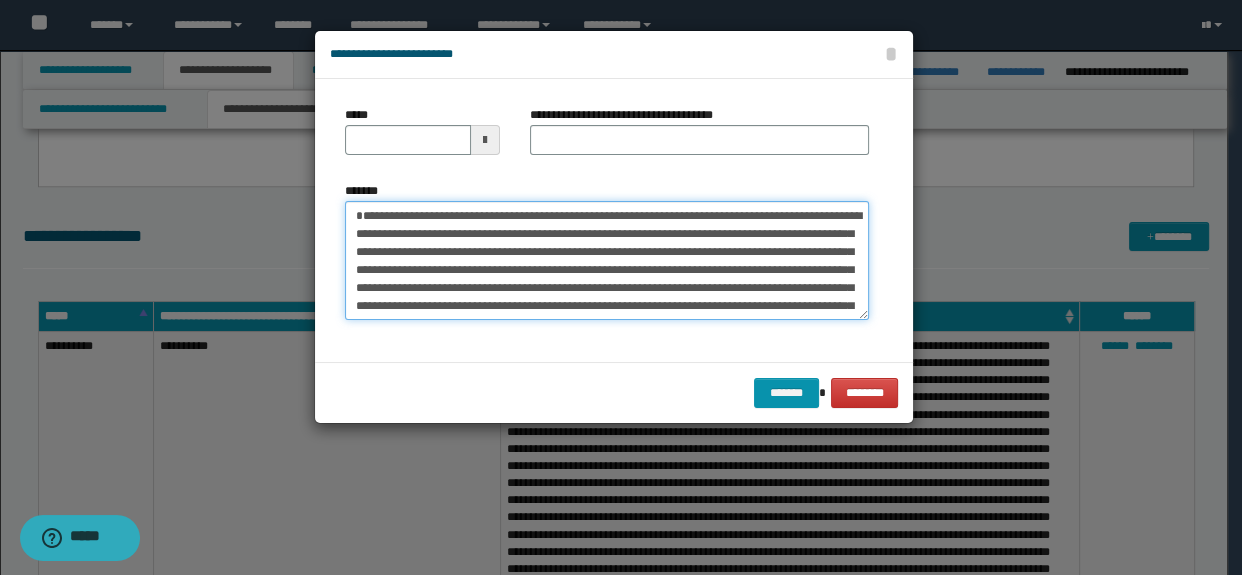 type 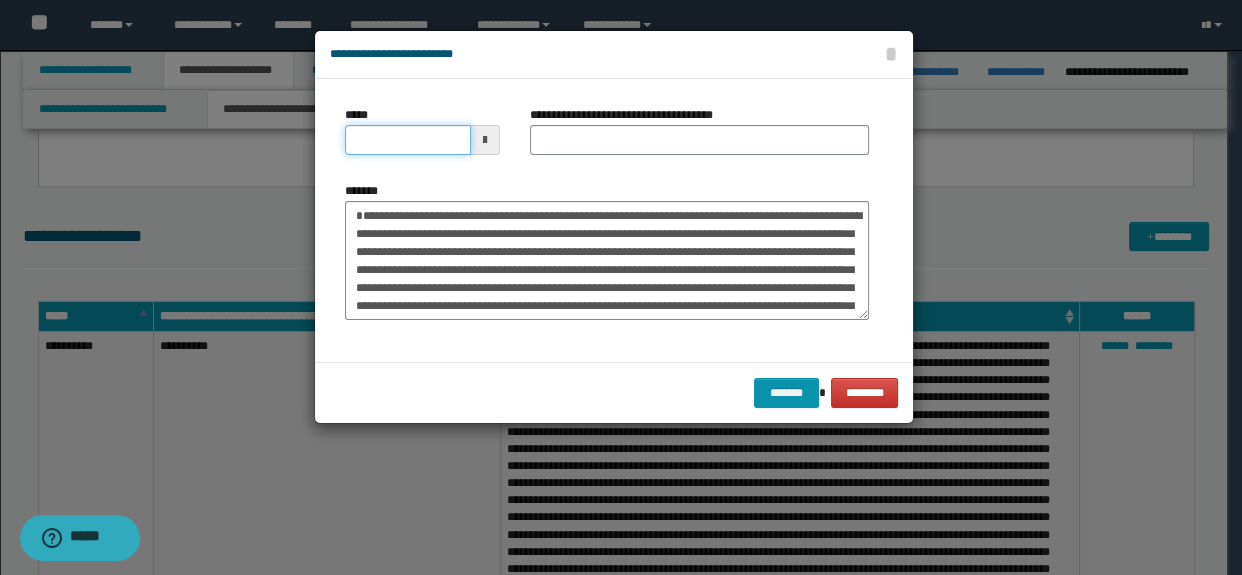 click on "*****" at bounding box center [408, 140] 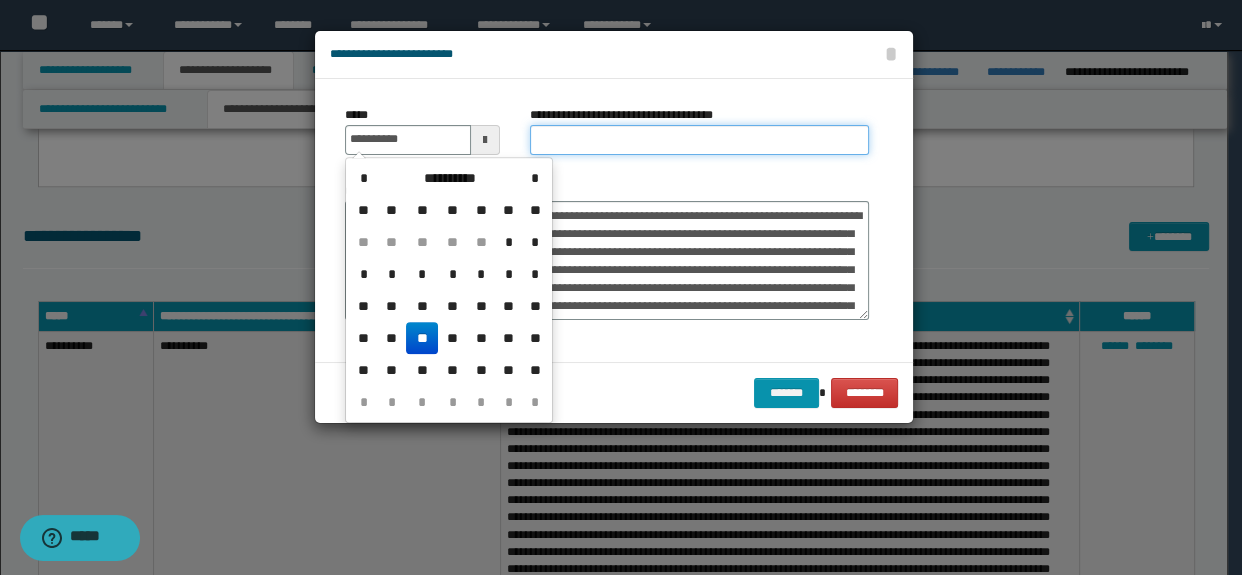 type on "**********" 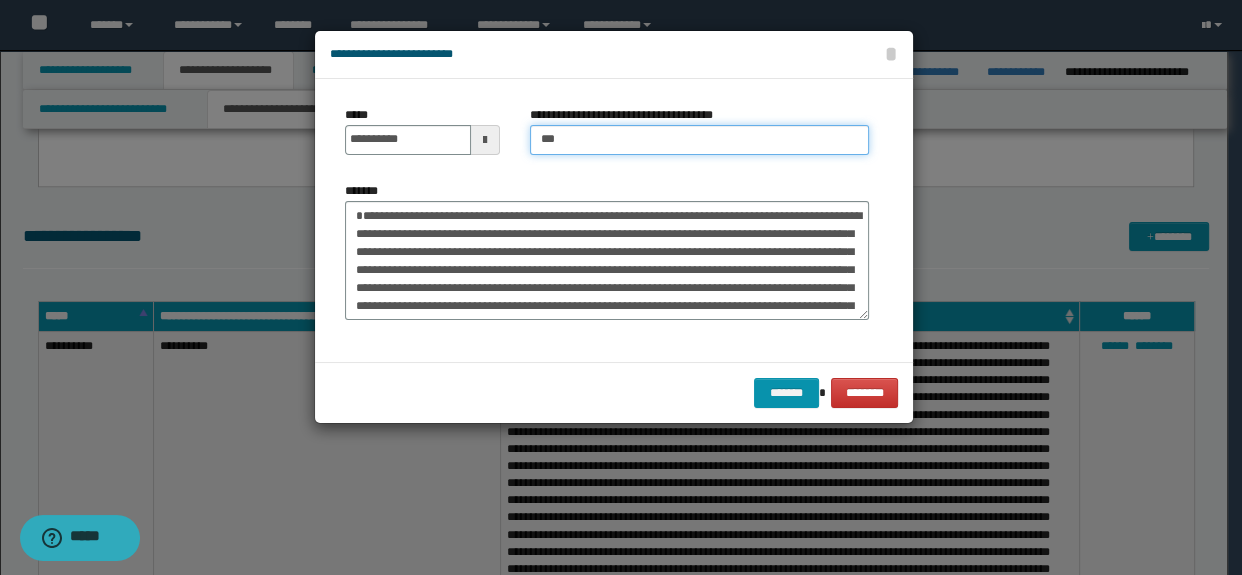 type on "**********" 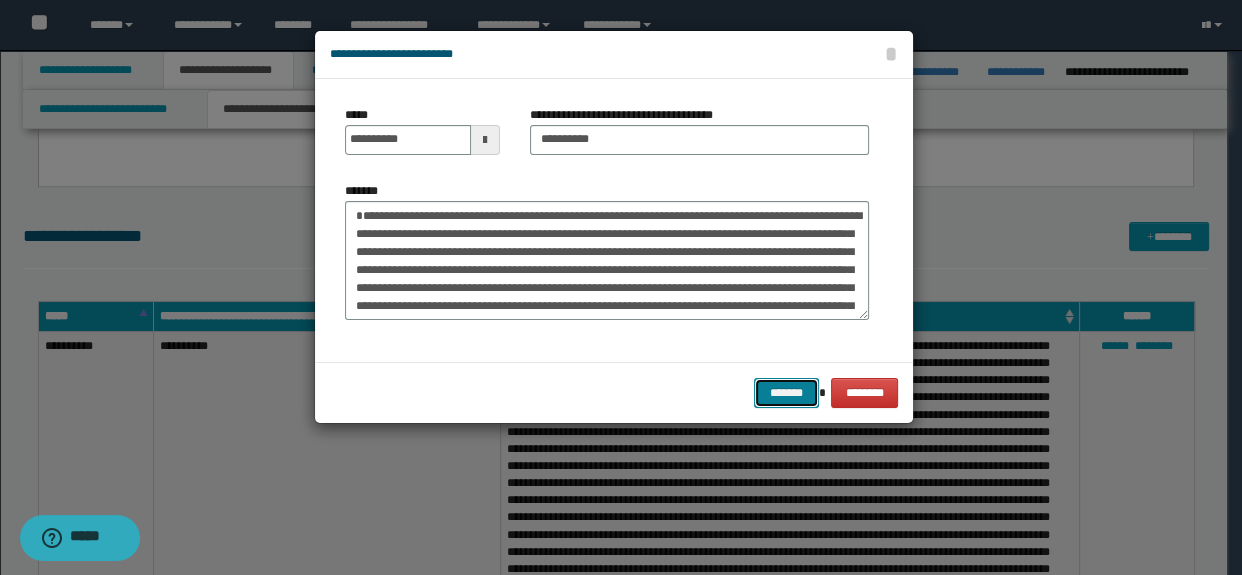 click on "*******" at bounding box center (786, 393) 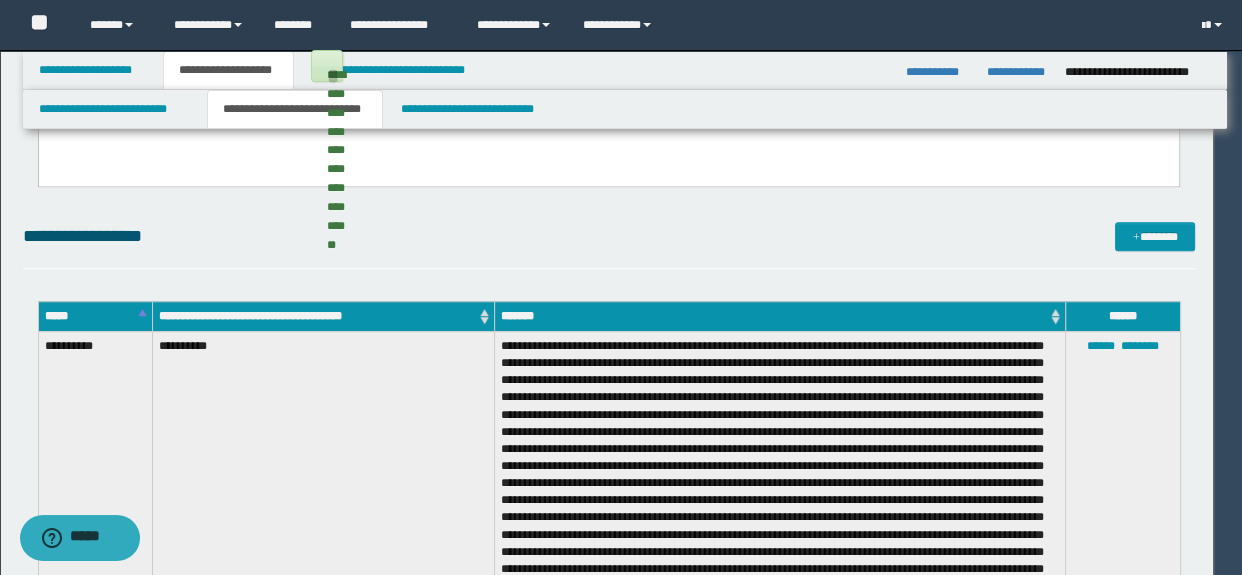 type 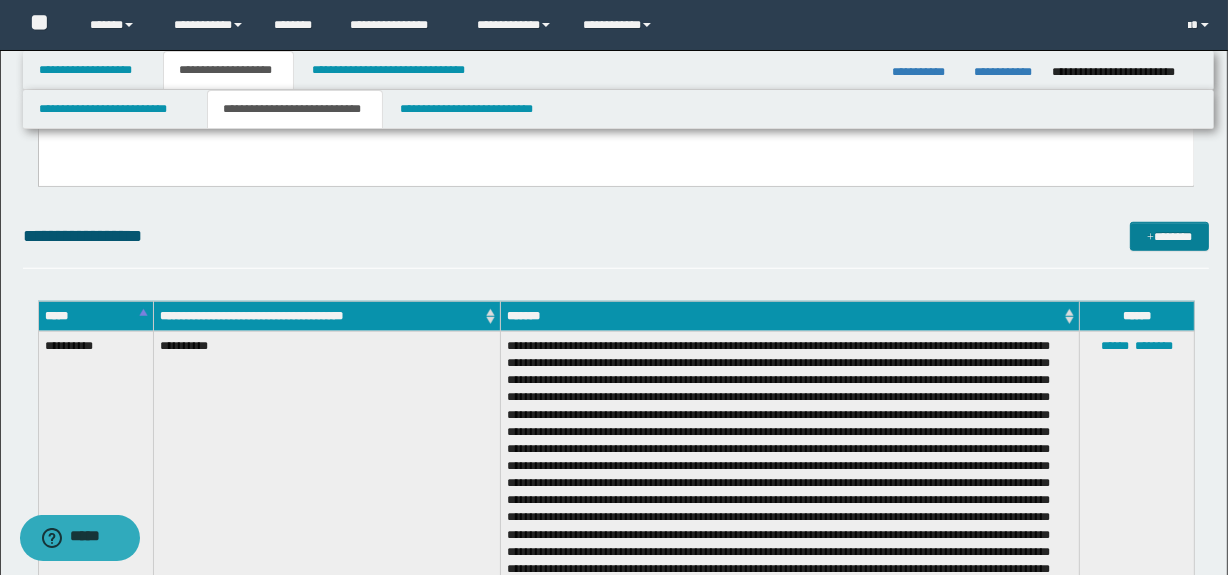drag, startPoint x: 1148, startPoint y: 257, endPoint x: 1143, endPoint y: 243, distance: 14.866069 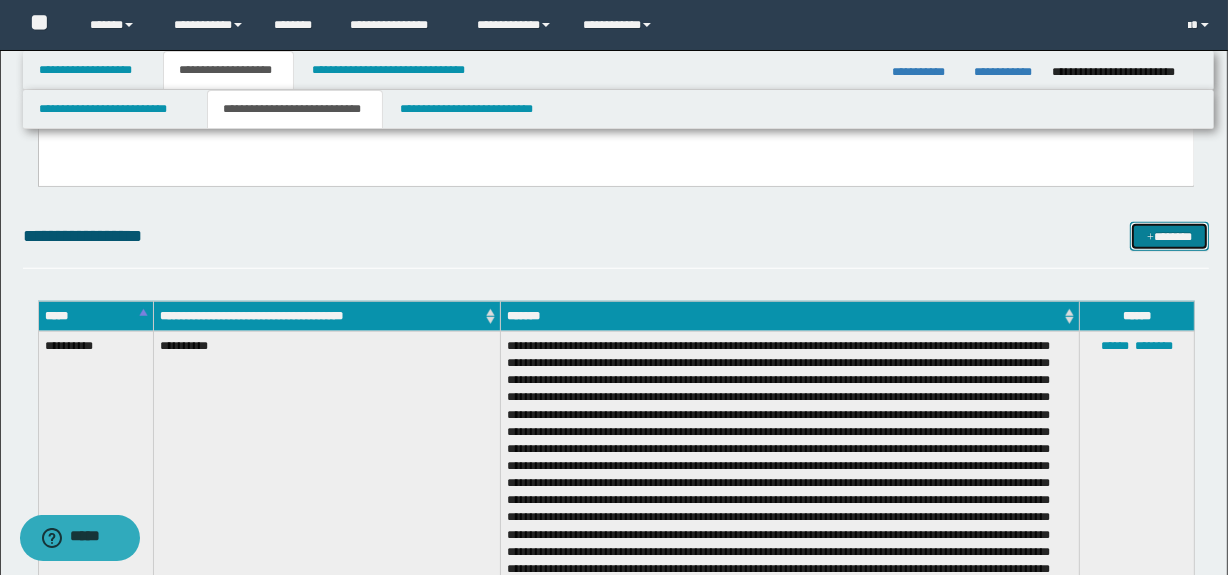 click at bounding box center (1150, 238) 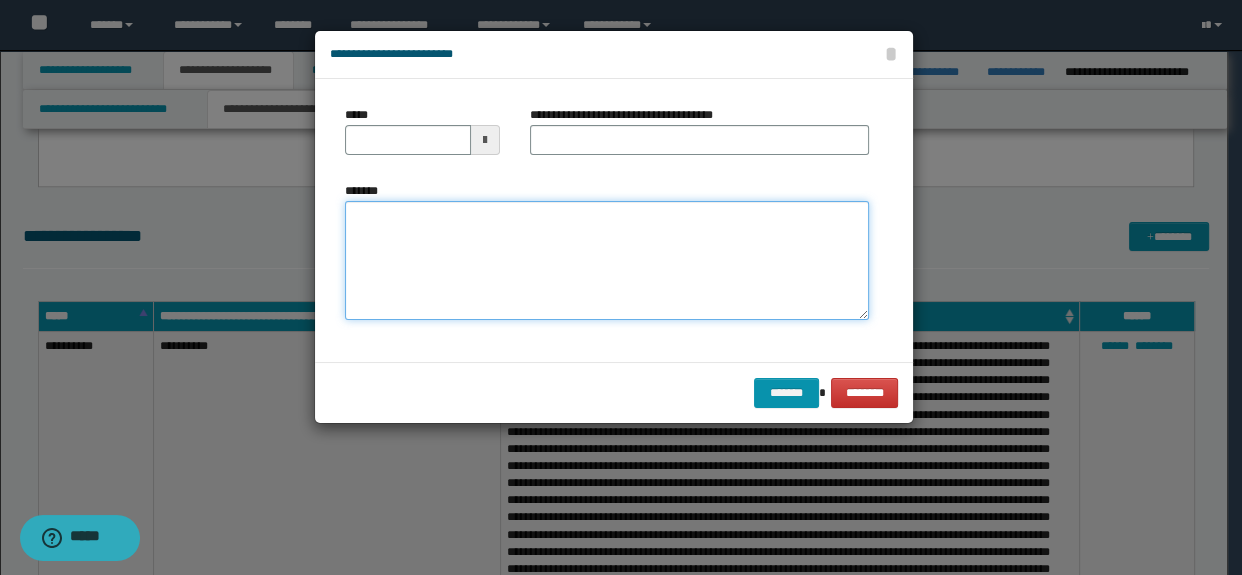 click on "*******" at bounding box center (607, 261) 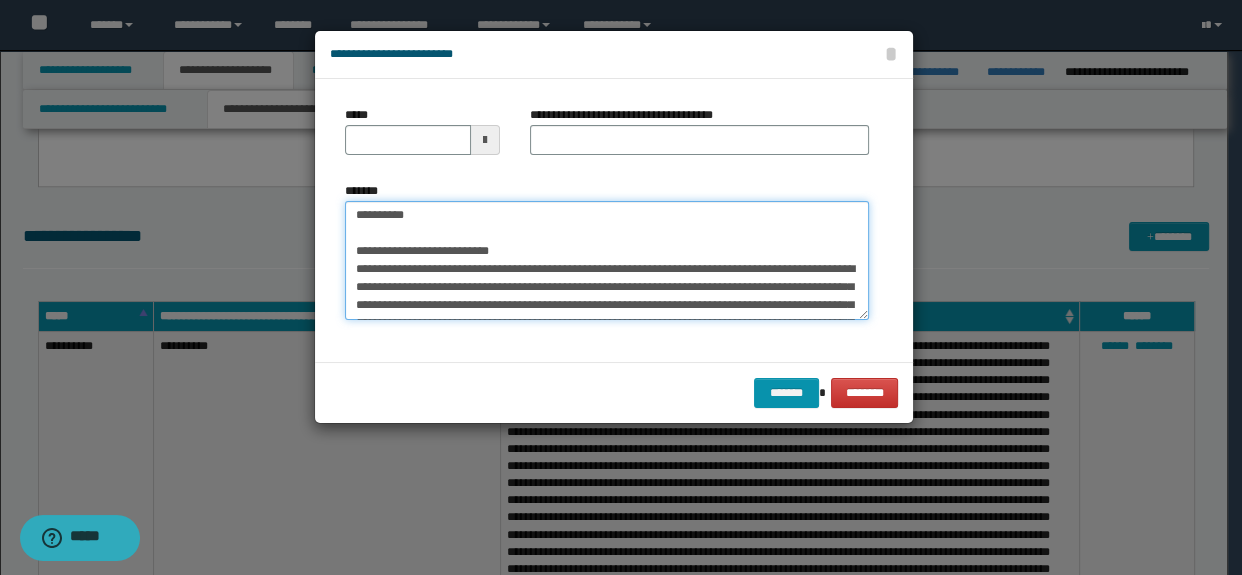 scroll, scrollTop: 0, scrollLeft: 0, axis: both 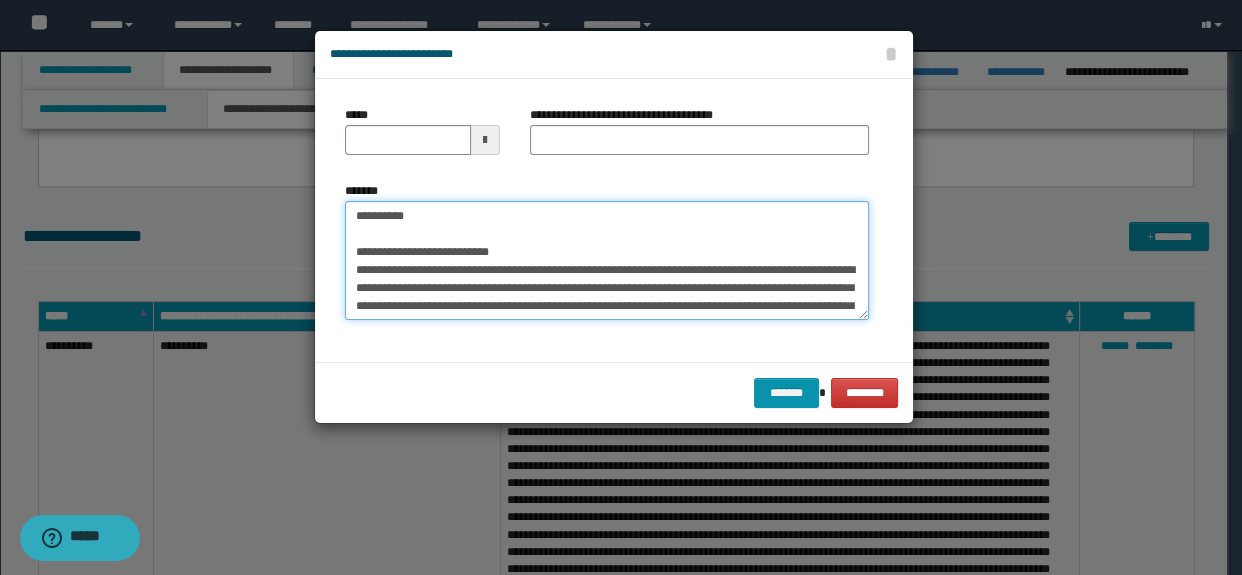 drag, startPoint x: 532, startPoint y: 244, endPoint x: 268, endPoint y: 250, distance: 264.06818 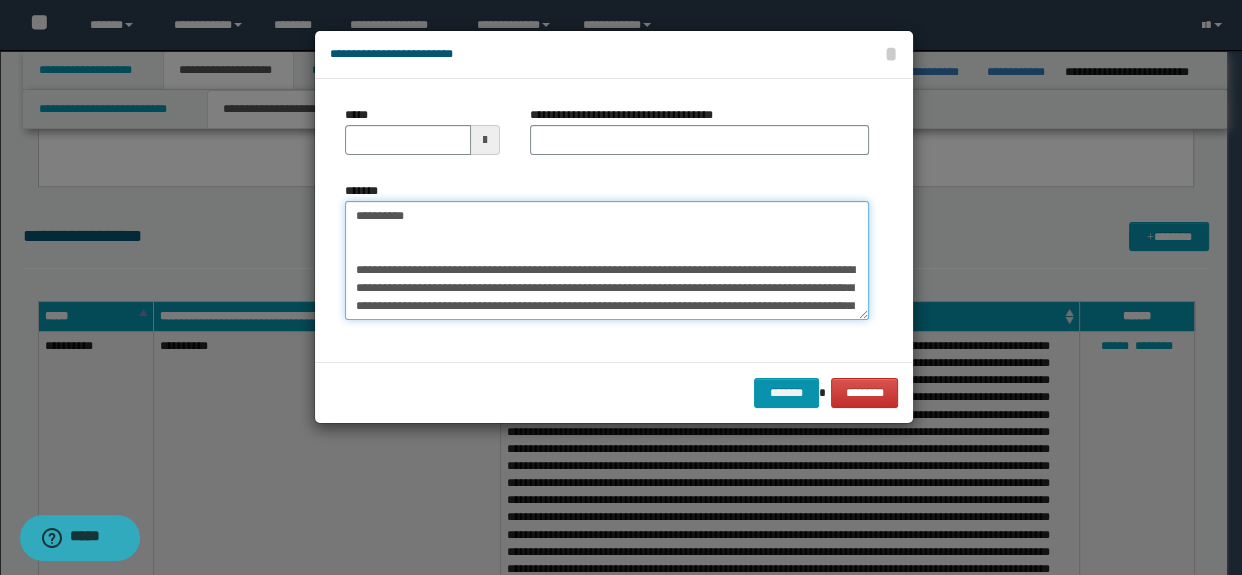 type on "**********" 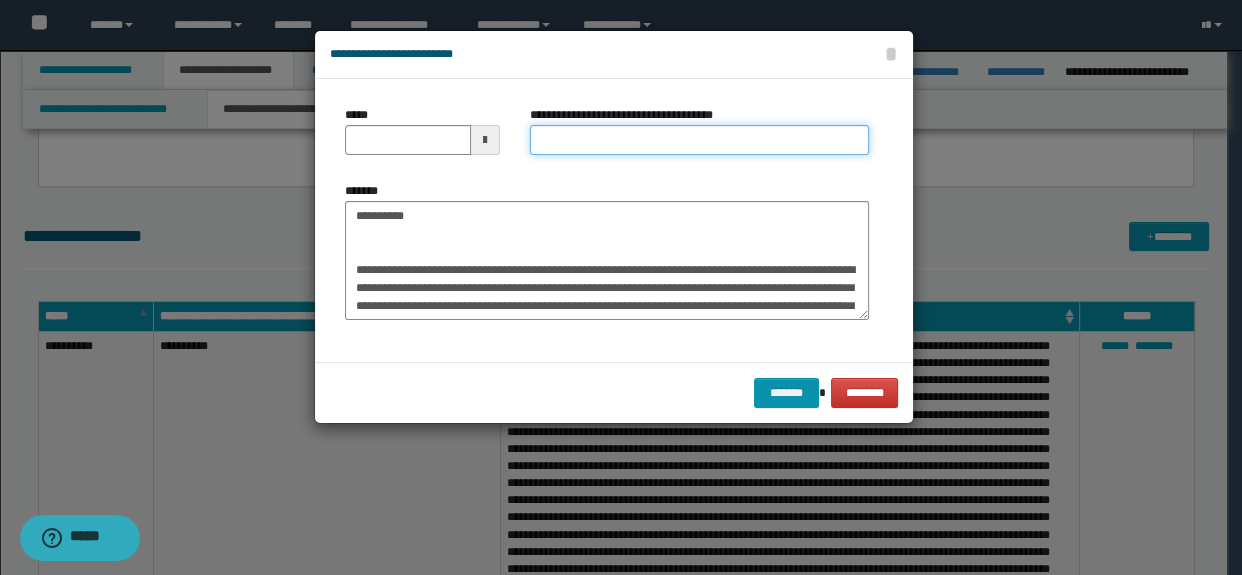 click on "**********" at bounding box center (700, 140) 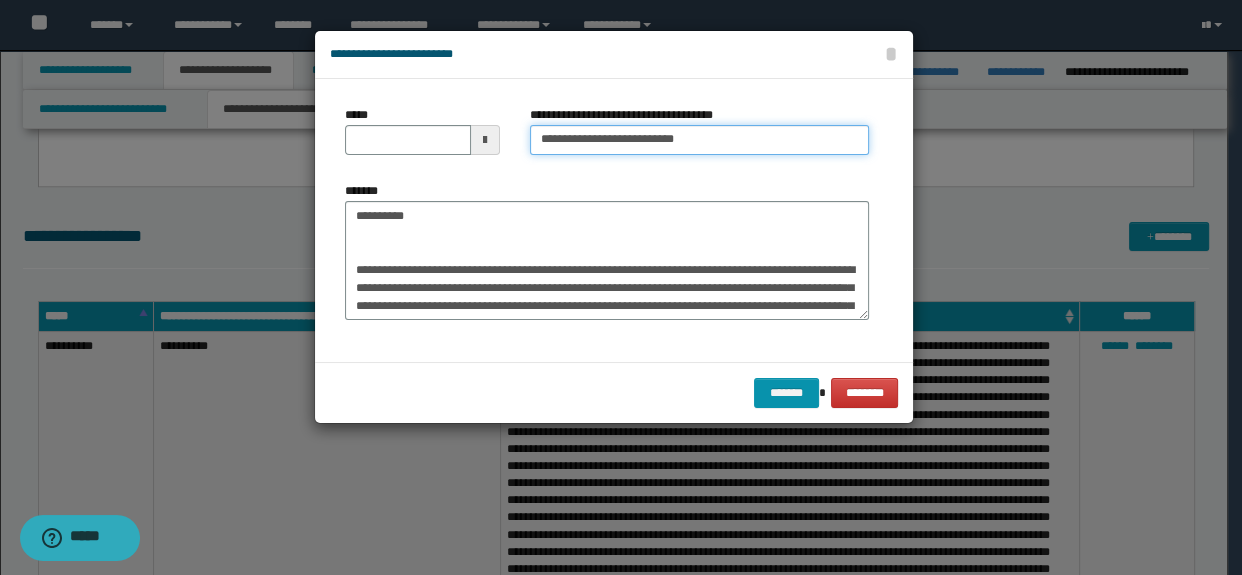 type on "**********" 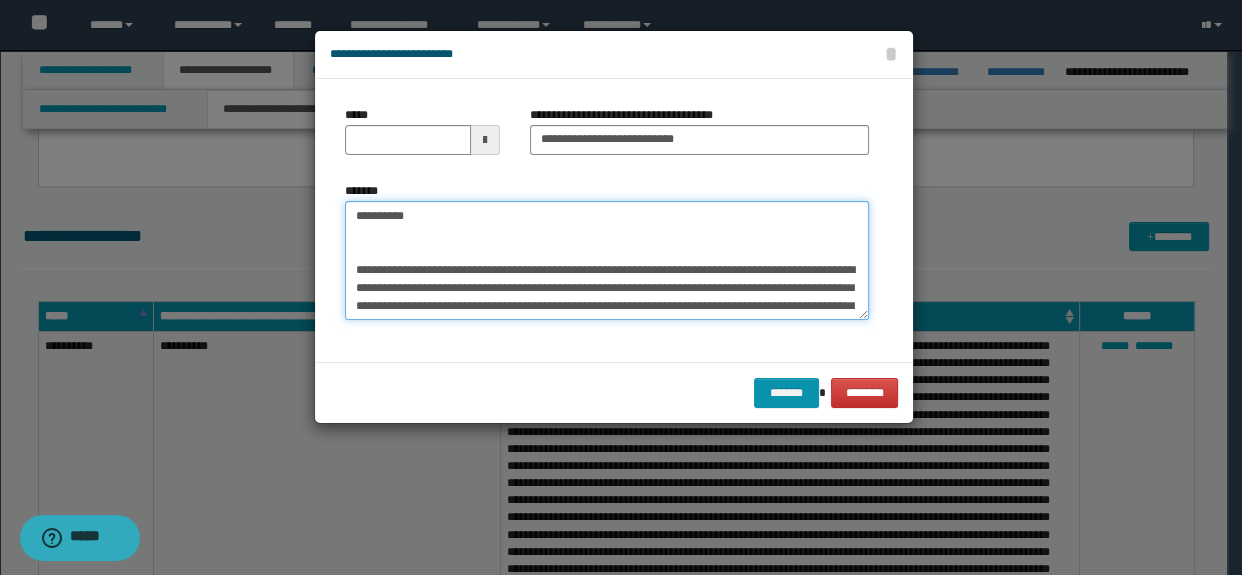 drag, startPoint x: 357, startPoint y: 210, endPoint x: 260, endPoint y: 195, distance: 98.15294 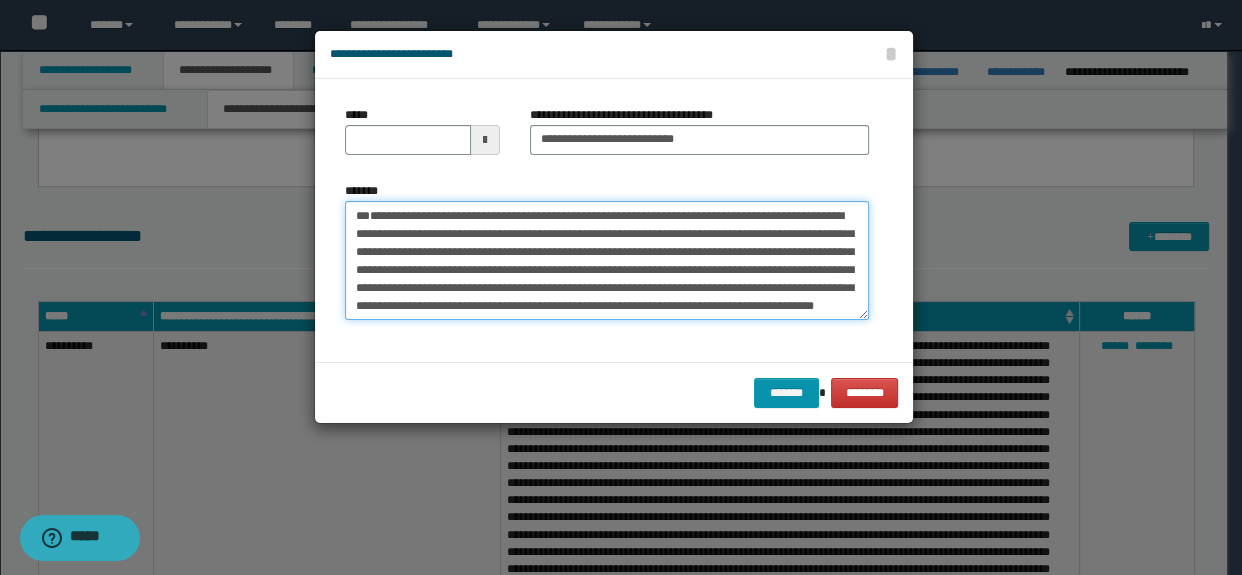 type 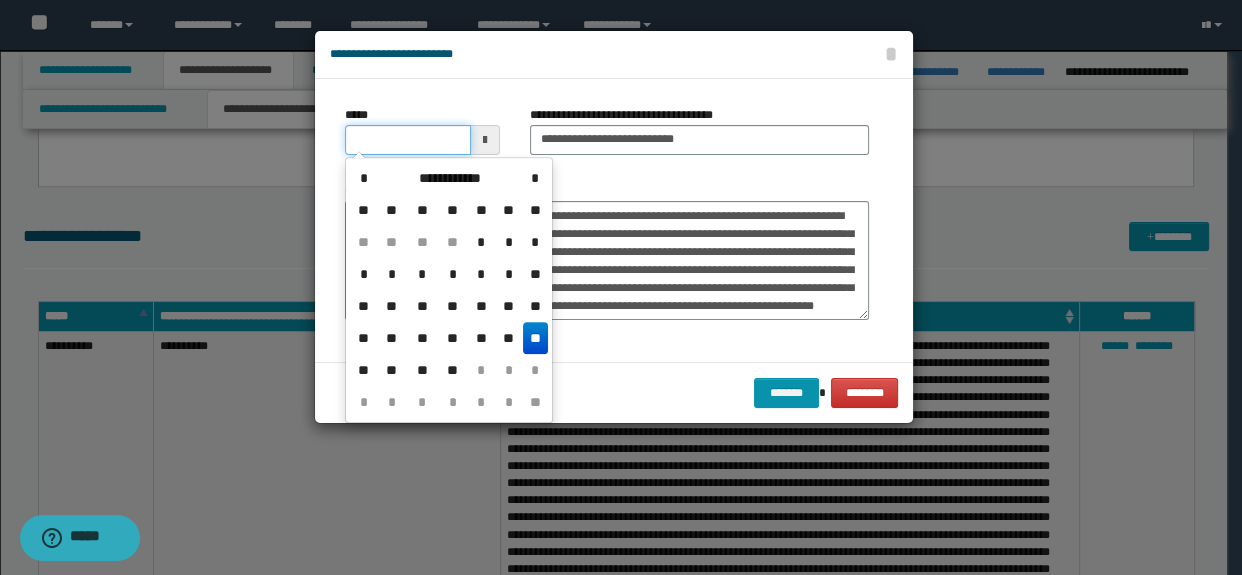 click on "*****" at bounding box center [408, 140] 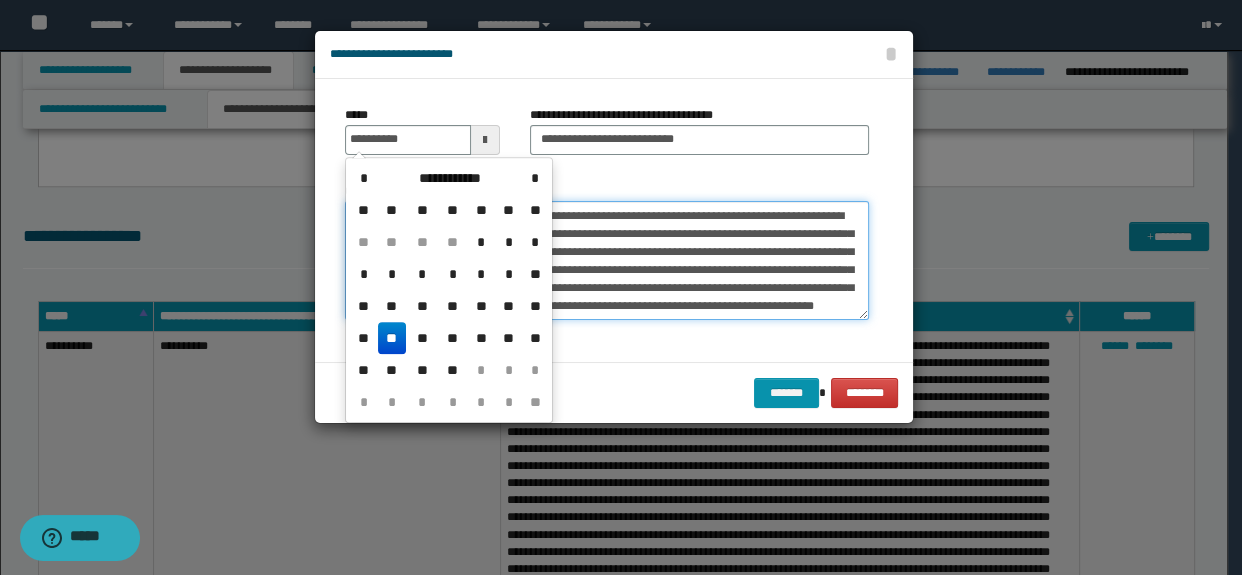 type on "**********" 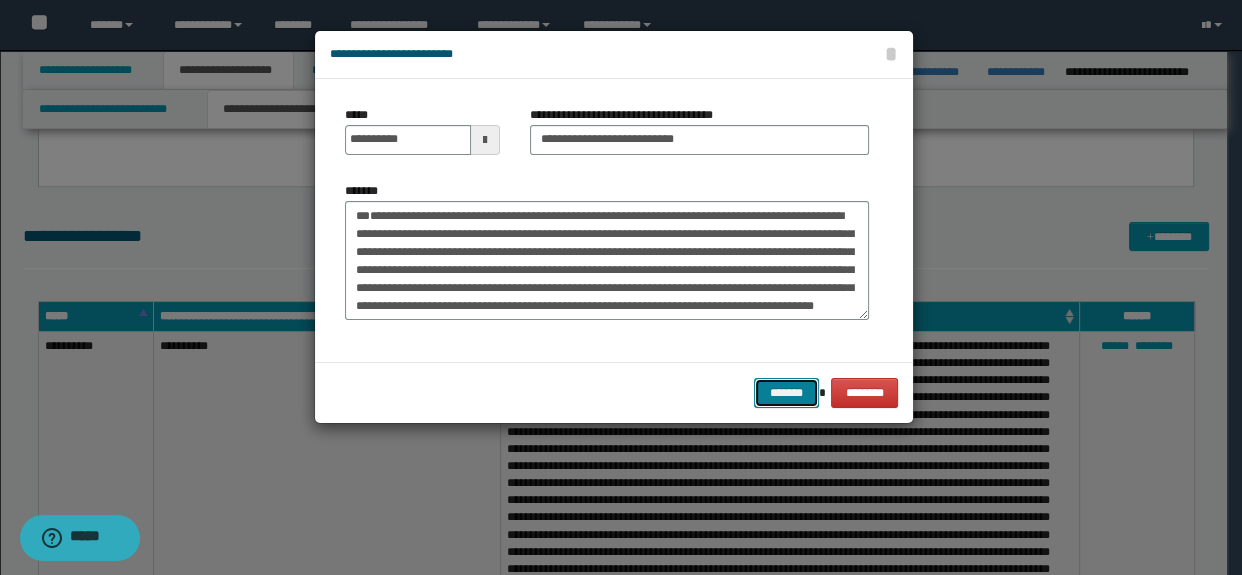 click on "*******" at bounding box center (786, 393) 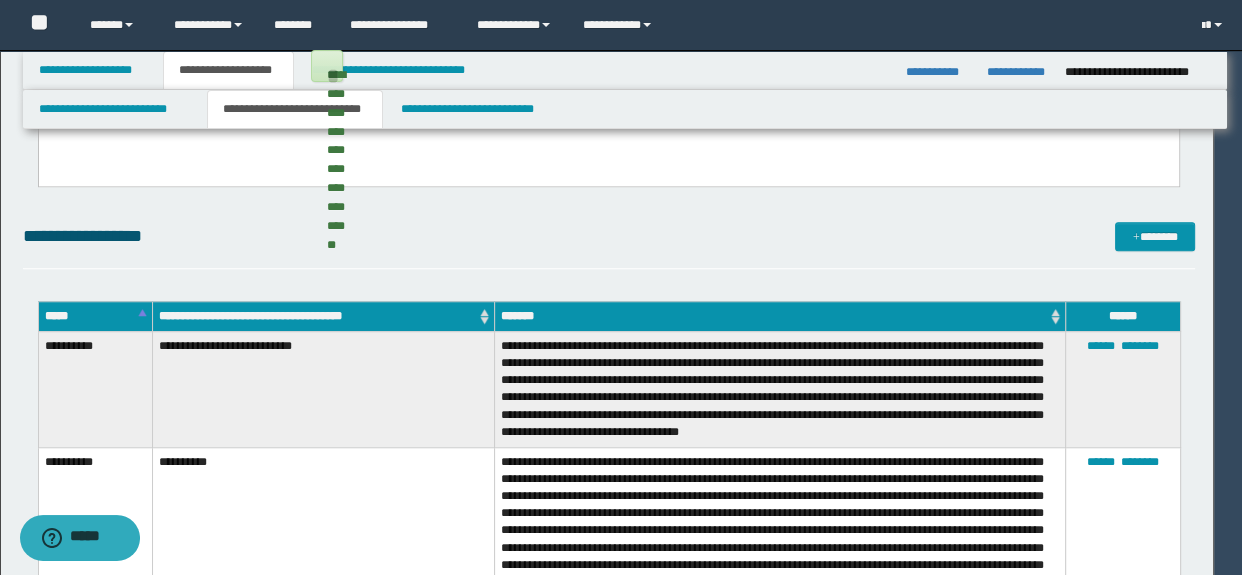 type 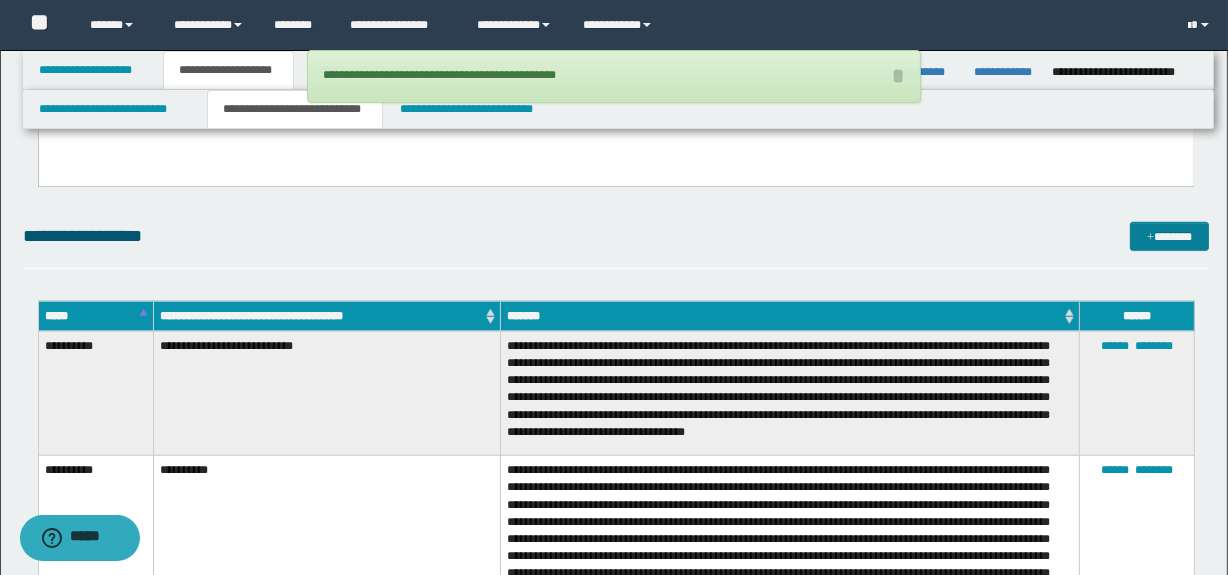 drag, startPoint x: 1123, startPoint y: 248, endPoint x: 1134, endPoint y: 248, distance: 11 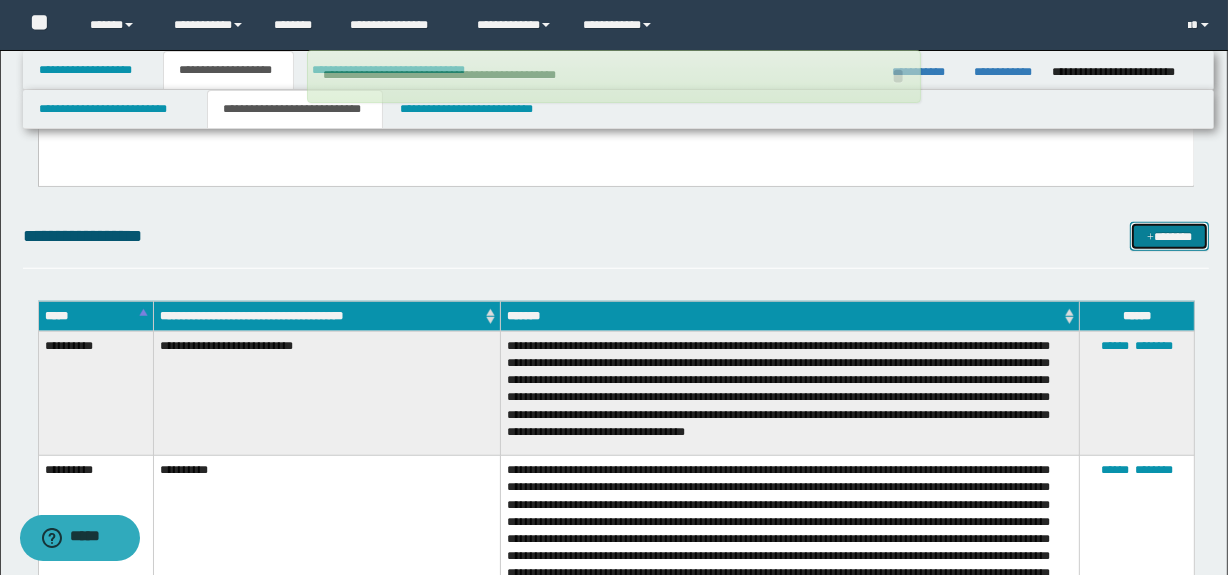 click on "*******" at bounding box center [1170, 237] 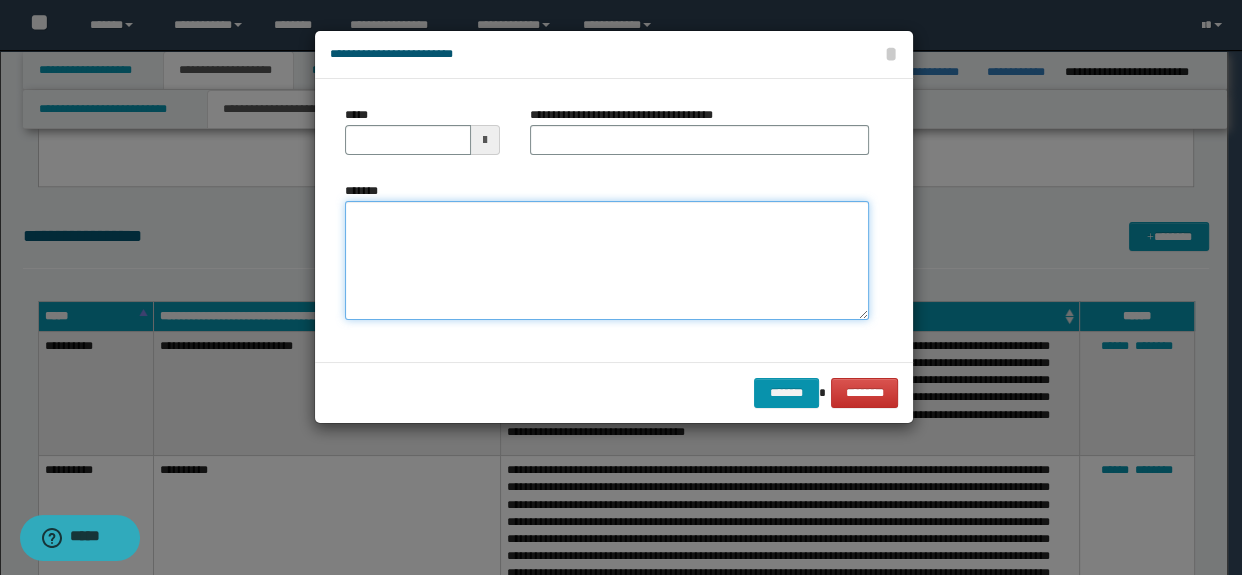 click on "*******" at bounding box center (607, 261) 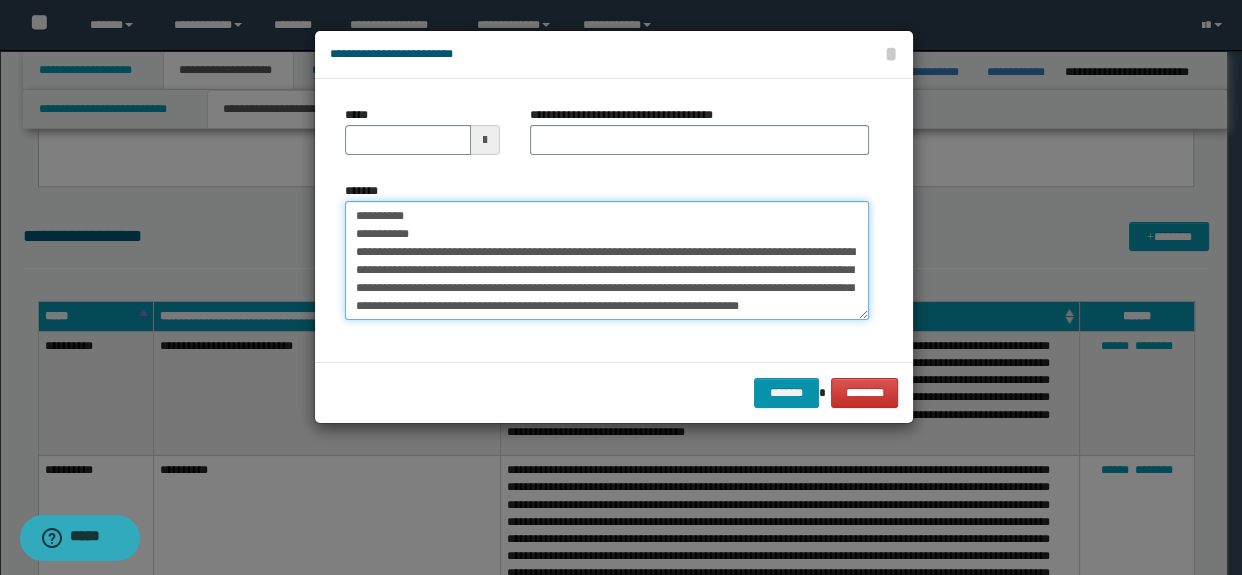scroll, scrollTop: 0, scrollLeft: 0, axis: both 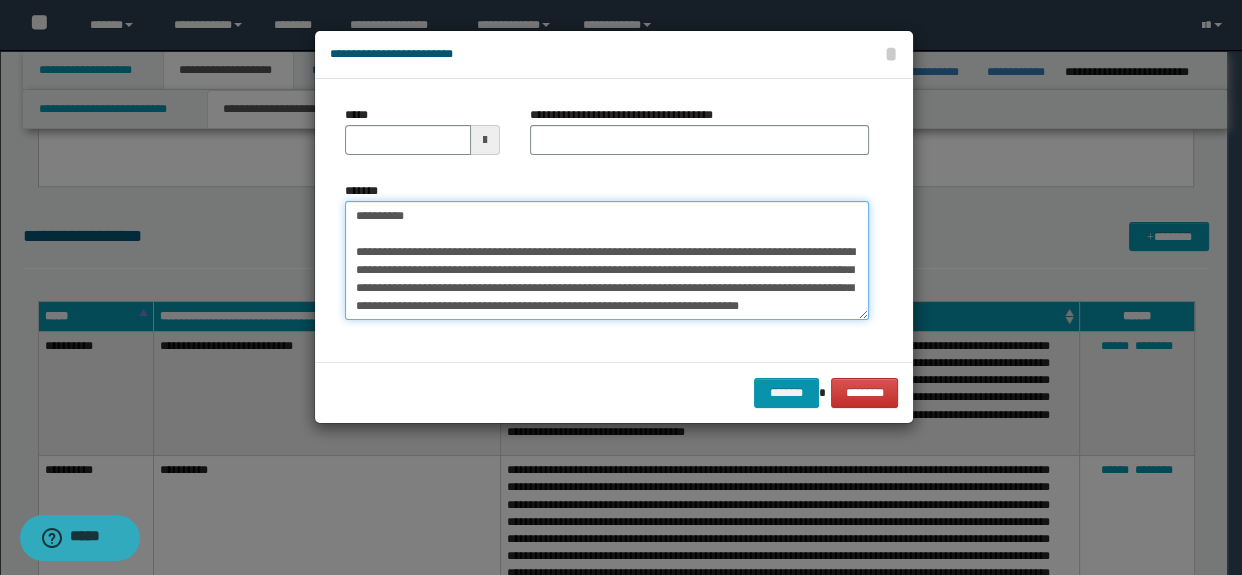 type on "**********" 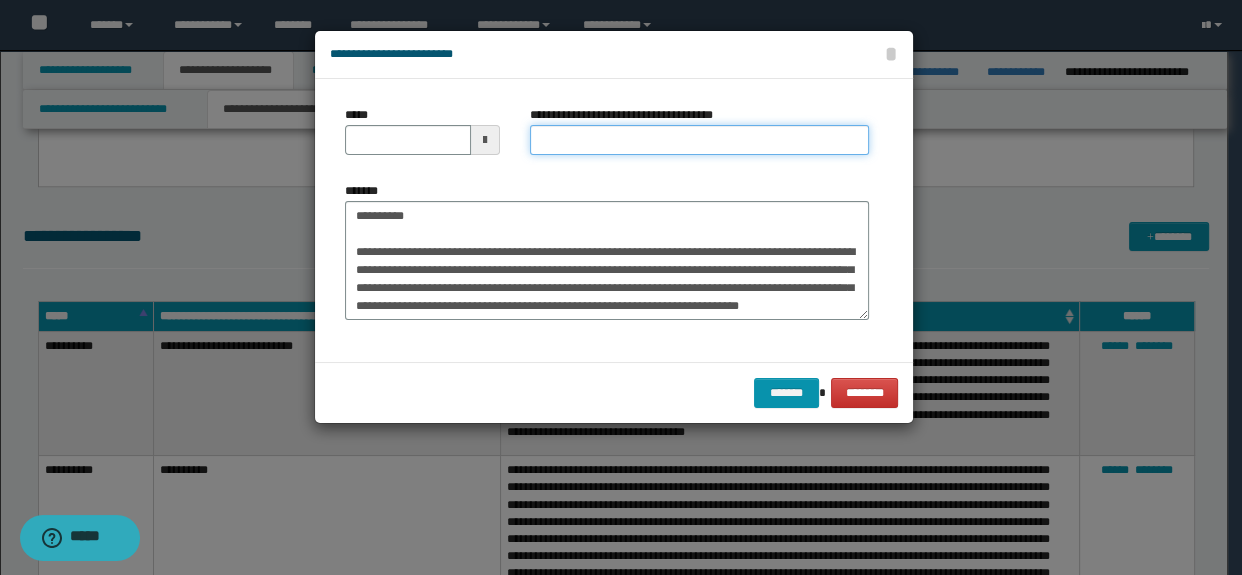 drag, startPoint x: 575, startPoint y: 140, endPoint x: 507, endPoint y: 180, distance: 78.892334 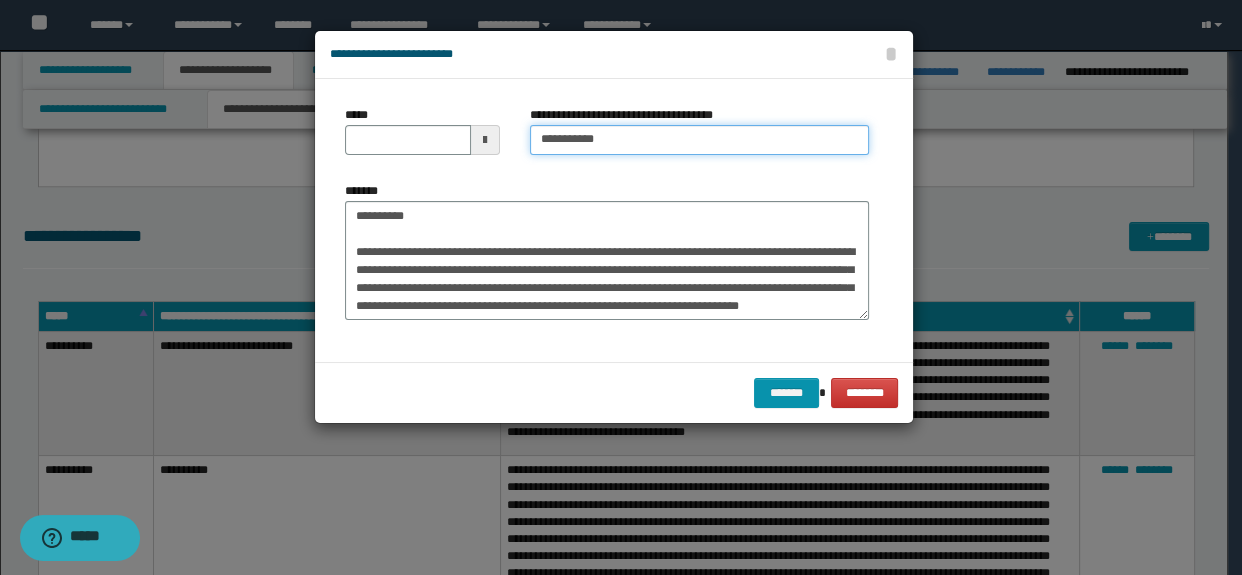 type on "**********" 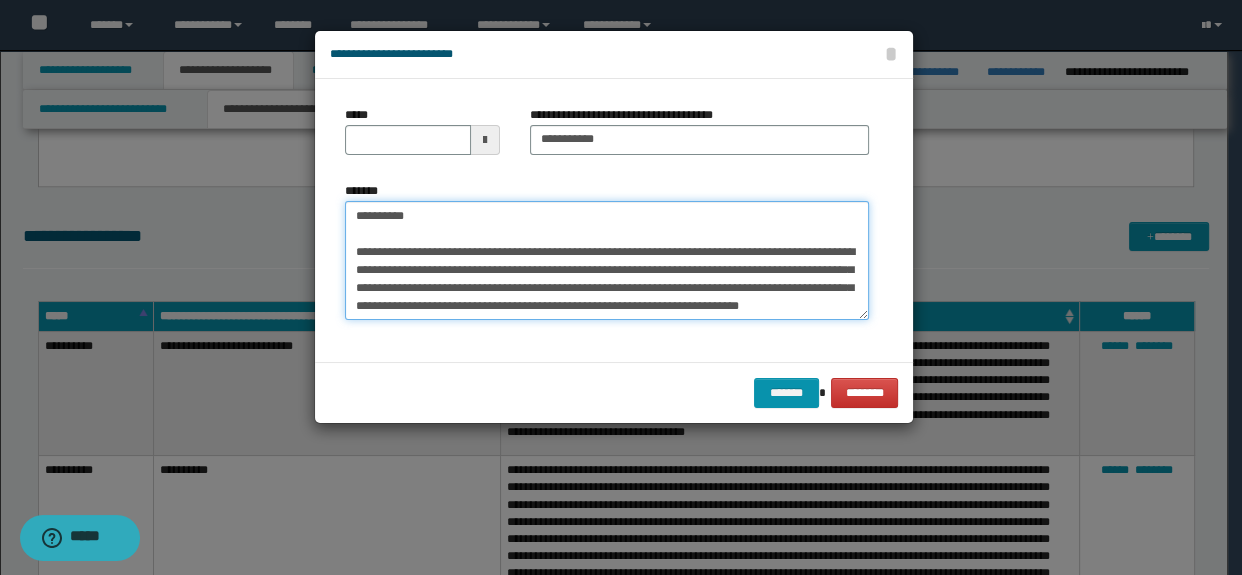 drag, startPoint x: 489, startPoint y: 215, endPoint x: 313, endPoint y: 209, distance: 176.10225 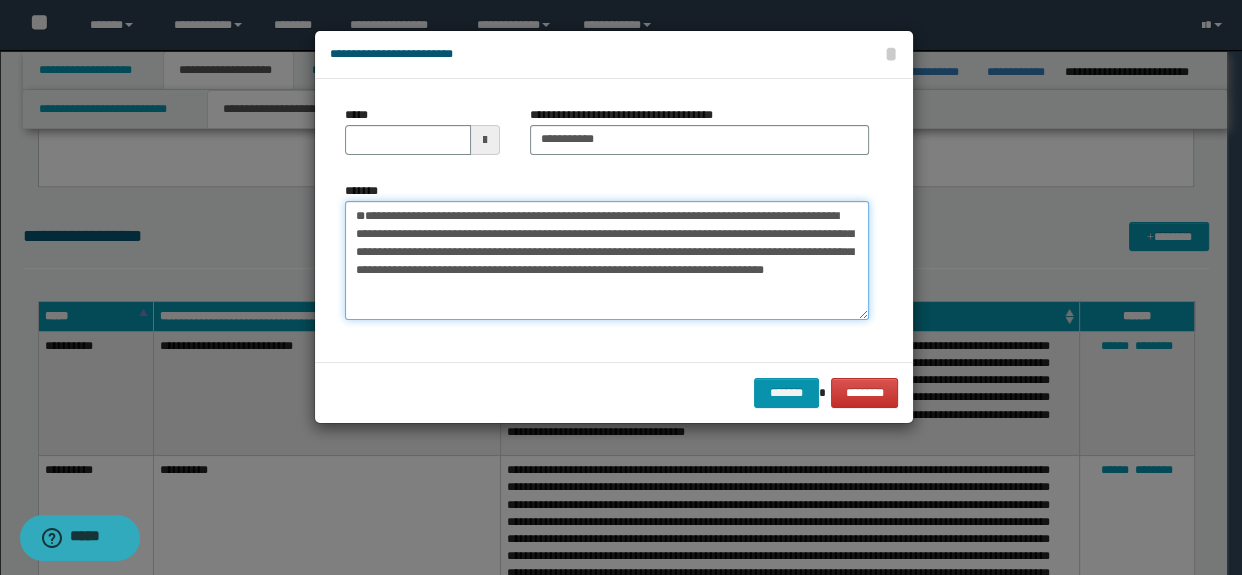 type 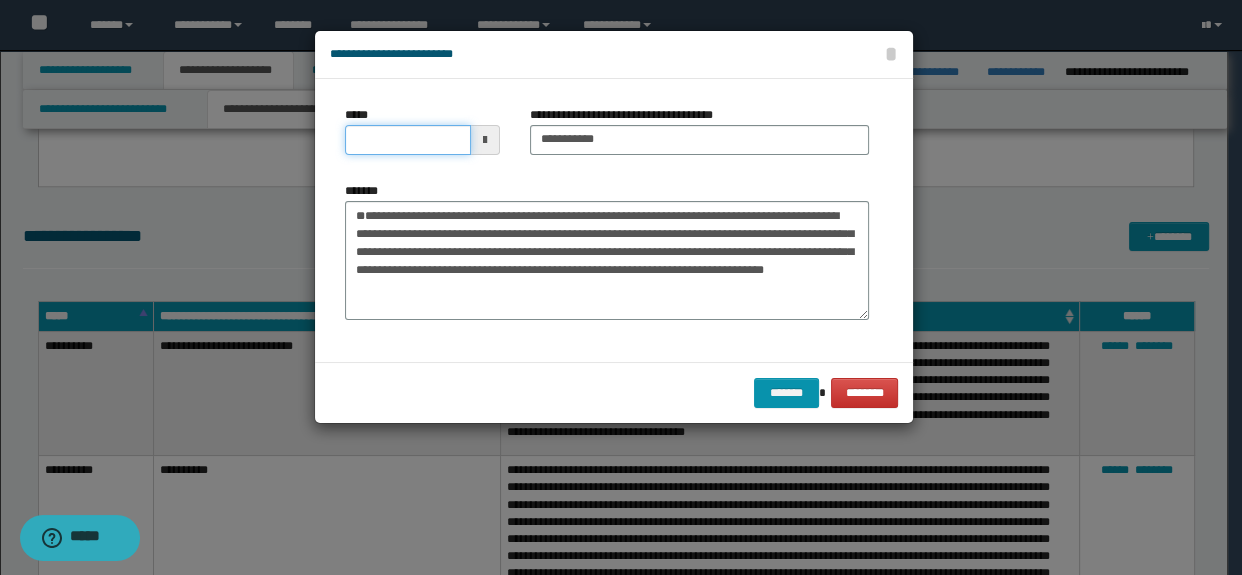 click on "*****" at bounding box center (408, 140) 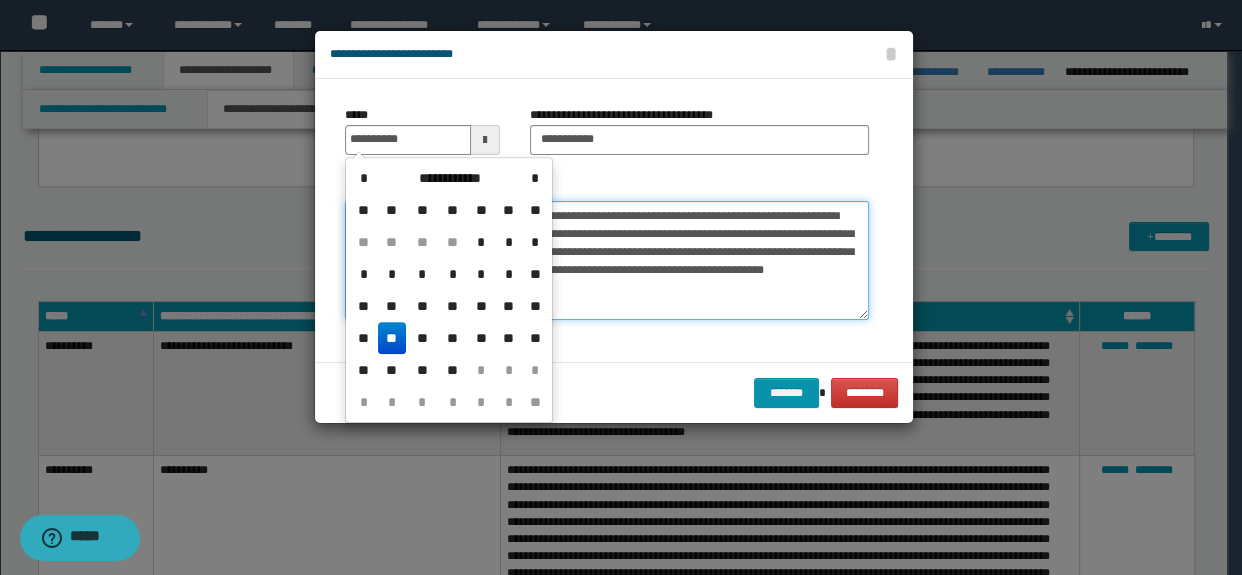 type on "**********" 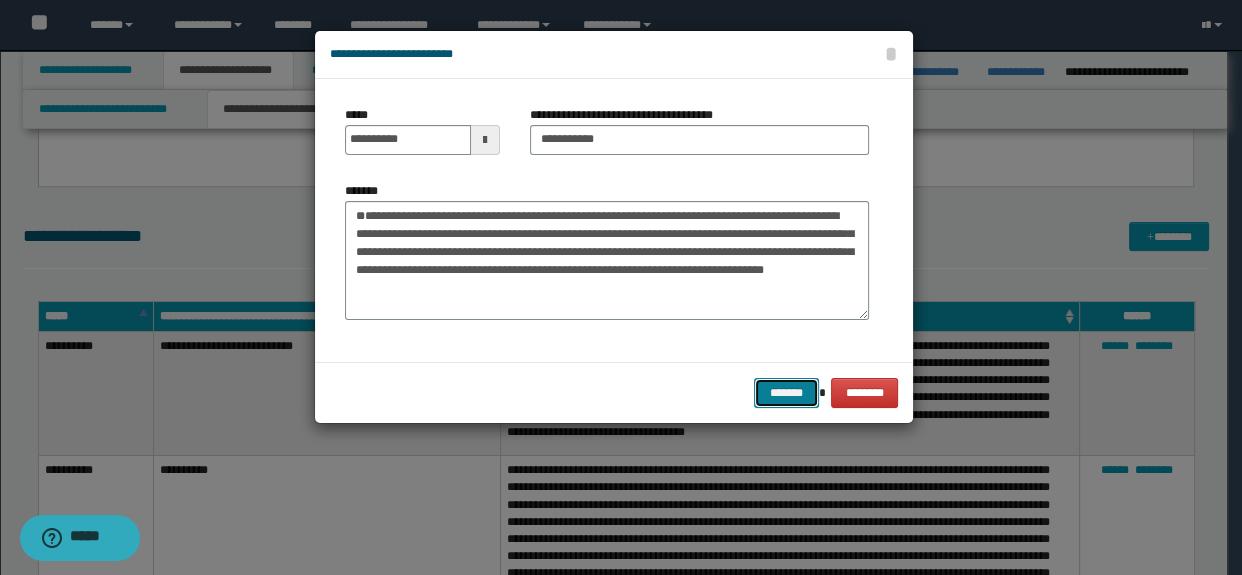 click on "*******" at bounding box center [786, 393] 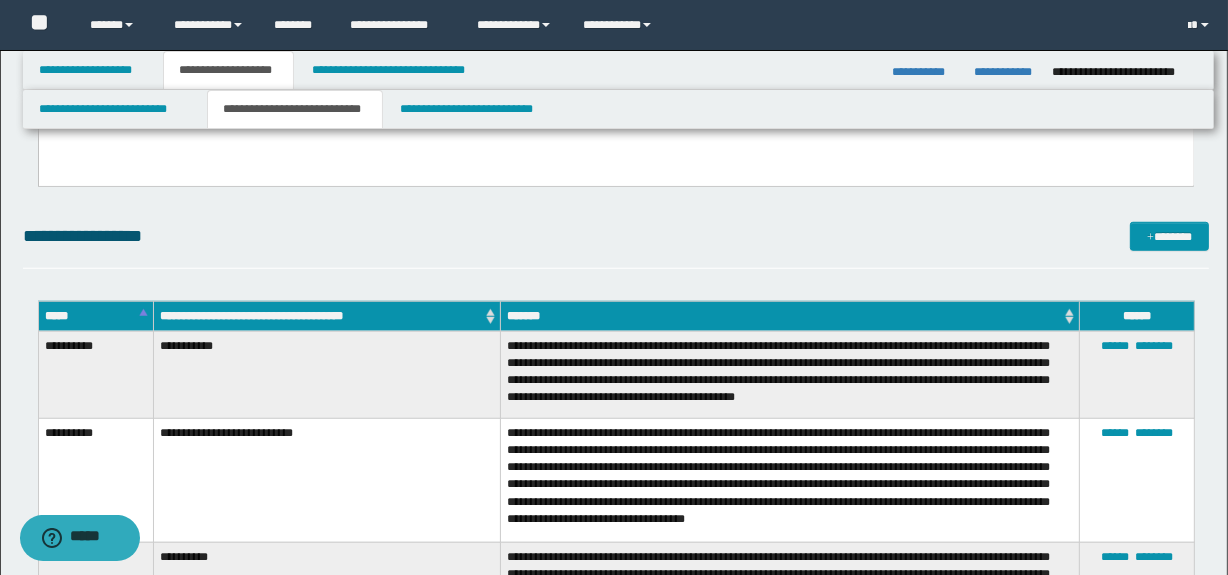 click on "**********" at bounding box center [616, 245] 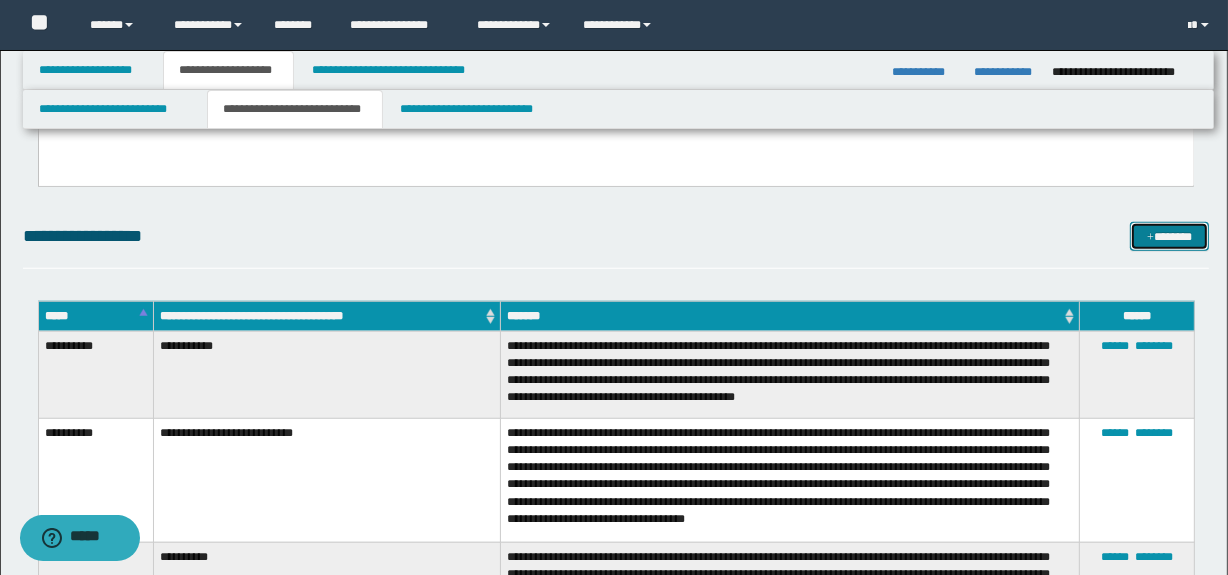 click at bounding box center (1150, 238) 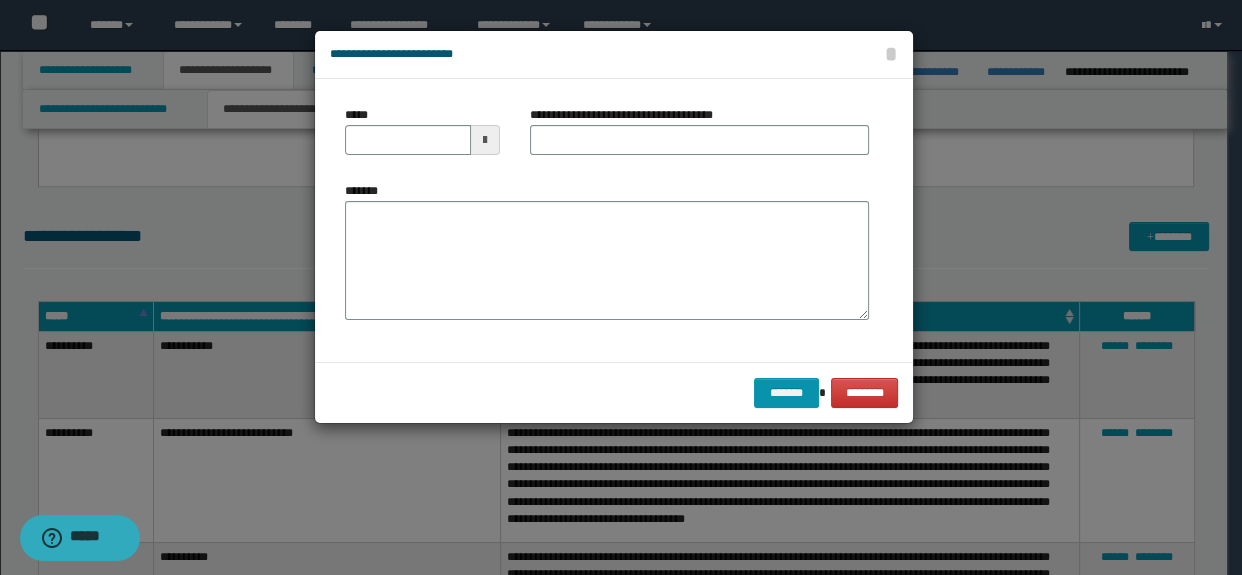 click on "*******" at bounding box center (607, 261) 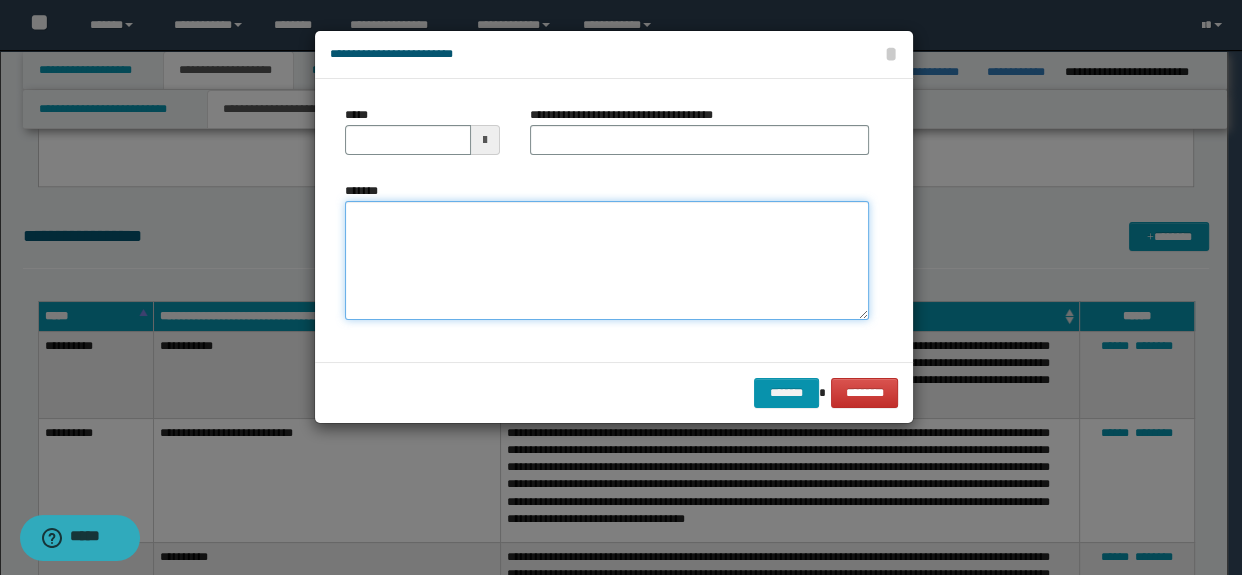 click on "*******" at bounding box center (607, 261) 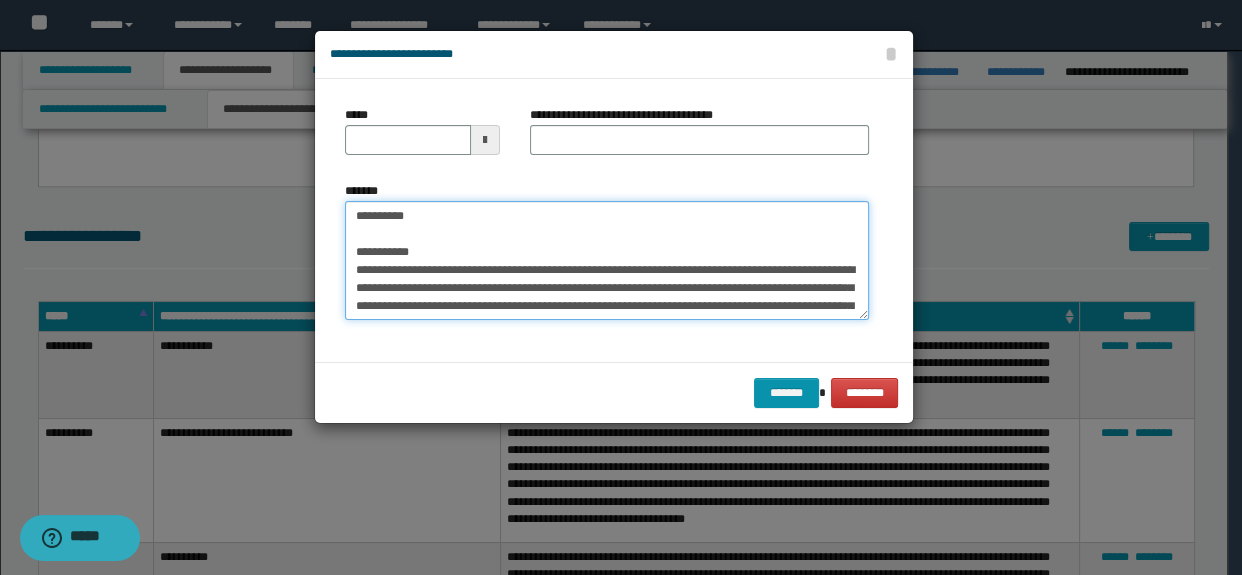 scroll, scrollTop: 0, scrollLeft: 0, axis: both 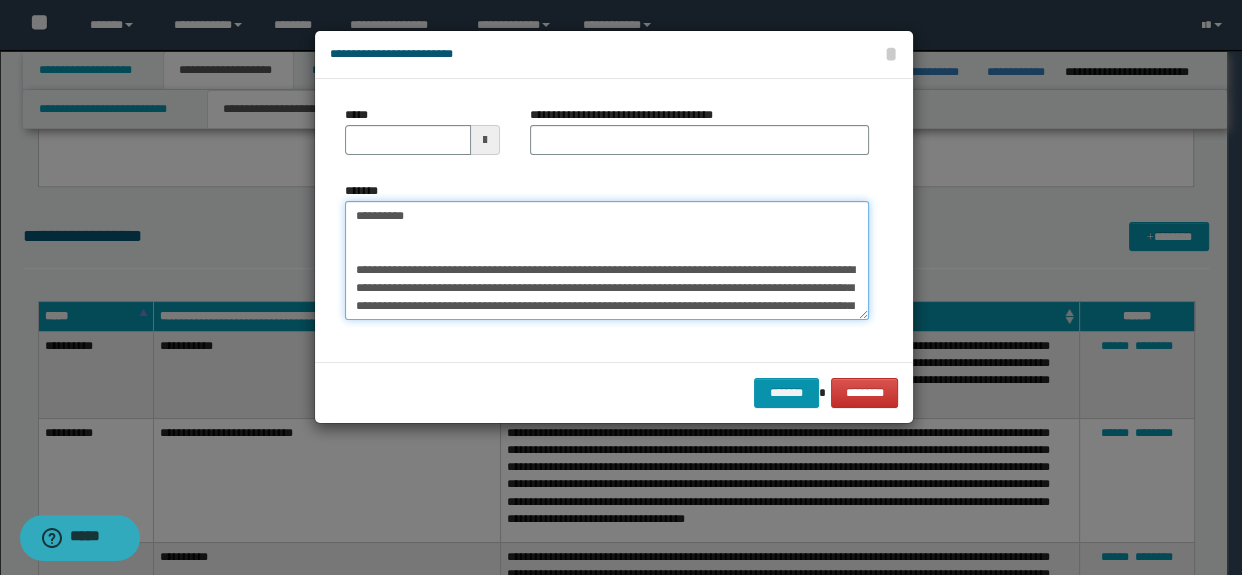 type on "**********" 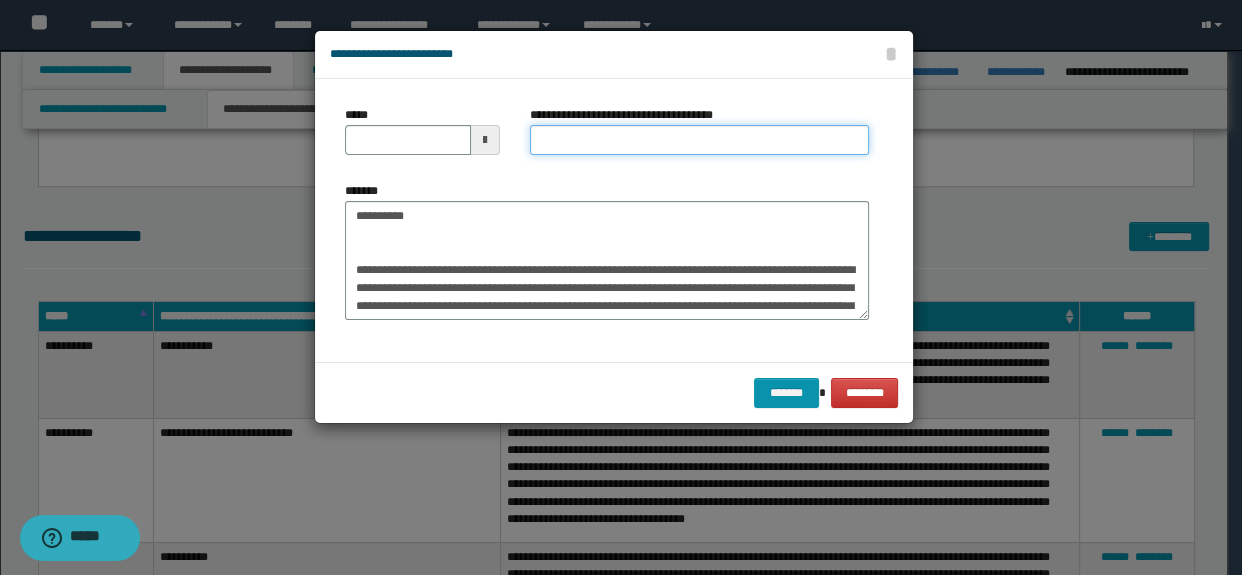 click on "**********" at bounding box center [700, 140] 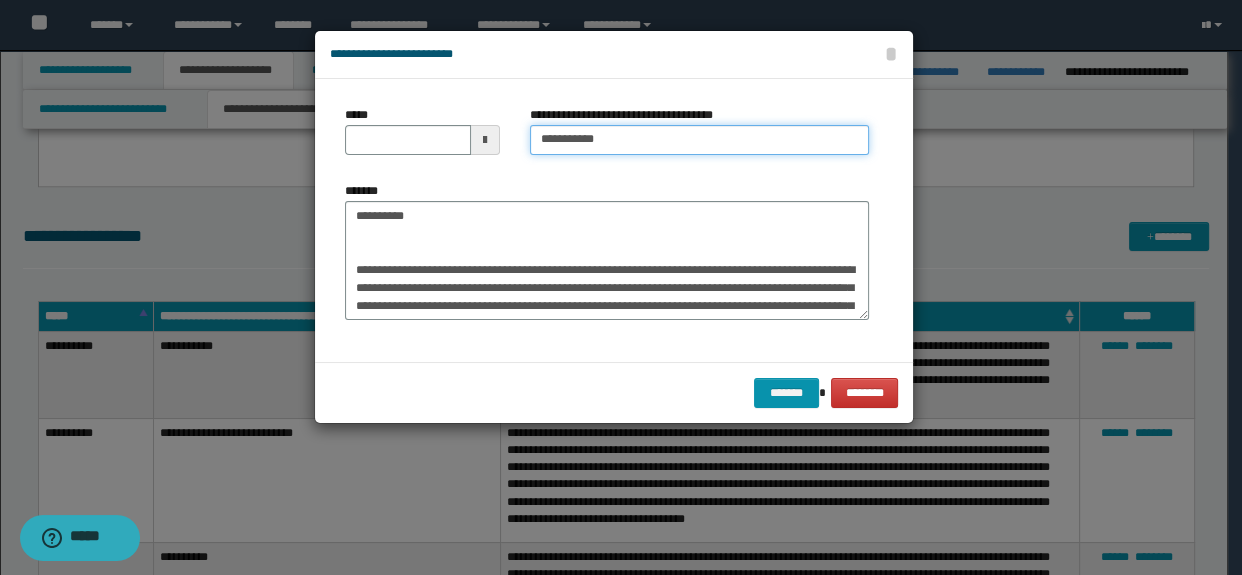 type on "**********" 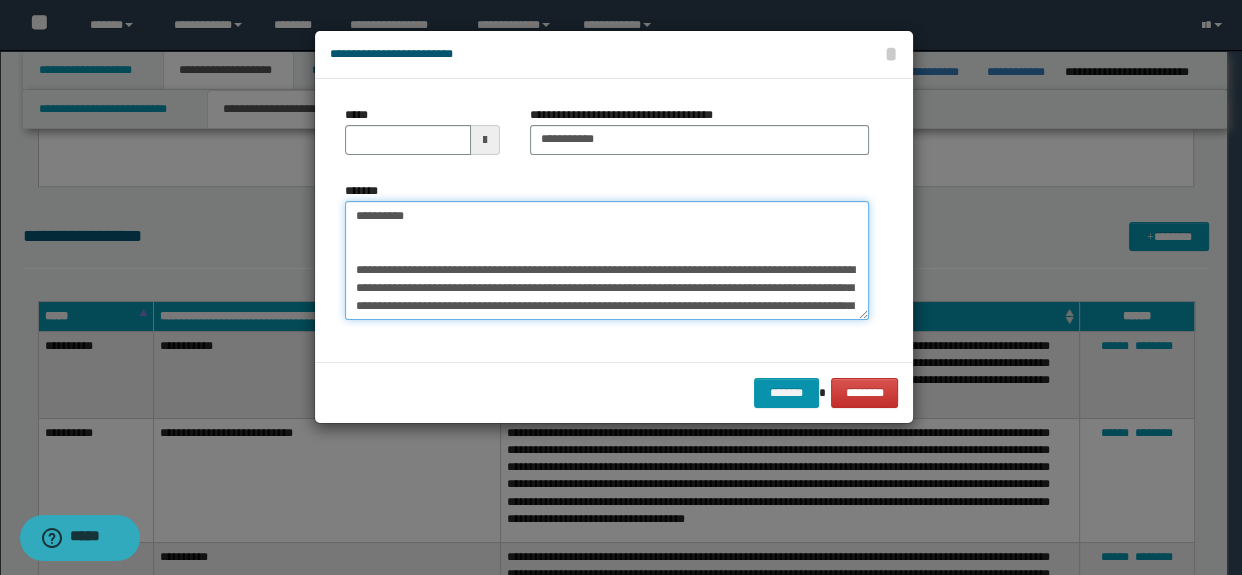 drag, startPoint x: 442, startPoint y: 221, endPoint x: 234, endPoint y: 218, distance: 208.02164 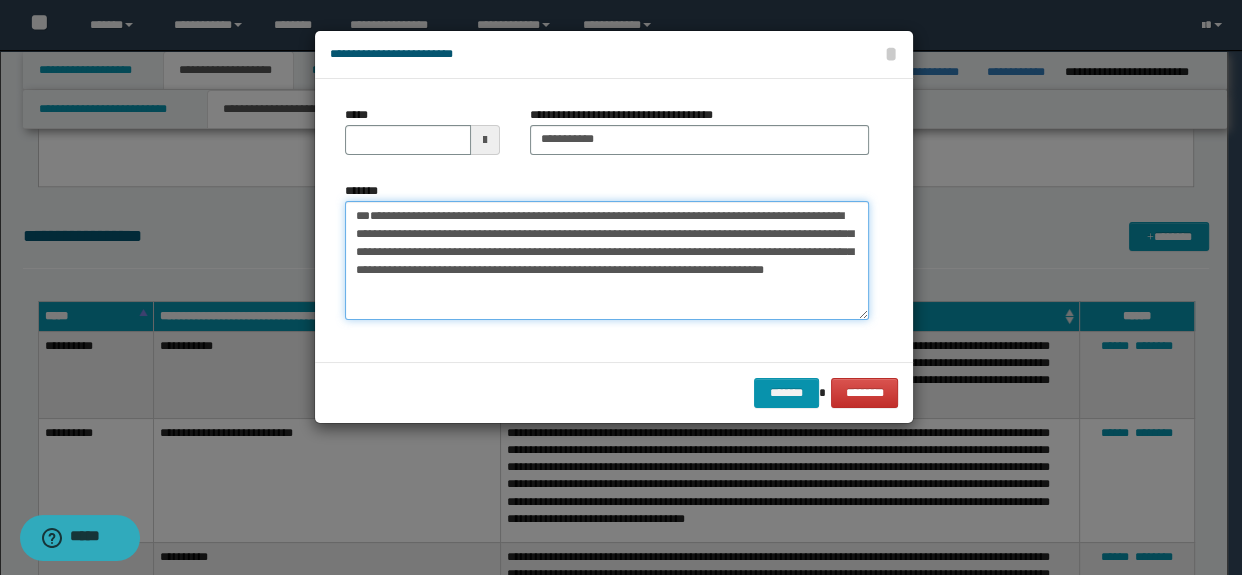 type 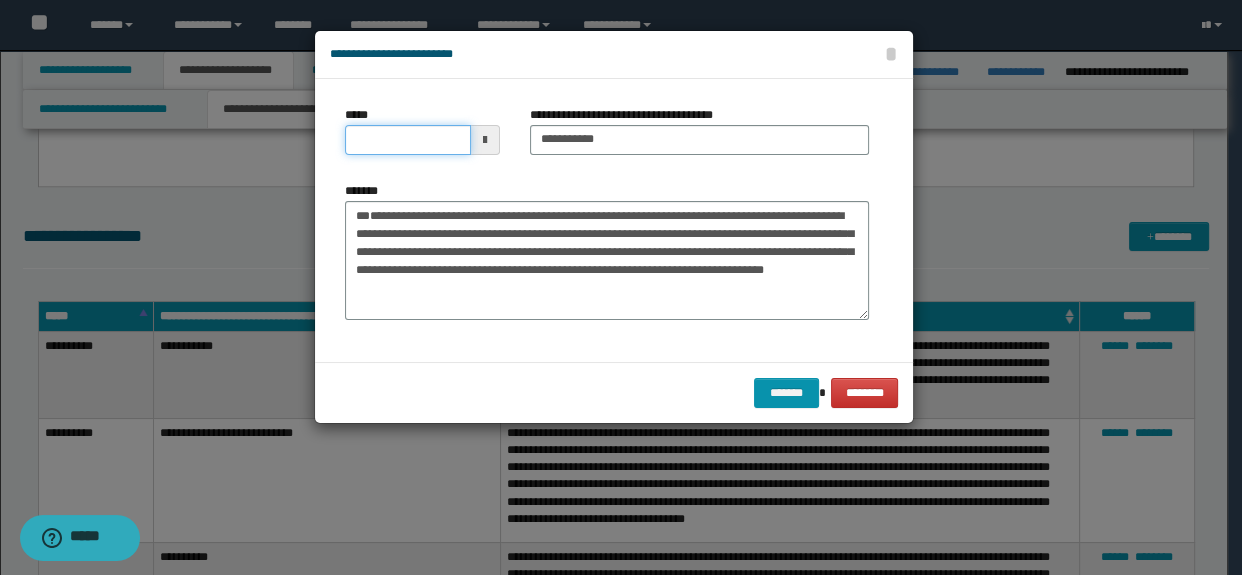 click on "*****" at bounding box center (408, 140) 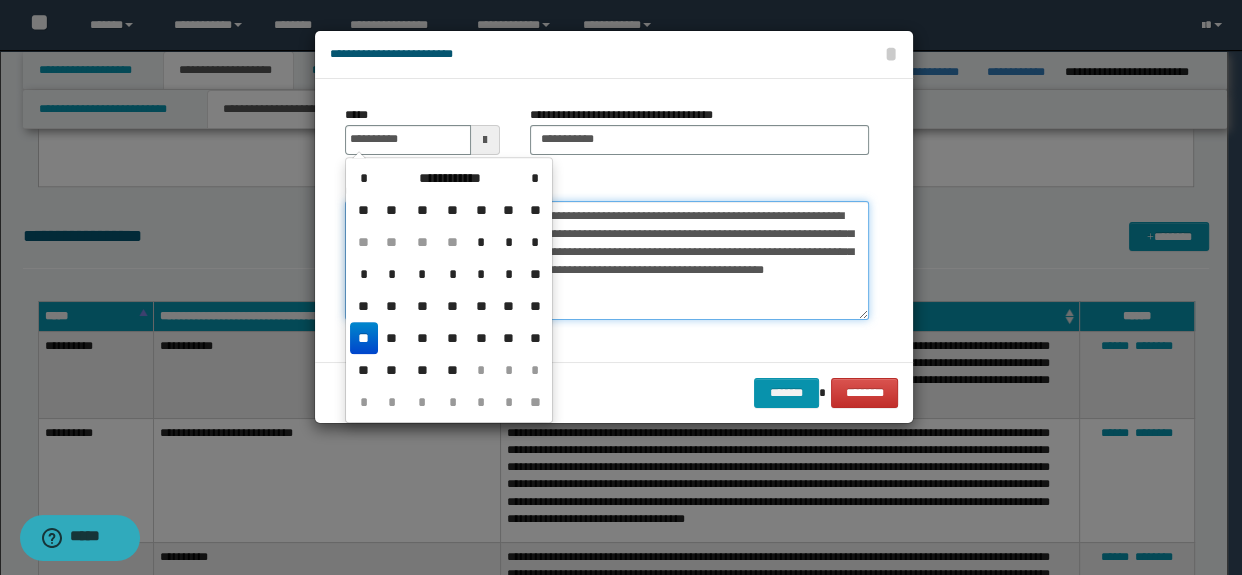 type on "**********" 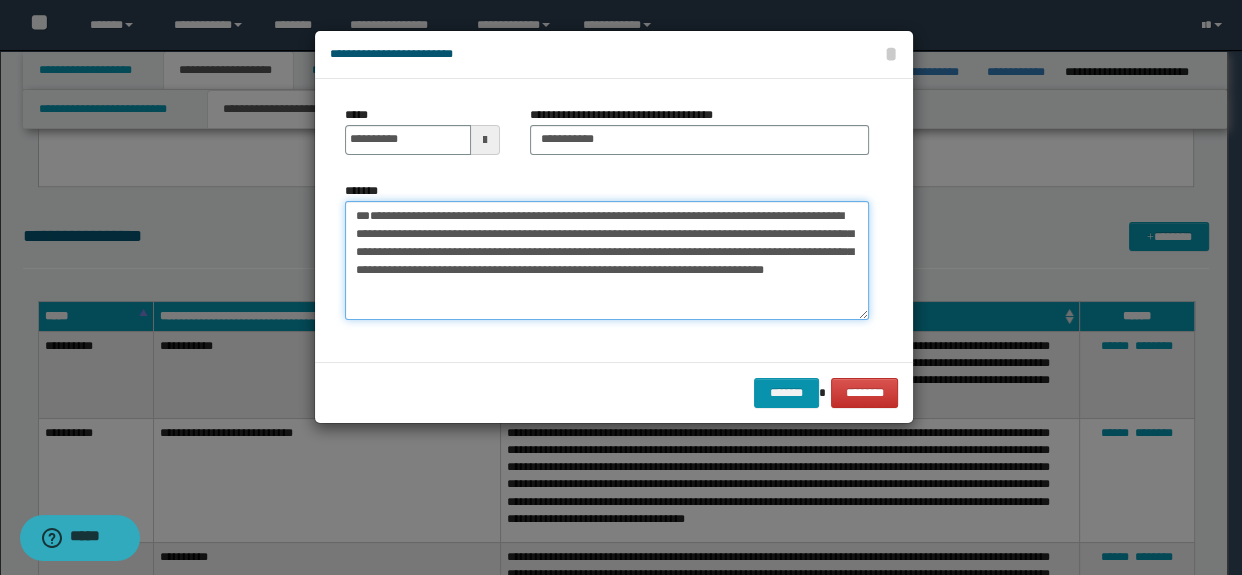 click on "**********" at bounding box center [607, 261] 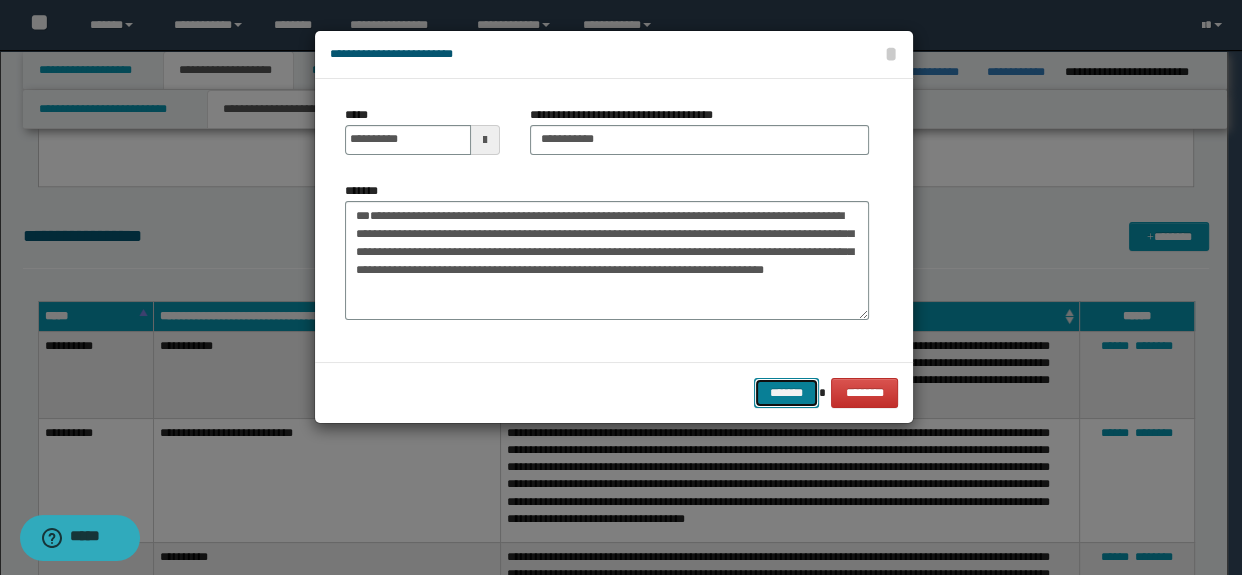 click on "*******" at bounding box center (786, 393) 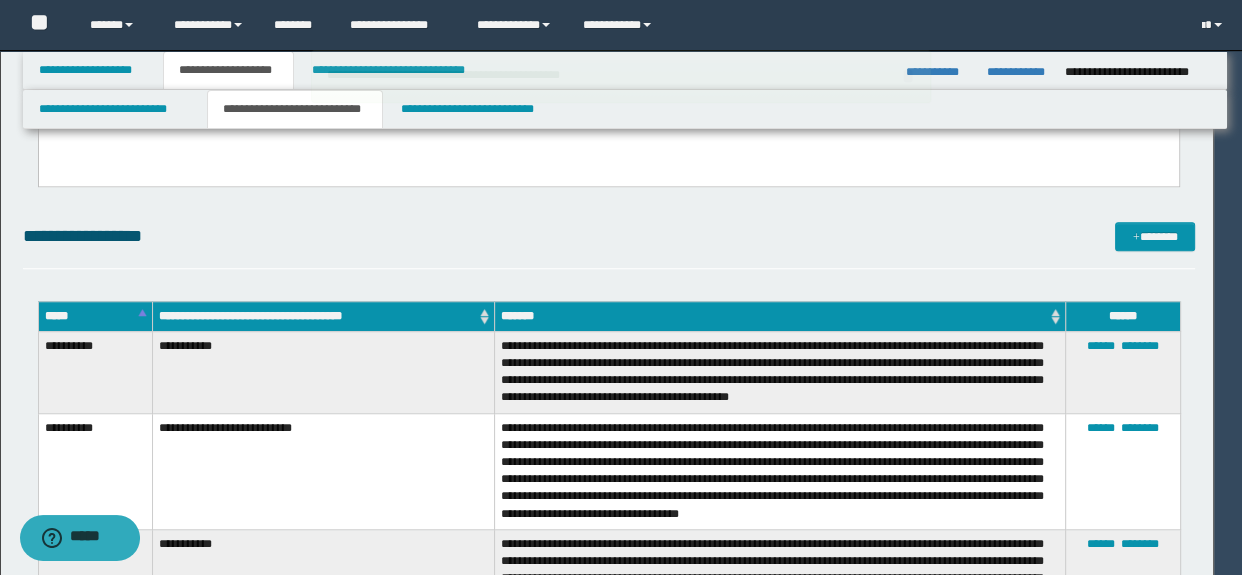 type 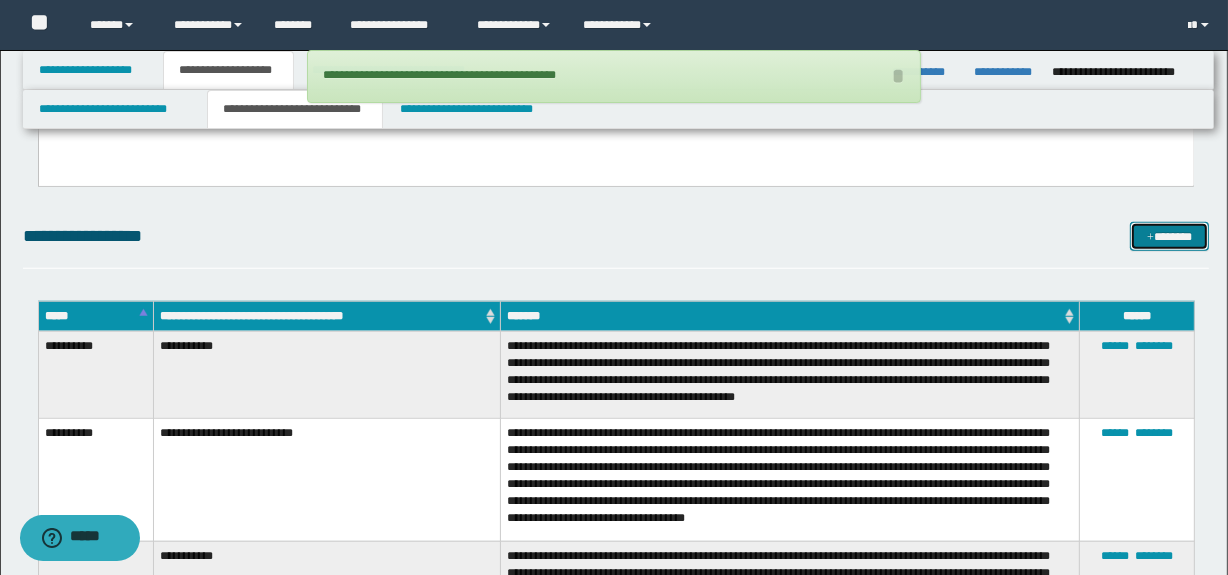 click on "*******" at bounding box center [1170, 237] 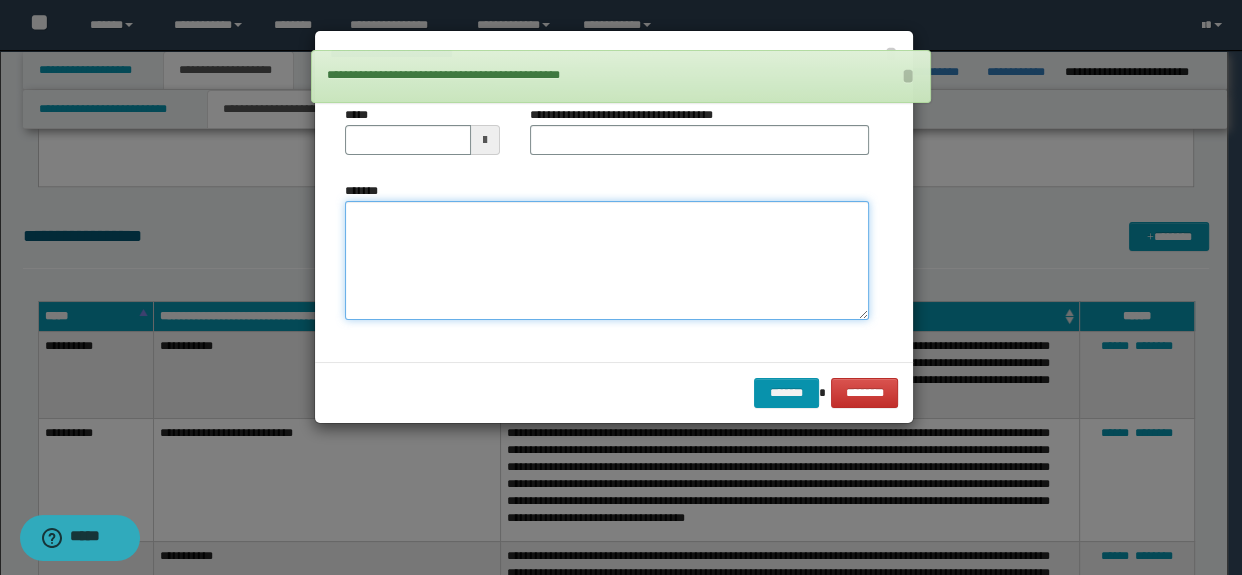 click on "*******" at bounding box center (607, 261) 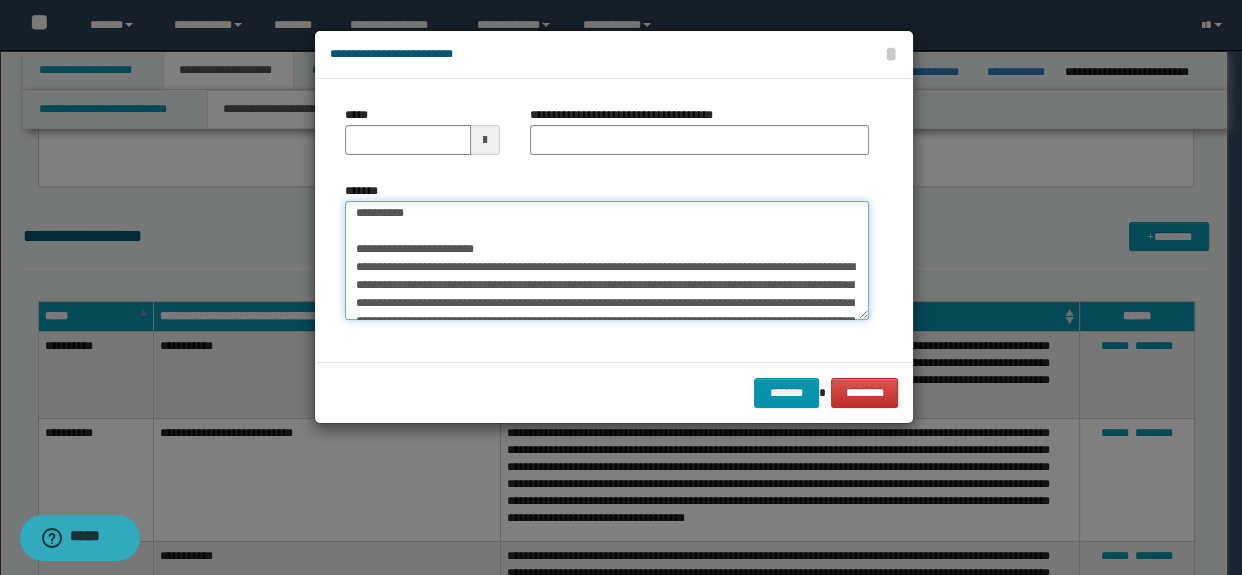 scroll, scrollTop: 0, scrollLeft: 0, axis: both 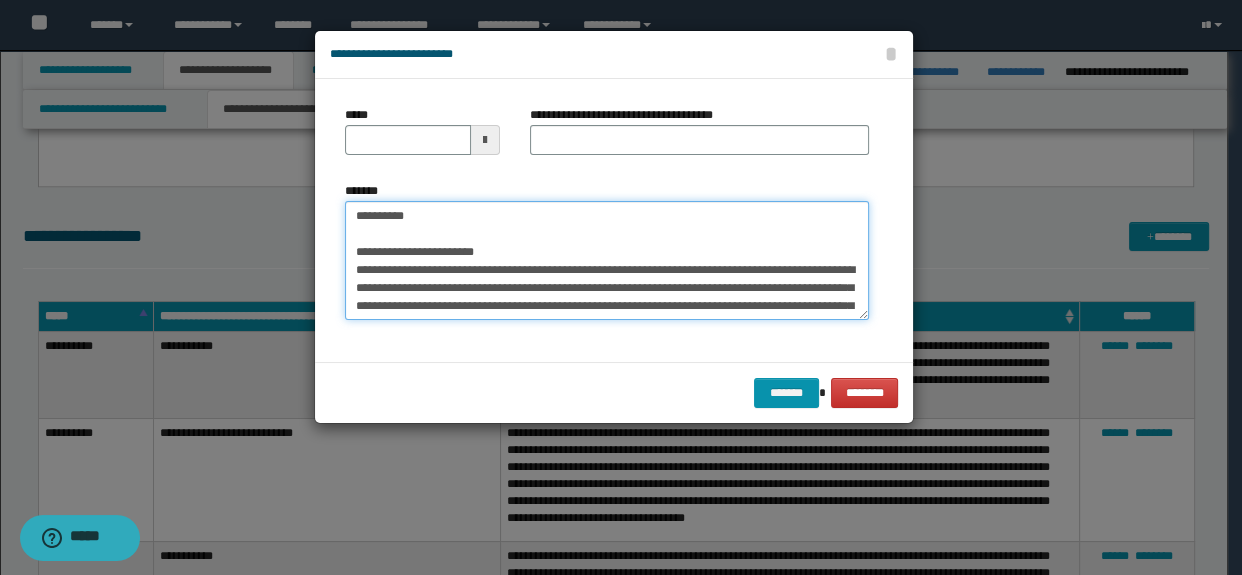 drag, startPoint x: 519, startPoint y: 246, endPoint x: 290, endPoint y: 246, distance: 229 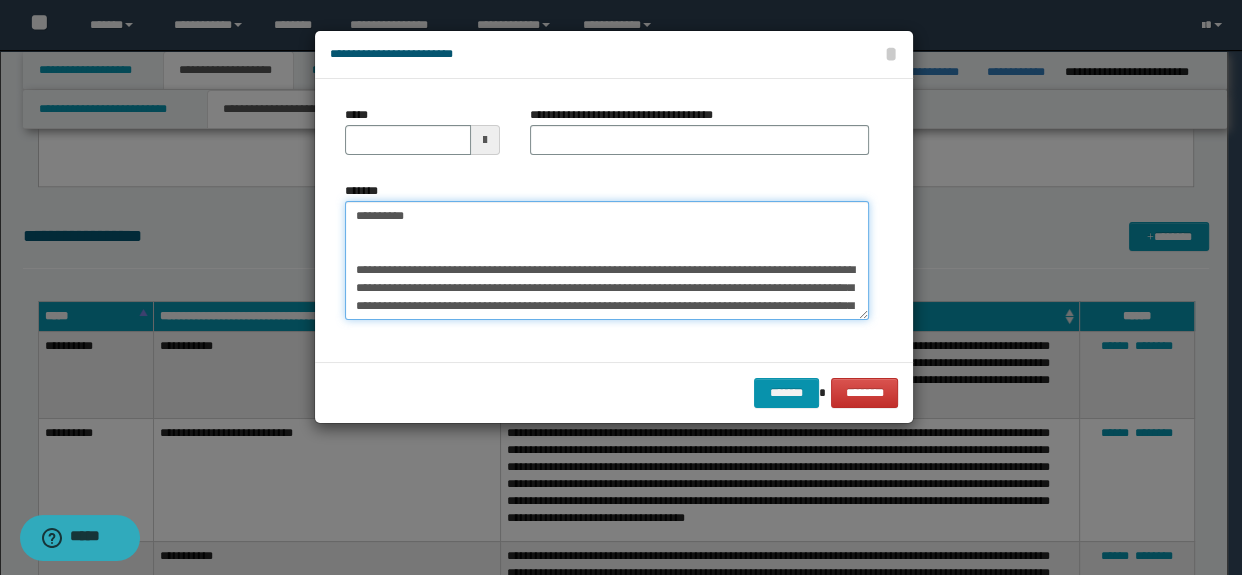 type on "**********" 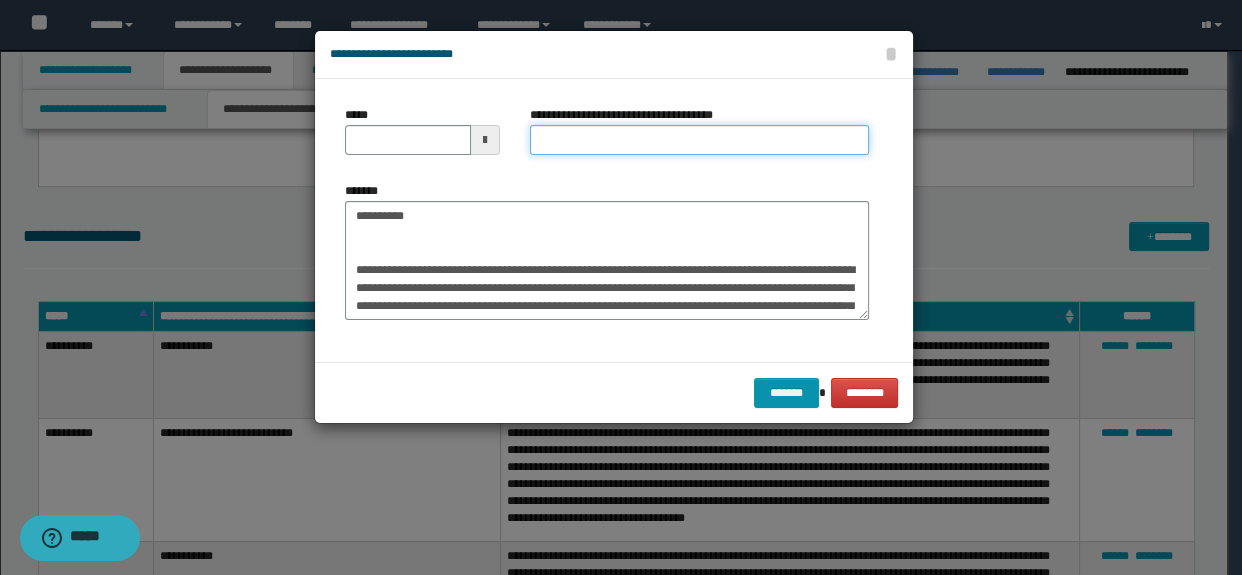 drag, startPoint x: 618, startPoint y: 137, endPoint x: 533, endPoint y: 167, distance: 90.13878 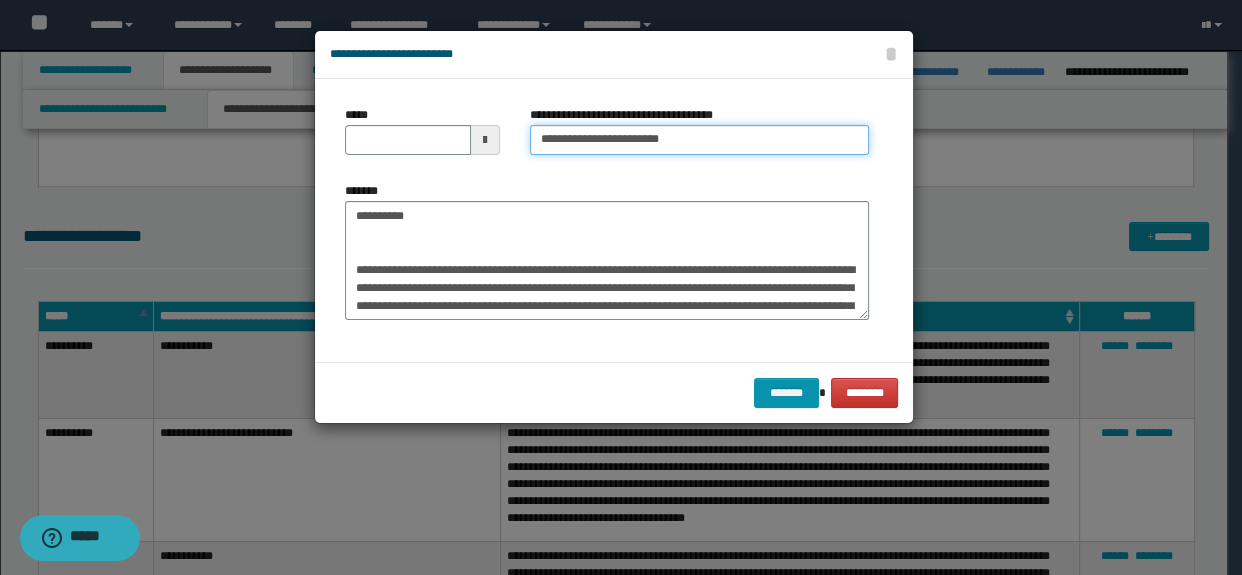 type on "**********" 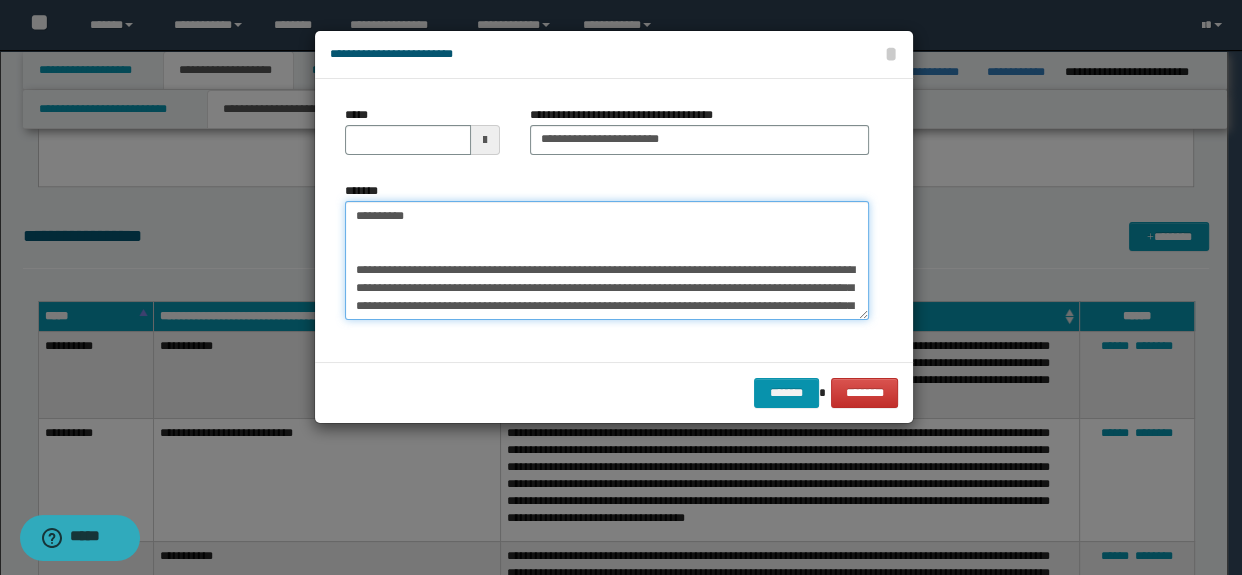 drag, startPoint x: 451, startPoint y: 227, endPoint x: 312, endPoint y: 188, distance: 144.36758 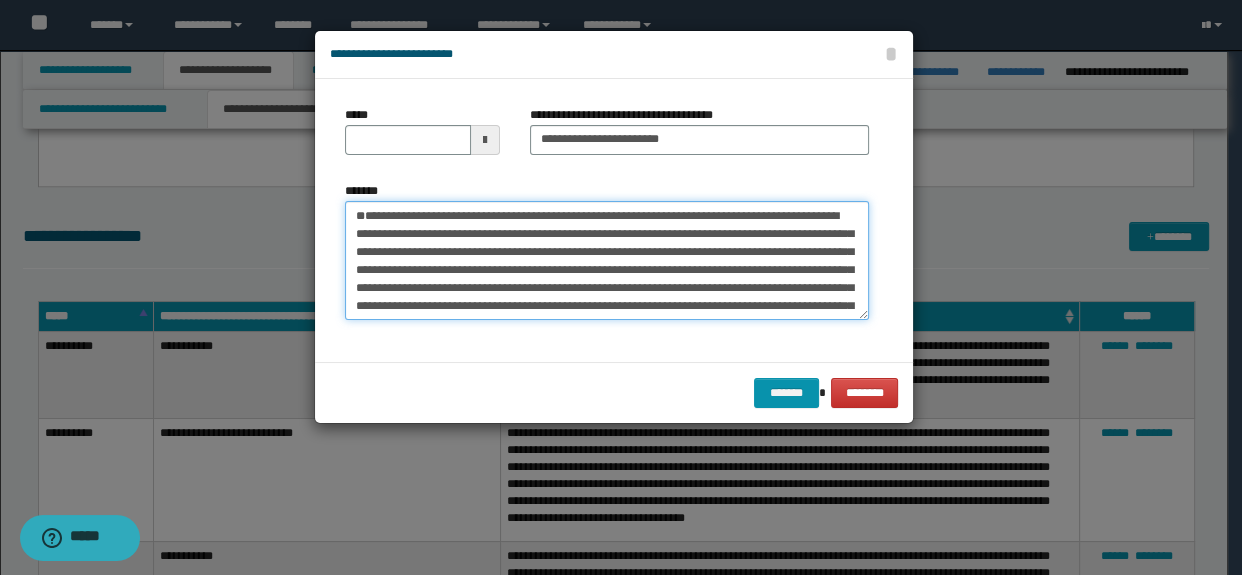type 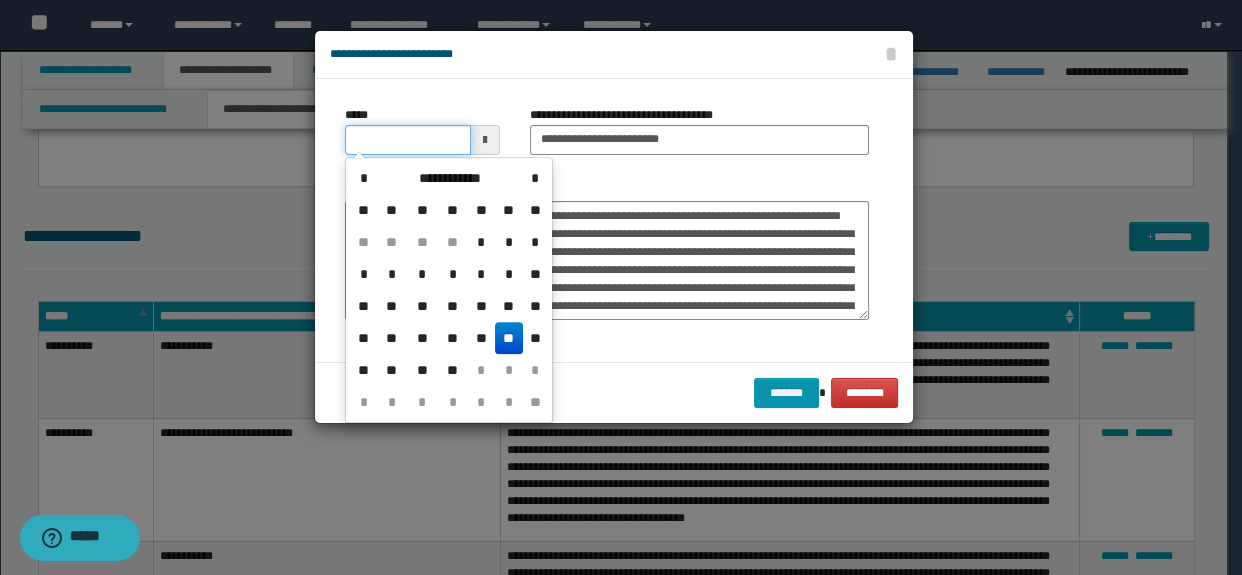 click on "*****" at bounding box center (408, 140) 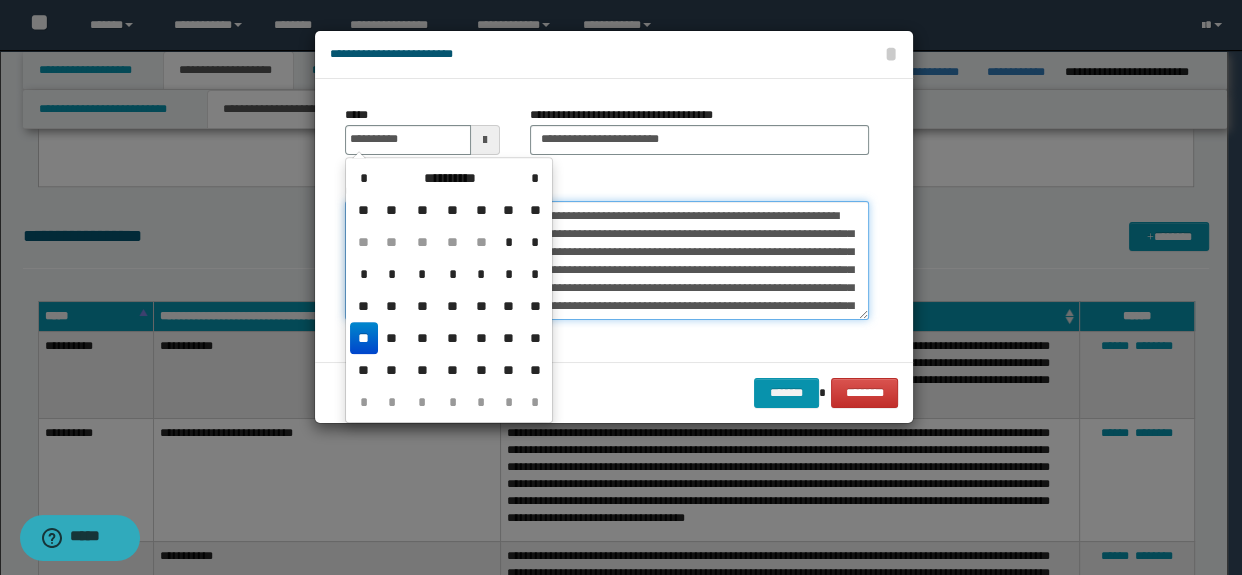 type on "**********" 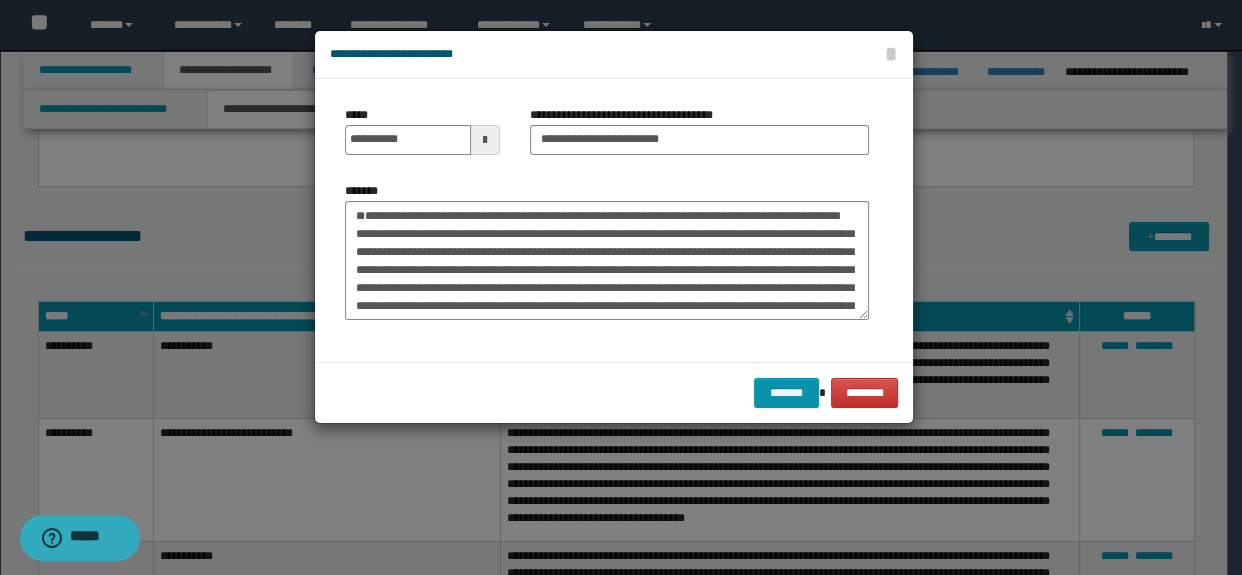 click on "*******
********" at bounding box center [614, 392] 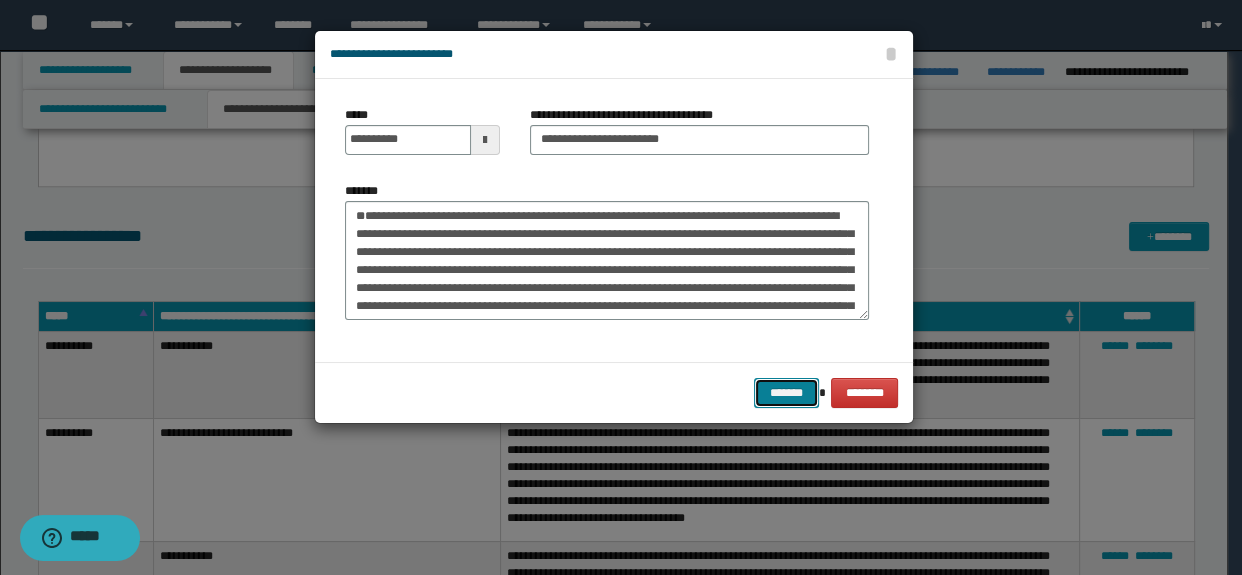 click on "*******" at bounding box center (786, 393) 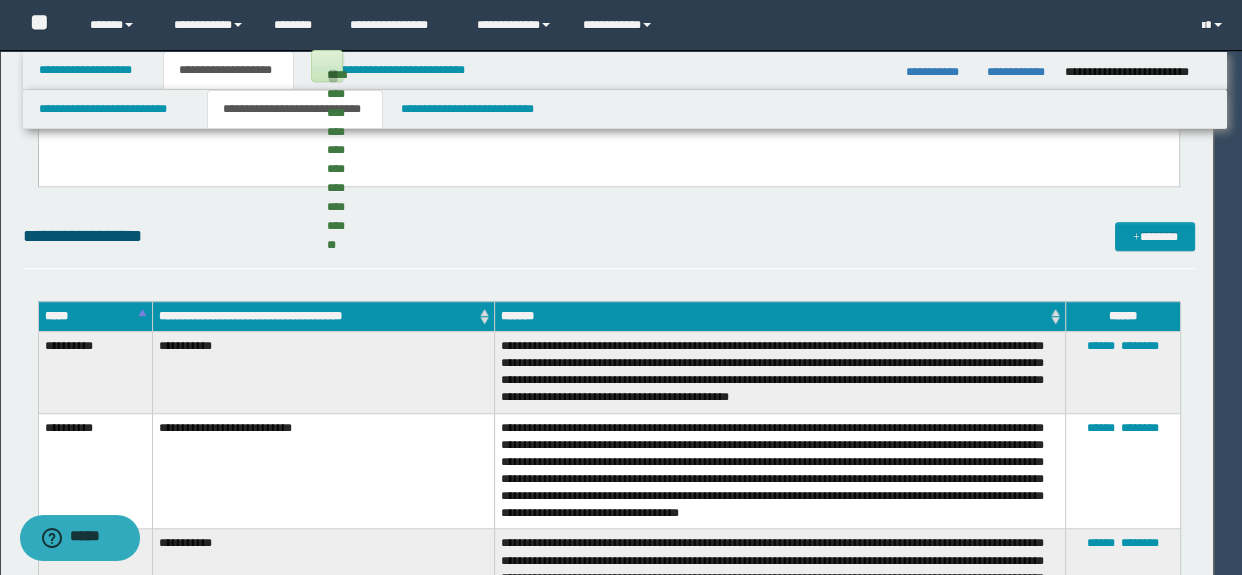 type 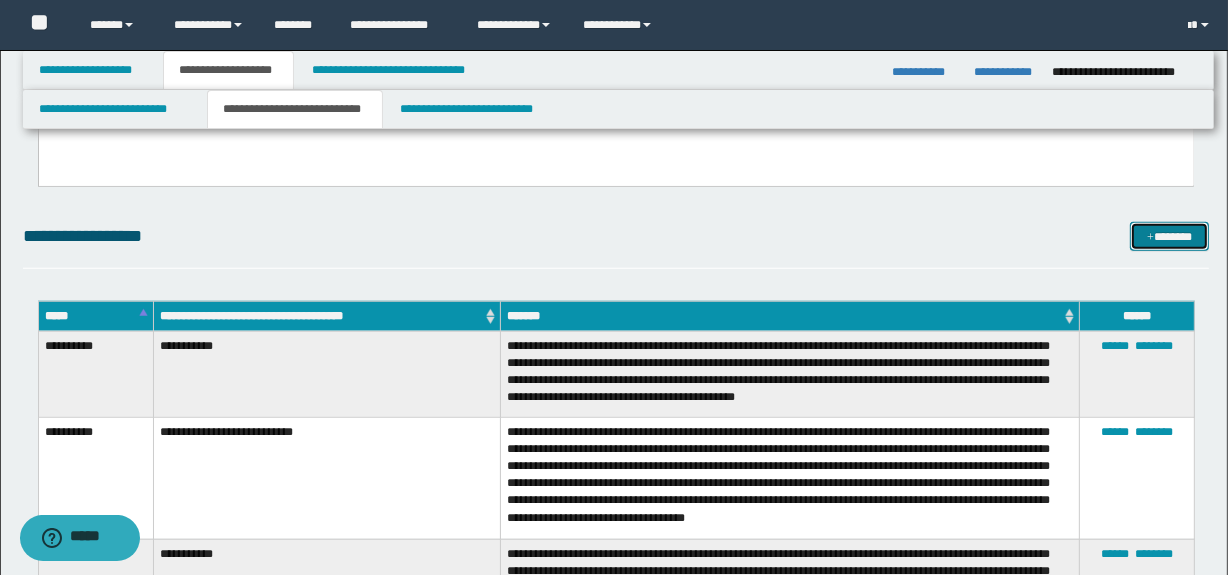 click on "*******" at bounding box center [1170, 237] 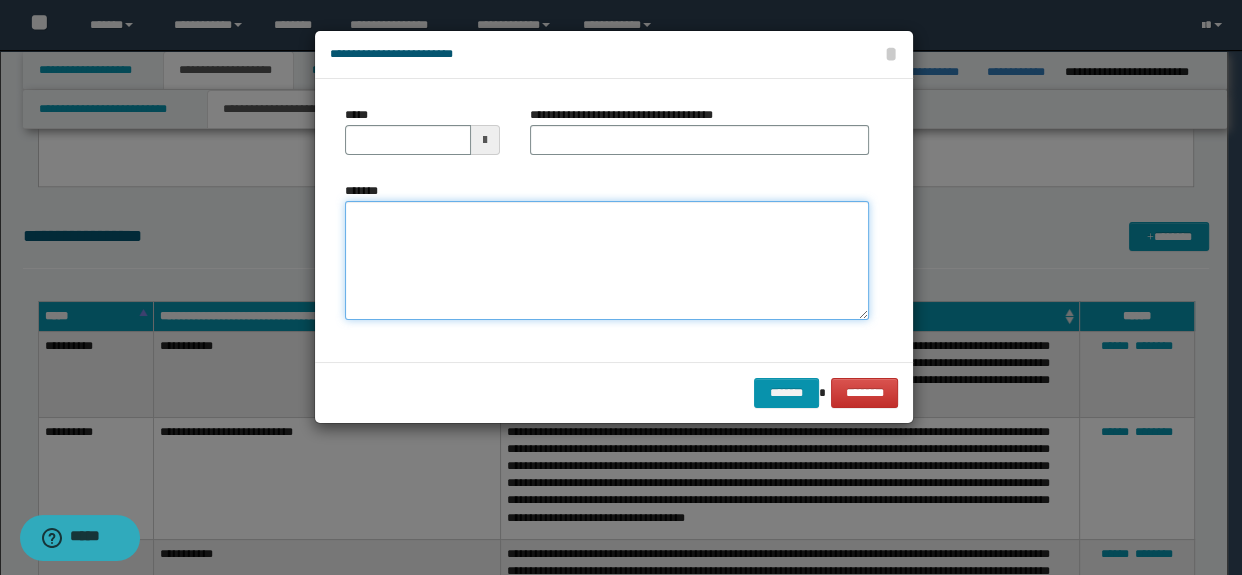 click on "*******" at bounding box center [607, 261] 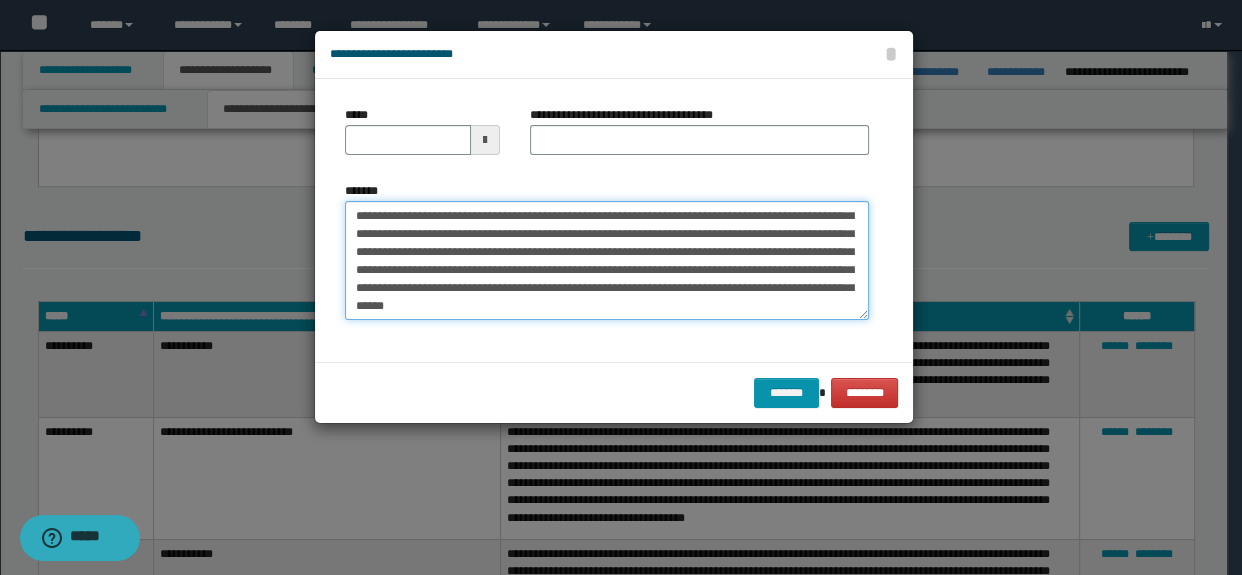 scroll, scrollTop: 0, scrollLeft: 0, axis: both 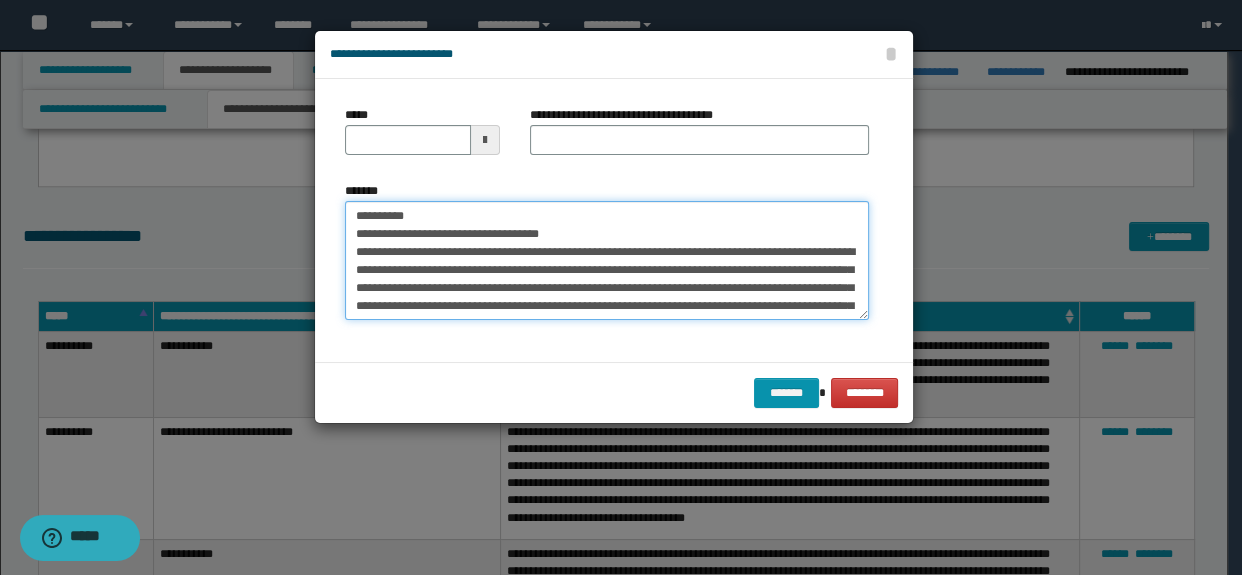 drag, startPoint x: 609, startPoint y: 236, endPoint x: 198, endPoint y: 229, distance: 411.0596 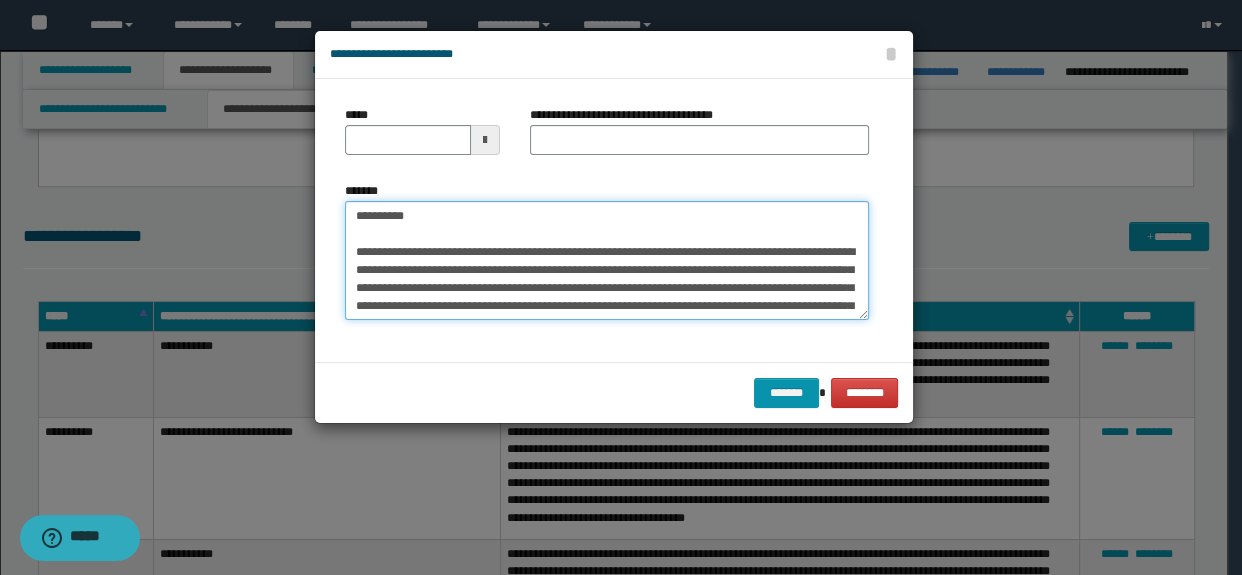 type on "**********" 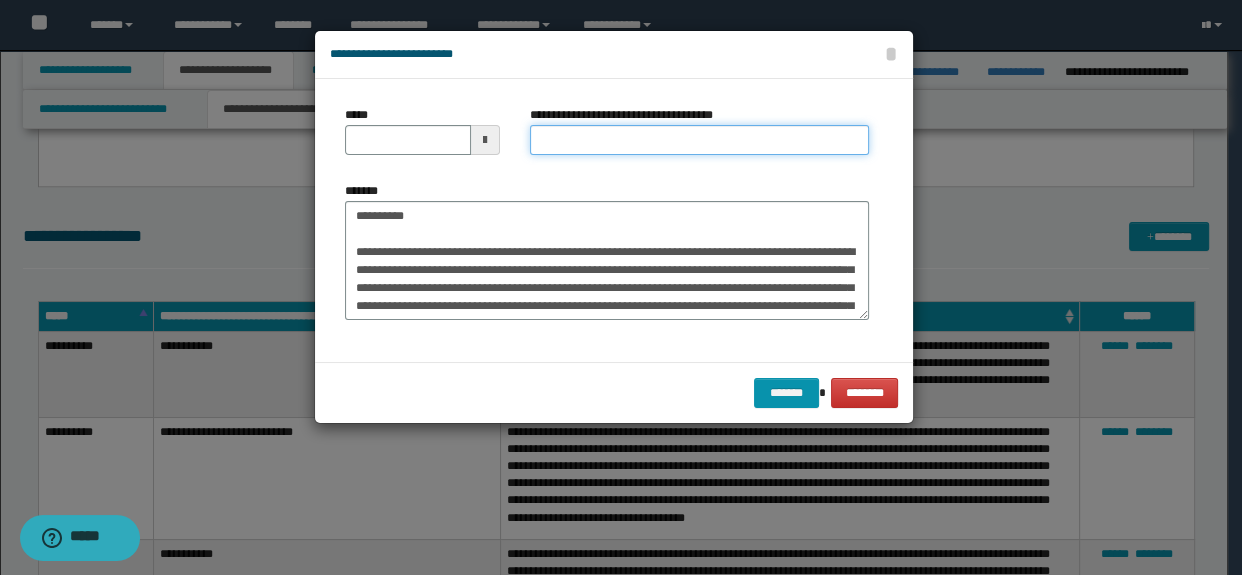 click on "**********" at bounding box center [700, 140] 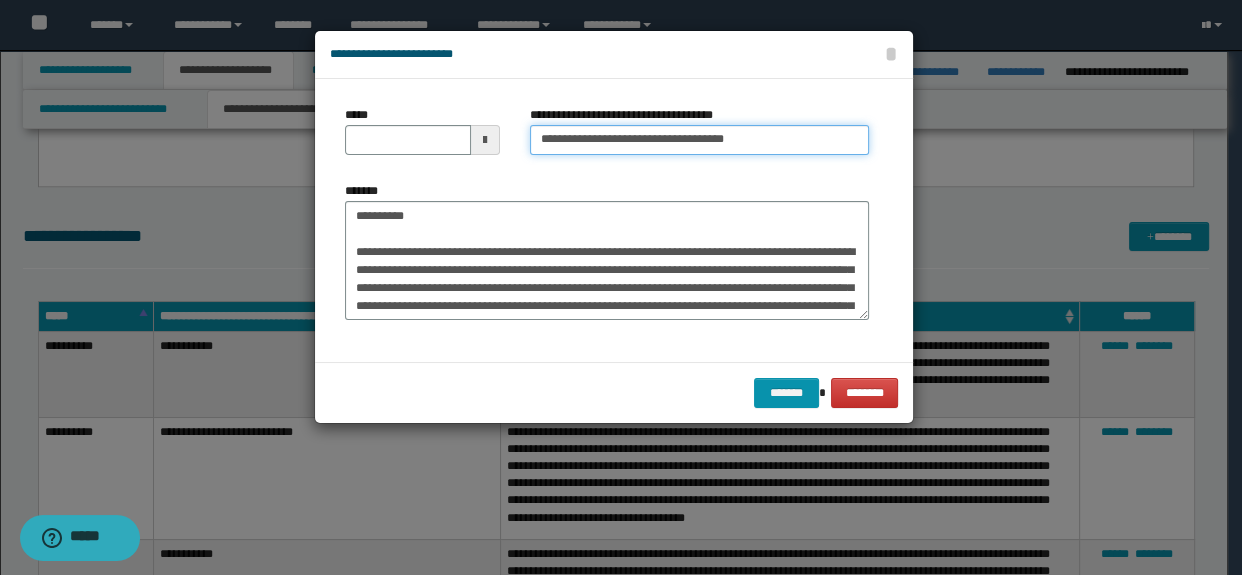 type on "**********" 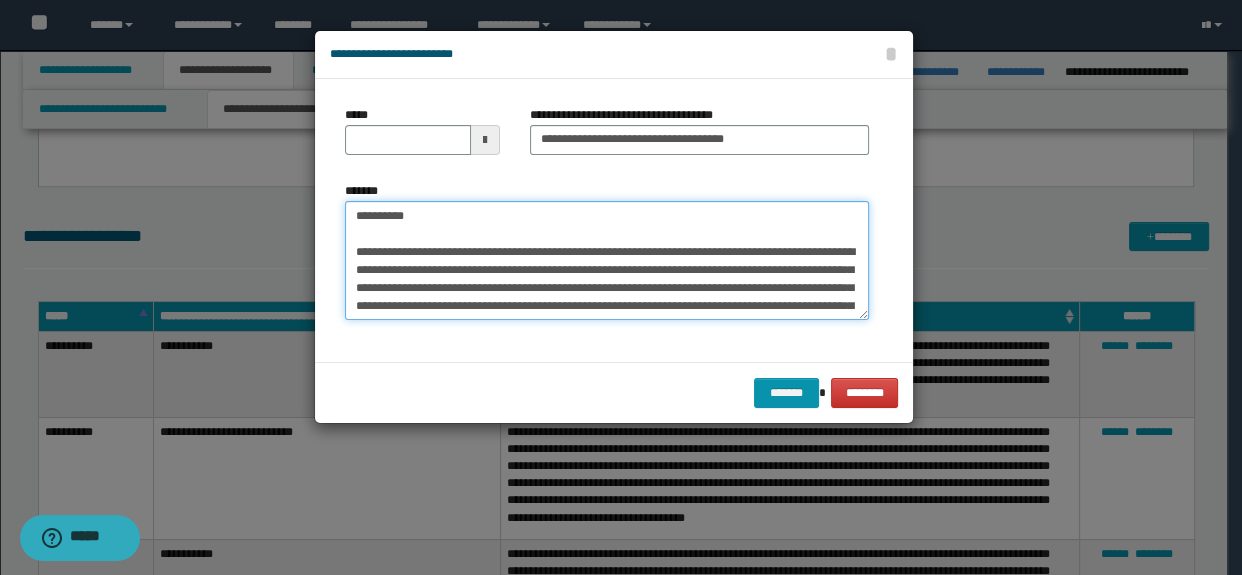 drag, startPoint x: 438, startPoint y: 207, endPoint x: 269, endPoint y: 200, distance: 169.14491 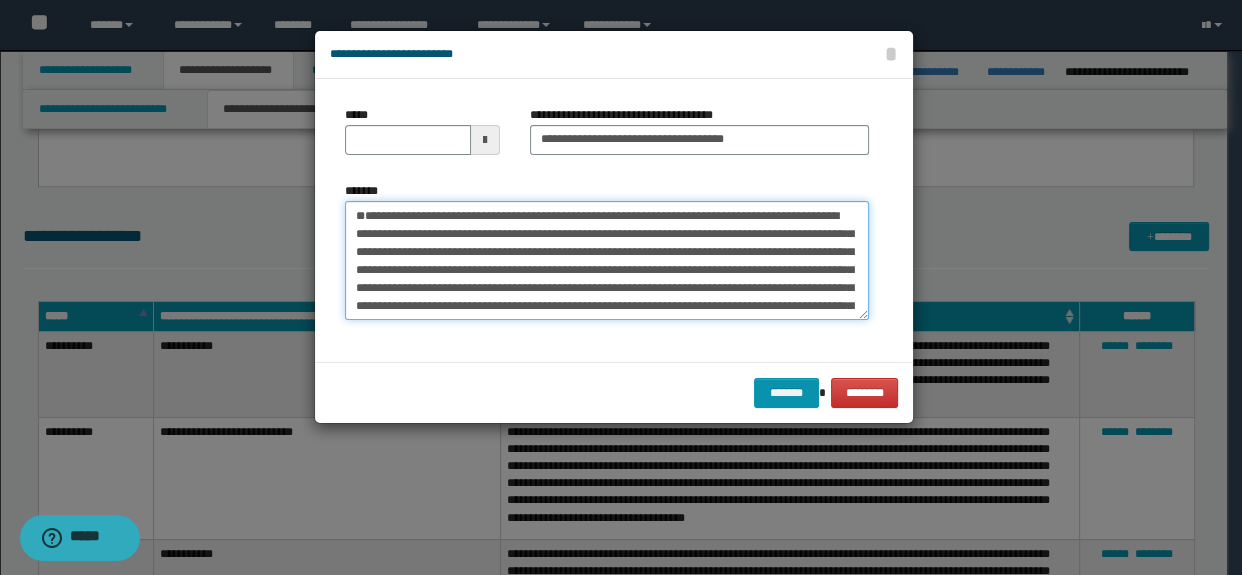 type 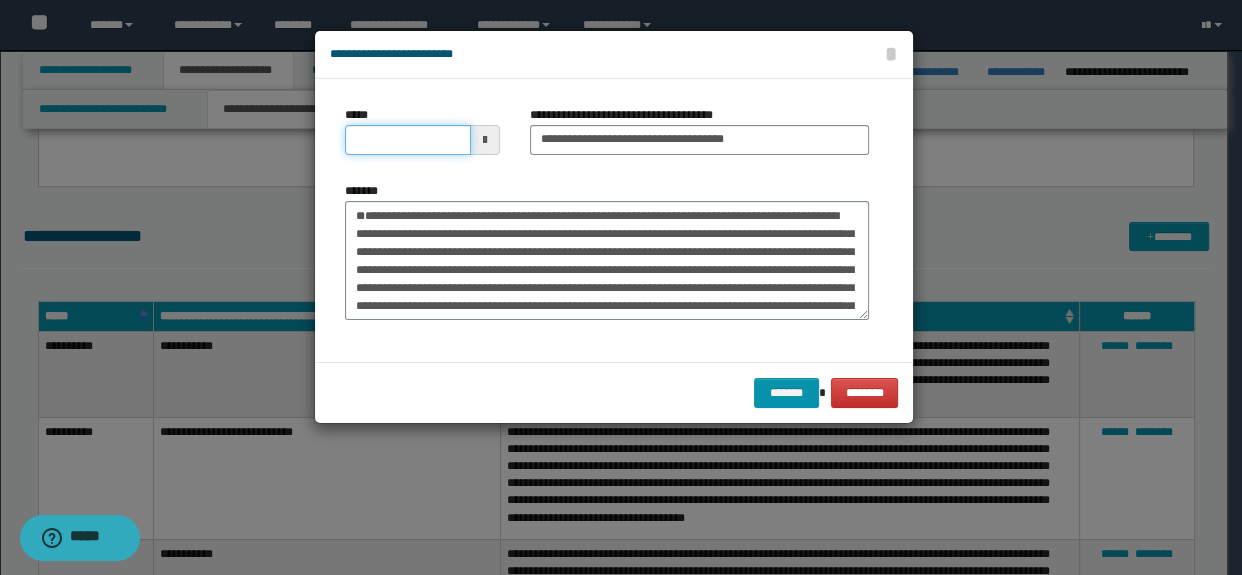 click on "*****" at bounding box center [408, 140] 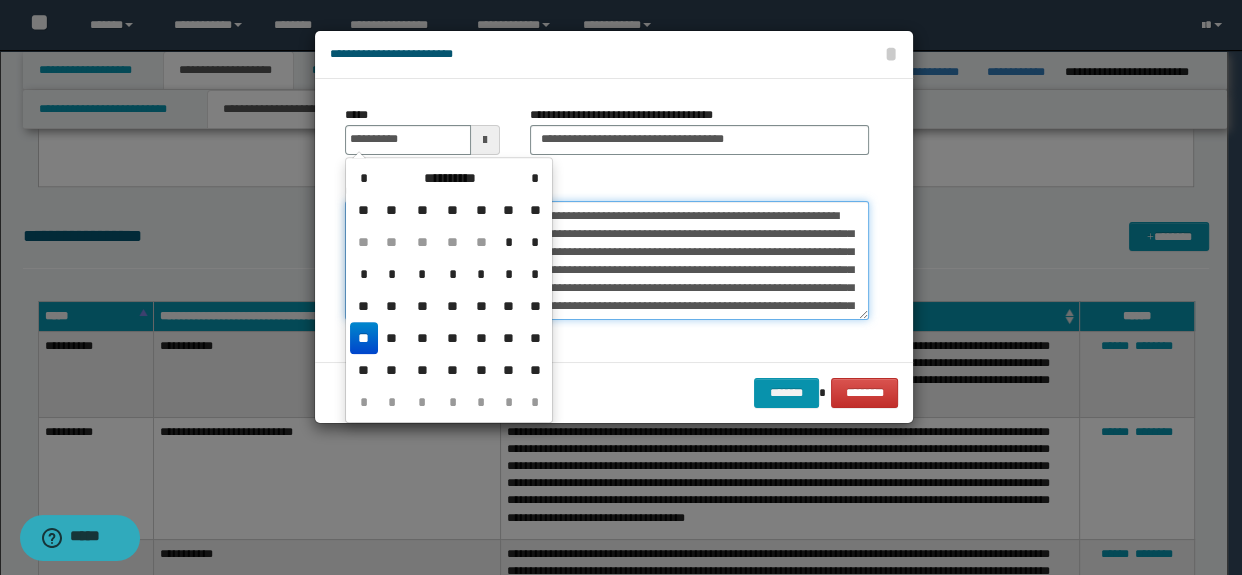 type on "**********" 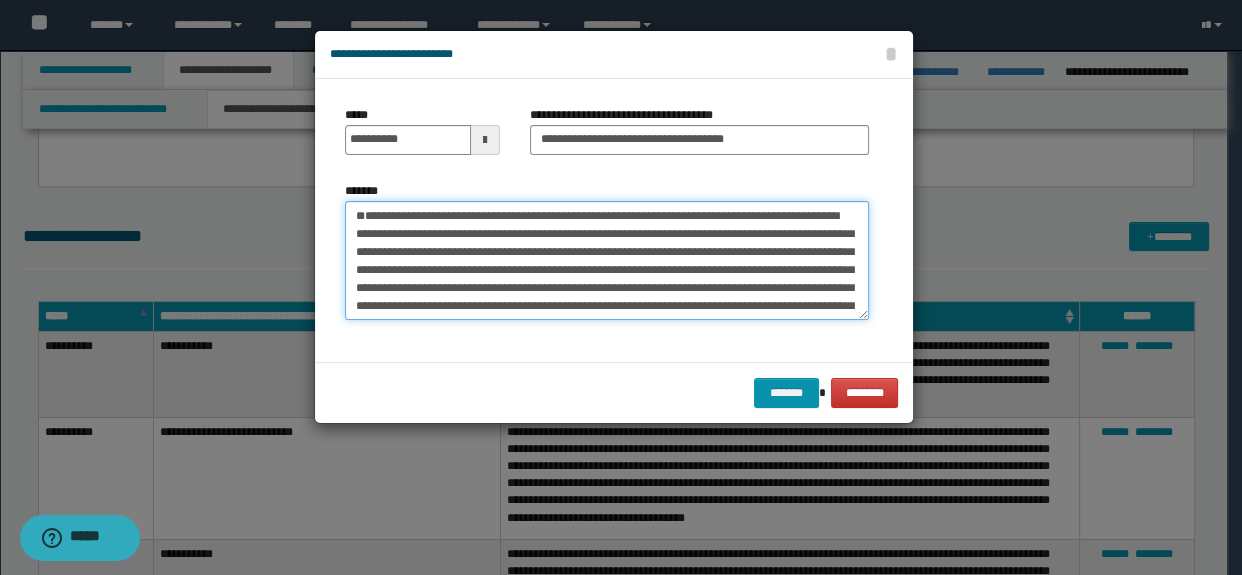 click on "**********" at bounding box center (607, 261) 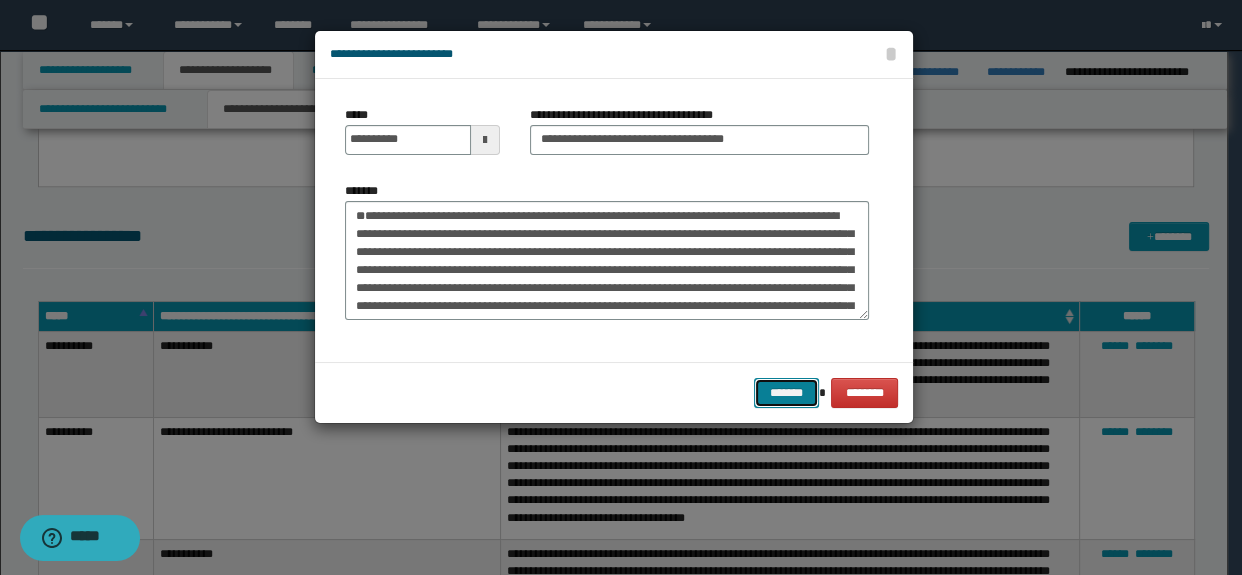 click on "*******" at bounding box center [786, 393] 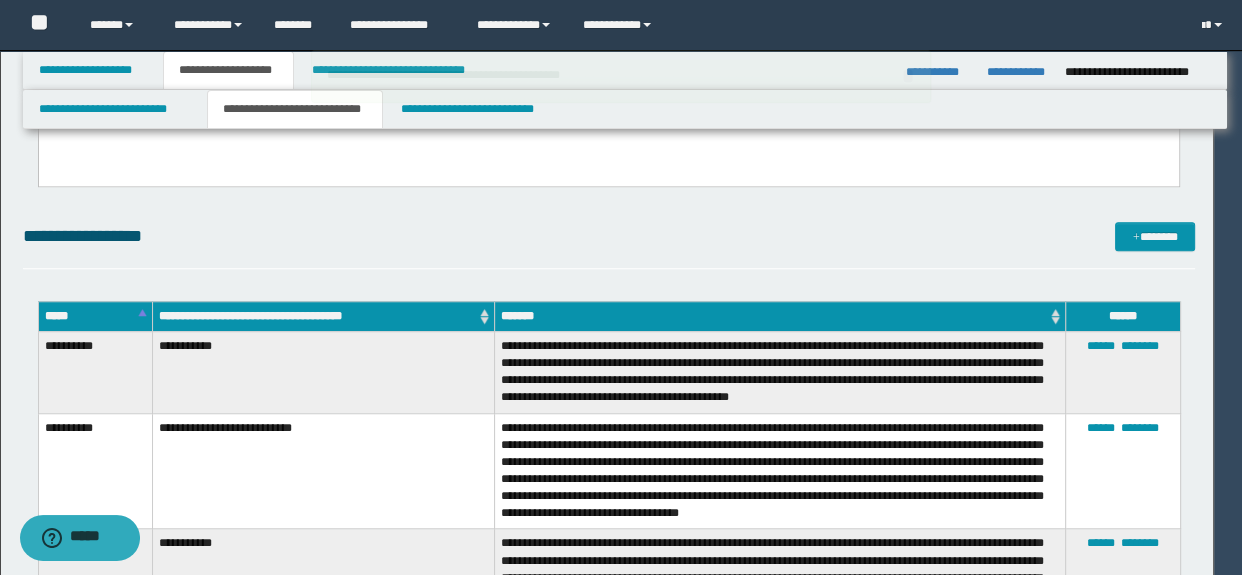 type 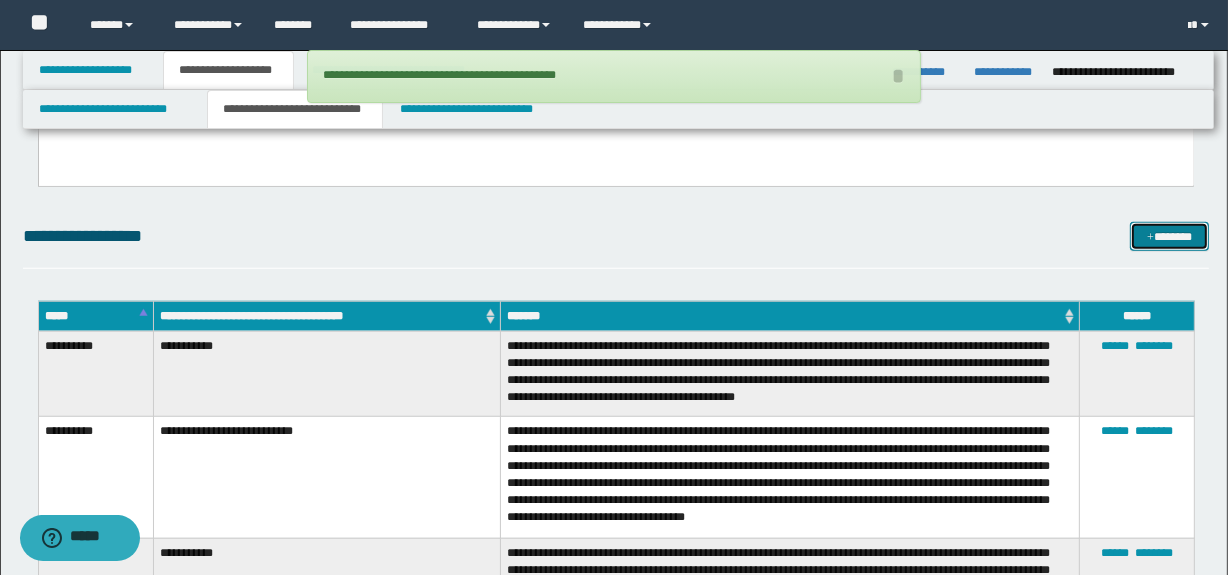 click at bounding box center (1150, 238) 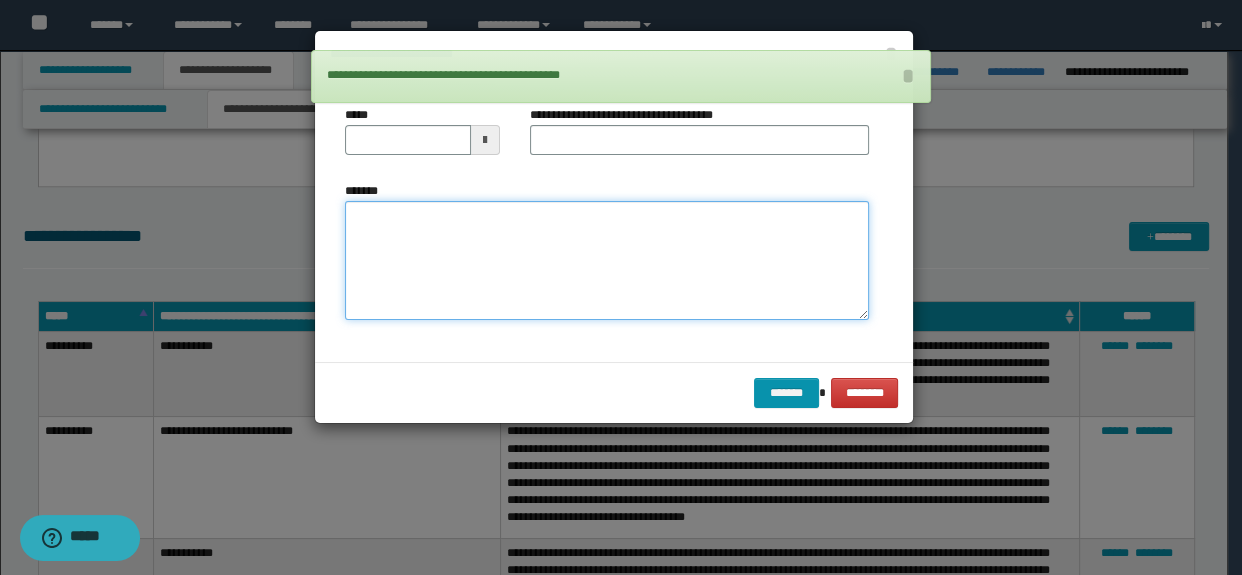 click on "*******" at bounding box center (607, 261) 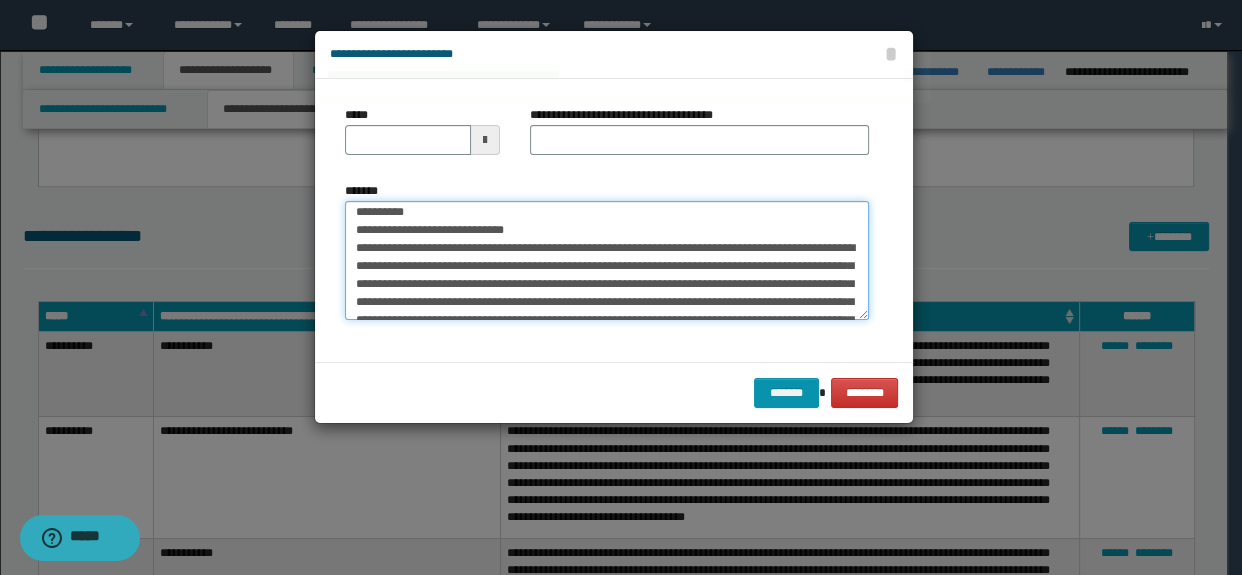 scroll, scrollTop: 0, scrollLeft: 0, axis: both 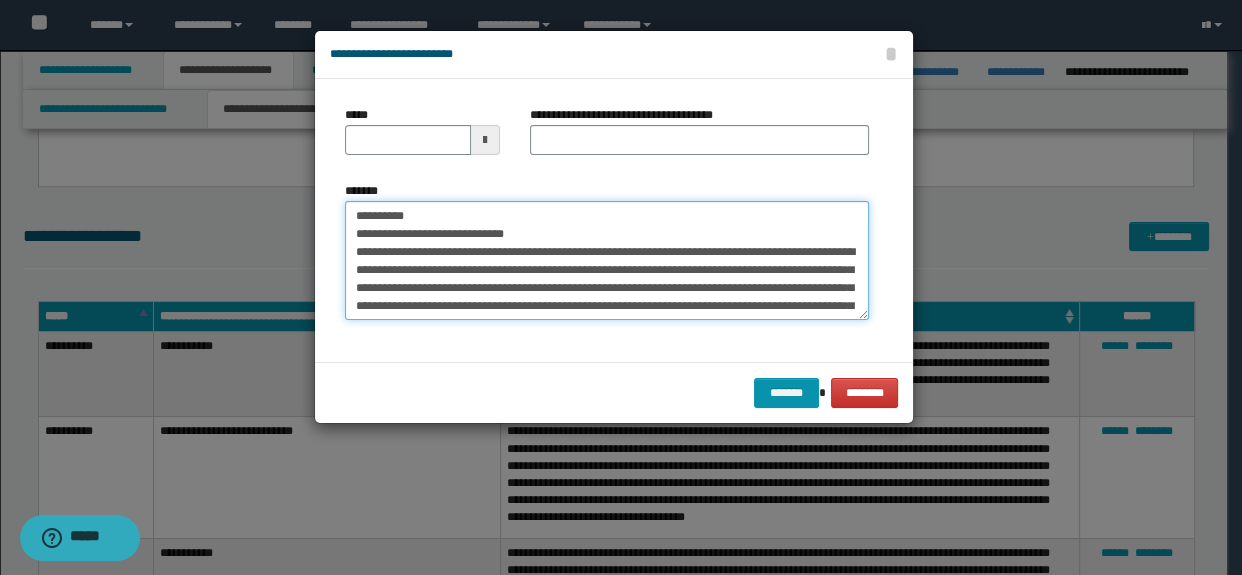 drag, startPoint x: 547, startPoint y: 231, endPoint x: 262, endPoint y: 244, distance: 285.29633 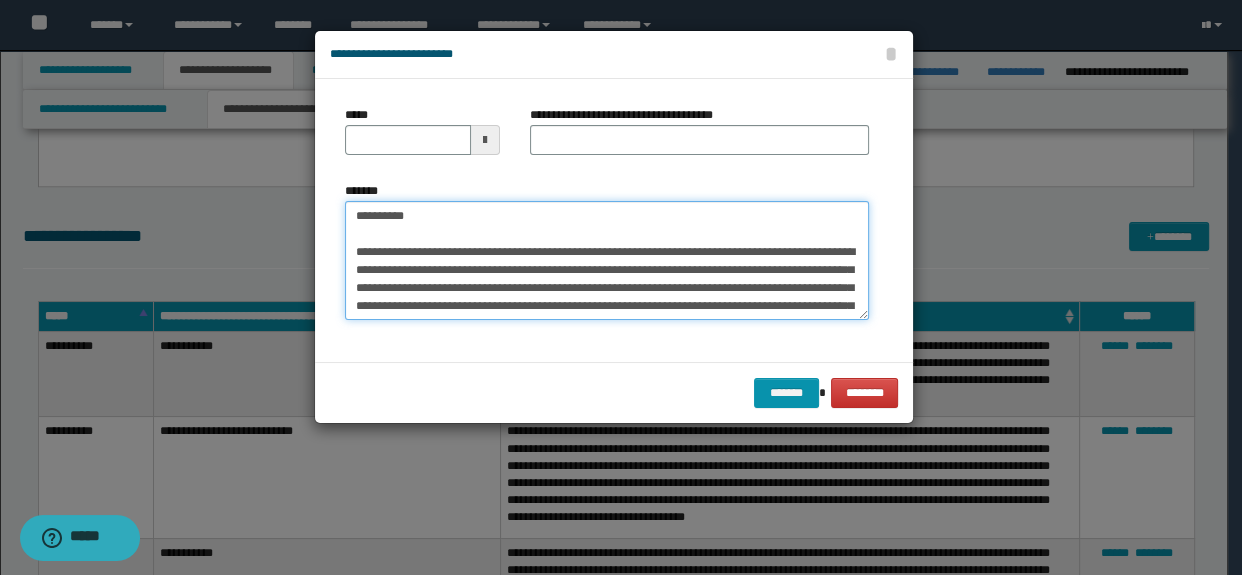 type on "**********" 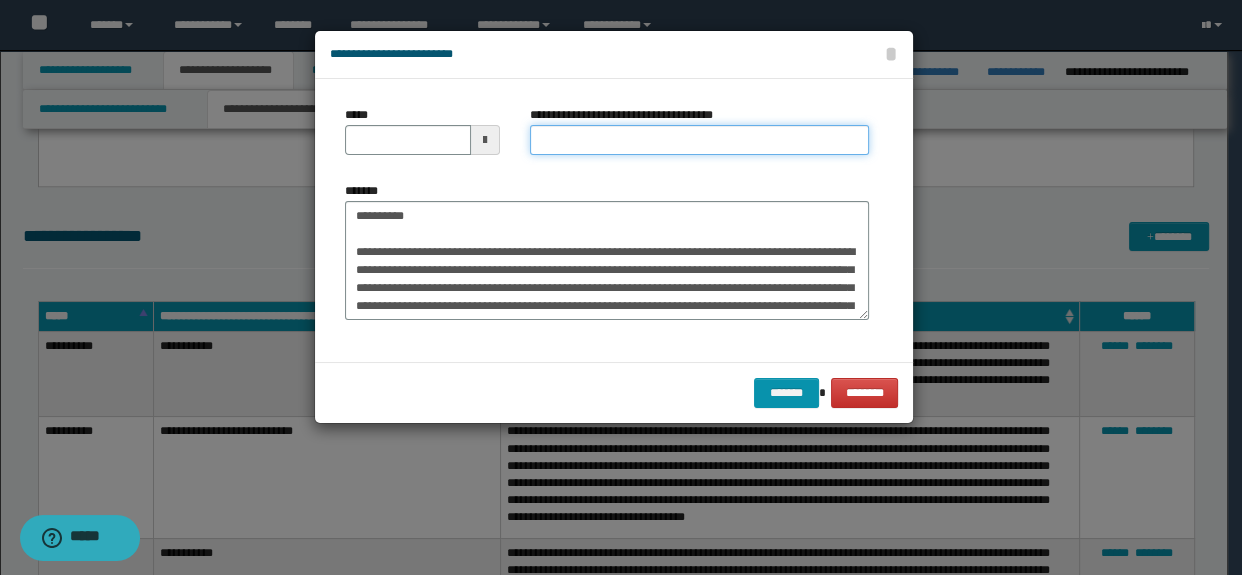 click on "**********" at bounding box center [700, 140] 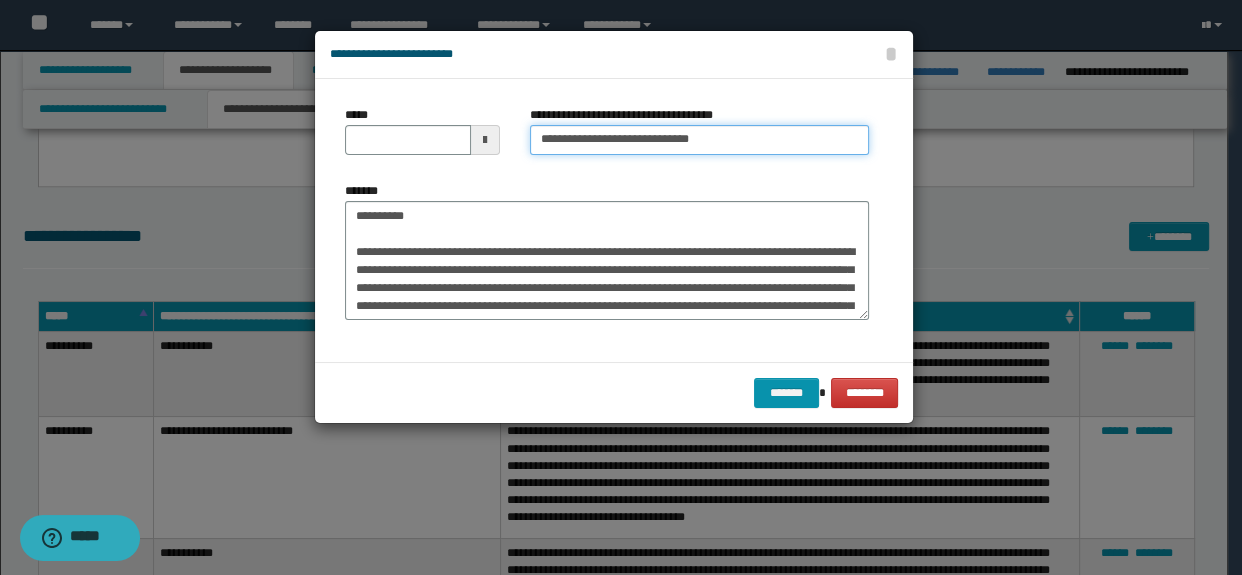 type on "**********" 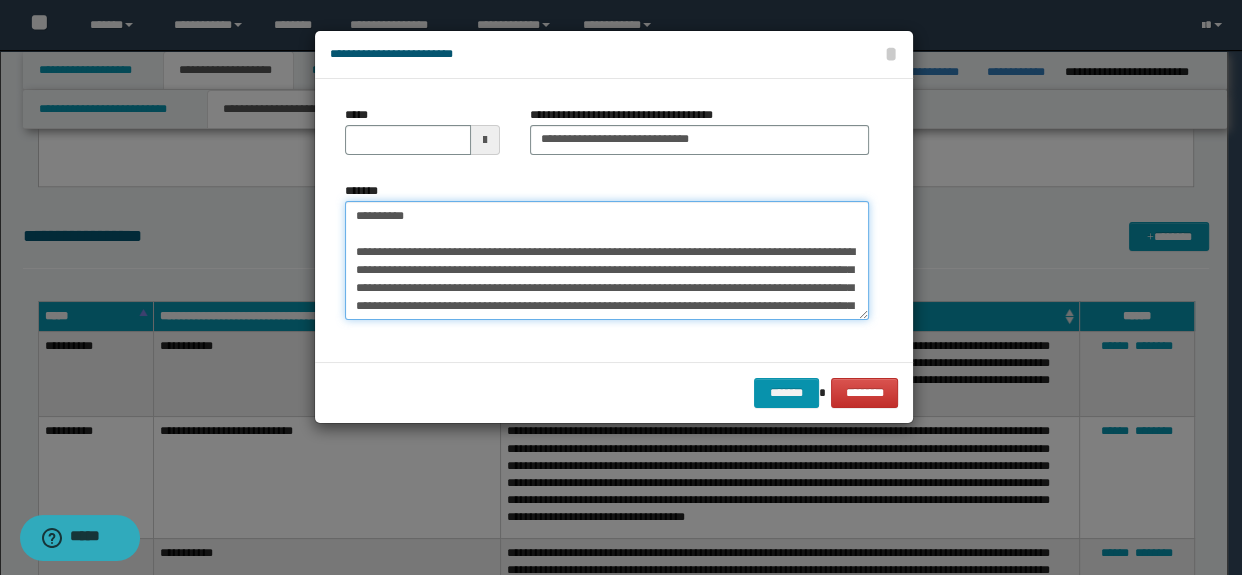 drag, startPoint x: 485, startPoint y: 207, endPoint x: 250, endPoint y: 193, distance: 235.41666 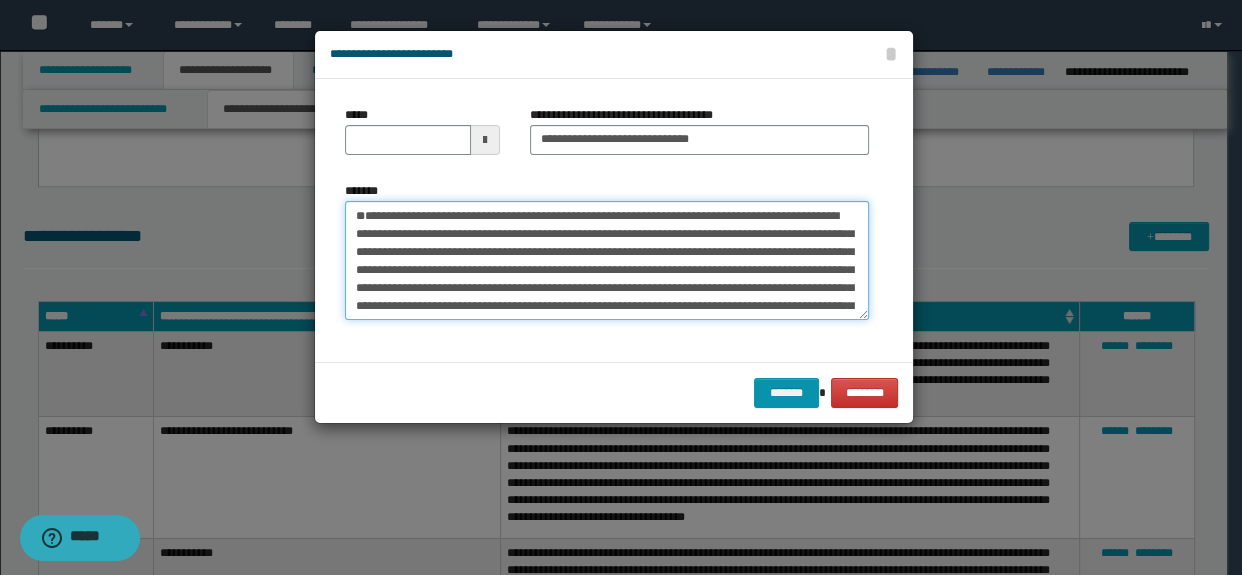 type 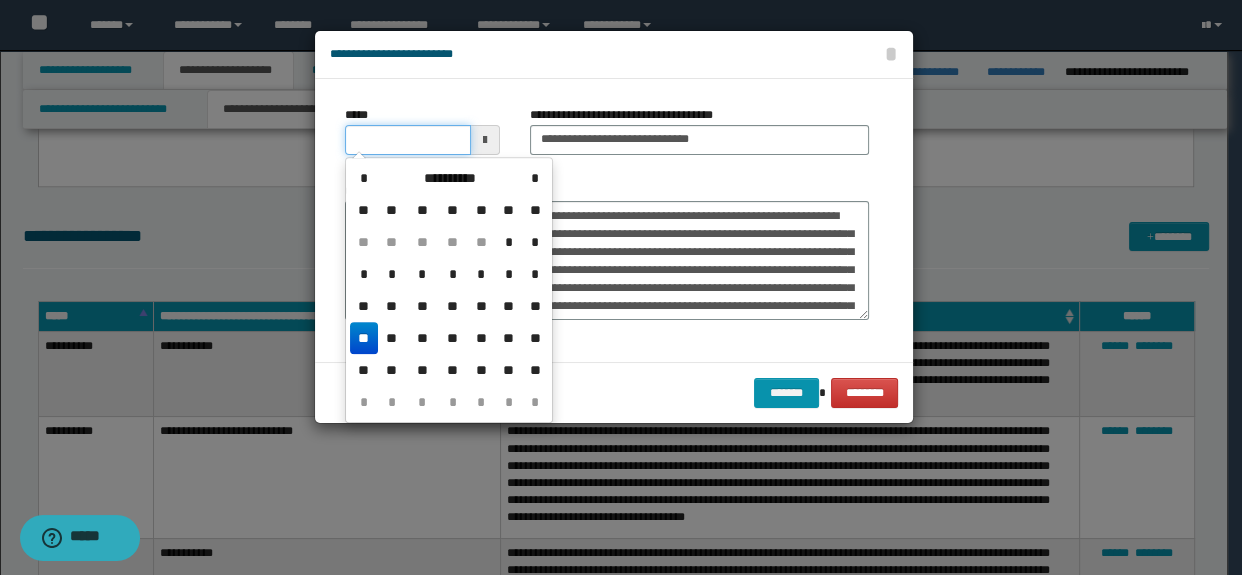 click on "*****" at bounding box center [408, 140] 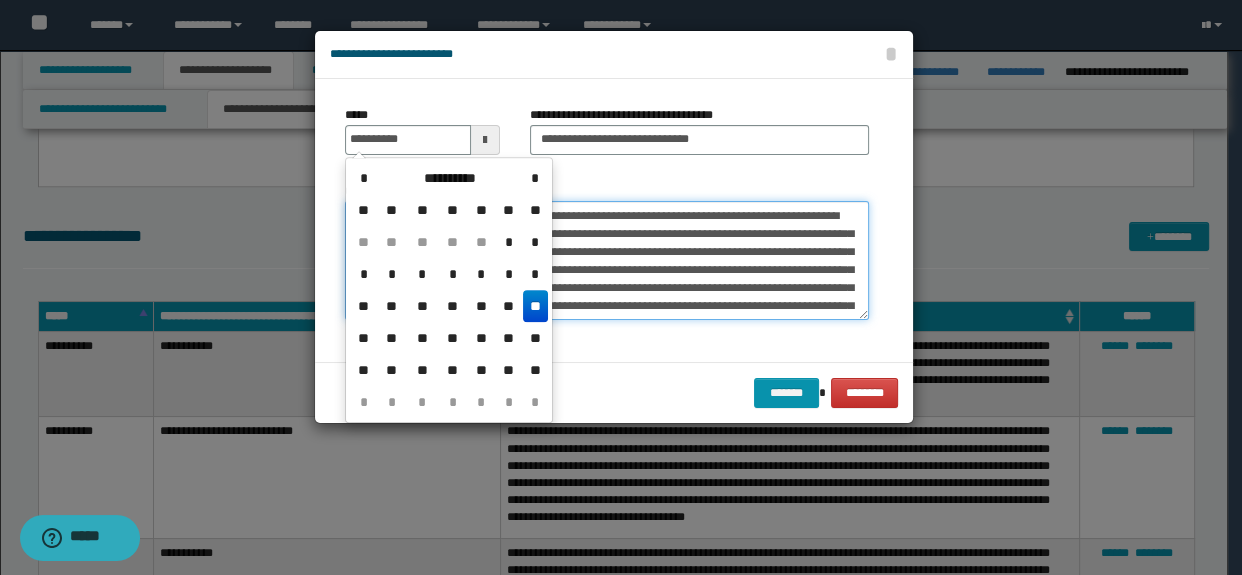 type on "**********" 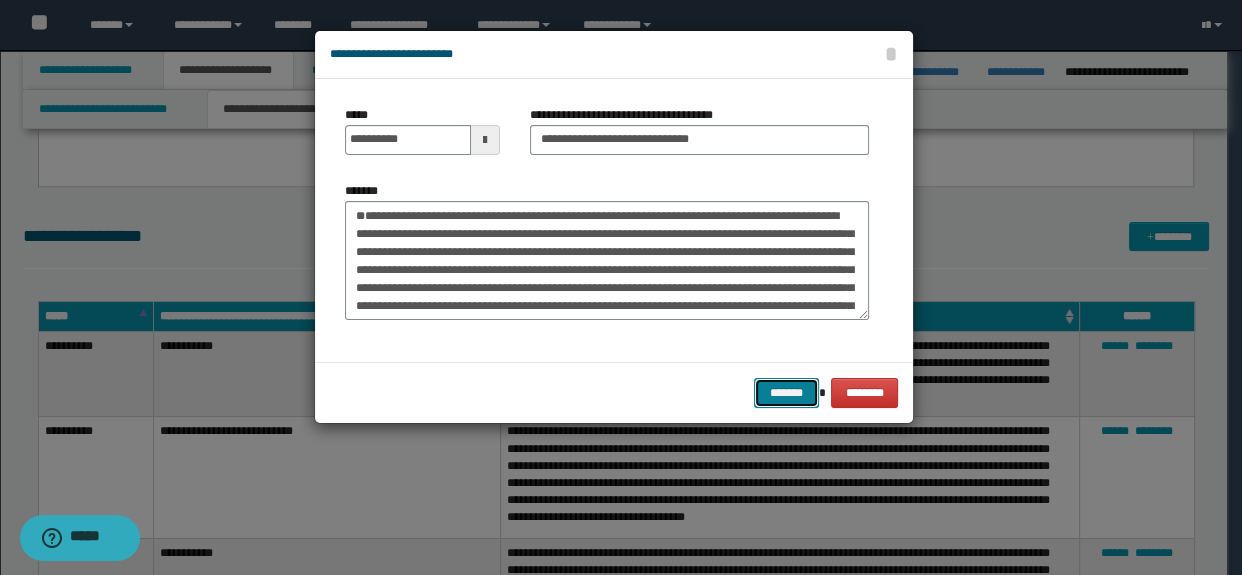 click on "*******" at bounding box center [786, 393] 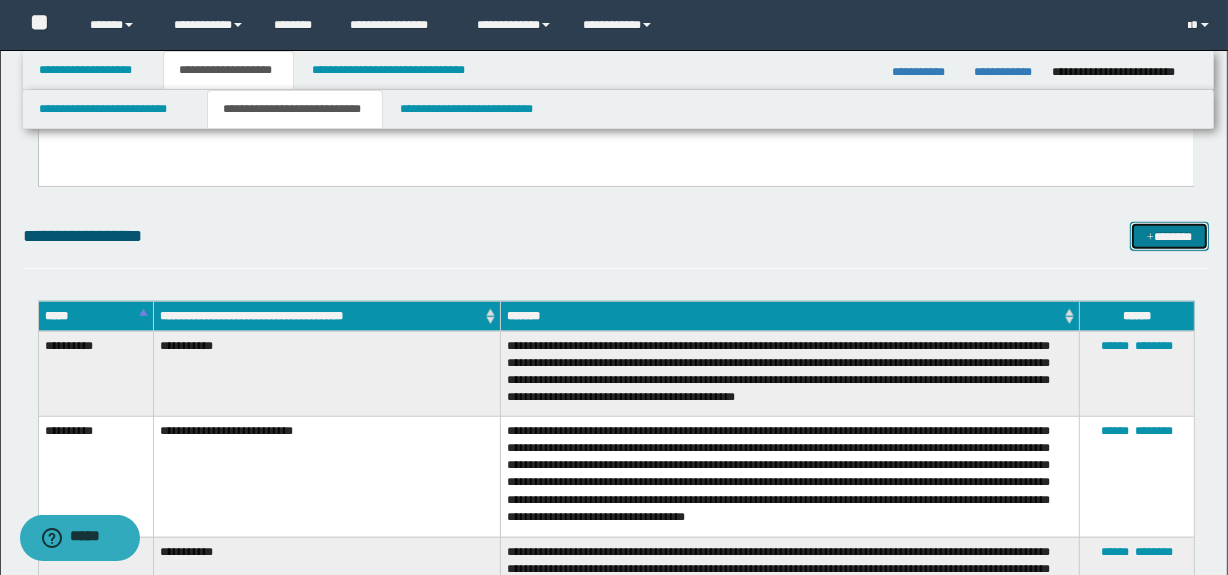 click on "*******" at bounding box center [1170, 237] 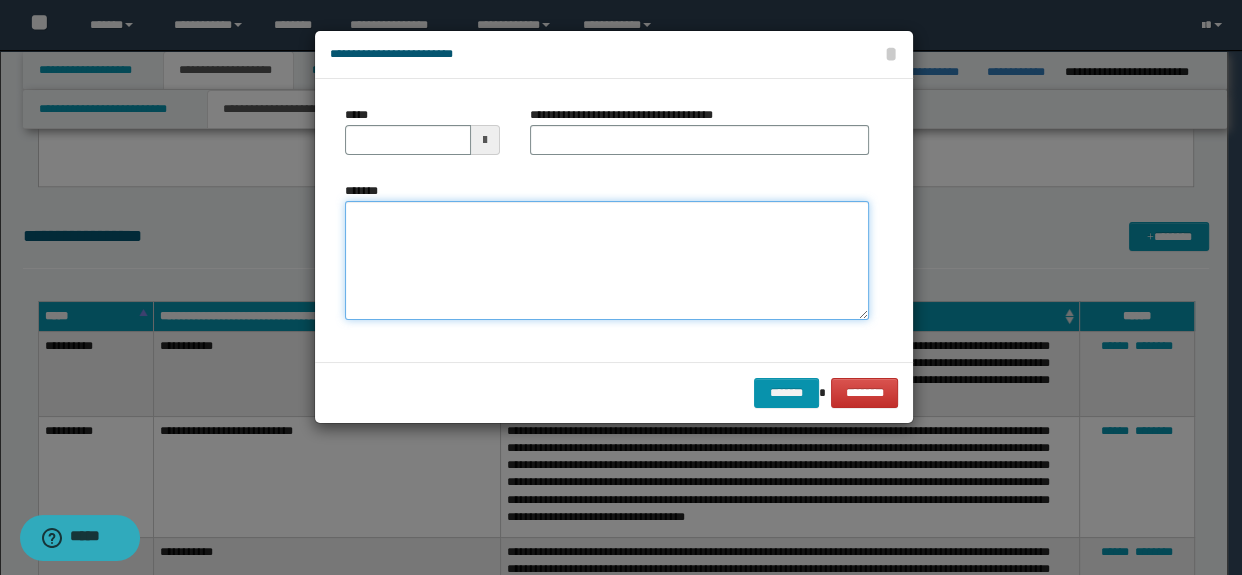 click on "*******" at bounding box center [607, 261] 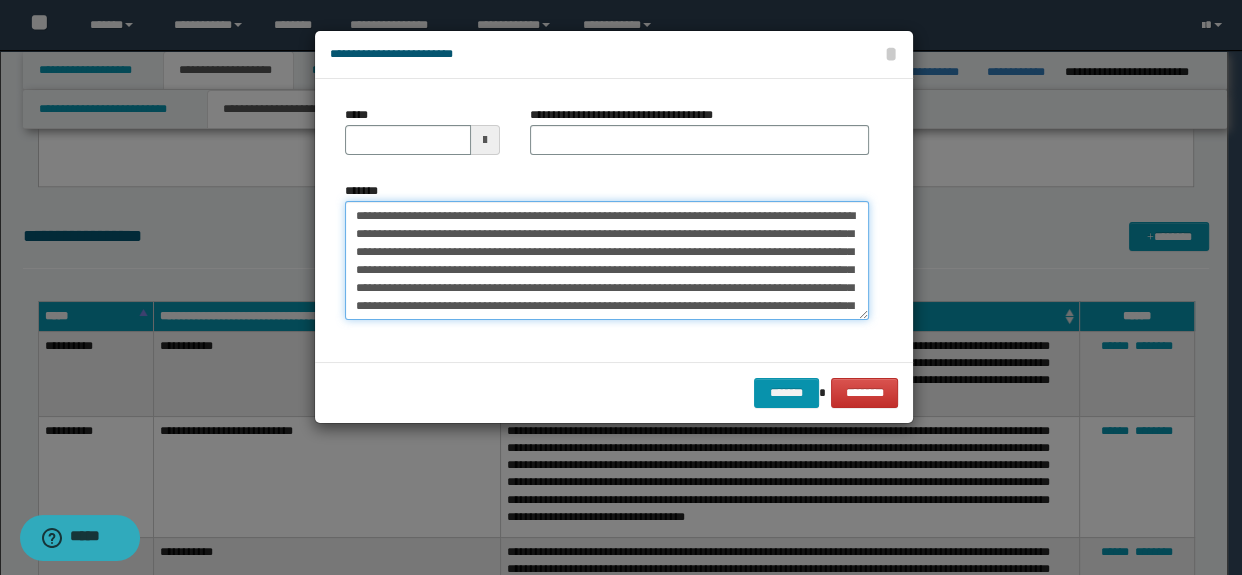 scroll, scrollTop: 0, scrollLeft: 0, axis: both 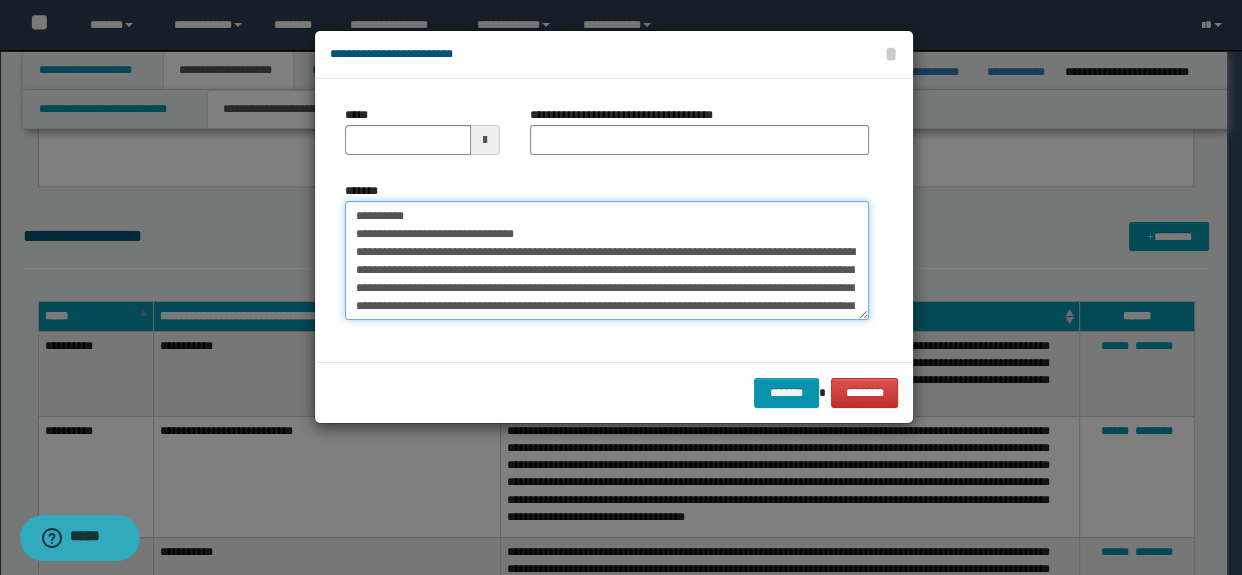 drag, startPoint x: 573, startPoint y: 231, endPoint x: 218, endPoint y: 225, distance: 355.0507 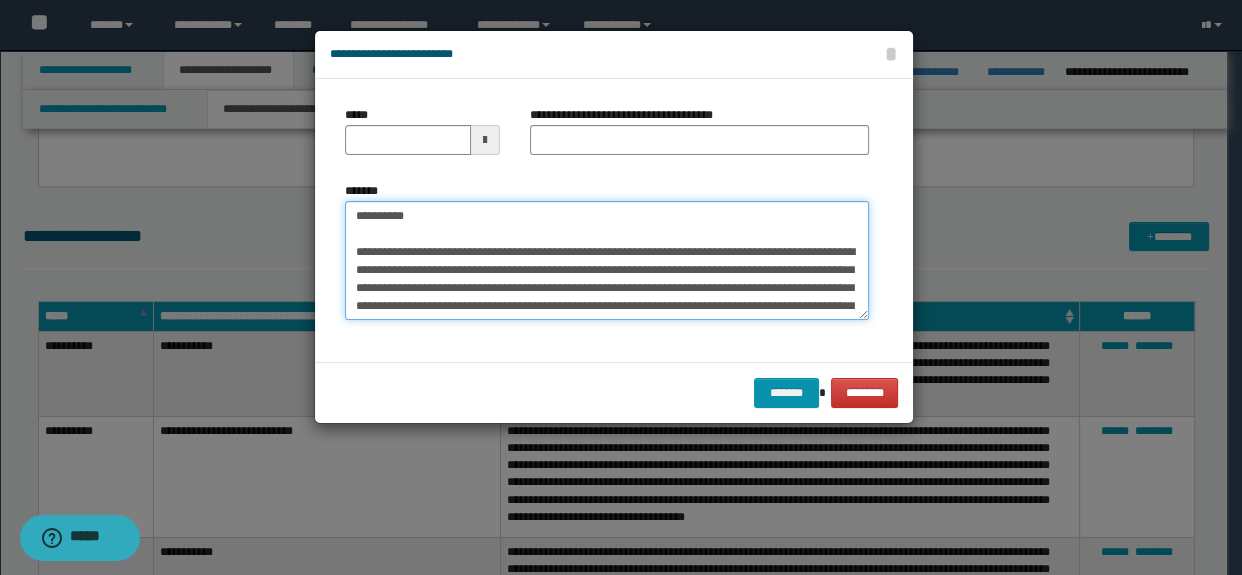 type on "**********" 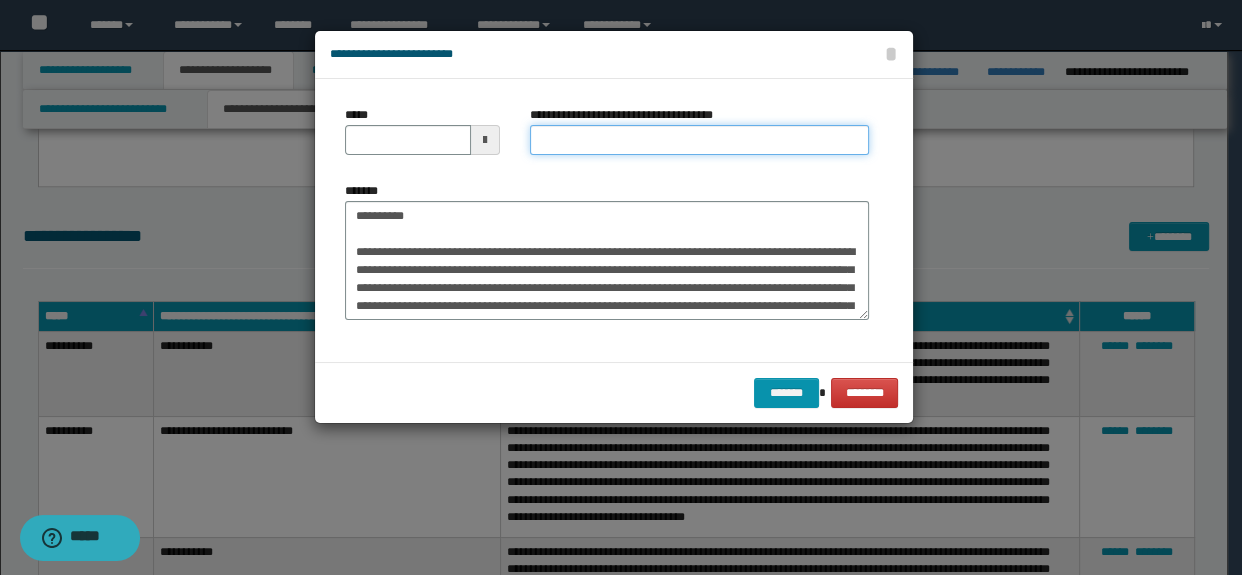 drag, startPoint x: 582, startPoint y: 149, endPoint x: 550, endPoint y: 171, distance: 38.832977 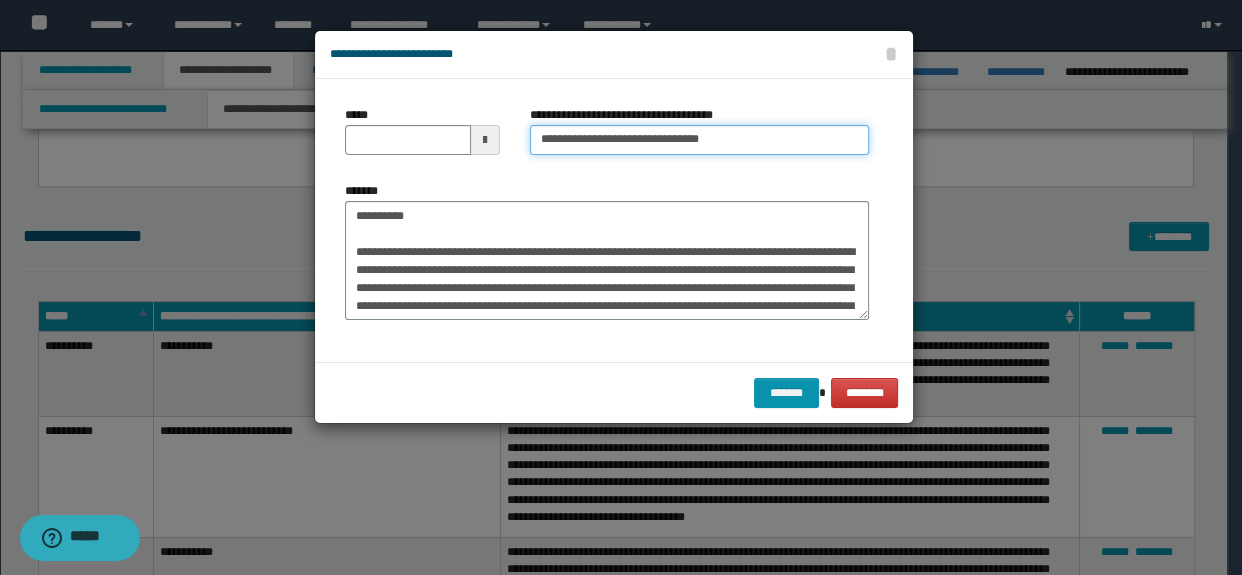 type on "**********" 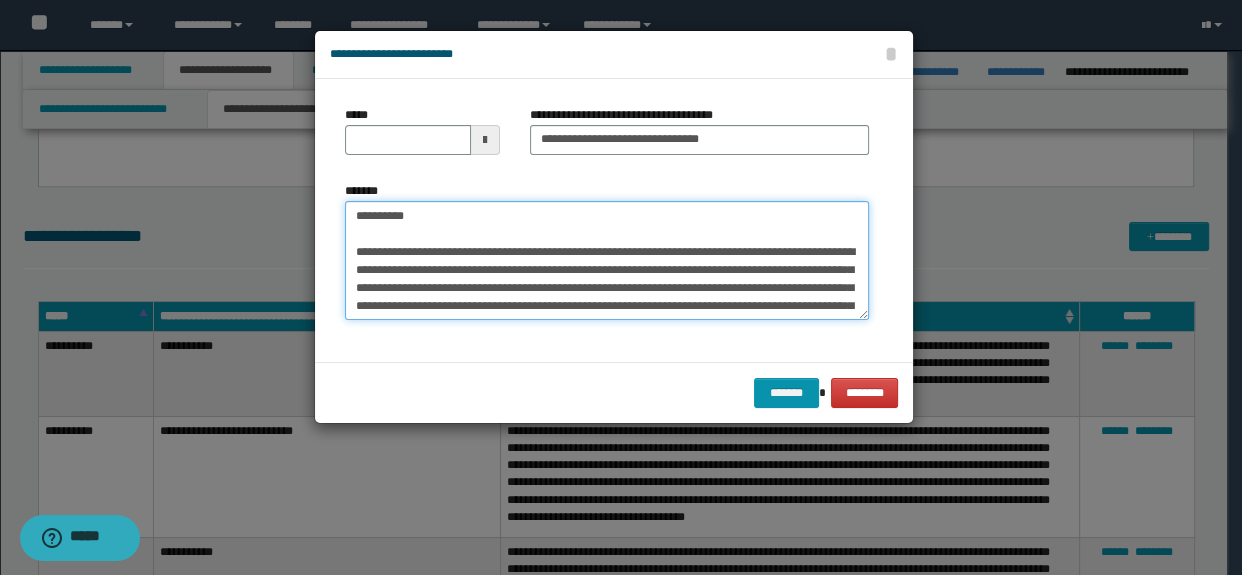 drag, startPoint x: 397, startPoint y: 219, endPoint x: 251, endPoint y: 198, distance: 147.50255 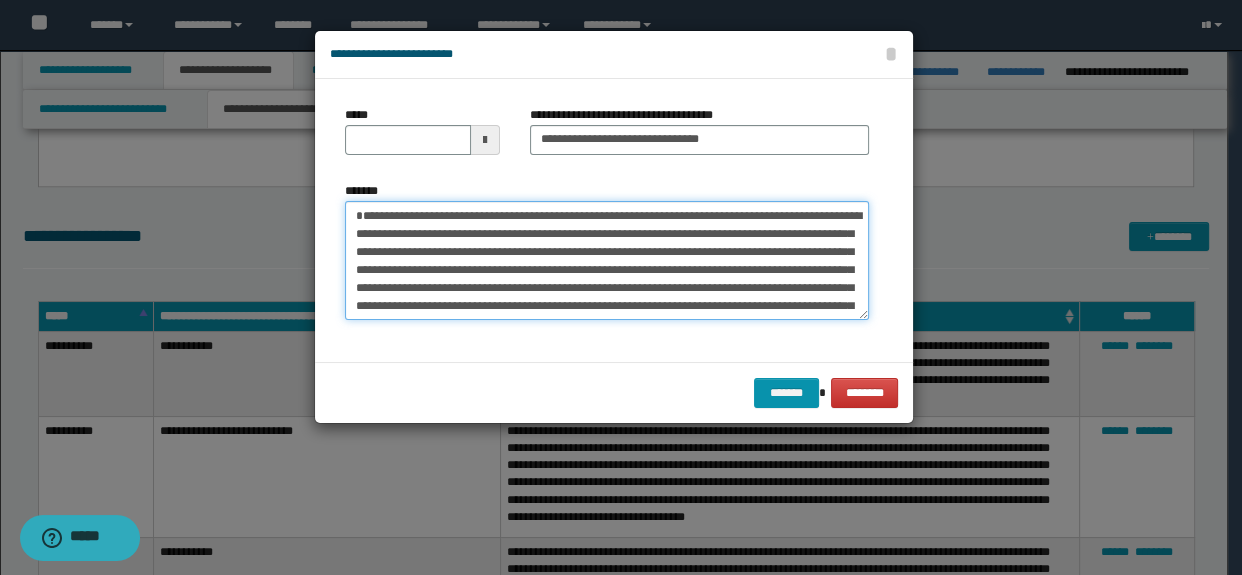 type 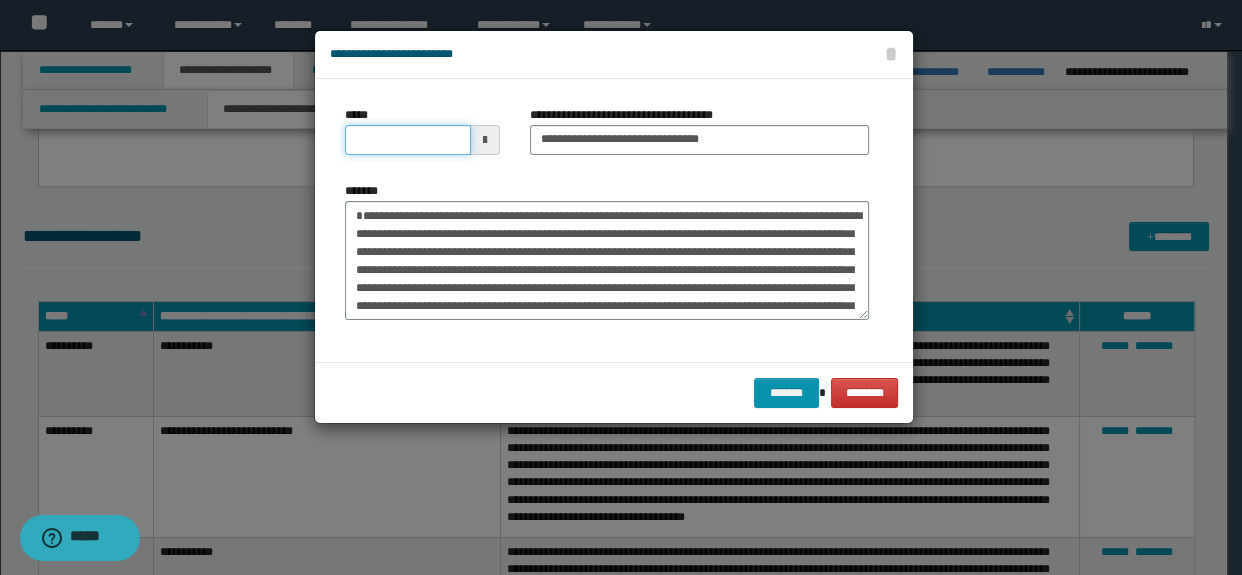 click on "*****" at bounding box center (408, 140) 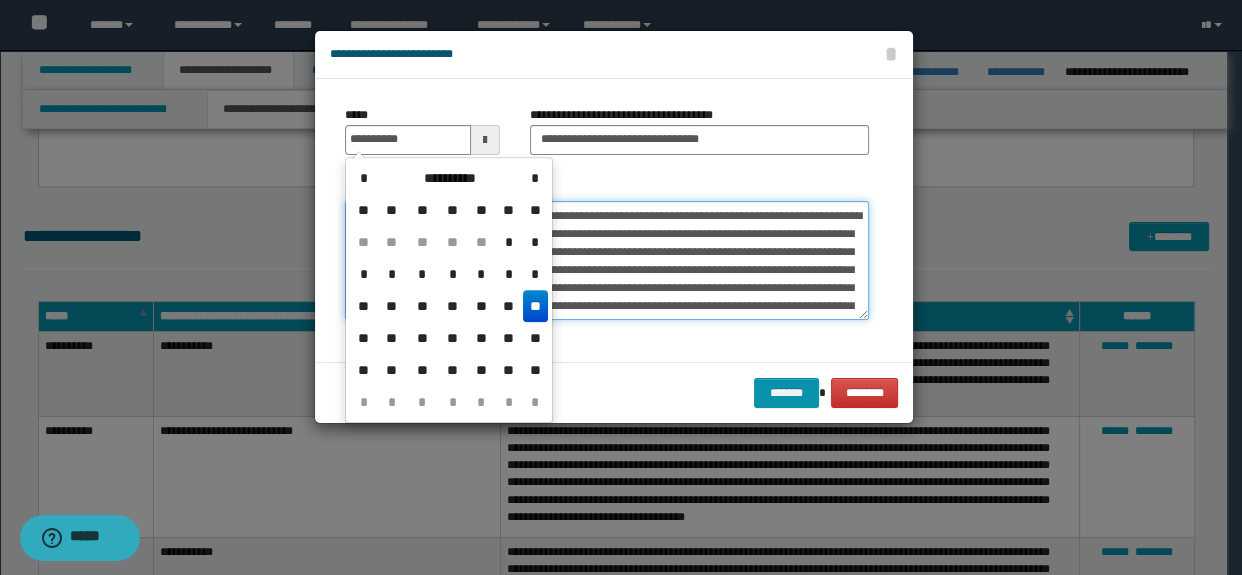 type on "**********" 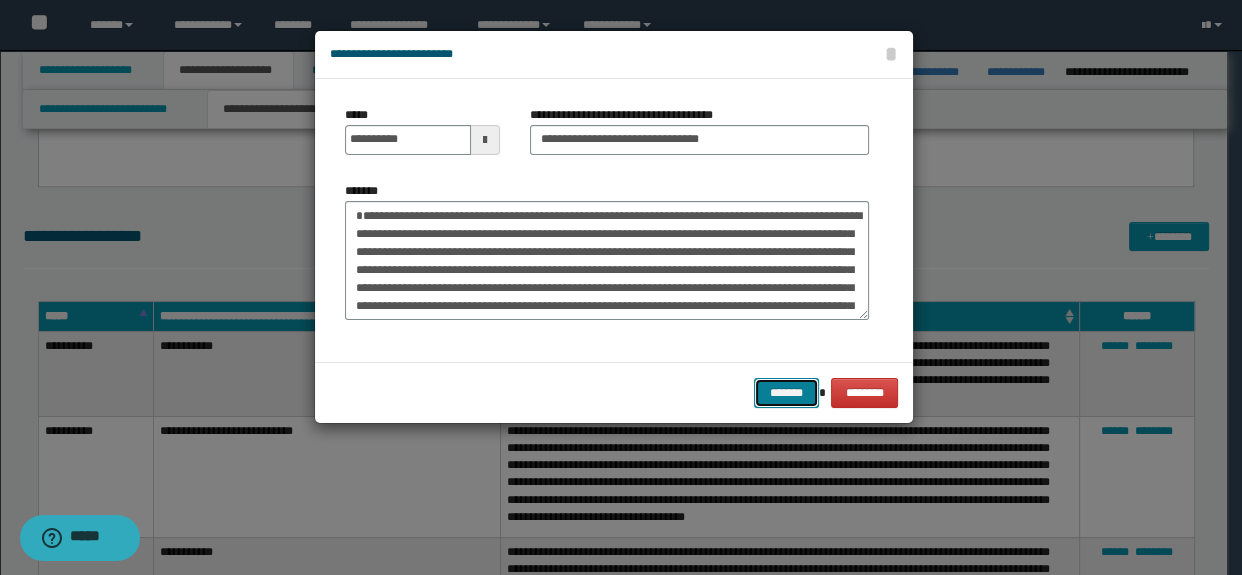 click on "*******" at bounding box center [786, 393] 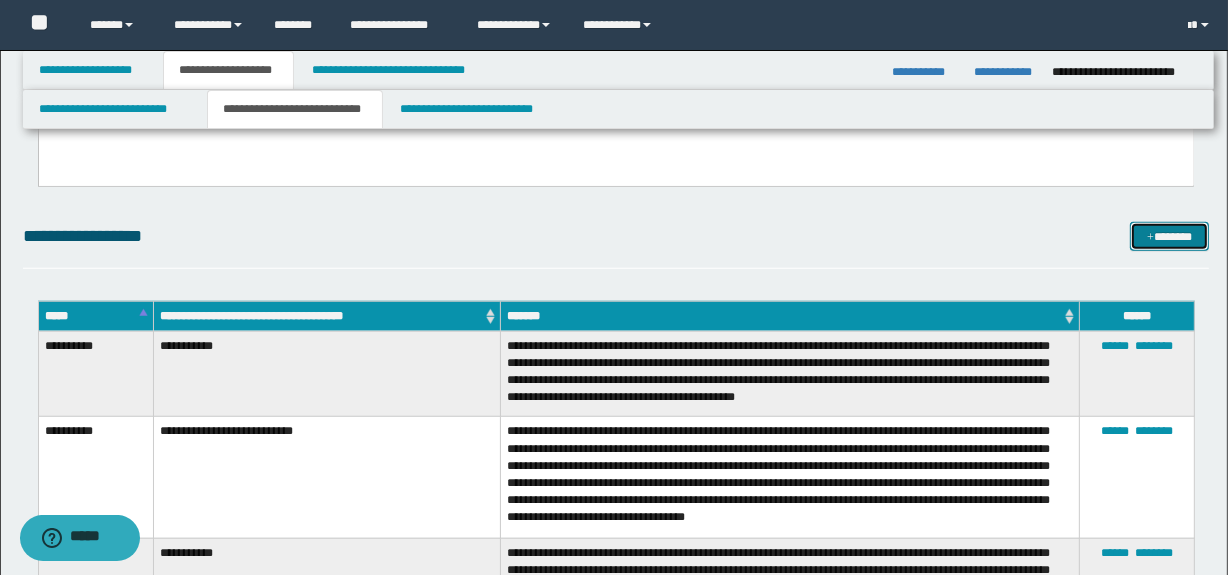 click on "*******" at bounding box center (1170, 237) 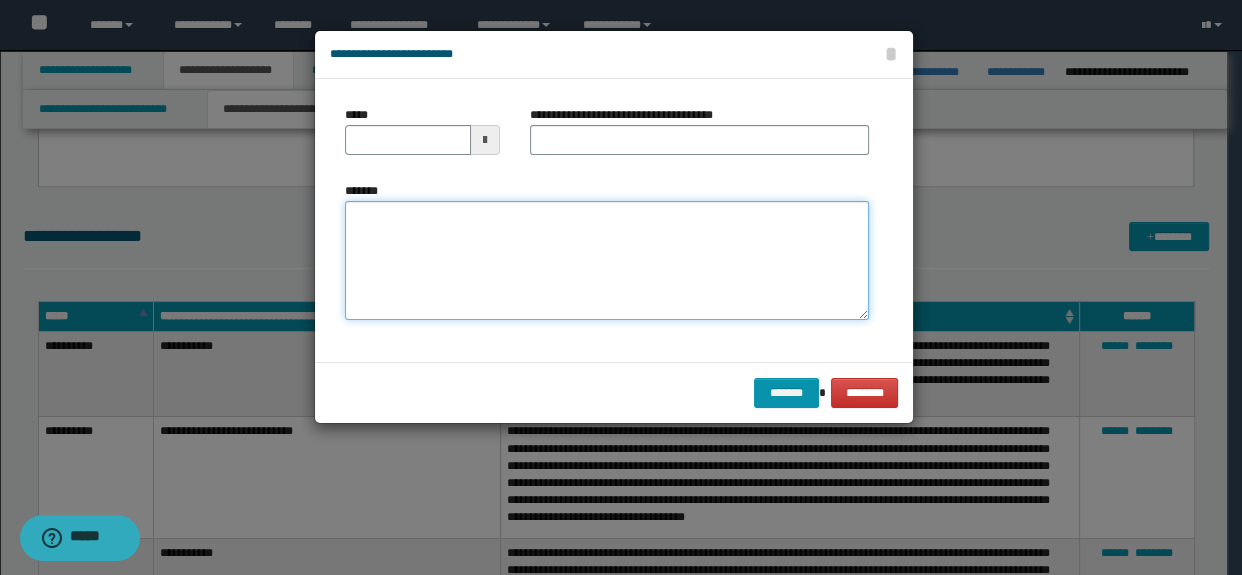 click on "*******" at bounding box center (607, 261) 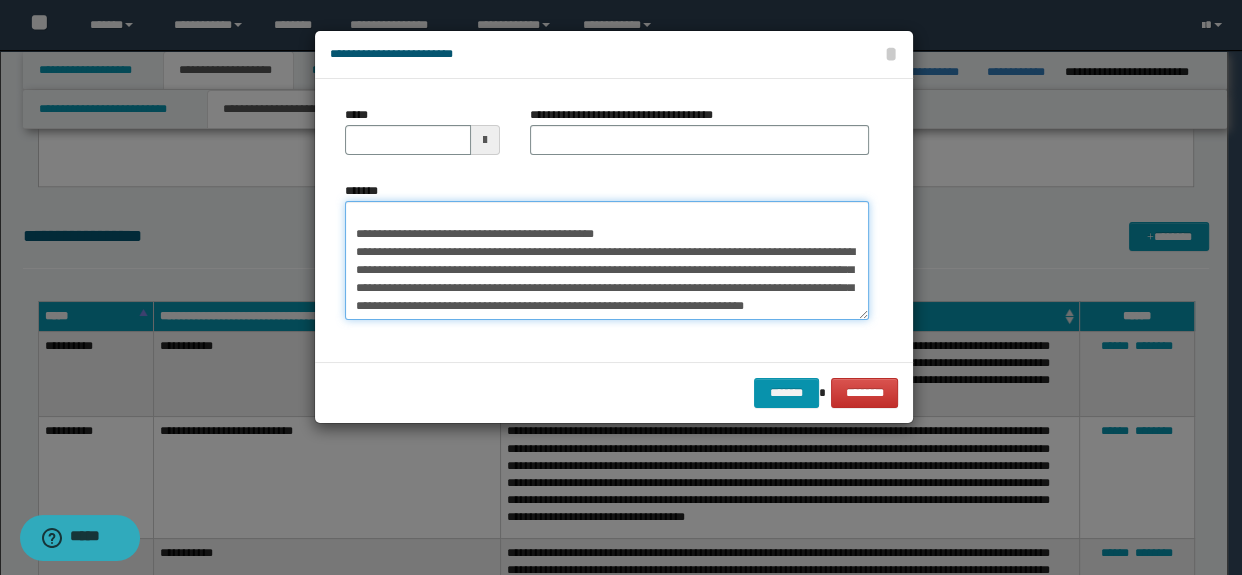 scroll, scrollTop: 0, scrollLeft: 0, axis: both 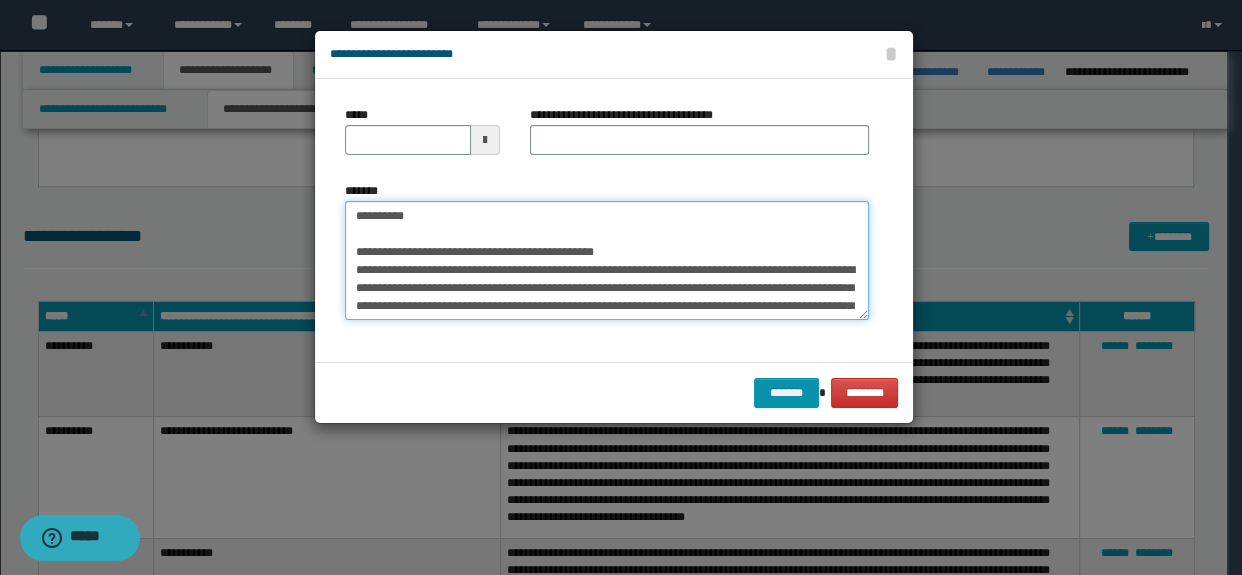 drag, startPoint x: 662, startPoint y: 247, endPoint x: 278, endPoint y: 253, distance: 384.04688 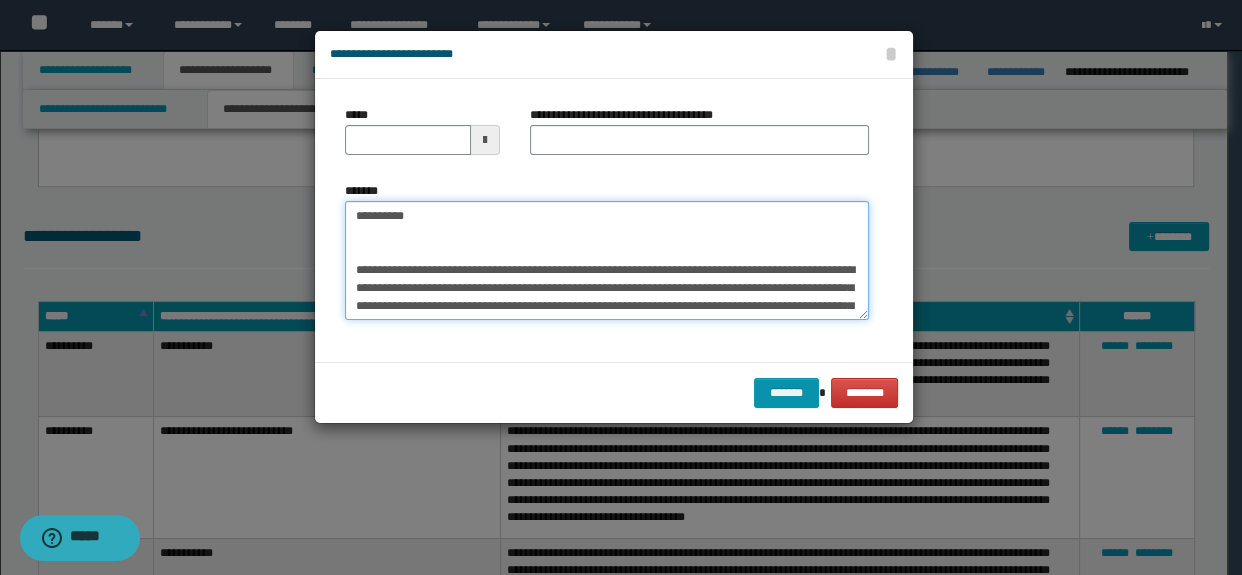 type on "**********" 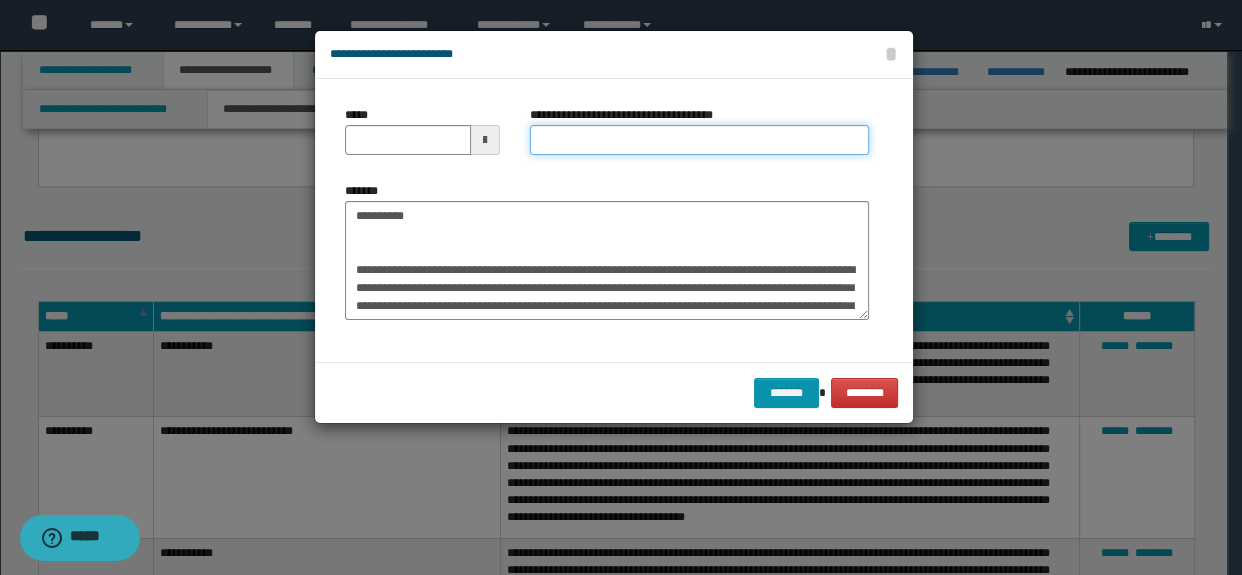click on "**********" at bounding box center (700, 140) 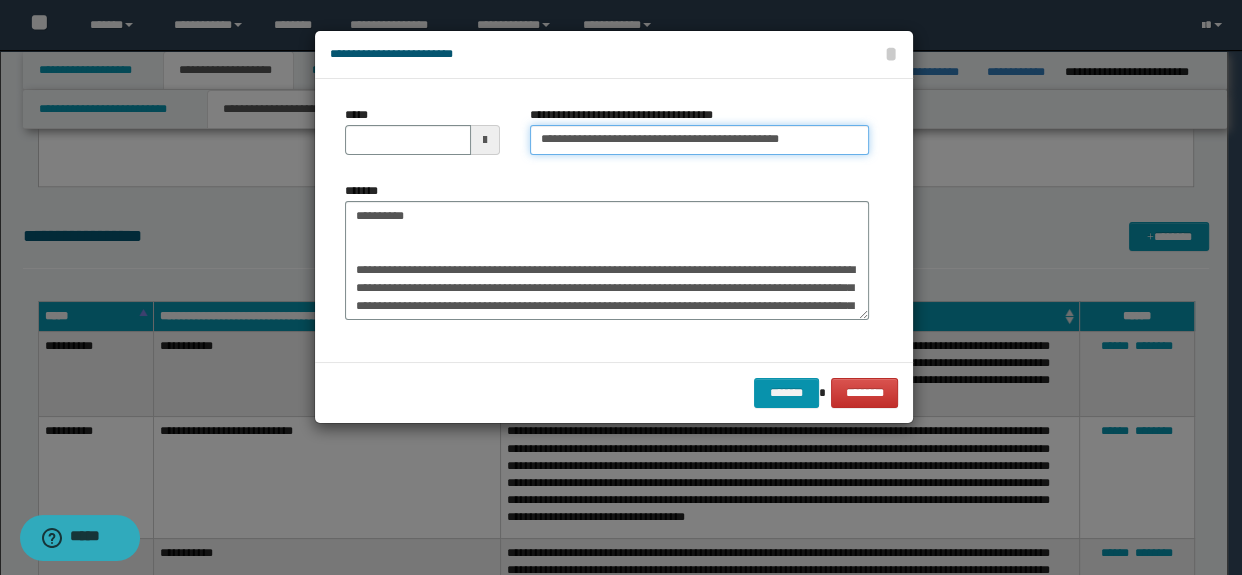 type on "**********" 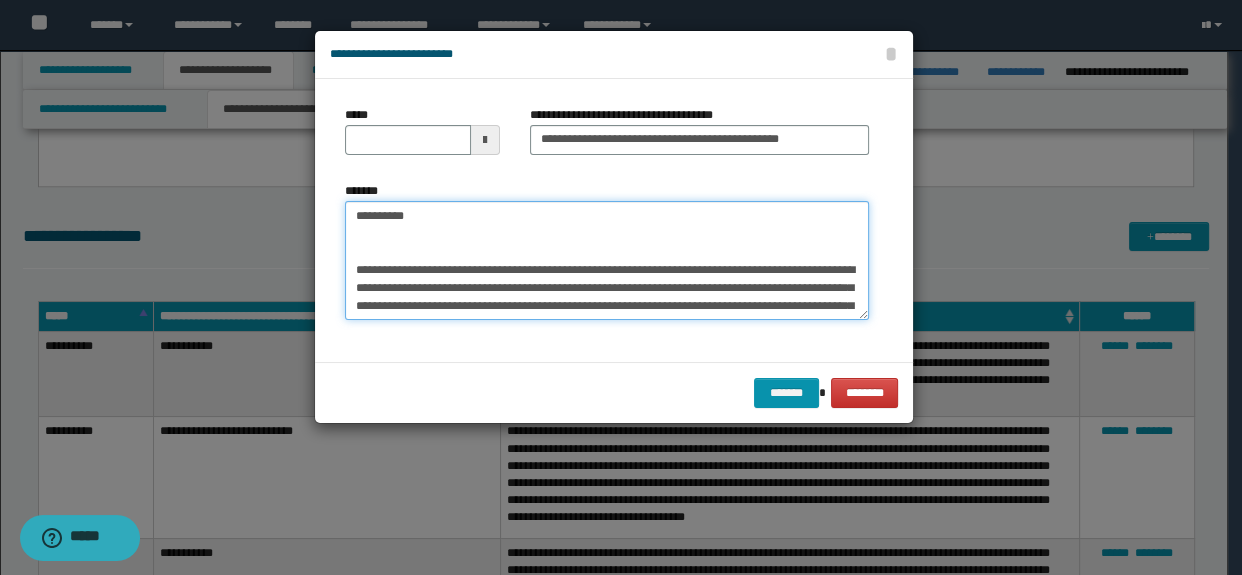 drag, startPoint x: 452, startPoint y: 221, endPoint x: 239, endPoint y: 210, distance: 213.28384 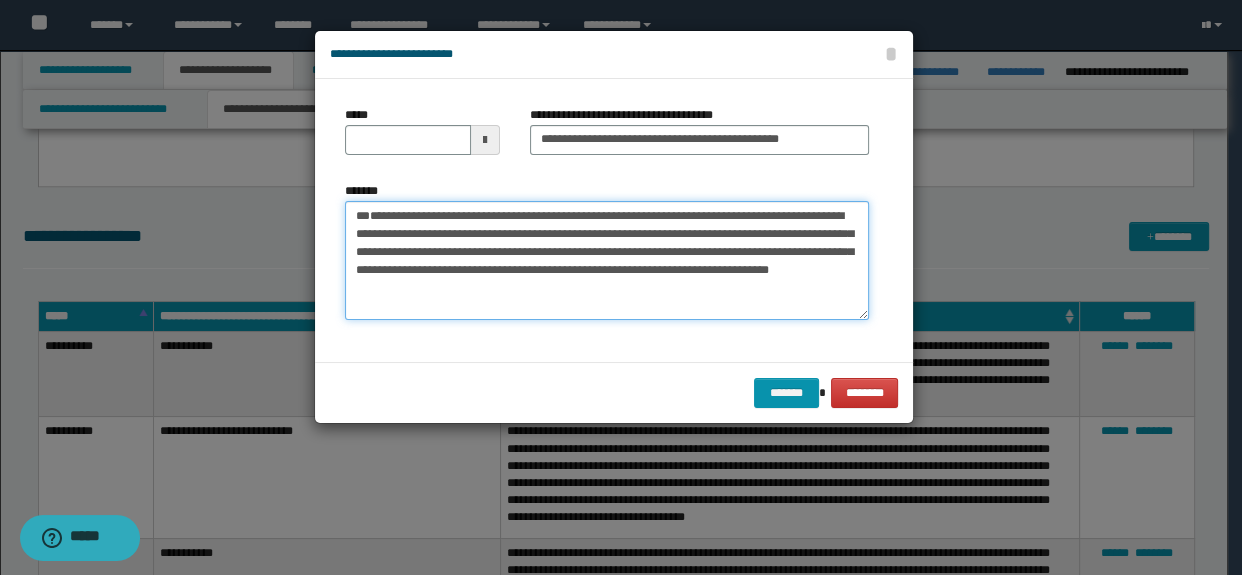 type 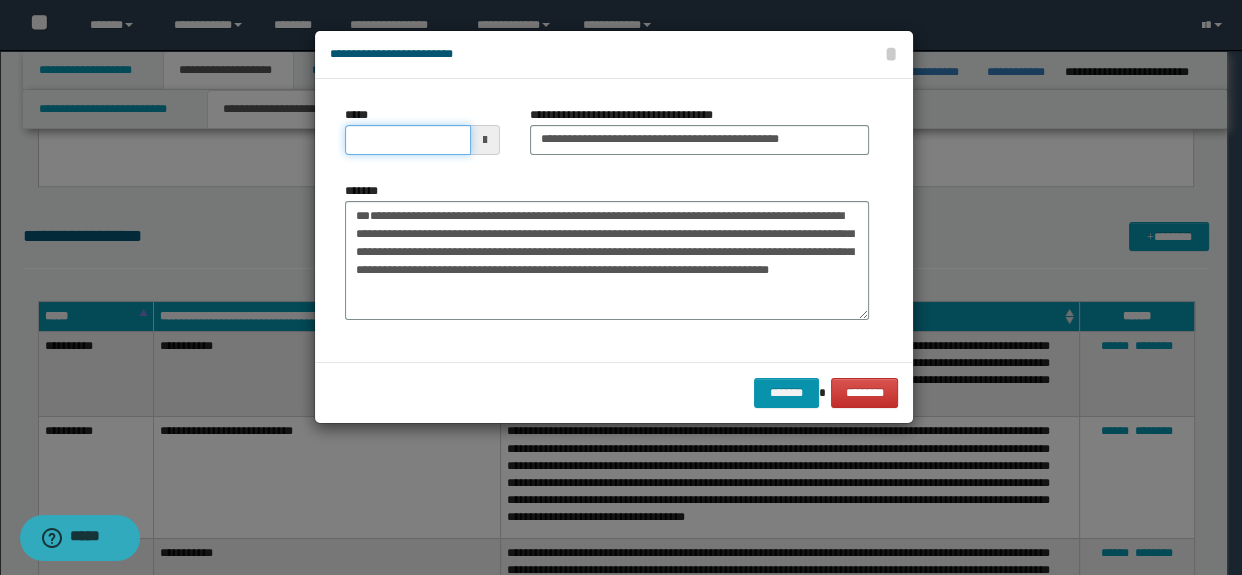 click on "*****" at bounding box center [408, 140] 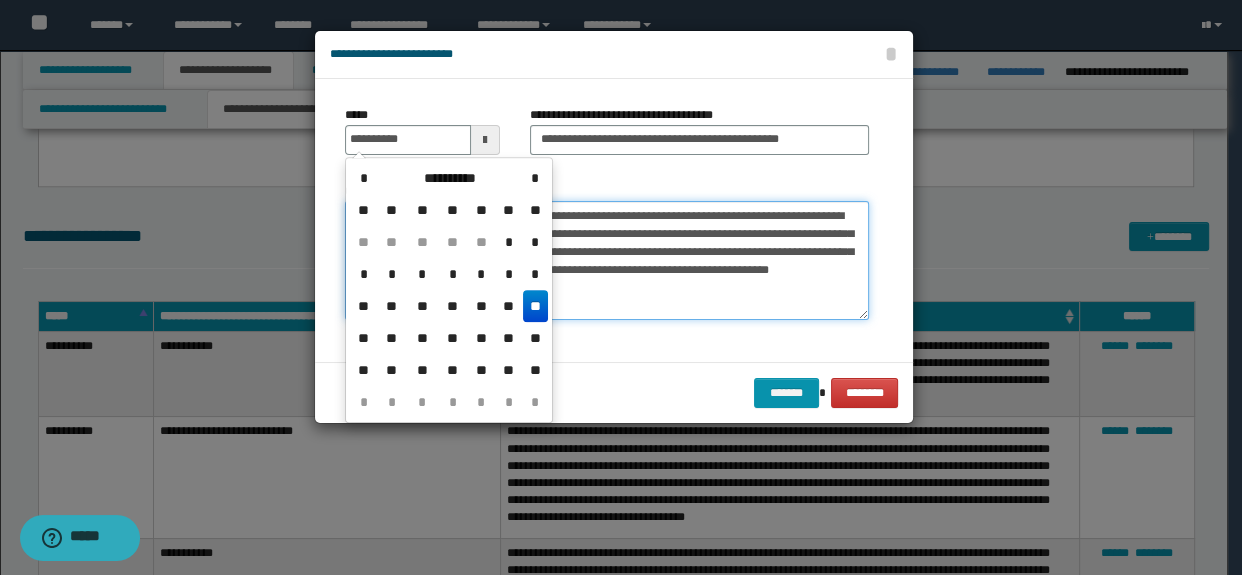 type on "**********" 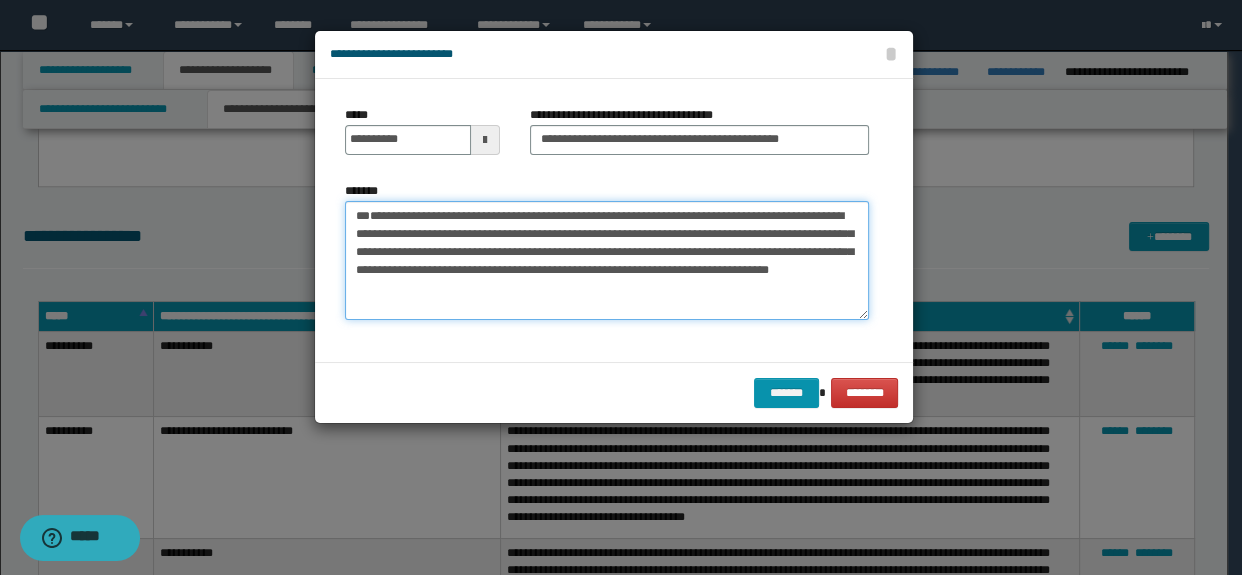 click on "**********" at bounding box center [607, 261] 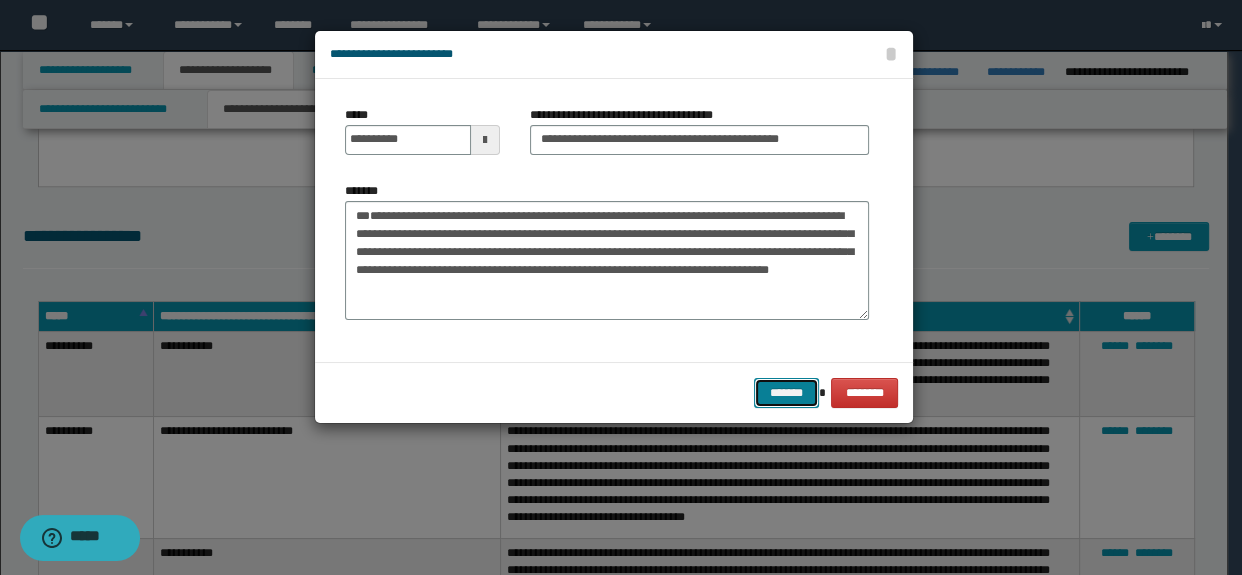 click on "*******" at bounding box center (786, 393) 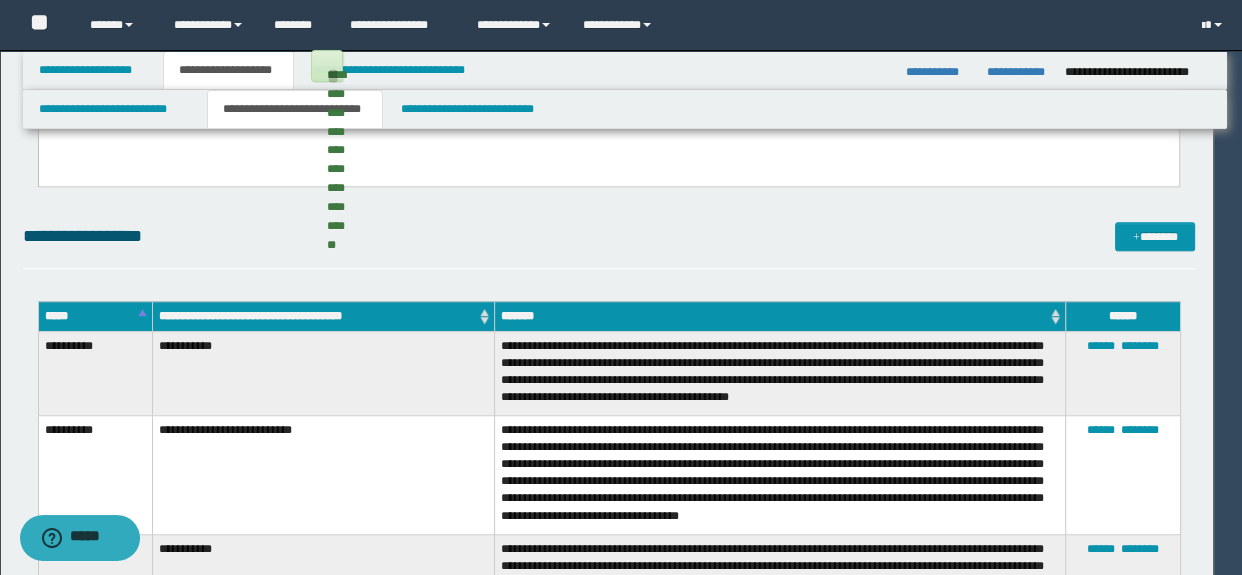 type 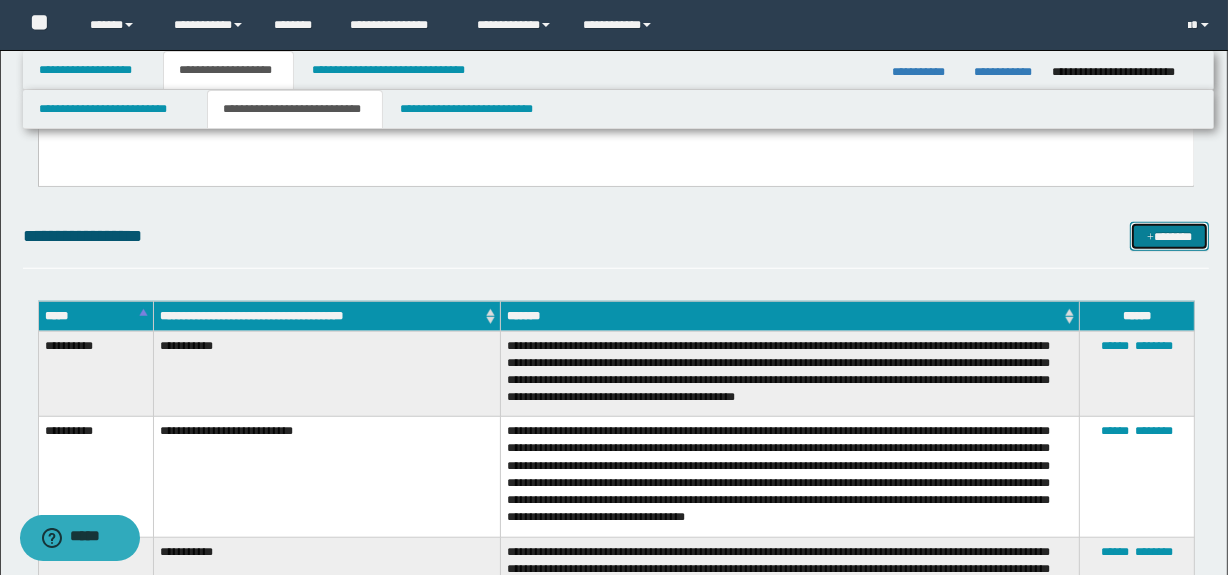 click on "*******" at bounding box center (1170, 237) 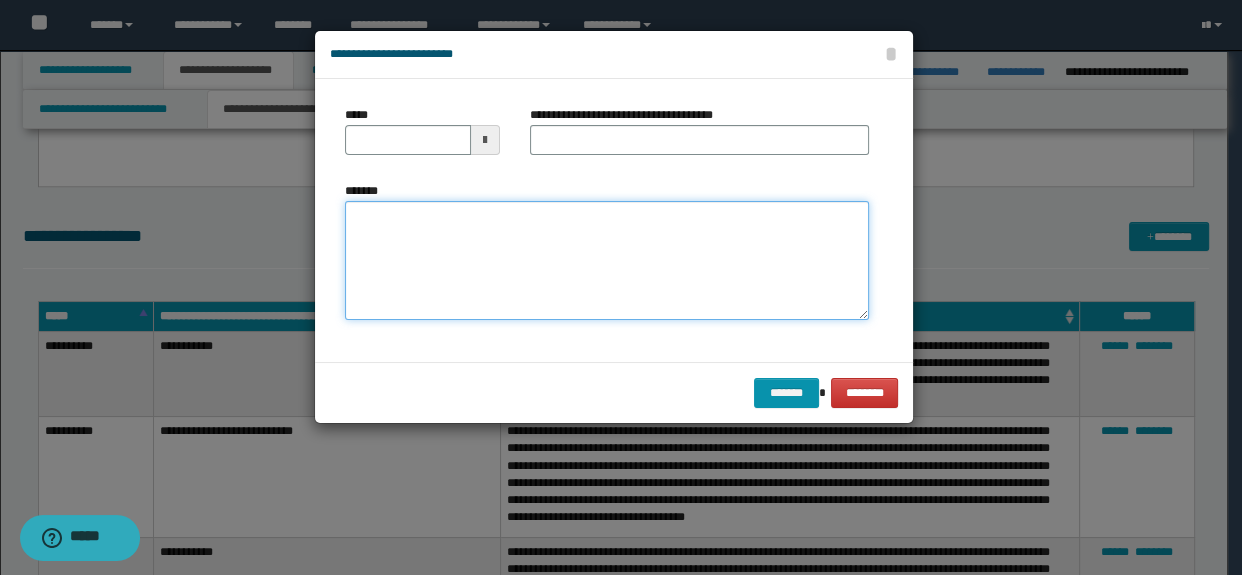 click on "*******" at bounding box center (607, 261) 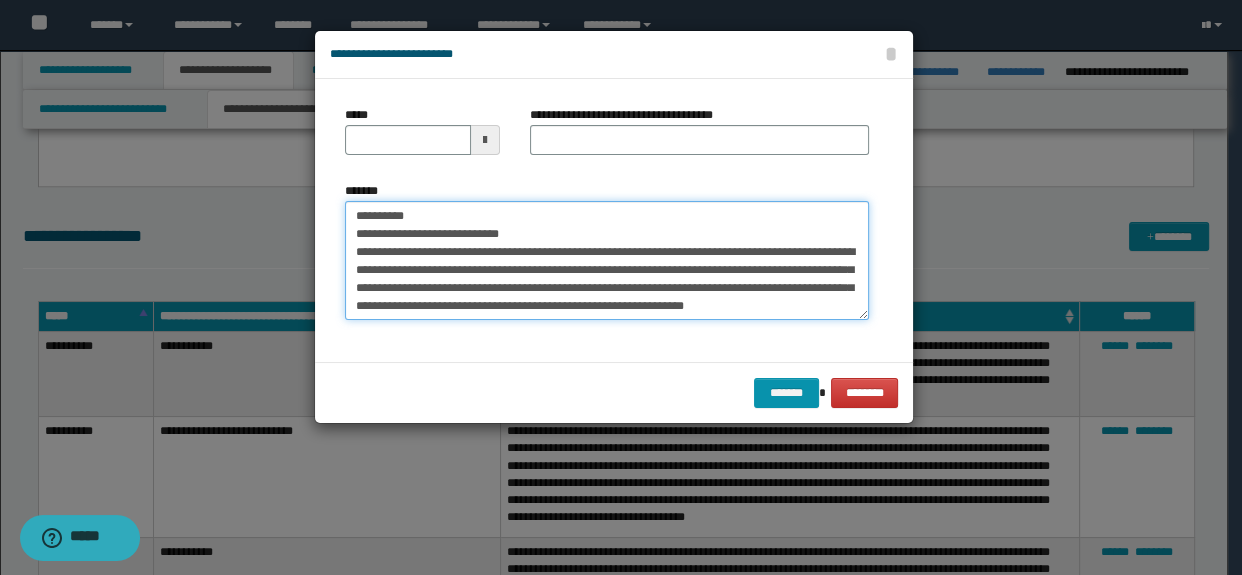 scroll, scrollTop: 0, scrollLeft: 0, axis: both 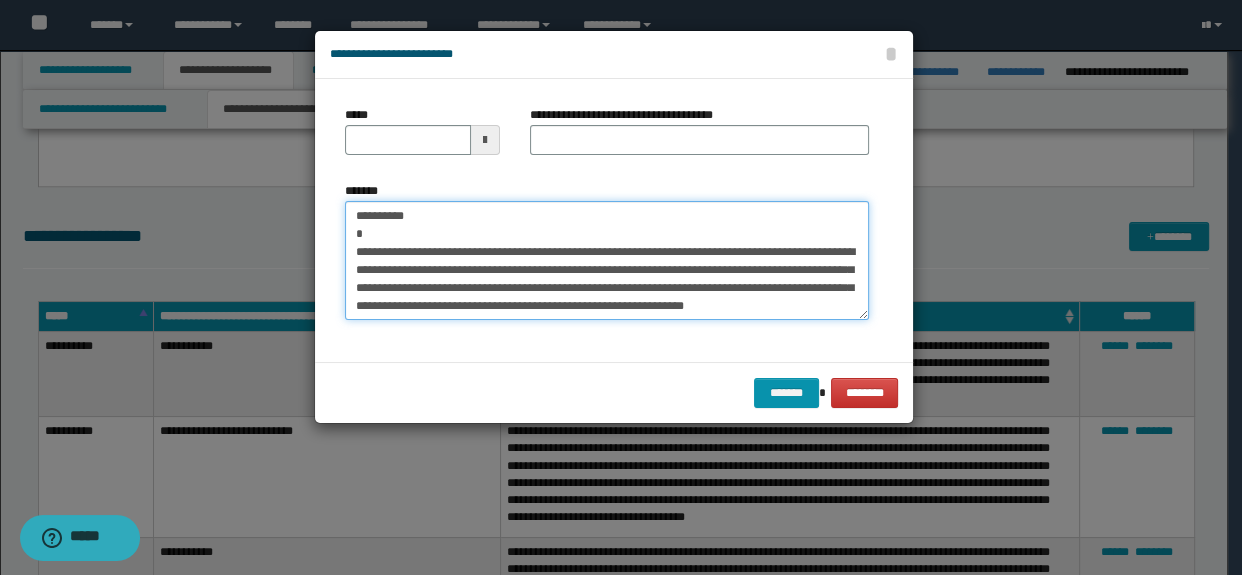 type on "**********" 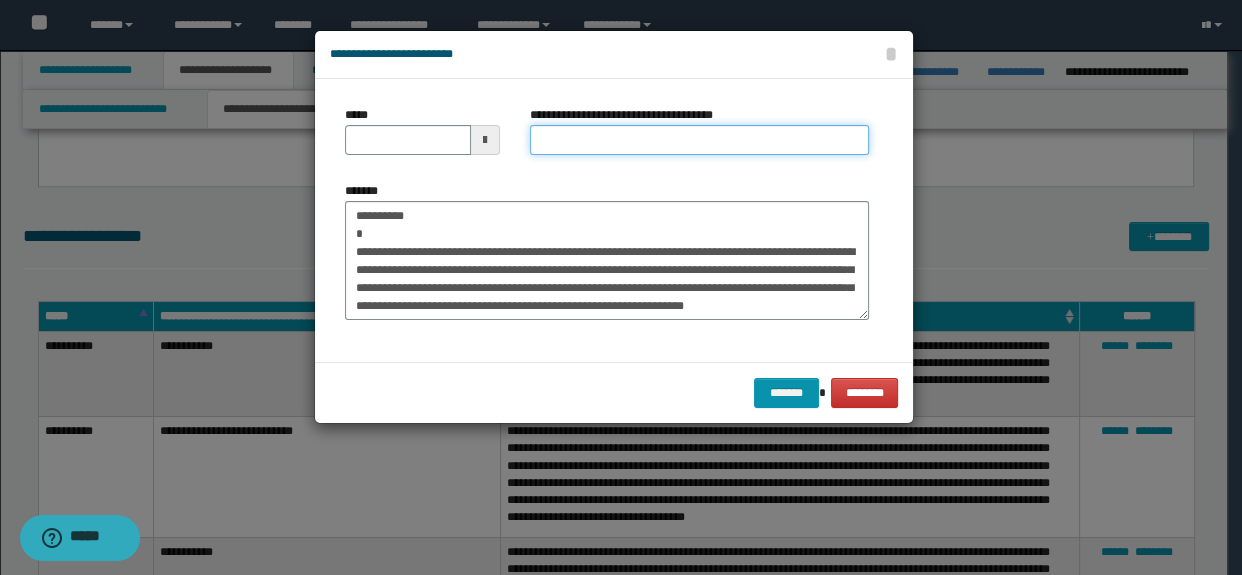 click on "**********" at bounding box center [700, 140] 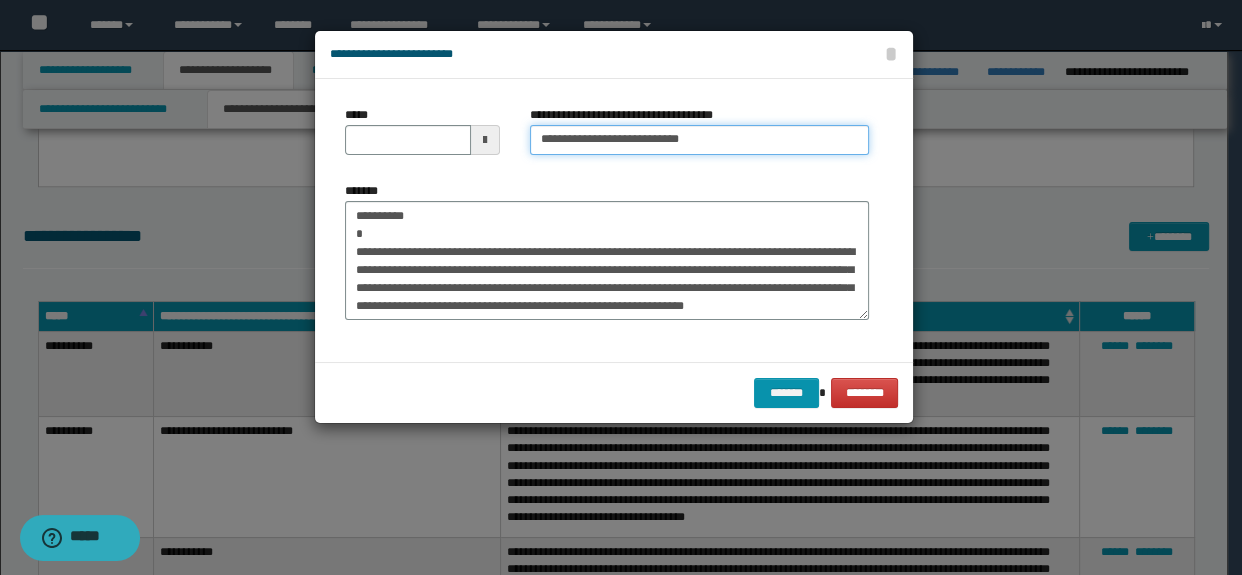 type on "**********" 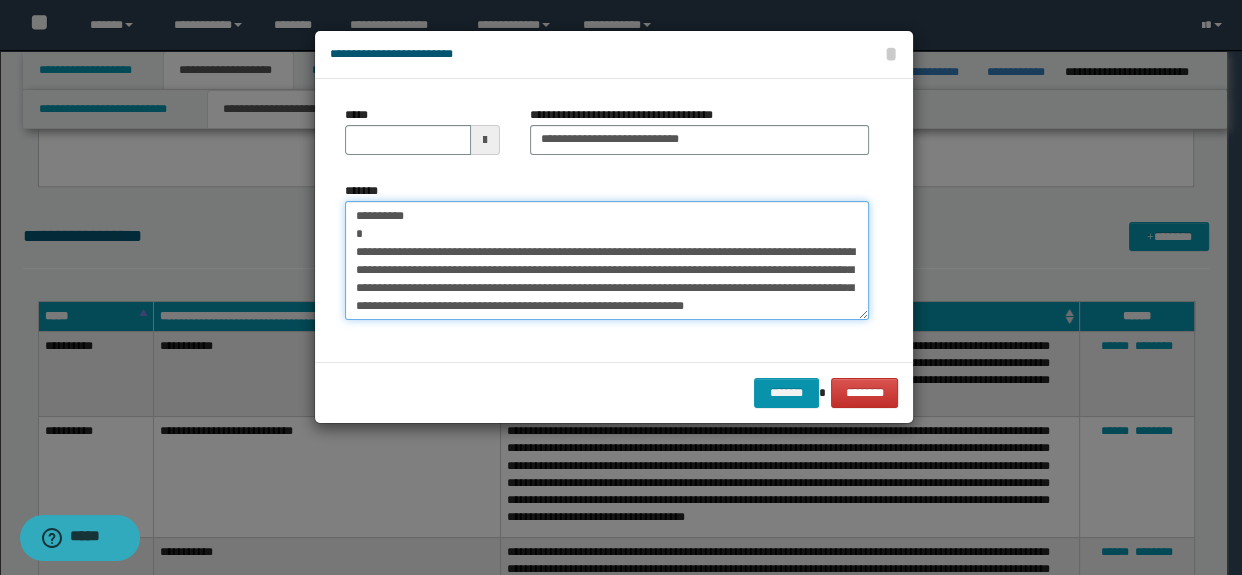 drag, startPoint x: 366, startPoint y: 238, endPoint x: 346, endPoint y: 173, distance: 68.007355 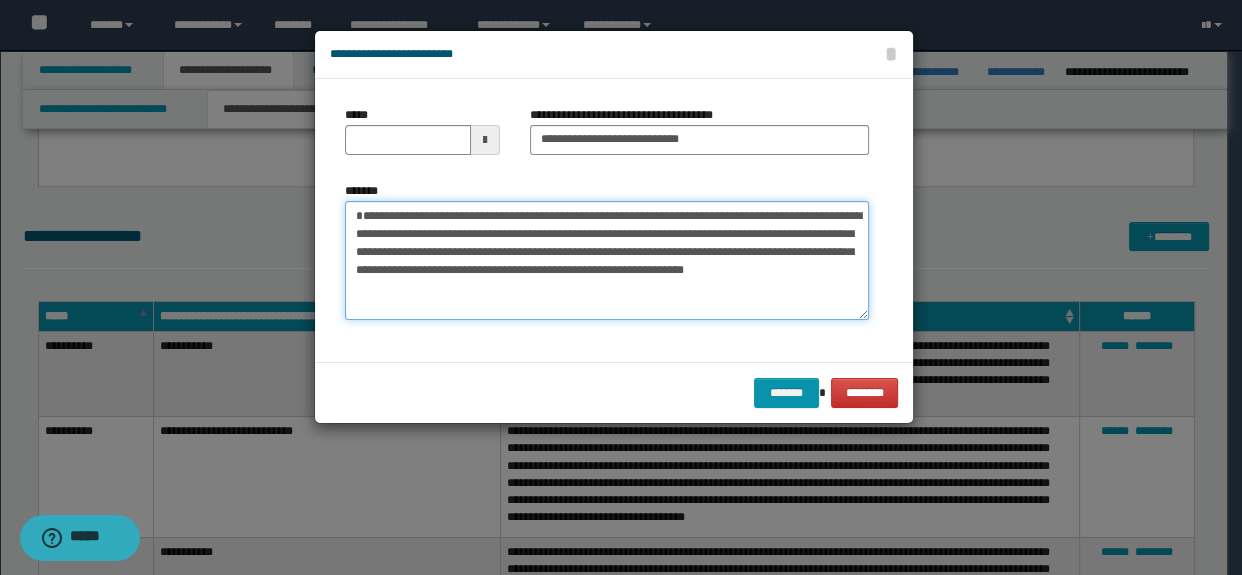 type 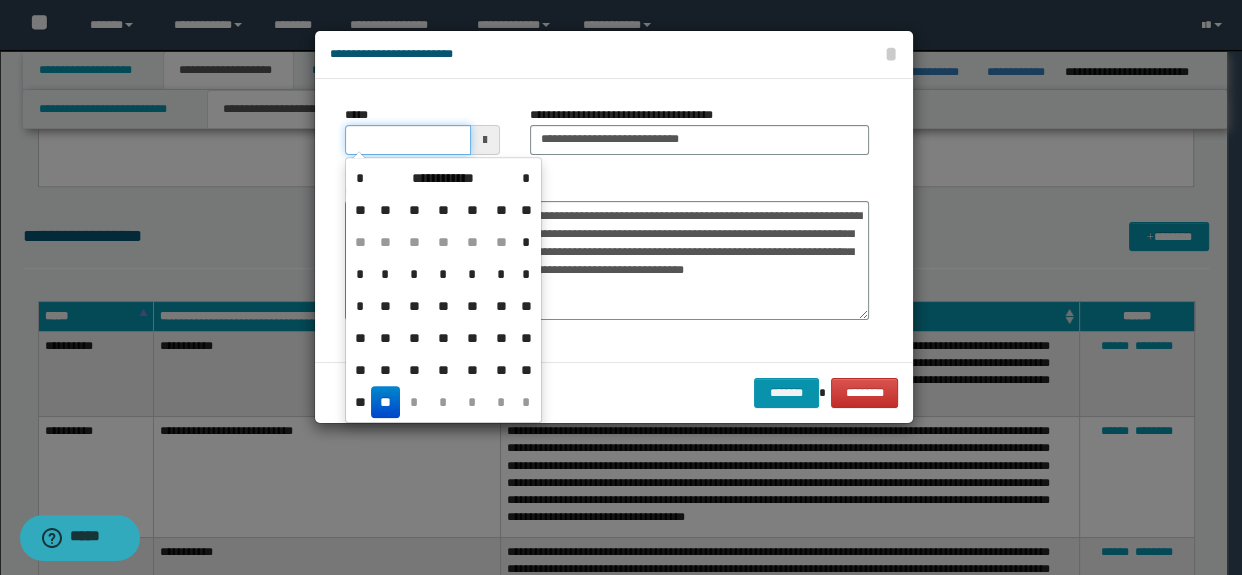 click on "*****" at bounding box center (408, 140) 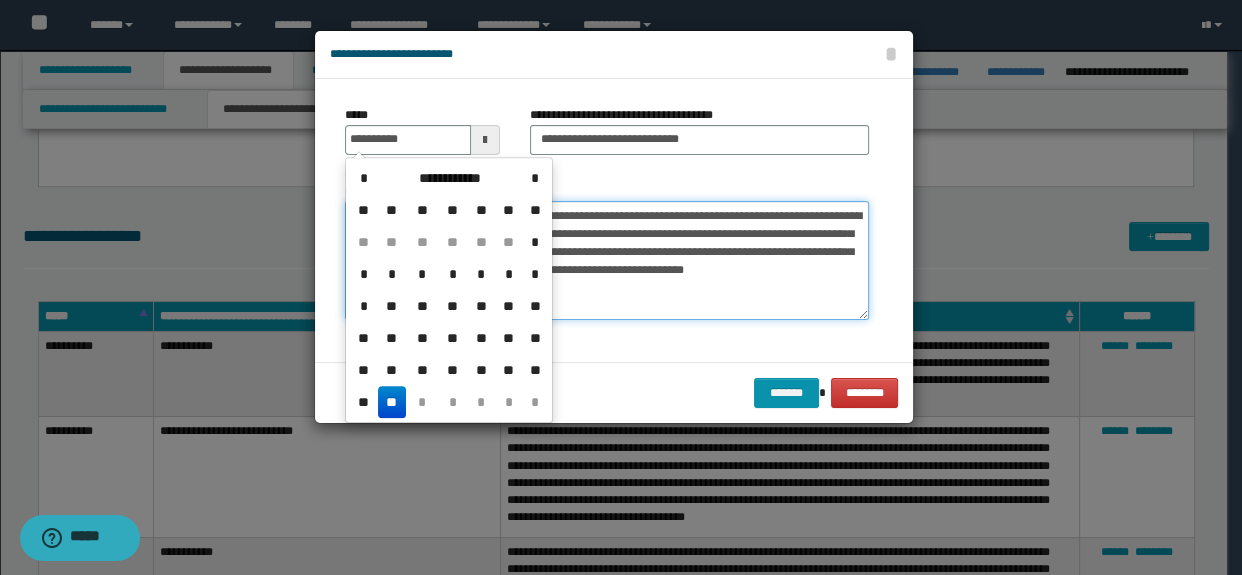 type on "**********" 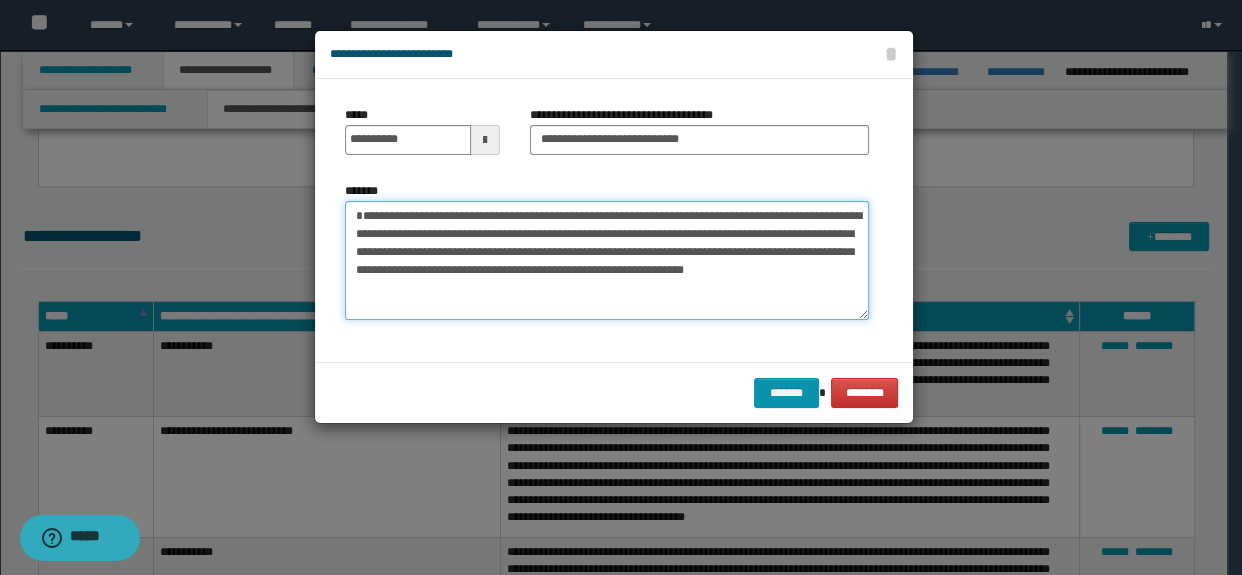 click on "**********" at bounding box center (607, 261) 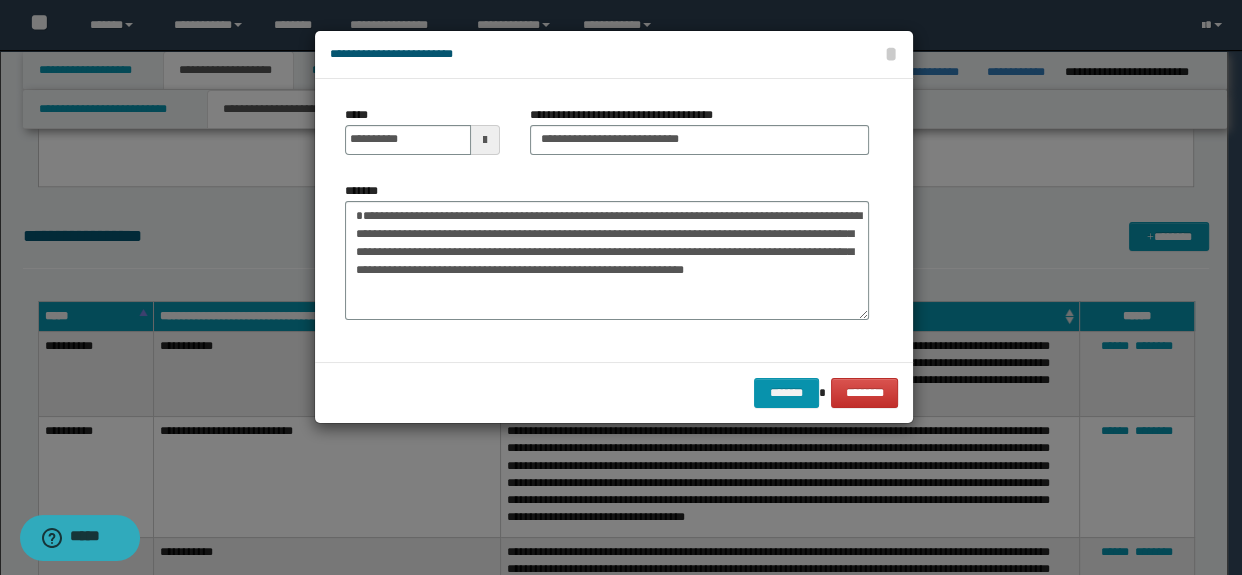 click on "*******
********" at bounding box center [614, 392] 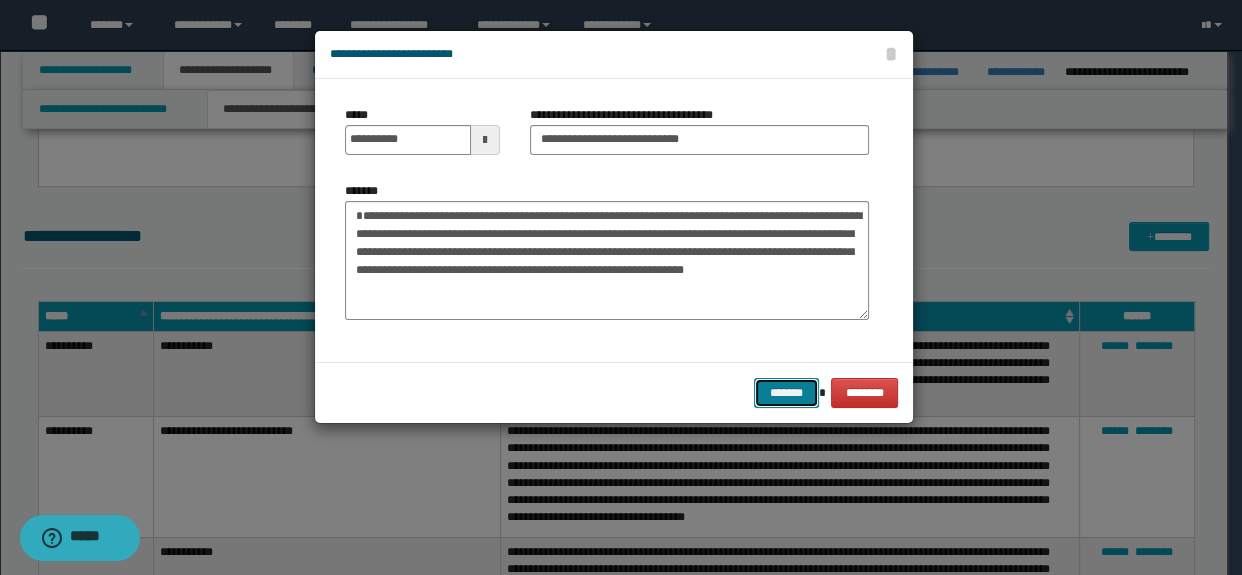 click on "*******" at bounding box center [786, 393] 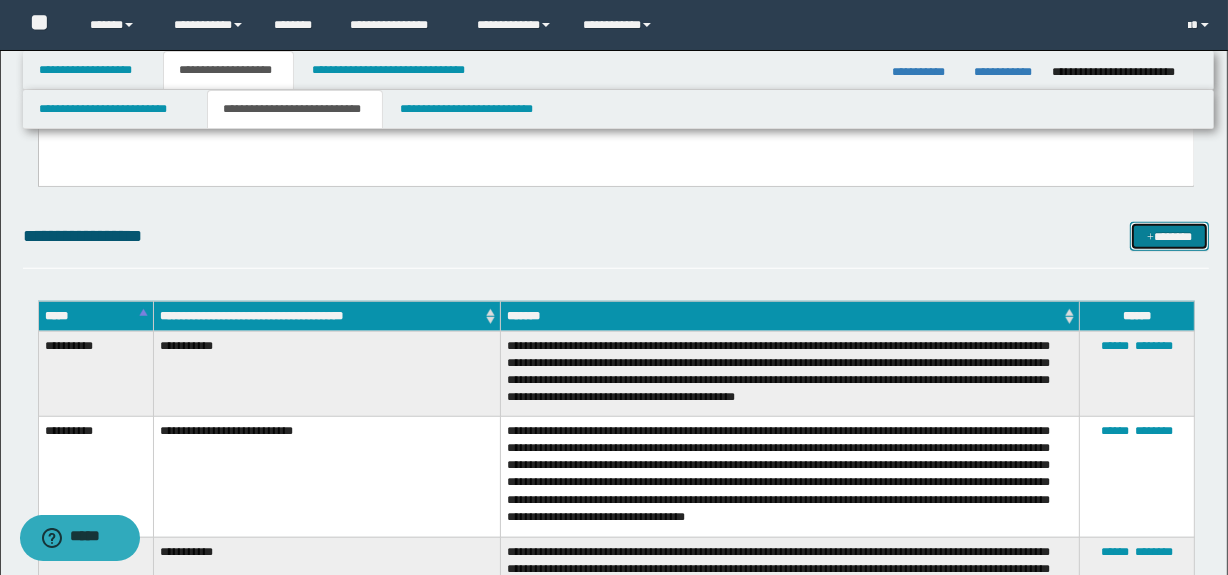 click on "*******" at bounding box center [1170, 237] 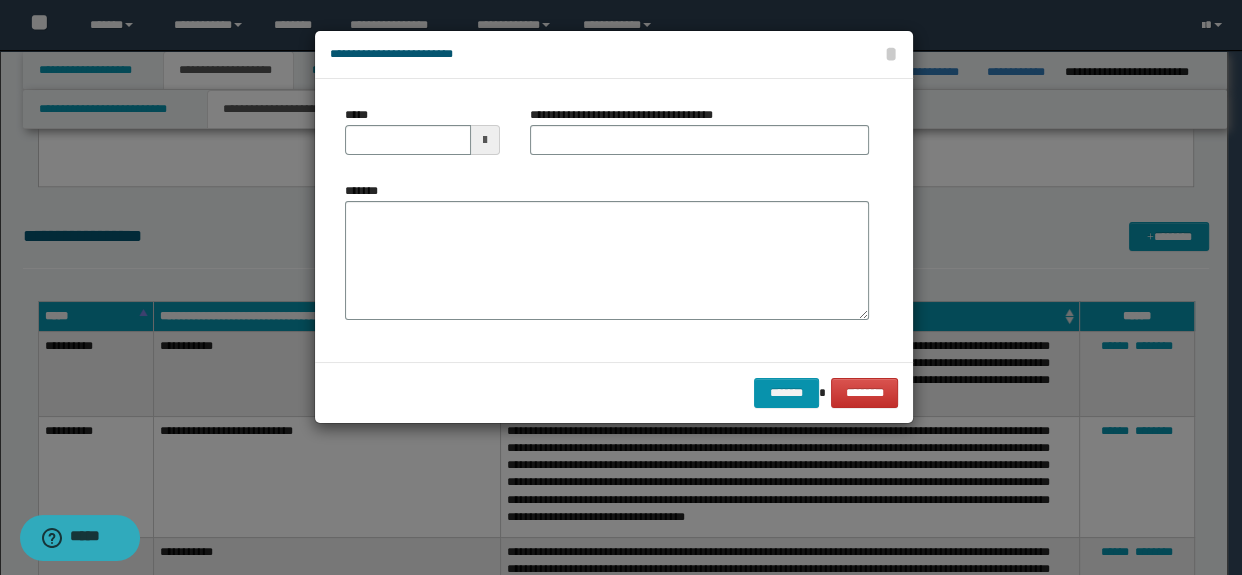 click on "*******" at bounding box center (607, 261) 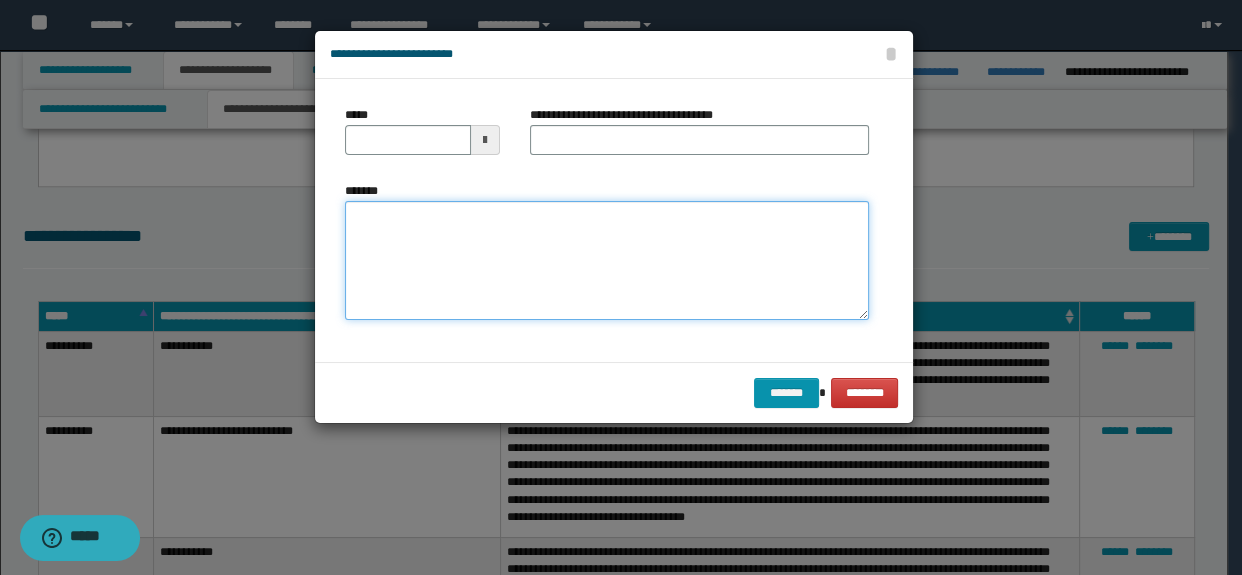 click on "*******" at bounding box center [607, 261] 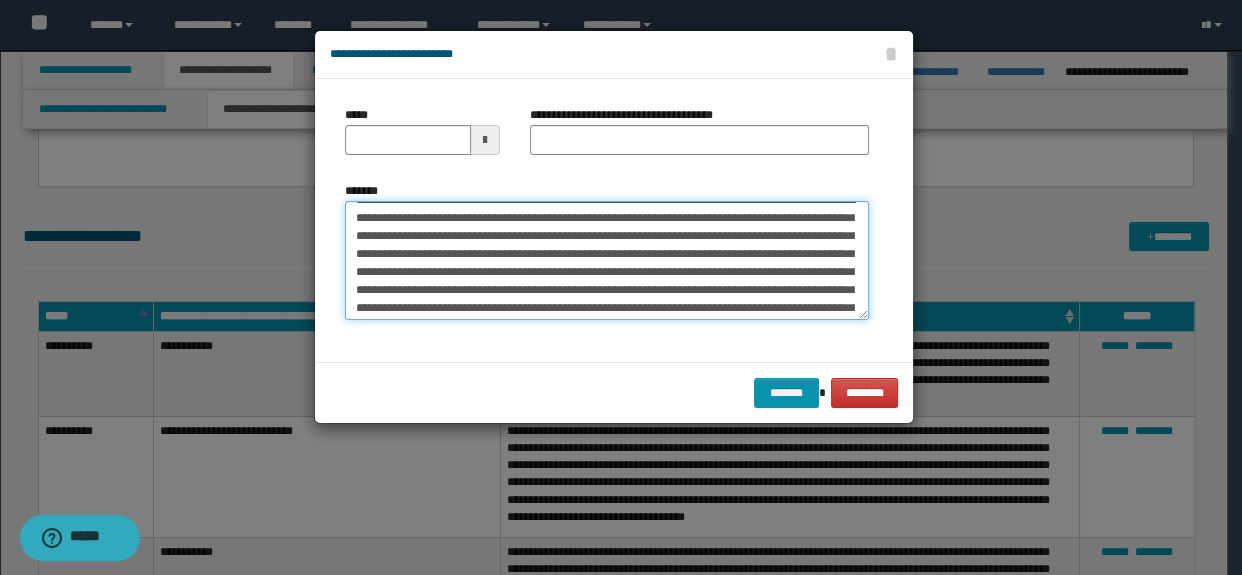 scroll, scrollTop: 0, scrollLeft: 0, axis: both 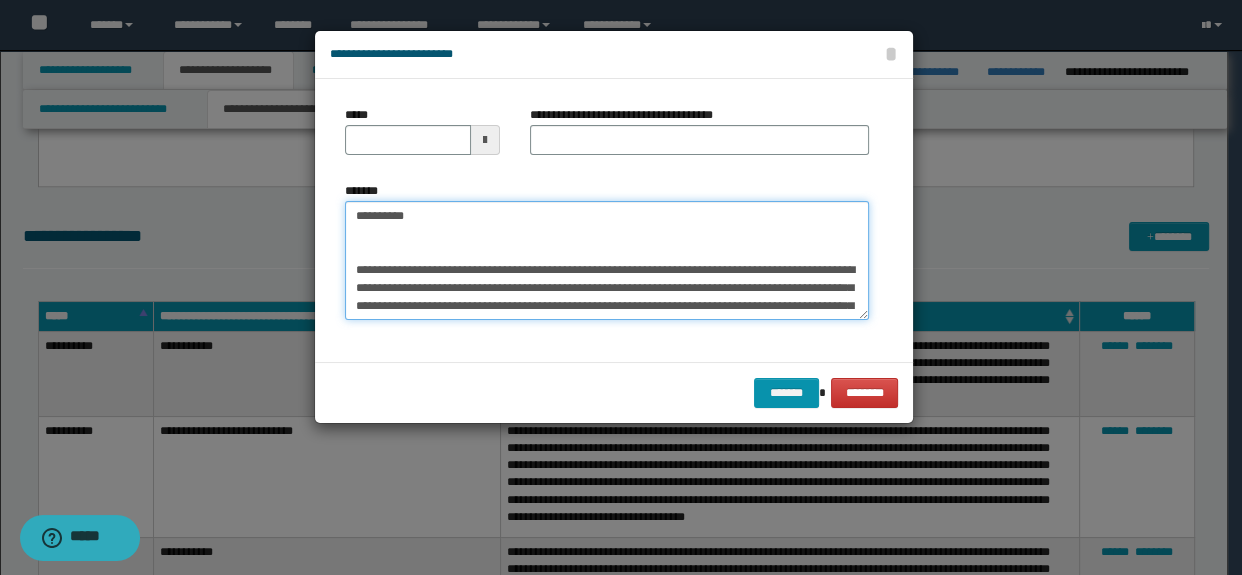 drag, startPoint x: 590, startPoint y: 233, endPoint x: 306, endPoint y: 229, distance: 284.02817 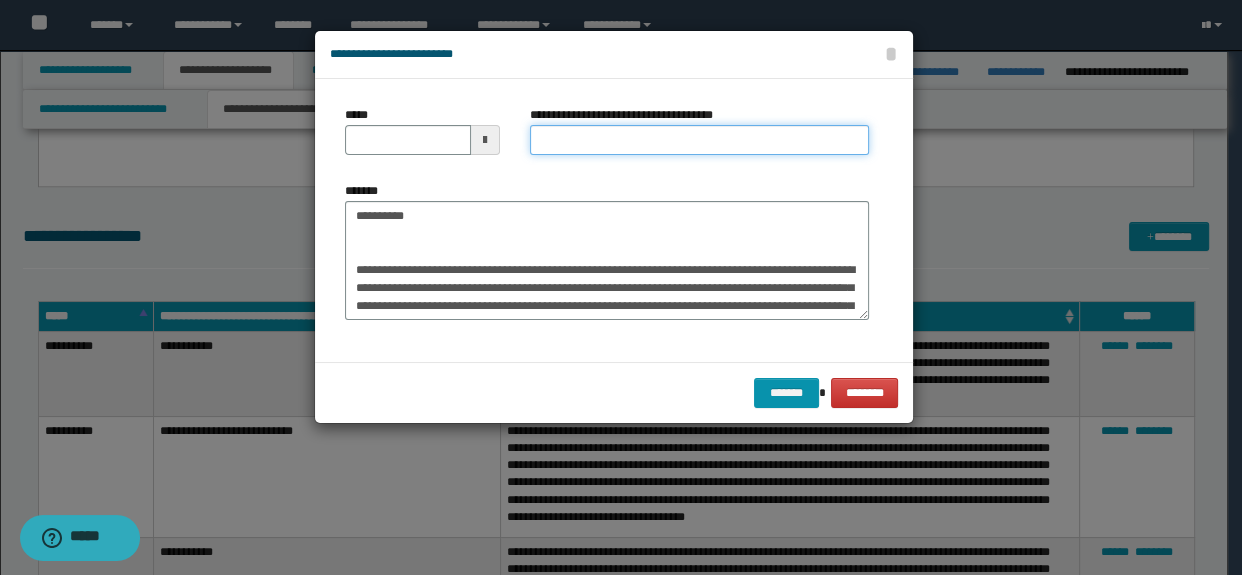click on "**********" at bounding box center (700, 140) 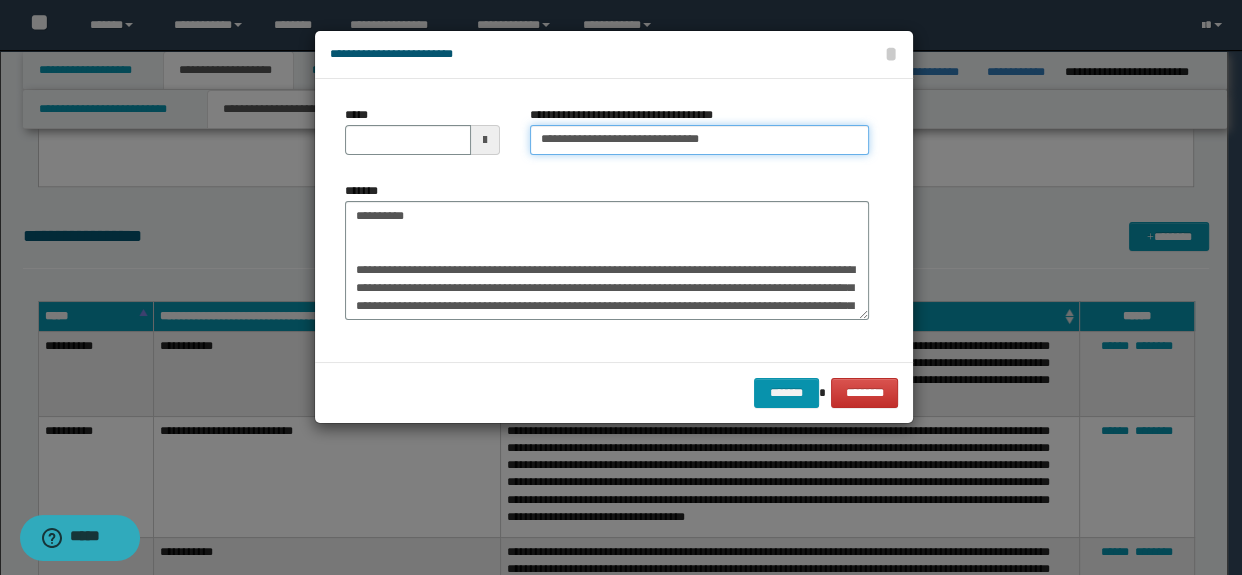 type on "**********" 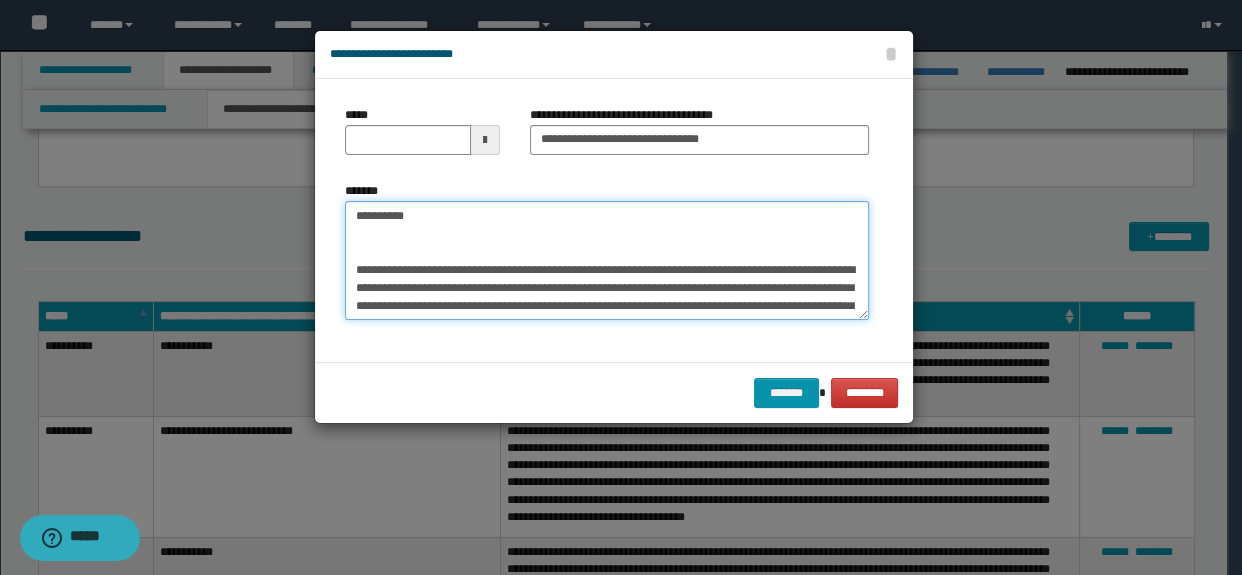 drag, startPoint x: 456, startPoint y: 217, endPoint x: 252, endPoint y: 209, distance: 204.1568 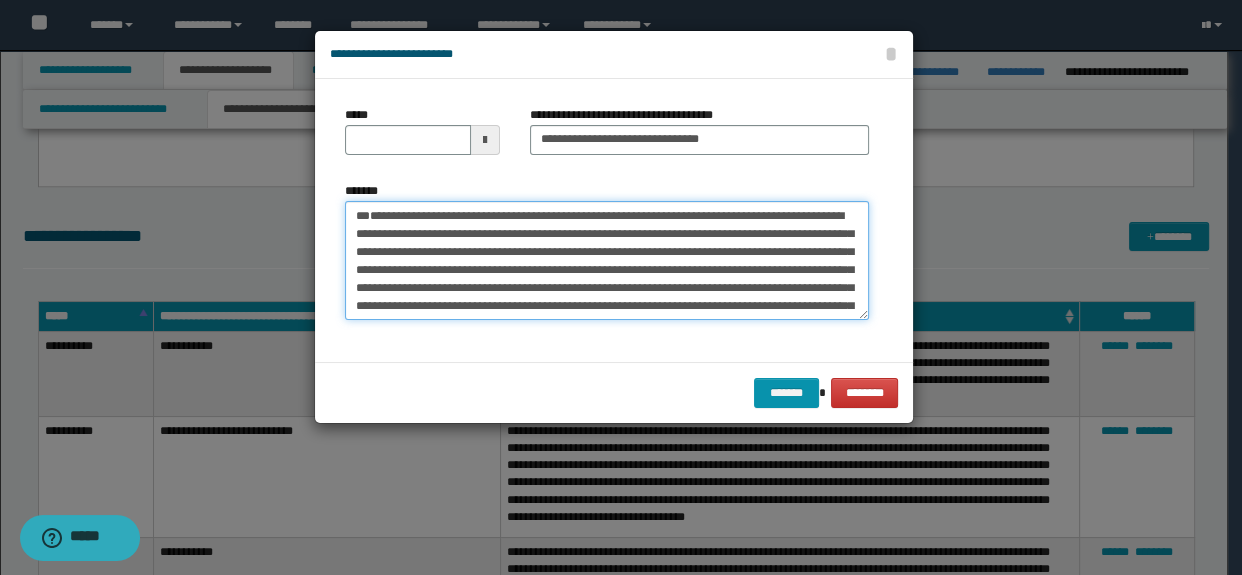 type 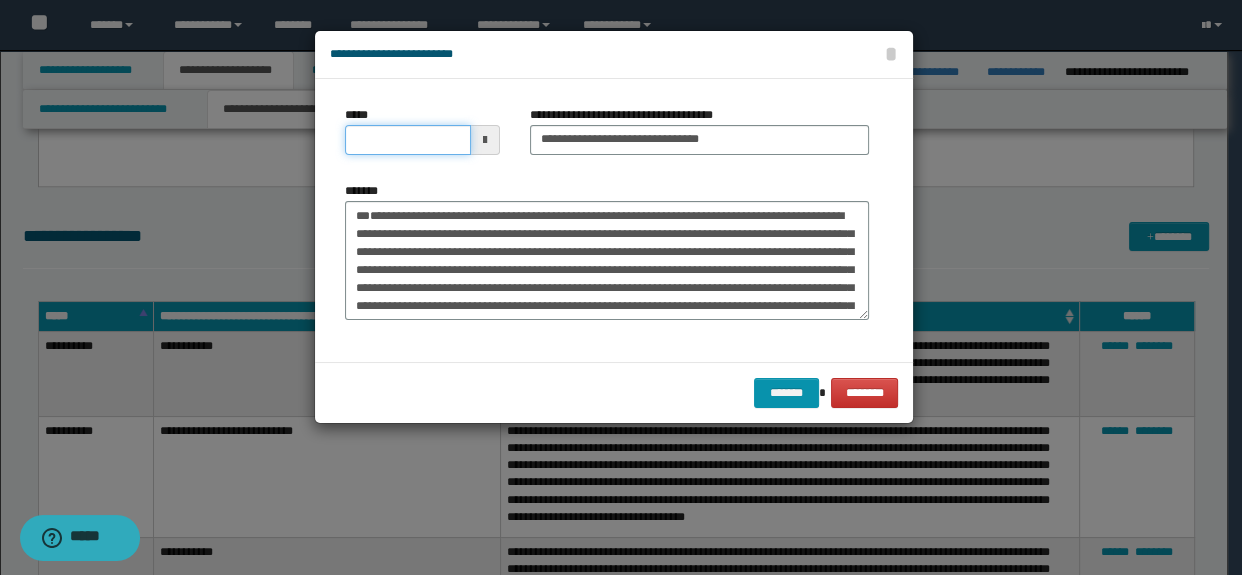 click on "*****" at bounding box center (408, 140) 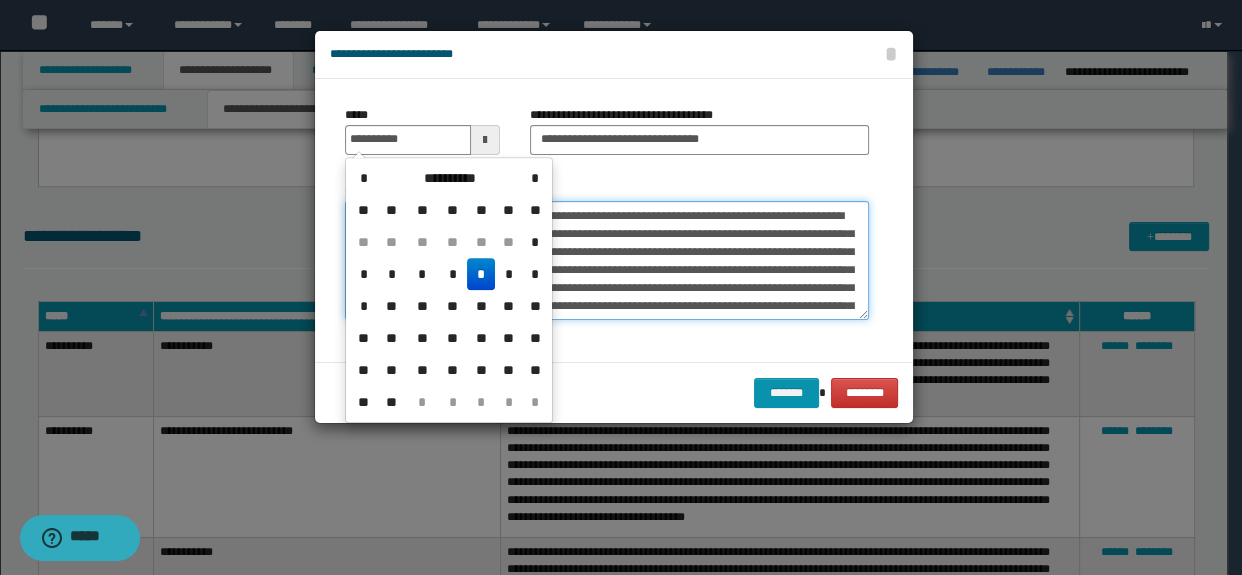 type on "**********" 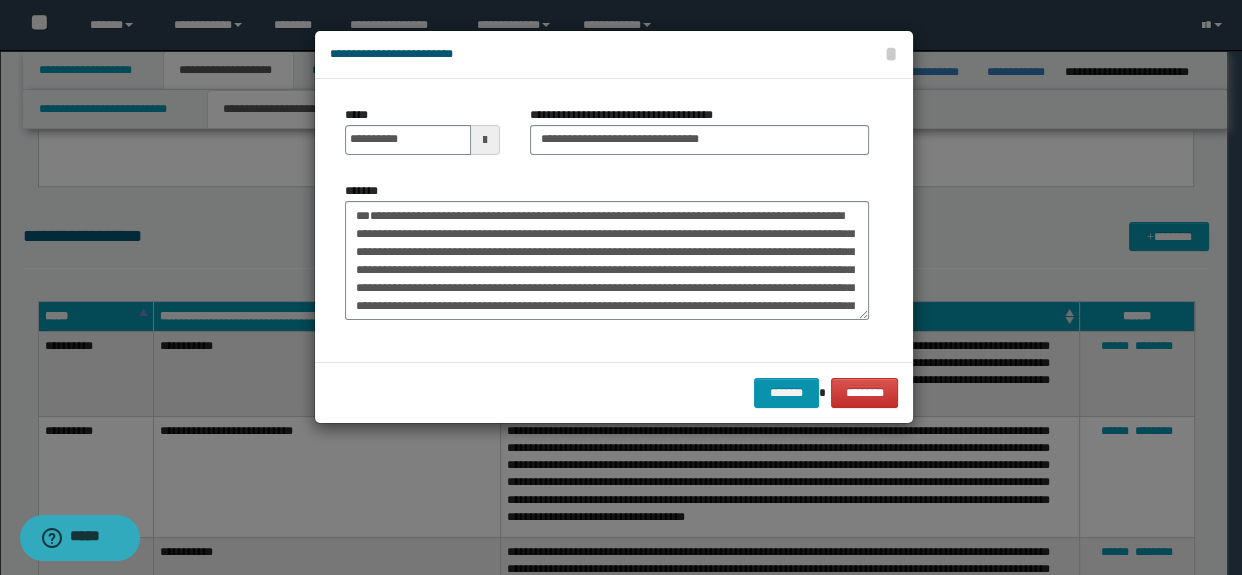click on "*******
********" at bounding box center [614, 392] 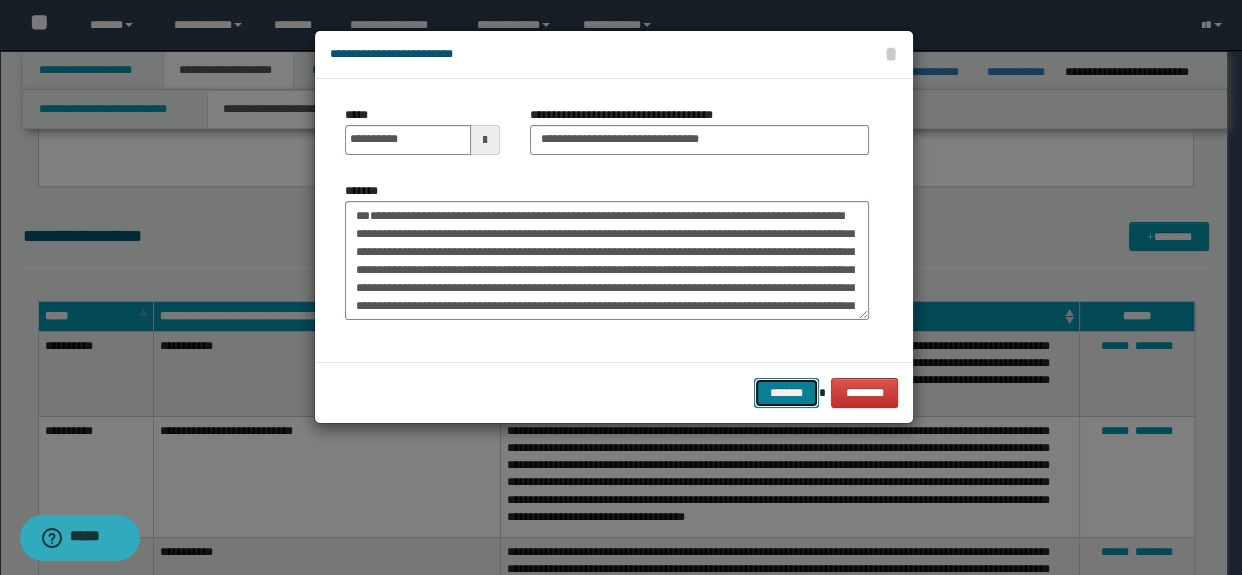click on "*******" at bounding box center [786, 393] 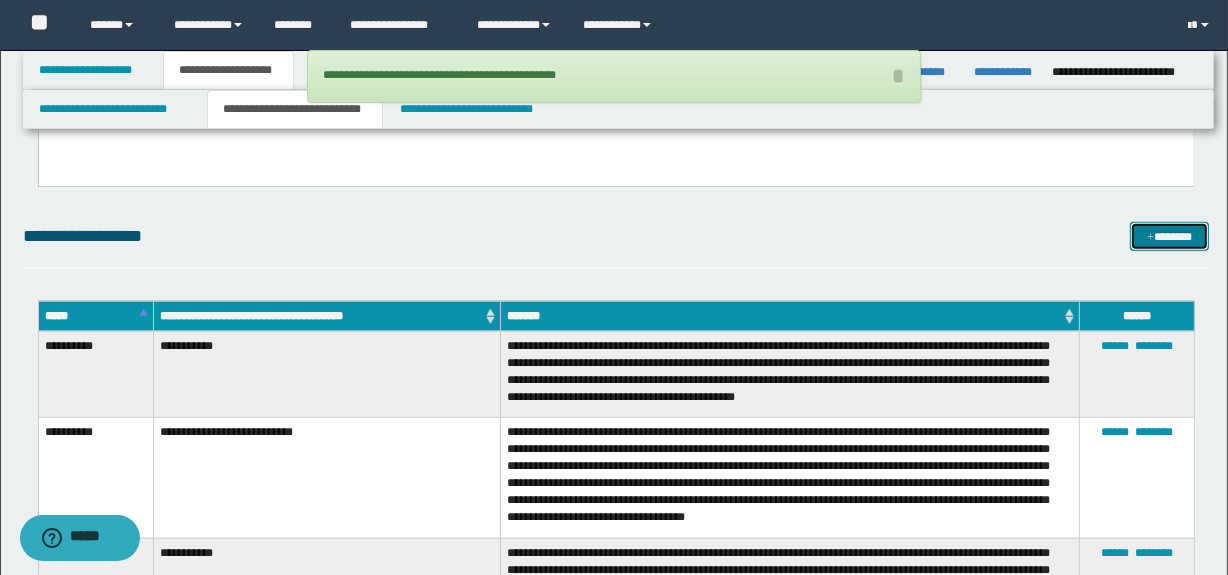 click at bounding box center (1150, 238) 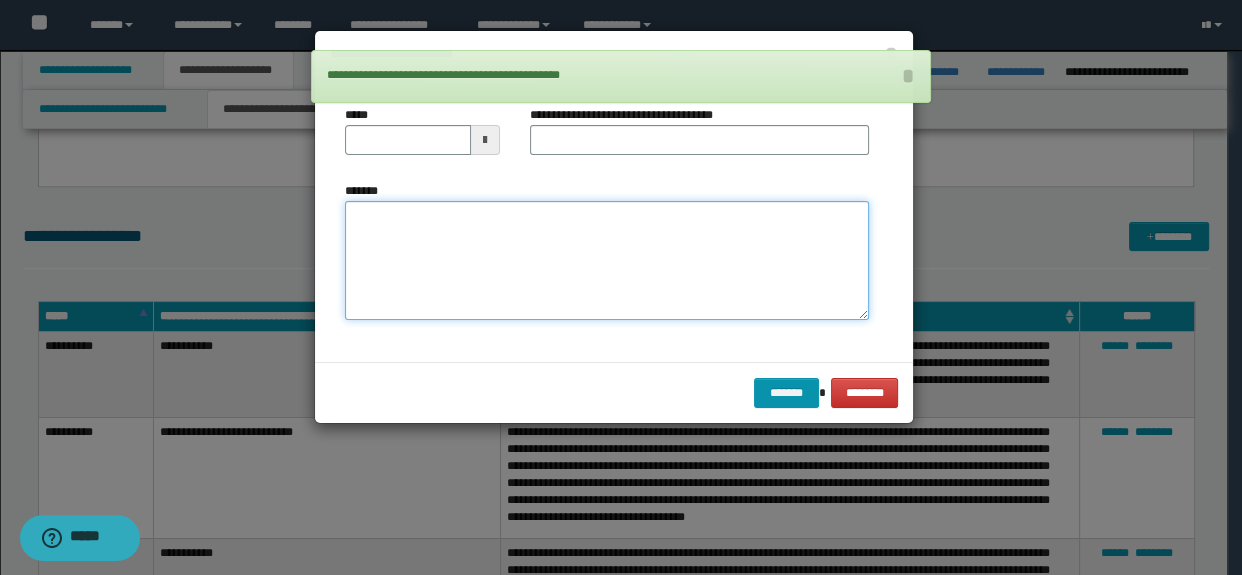 click on "*******" at bounding box center (607, 261) 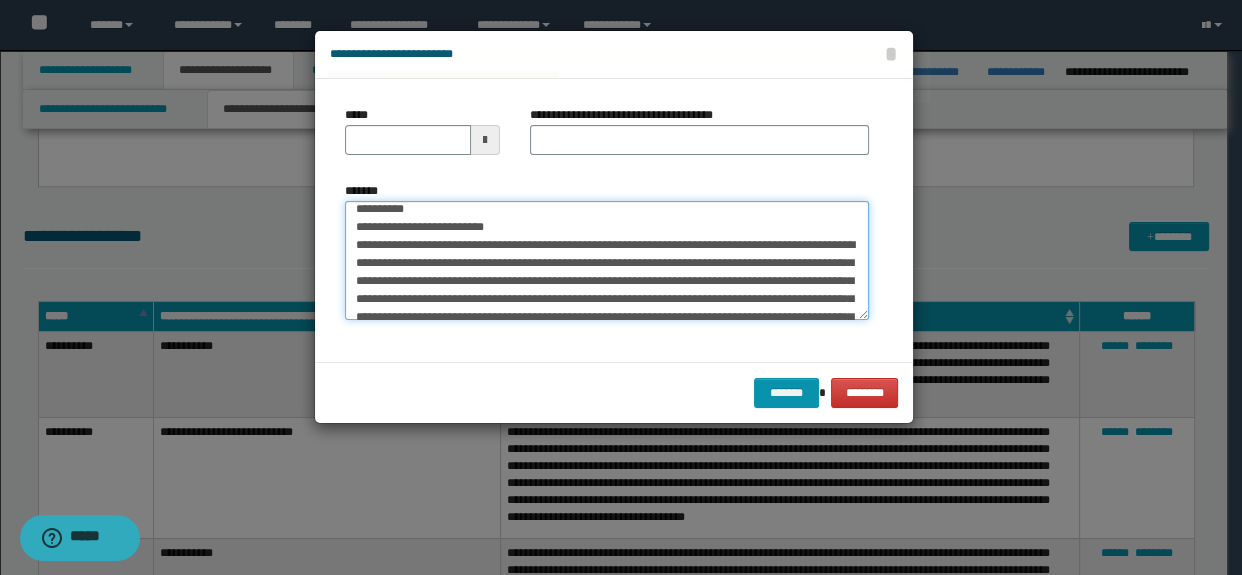 scroll, scrollTop: 0, scrollLeft: 0, axis: both 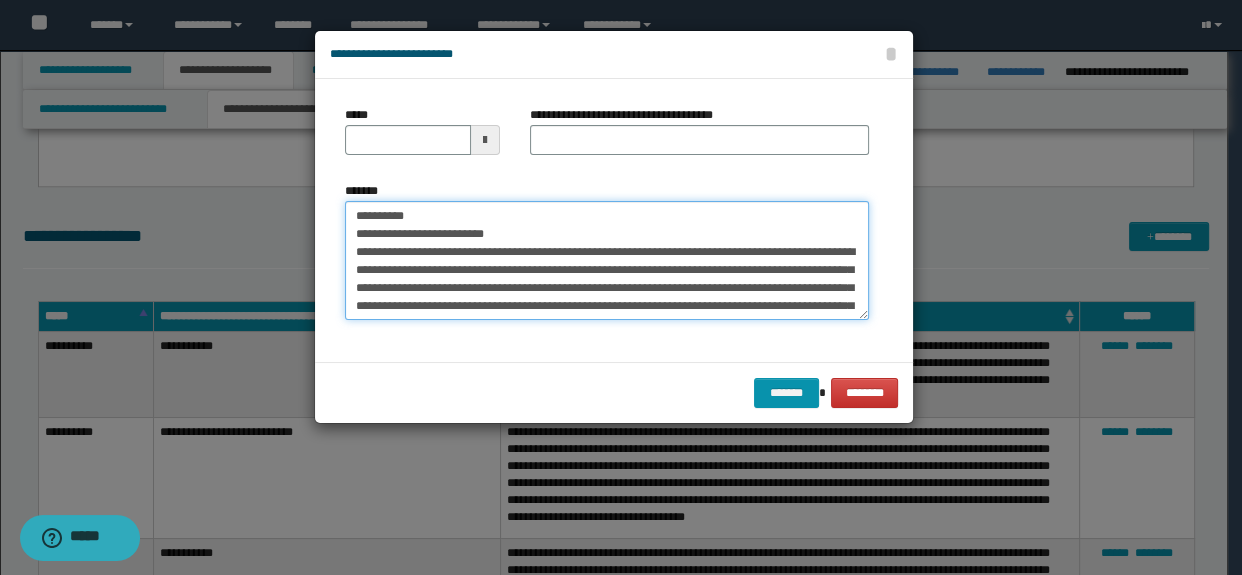 drag, startPoint x: 532, startPoint y: 234, endPoint x: 229, endPoint y: 233, distance: 303.00165 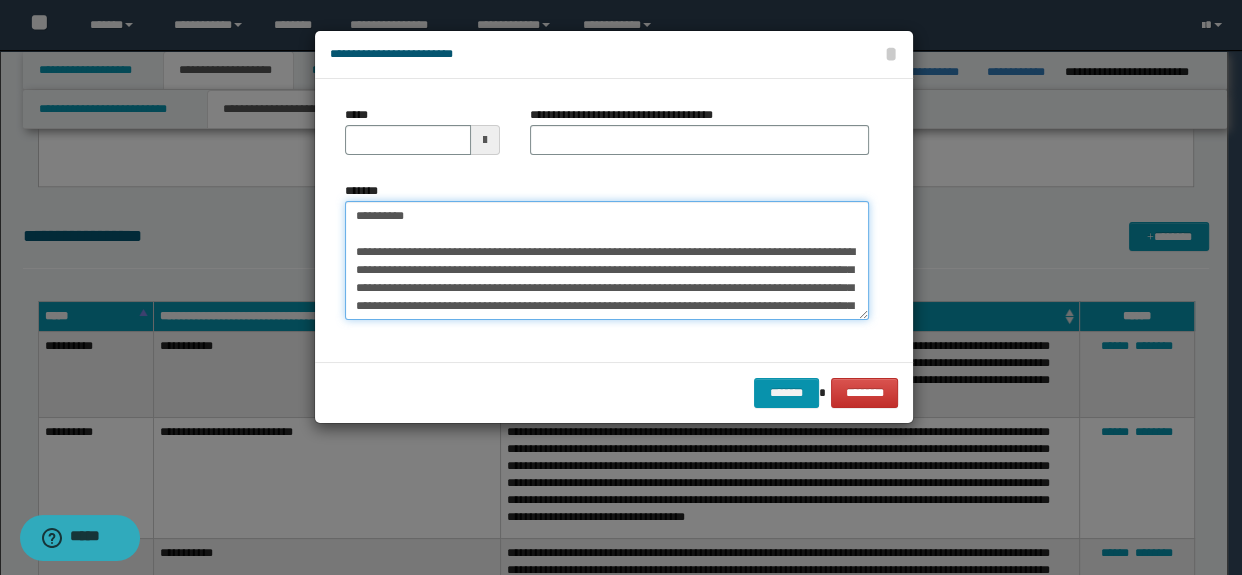 type on "**********" 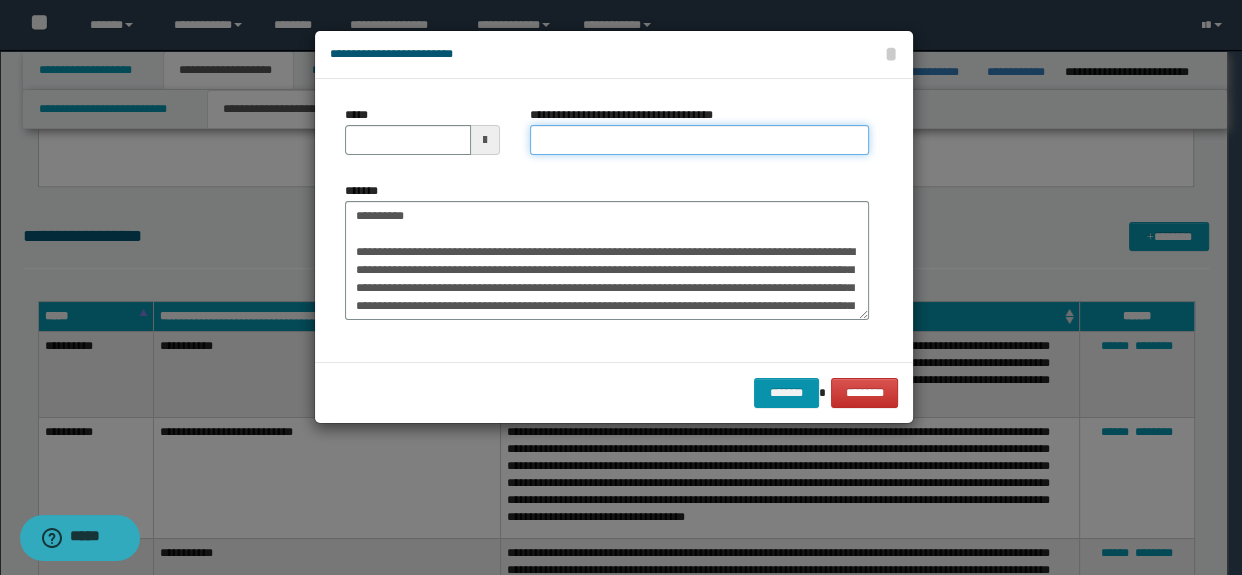 click on "**********" at bounding box center [700, 140] 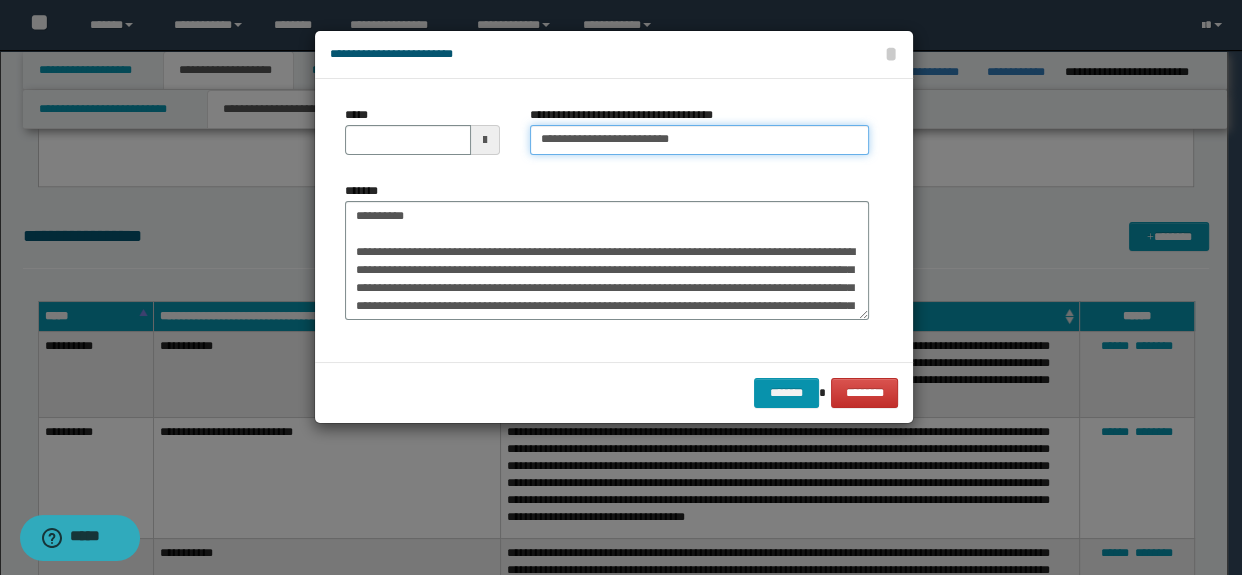 type on "**********" 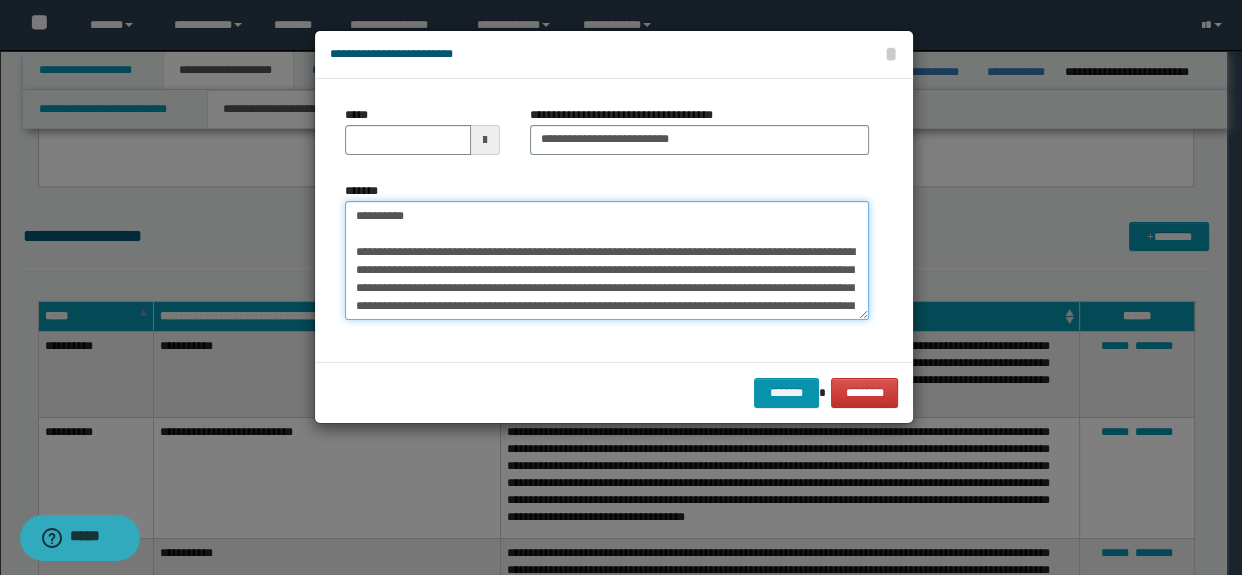 drag, startPoint x: 386, startPoint y: 208, endPoint x: 298, endPoint y: 177, distance: 93.30059 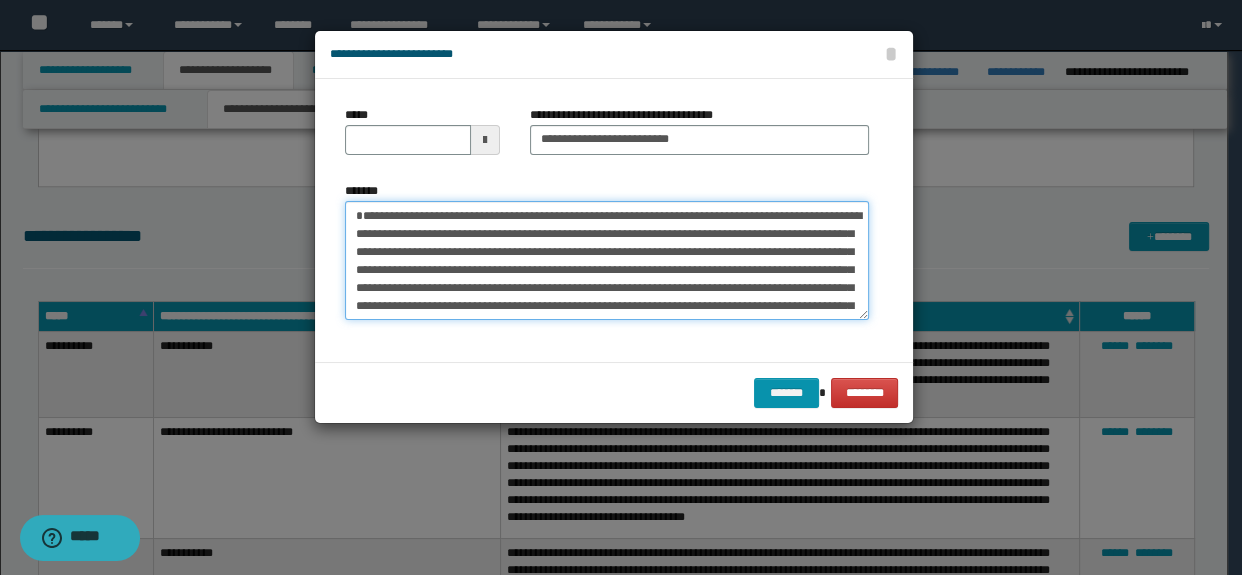 type 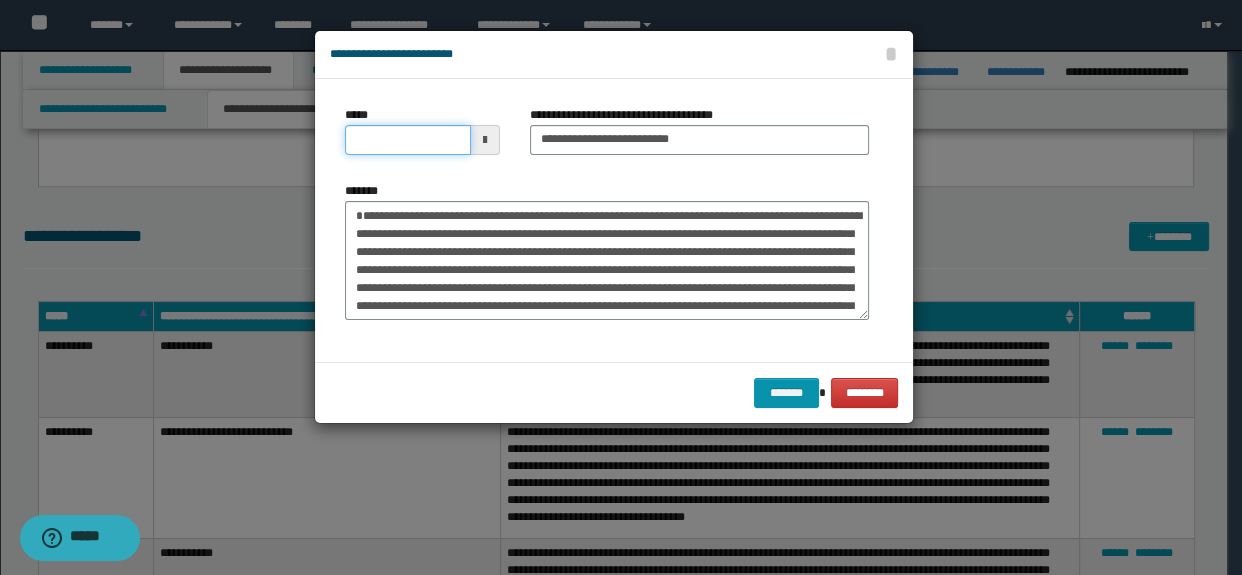 click on "*****" at bounding box center [408, 140] 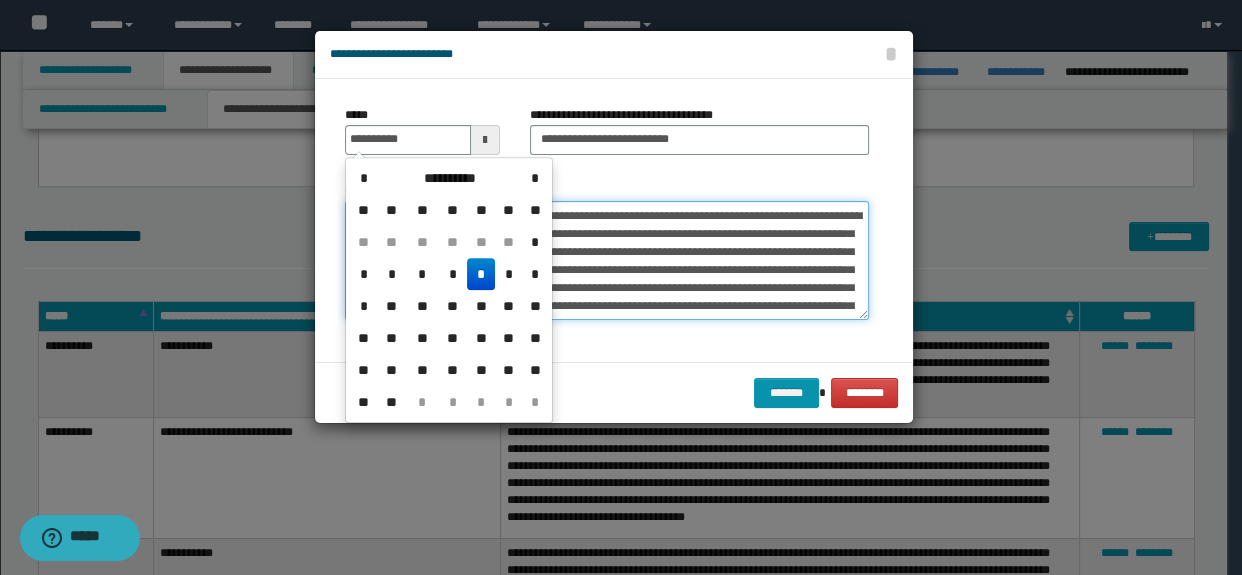 type on "**********" 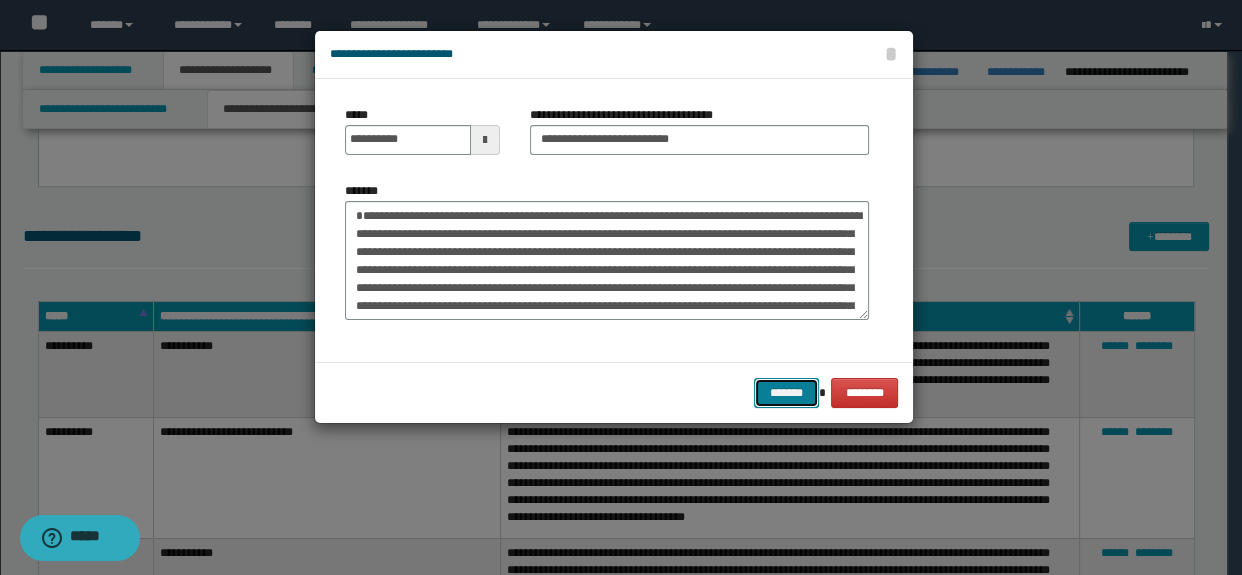 click on "*******" at bounding box center (786, 393) 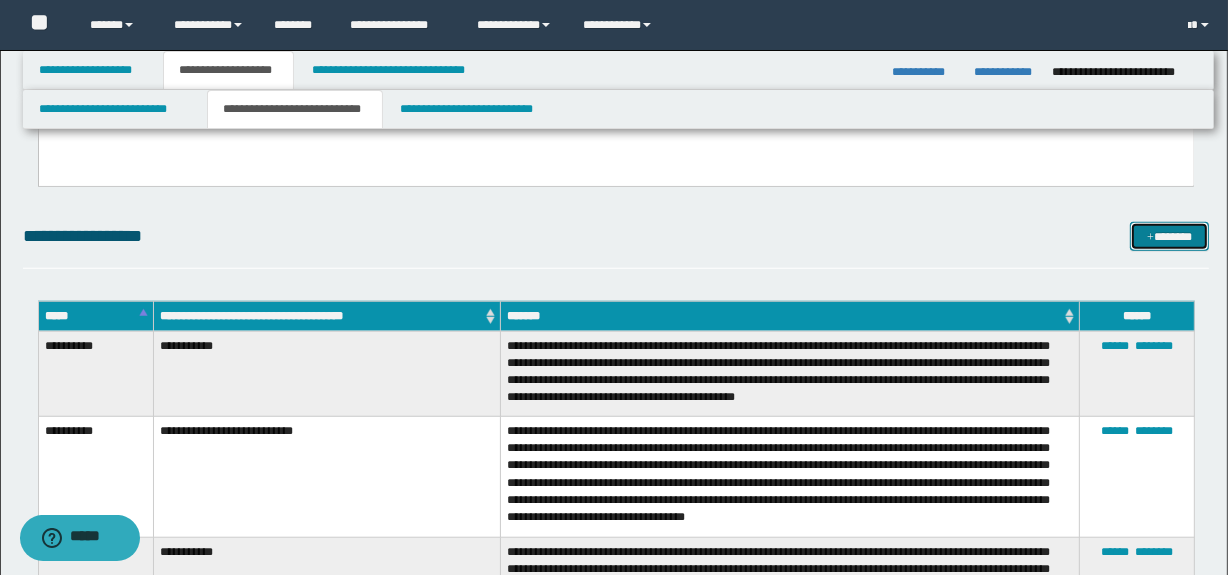 click at bounding box center [1150, 238] 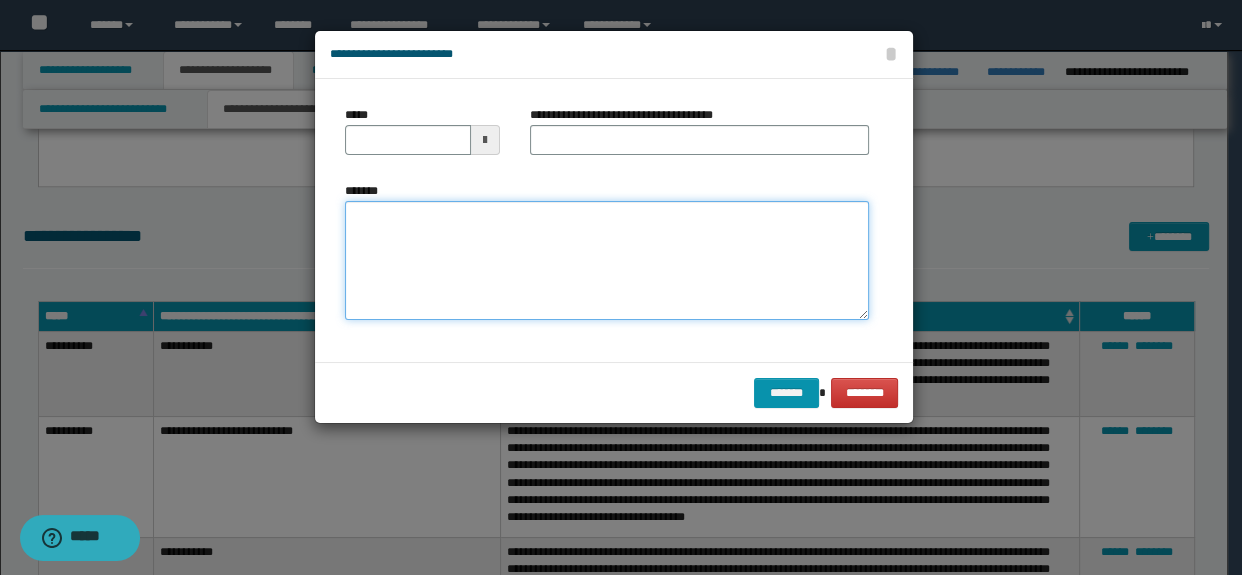 click on "*******" at bounding box center (607, 261) 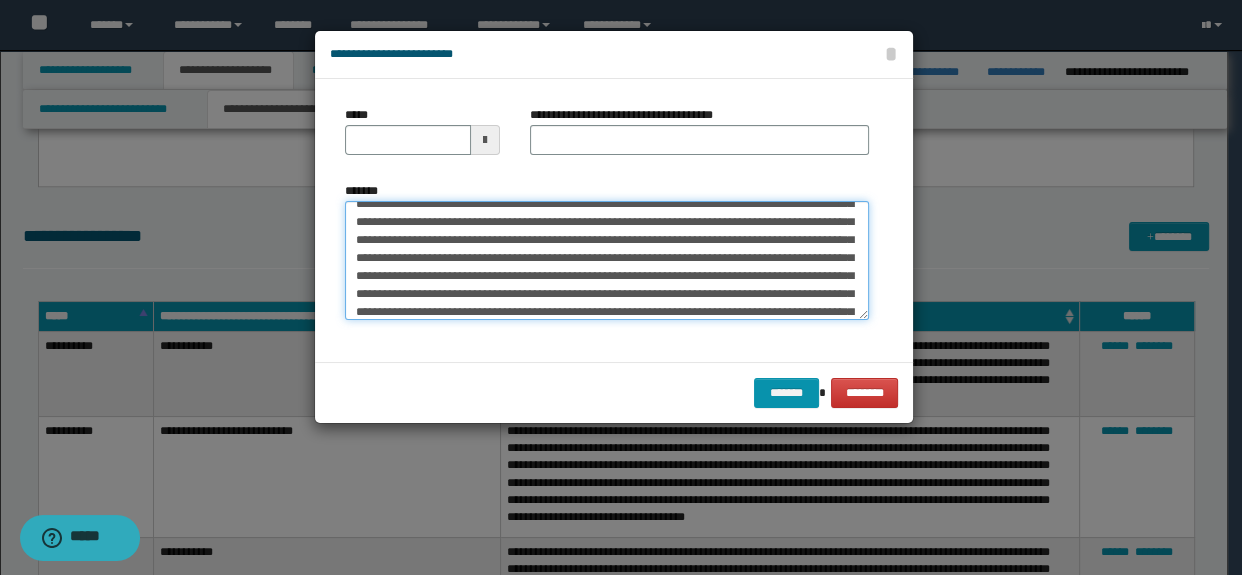 scroll, scrollTop: 0, scrollLeft: 0, axis: both 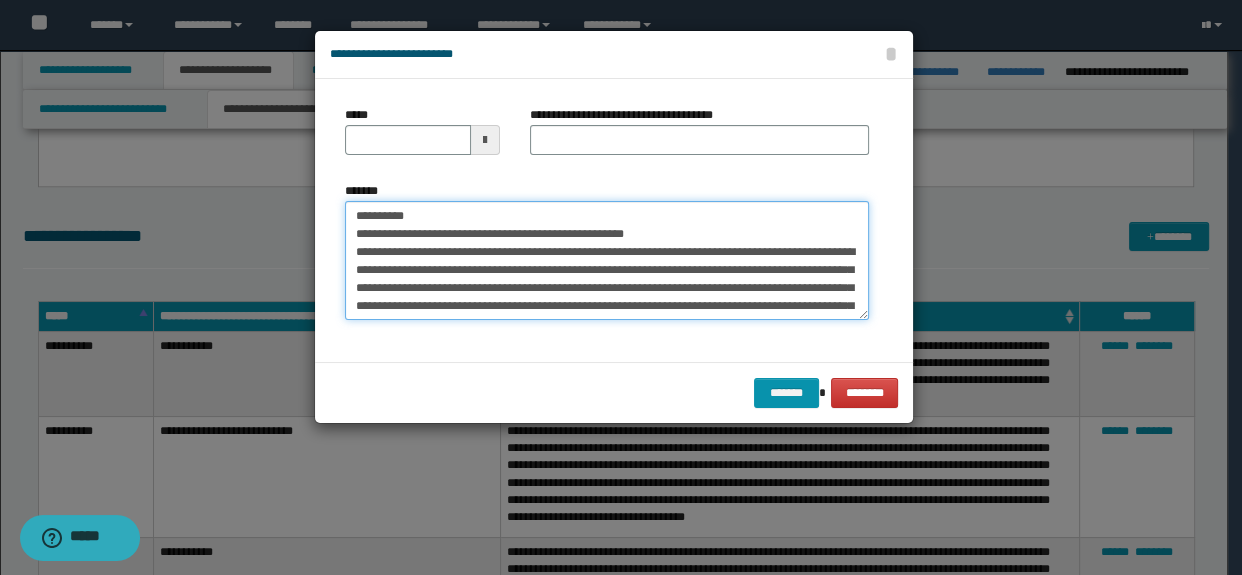 drag, startPoint x: 717, startPoint y: 232, endPoint x: 196, endPoint y: 232, distance: 521 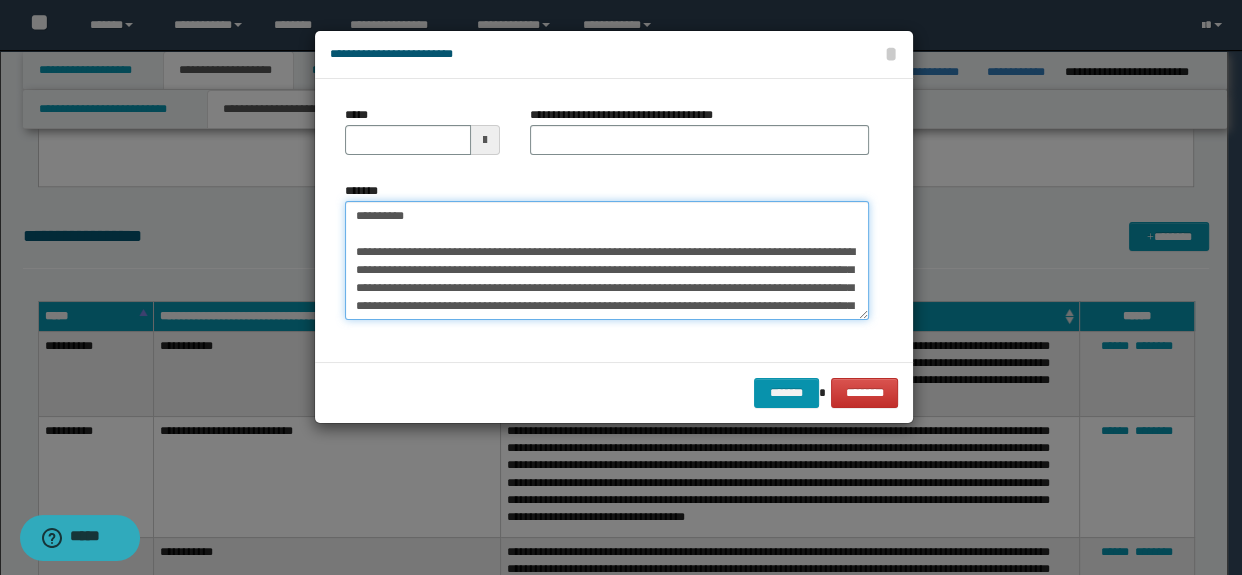 type on "**********" 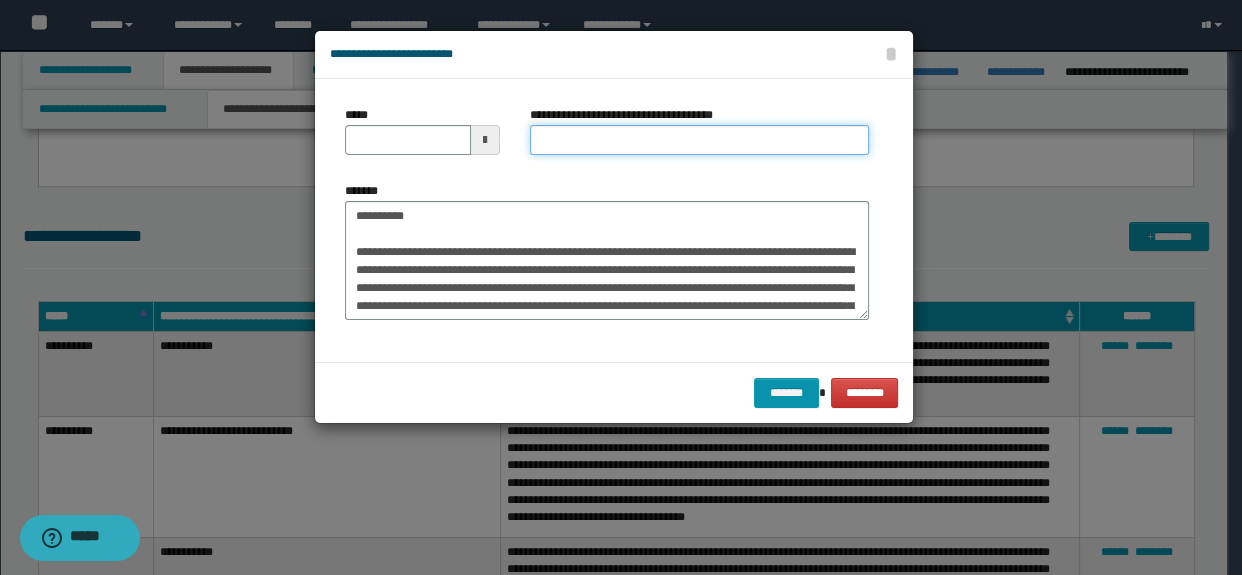click on "**********" at bounding box center (700, 140) 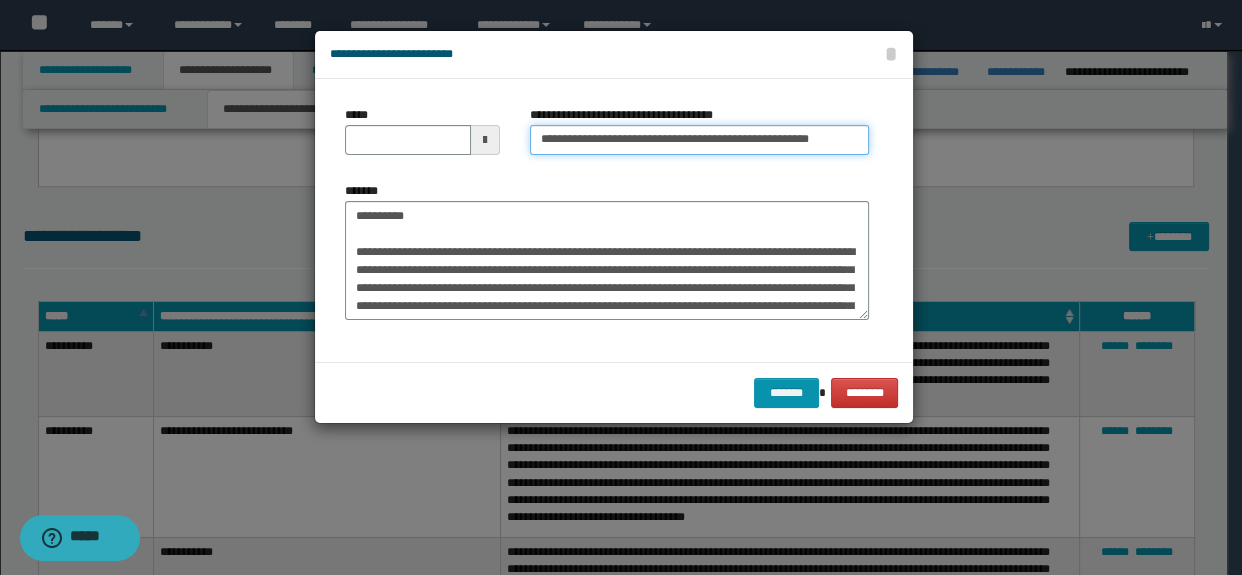 scroll, scrollTop: 0, scrollLeft: 40, axis: horizontal 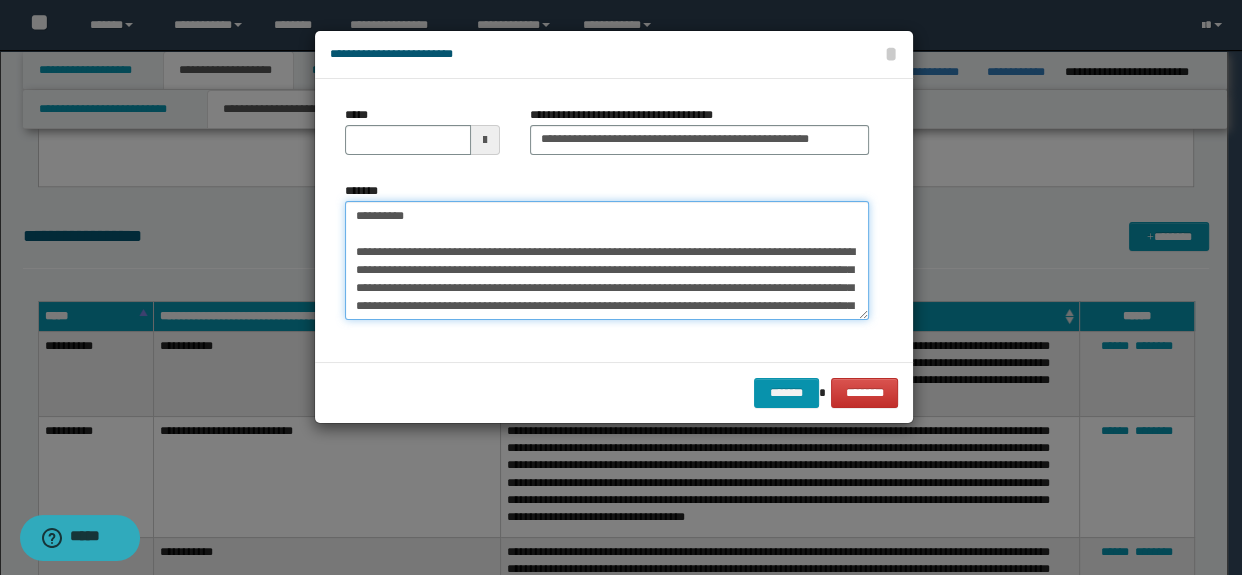 drag, startPoint x: 410, startPoint y: 220, endPoint x: 288, endPoint y: 215, distance: 122.10242 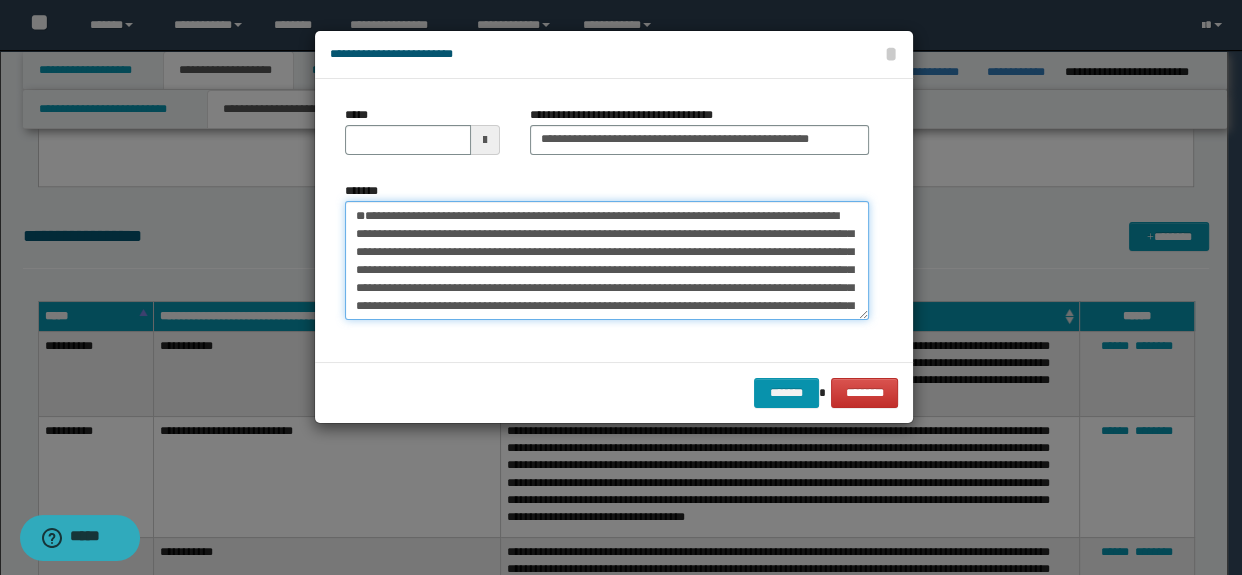 type on "**********" 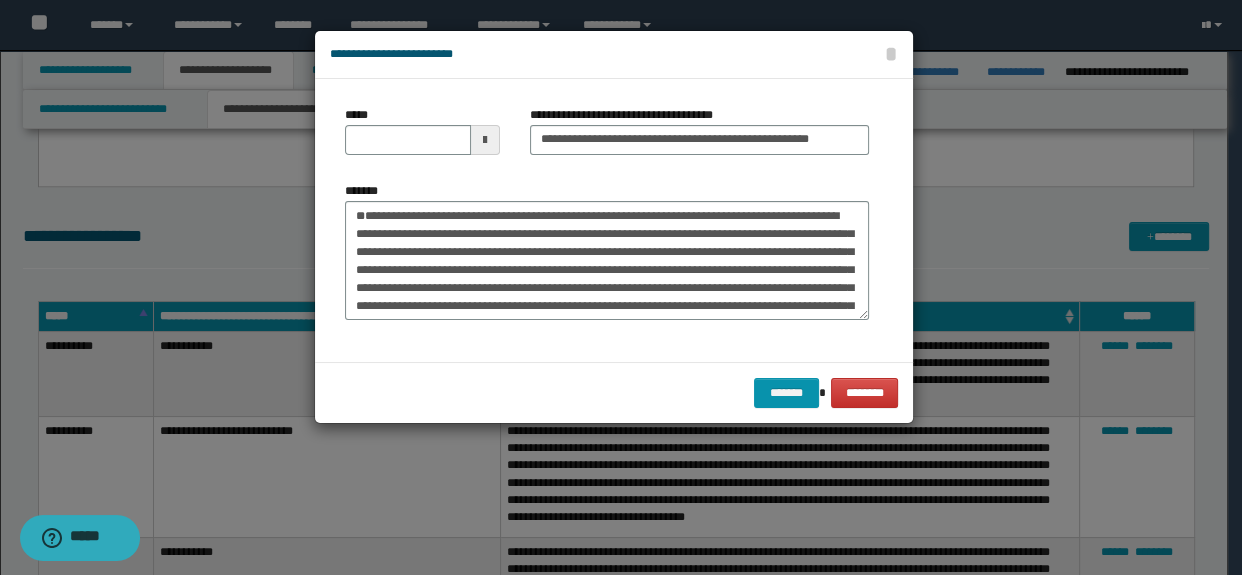 click on "*****" at bounding box center (422, 138) 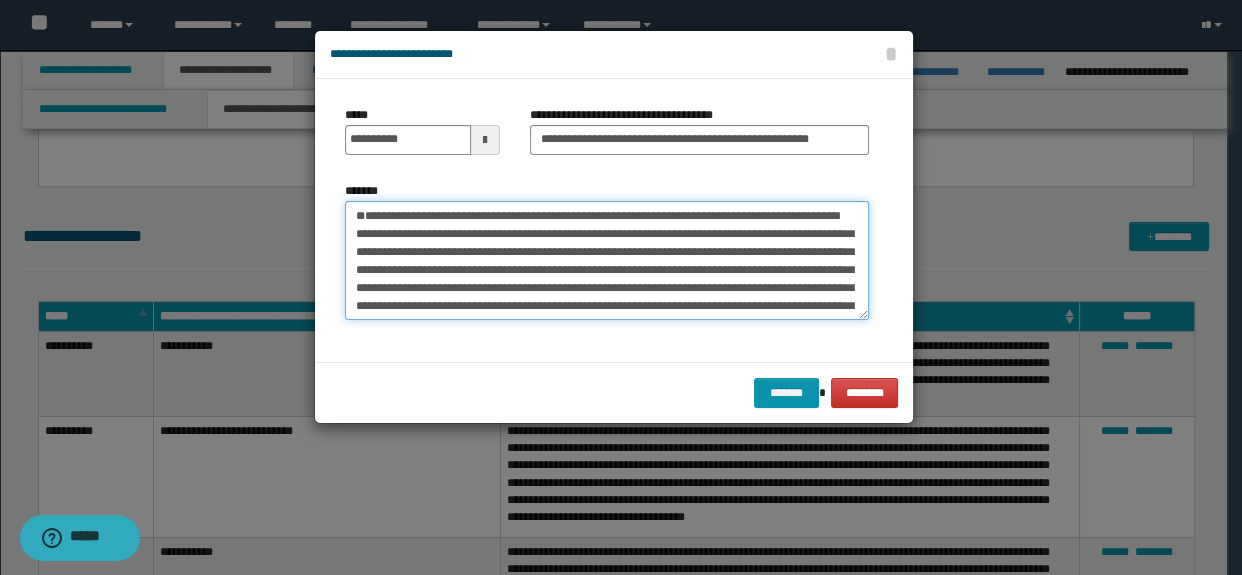 click on "**********" at bounding box center [607, 261] 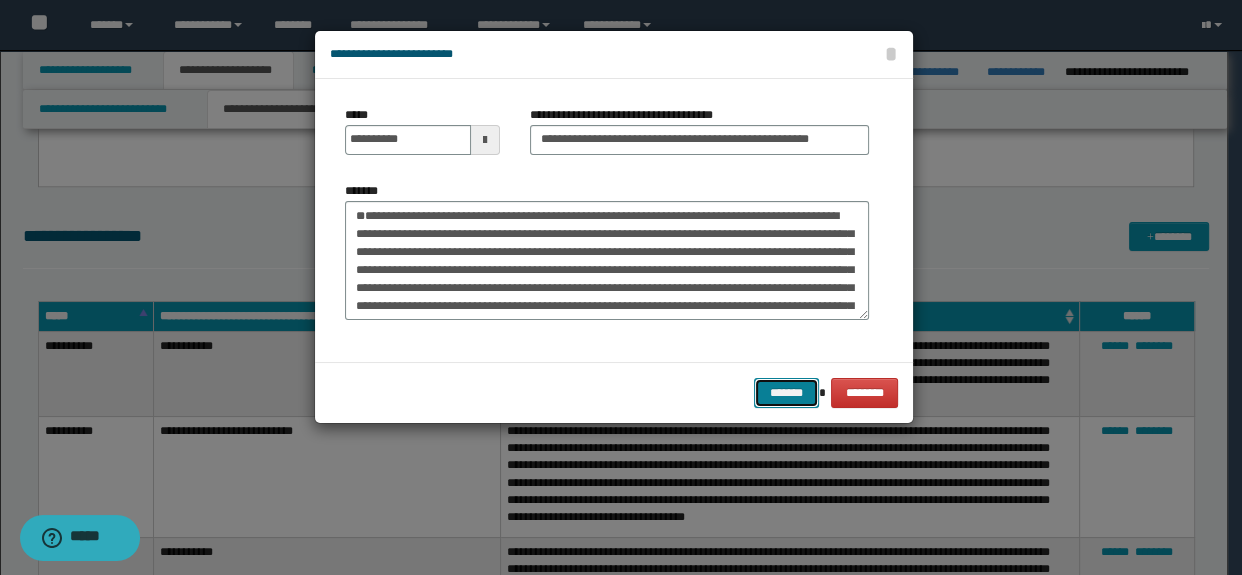 click on "*******" at bounding box center (786, 393) 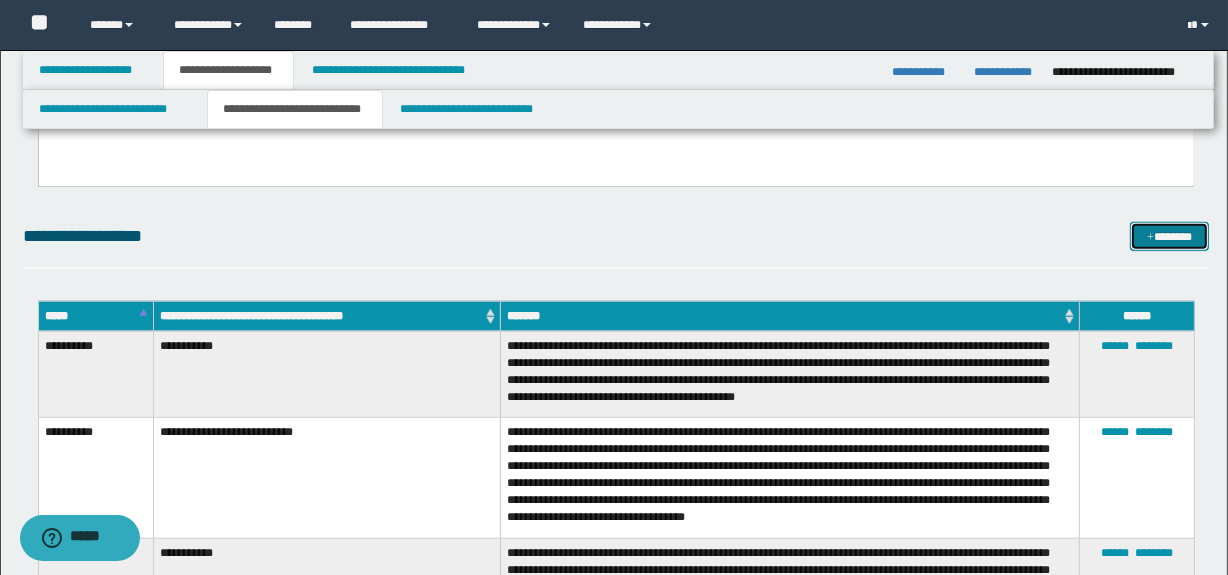 click on "*******" at bounding box center [1170, 237] 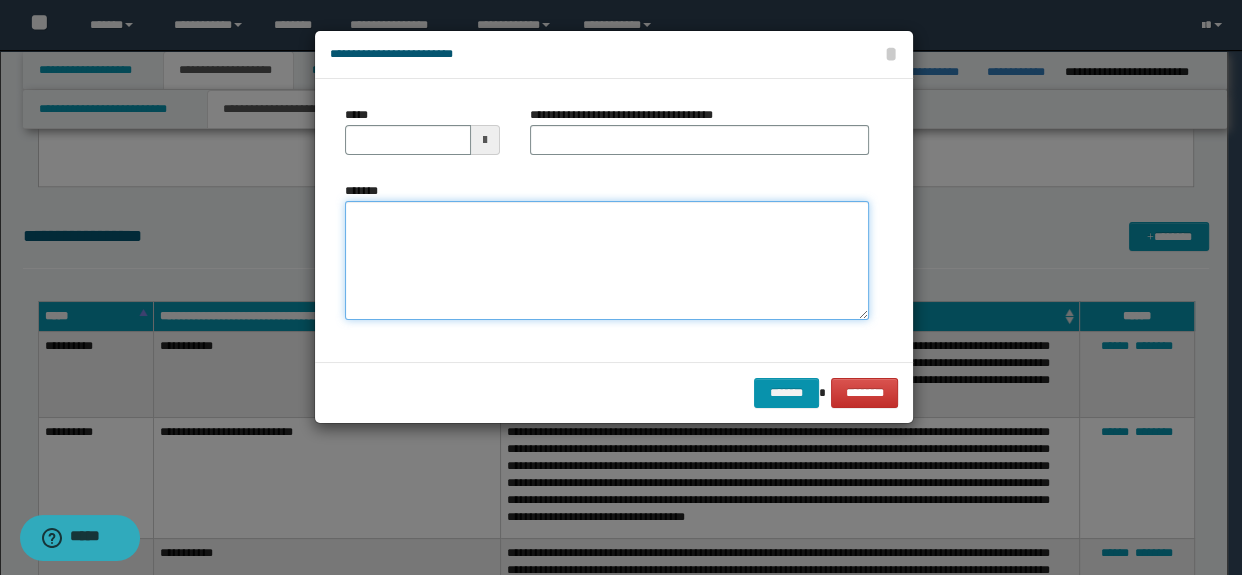 click on "*******" at bounding box center [607, 261] 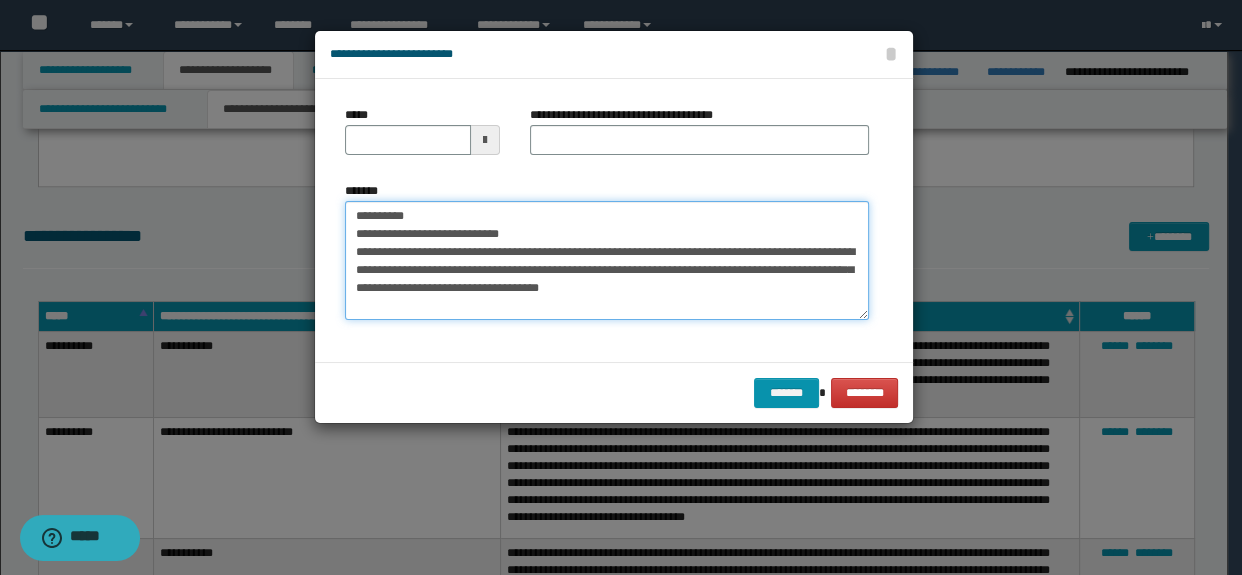 drag, startPoint x: 433, startPoint y: 237, endPoint x: 287, endPoint y: 241, distance: 146.05478 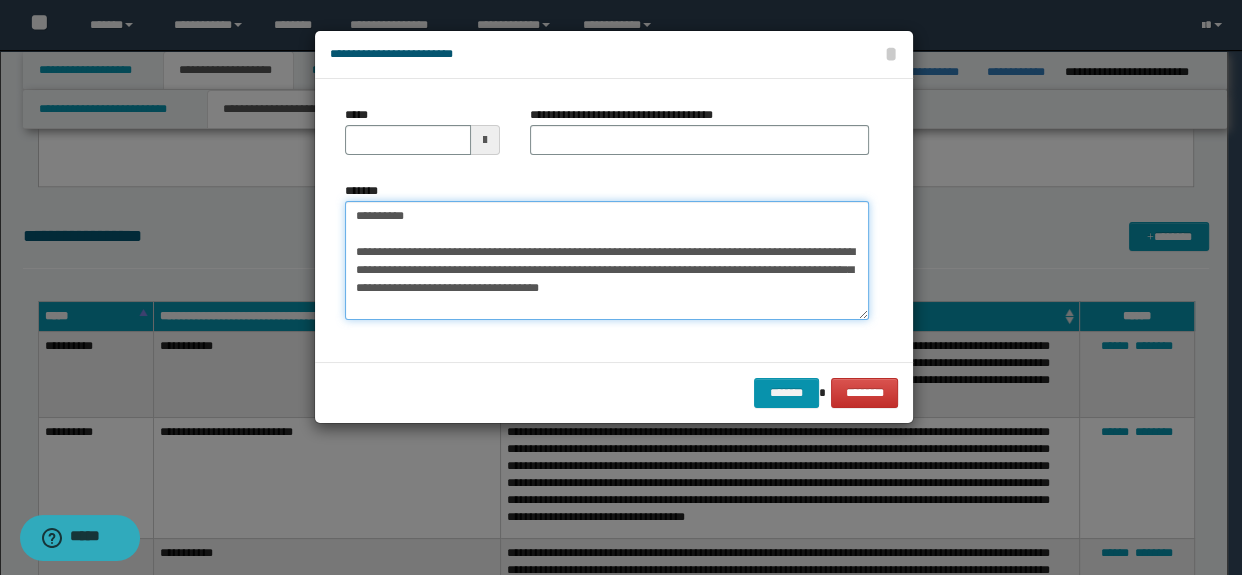 type on "**********" 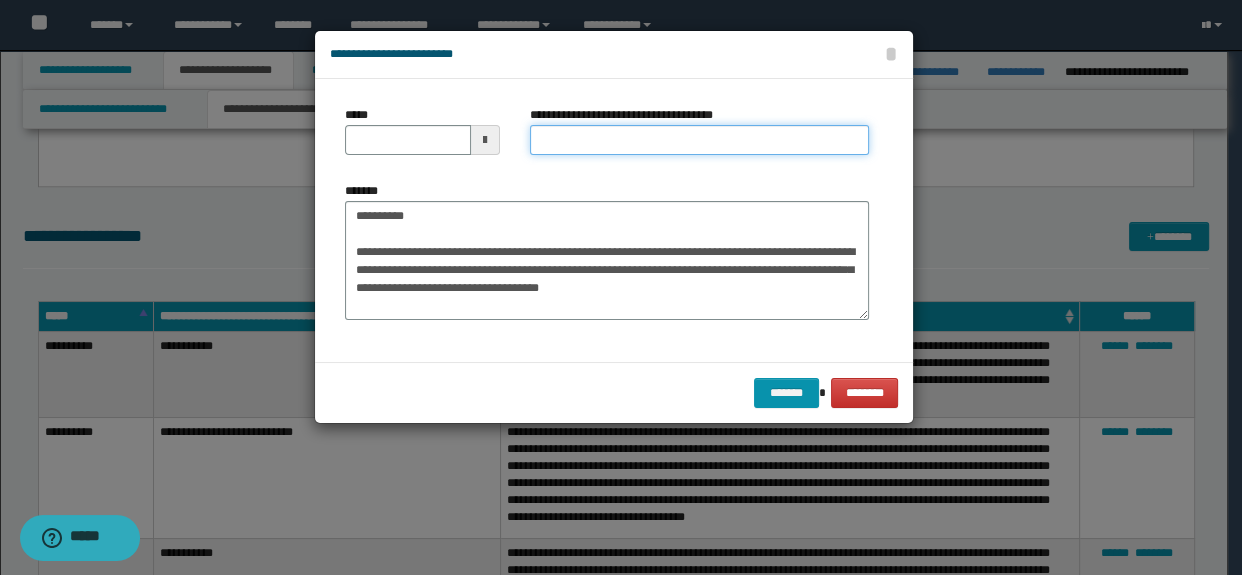 drag, startPoint x: 543, startPoint y: 131, endPoint x: 493, endPoint y: 167, distance: 61.611687 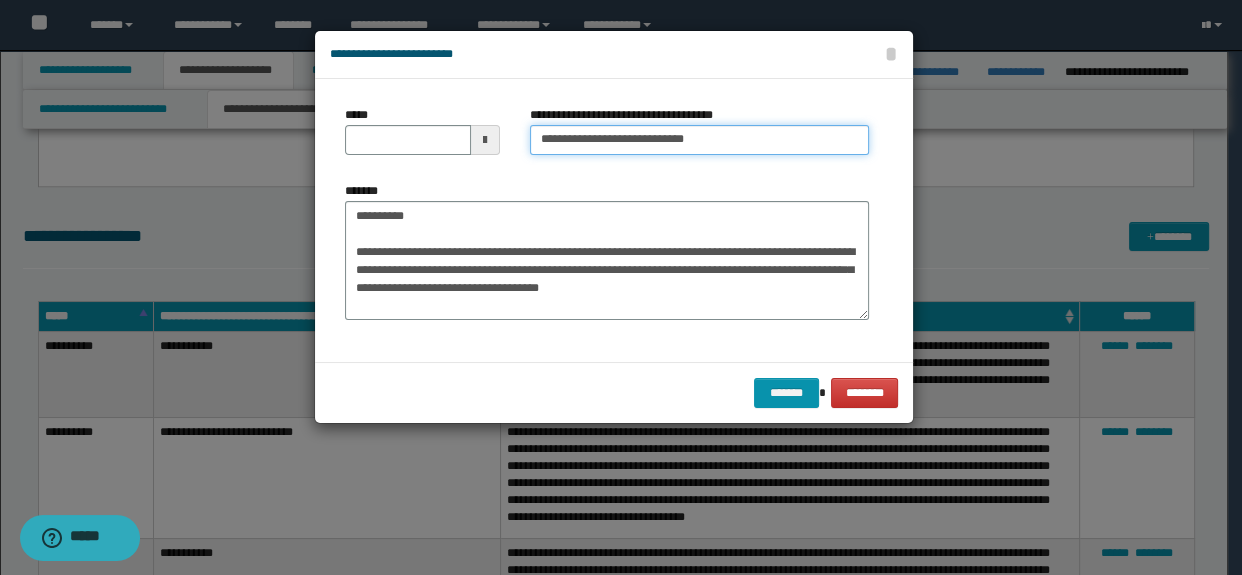 type on "**********" 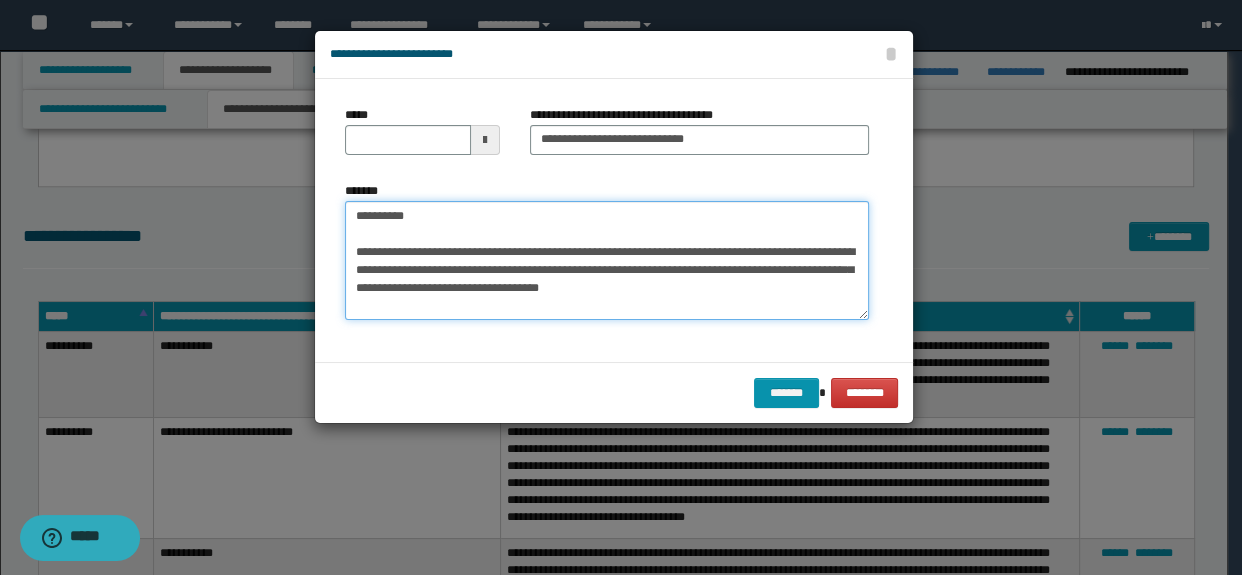 drag, startPoint x: 439, startPoint y: 203, endPoint x: 317, endPoint y: 211, distance: 122.26202 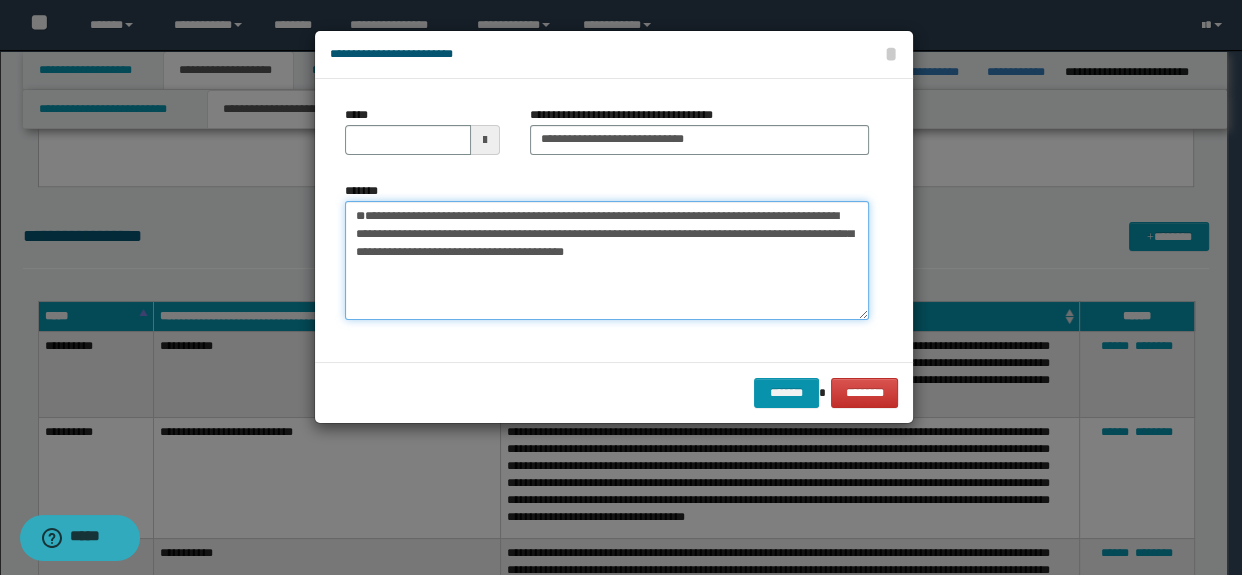 type 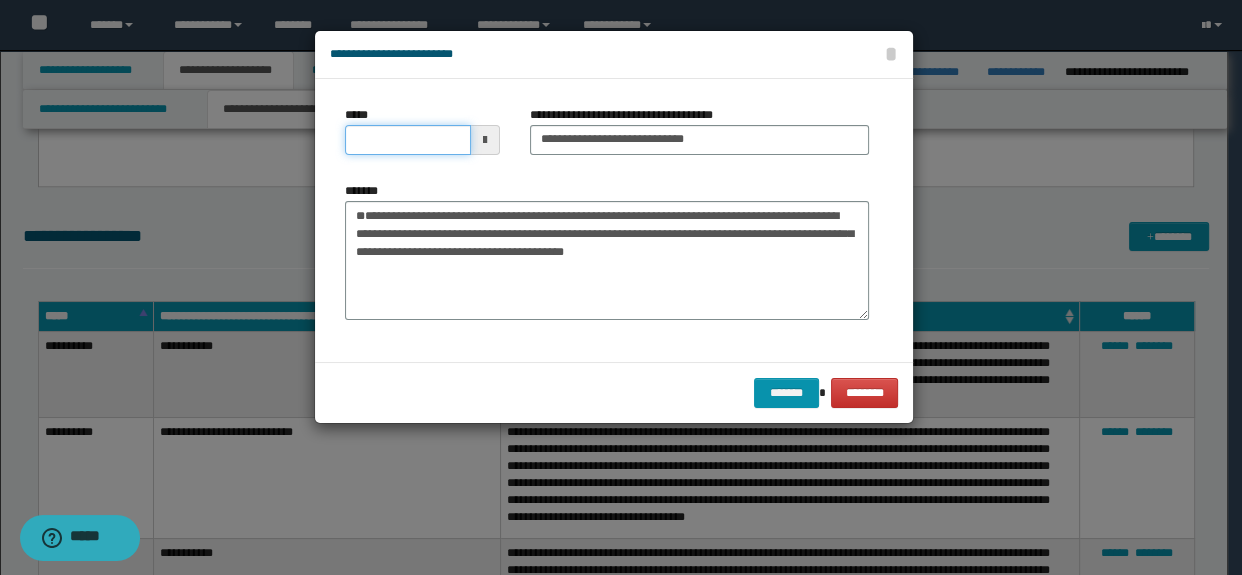 click on "*****" at bounding box center (408, 140) 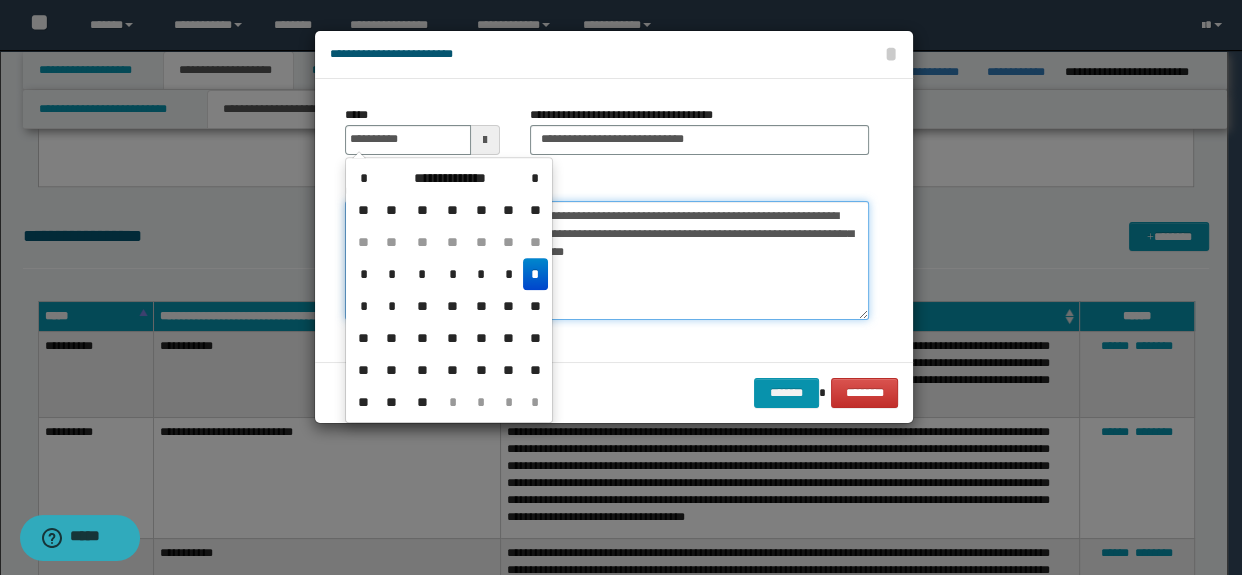 type on "**********" 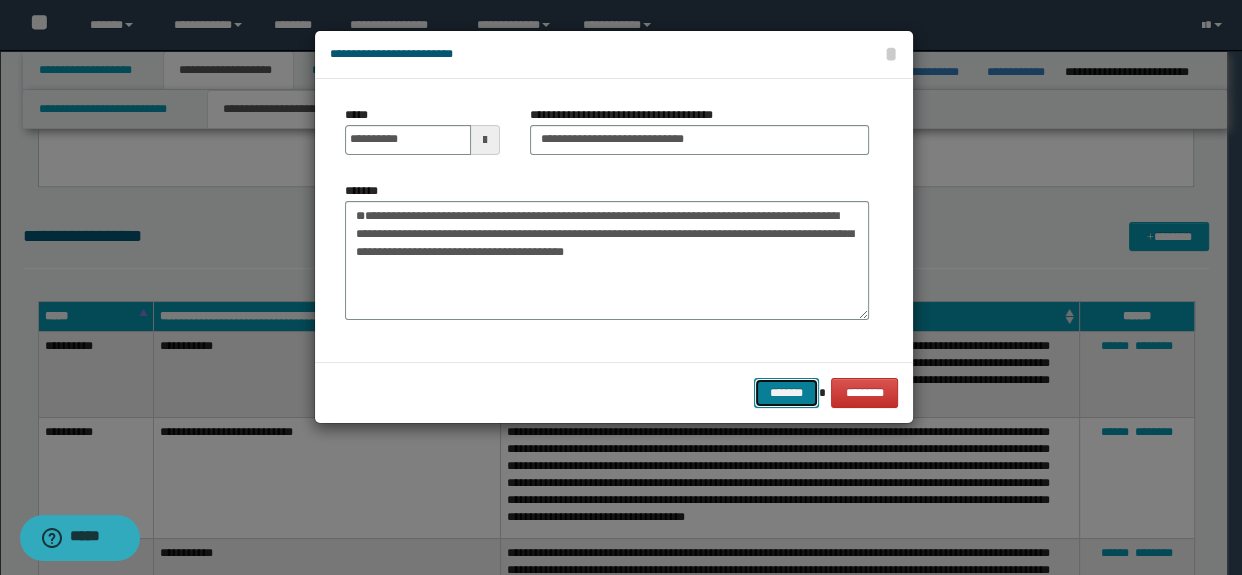 click on "*******" at bounding box center (786, 393) 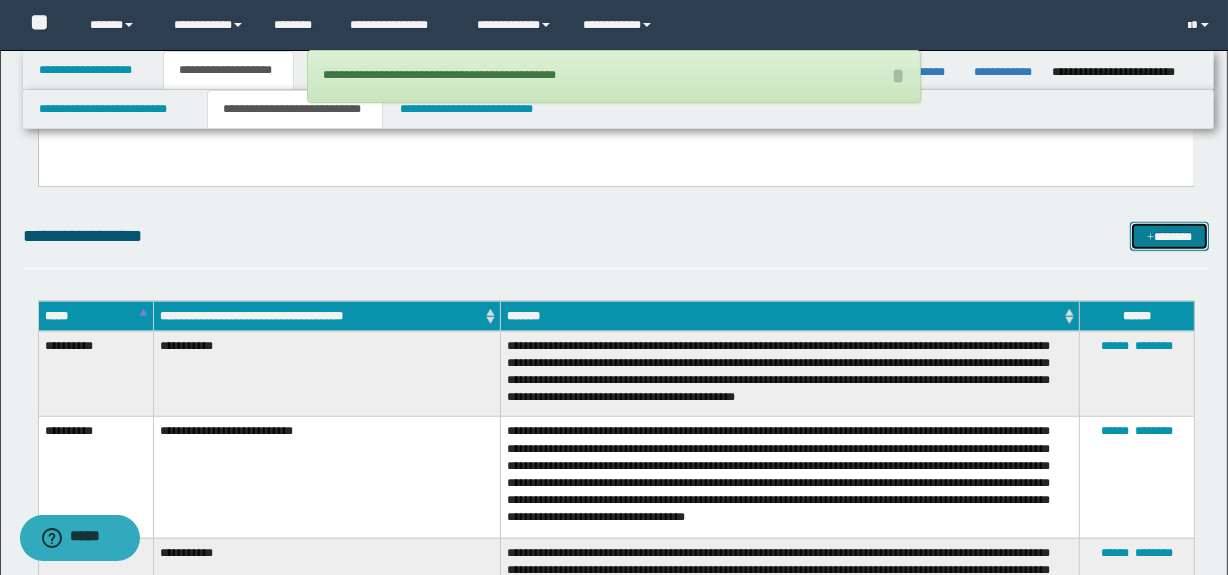 click on "*******" at bounding box center [1170, 237] 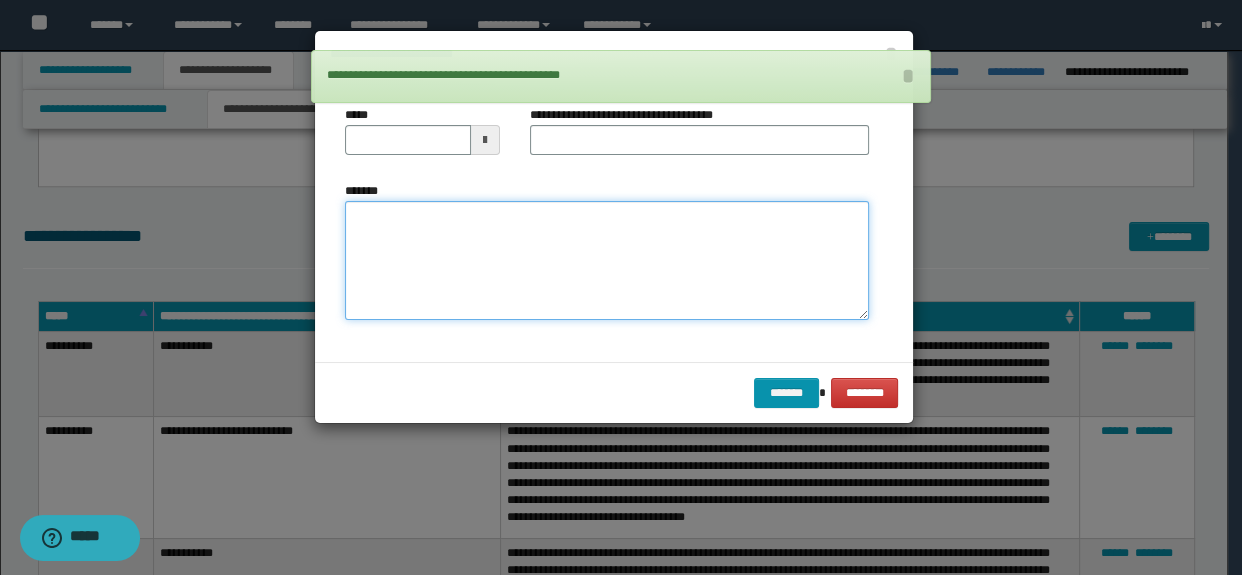 click on "*******" at bounding box center [607, 261] 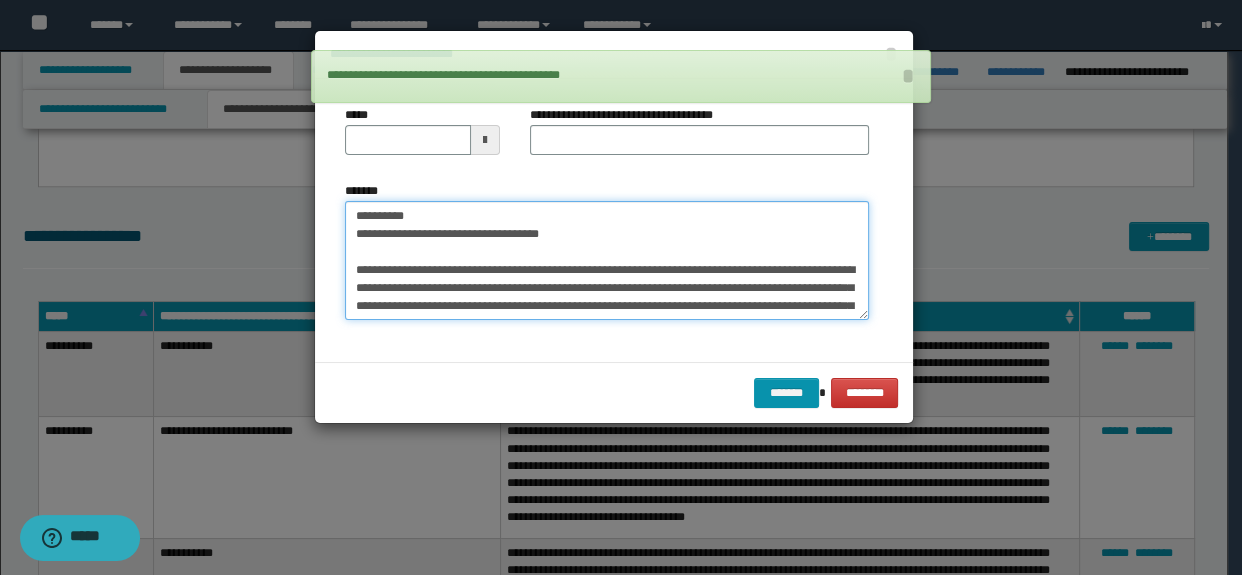 scroll, scrollTop: 0, scrollLeft: 0, axis: both 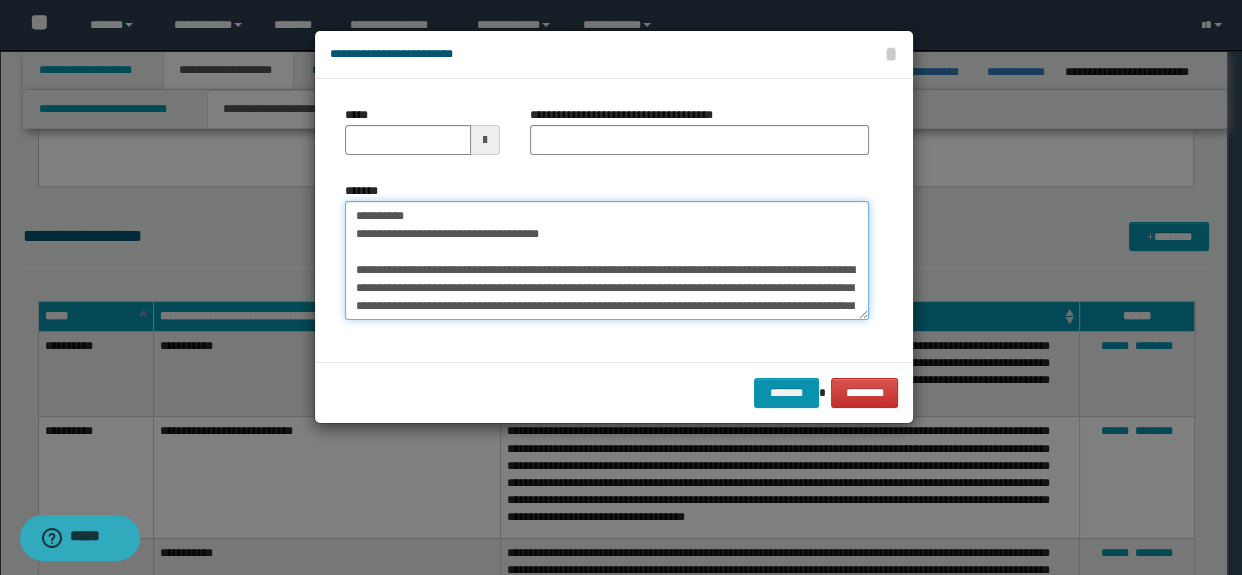 click on "**********" at bounding box center (607, 261) 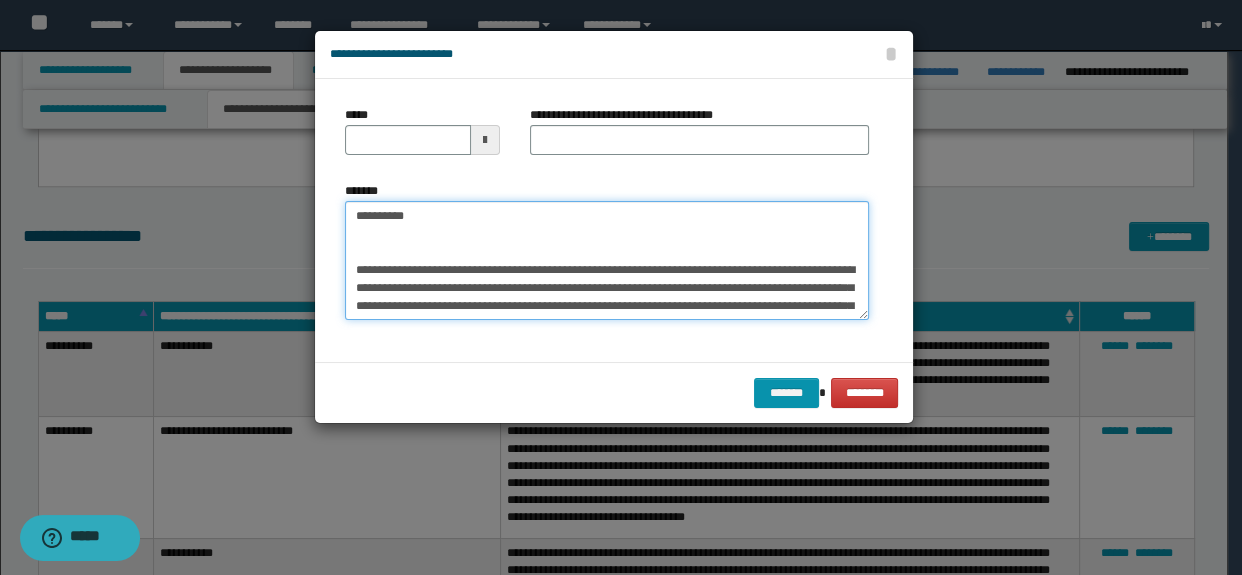 drag, startPoint x: 619, startPoint y: 230, endPoint x: 271, endPoint y: 230, distance: 348 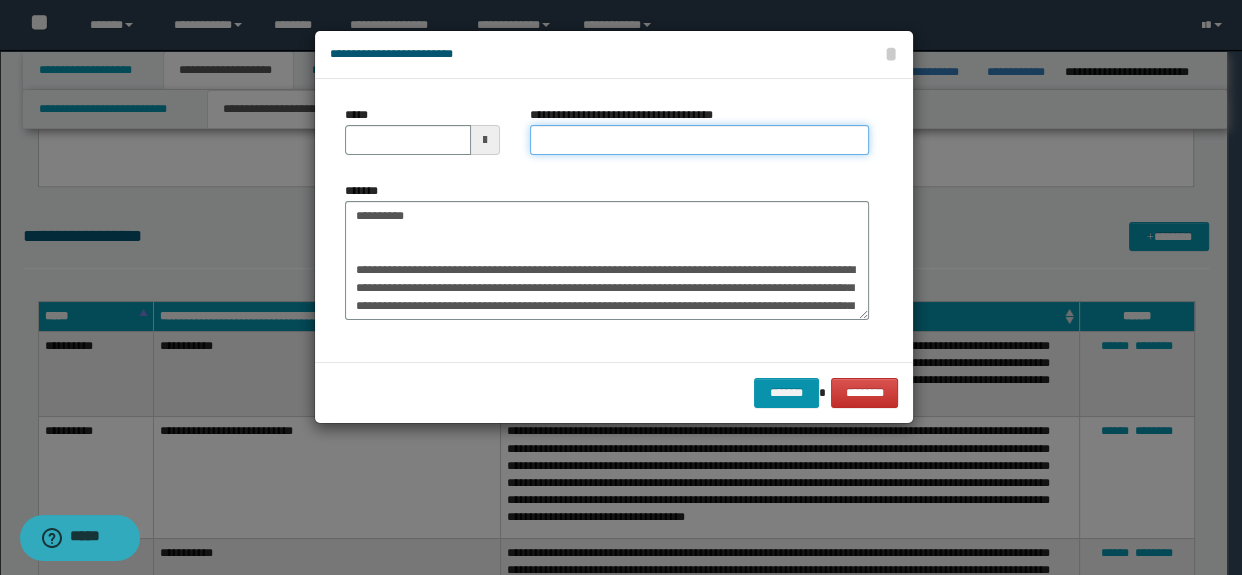 drag, startPoint x: 536, startPoint y: 140, endPoint x: 511, endPoint y: 180, distance: 47.169907 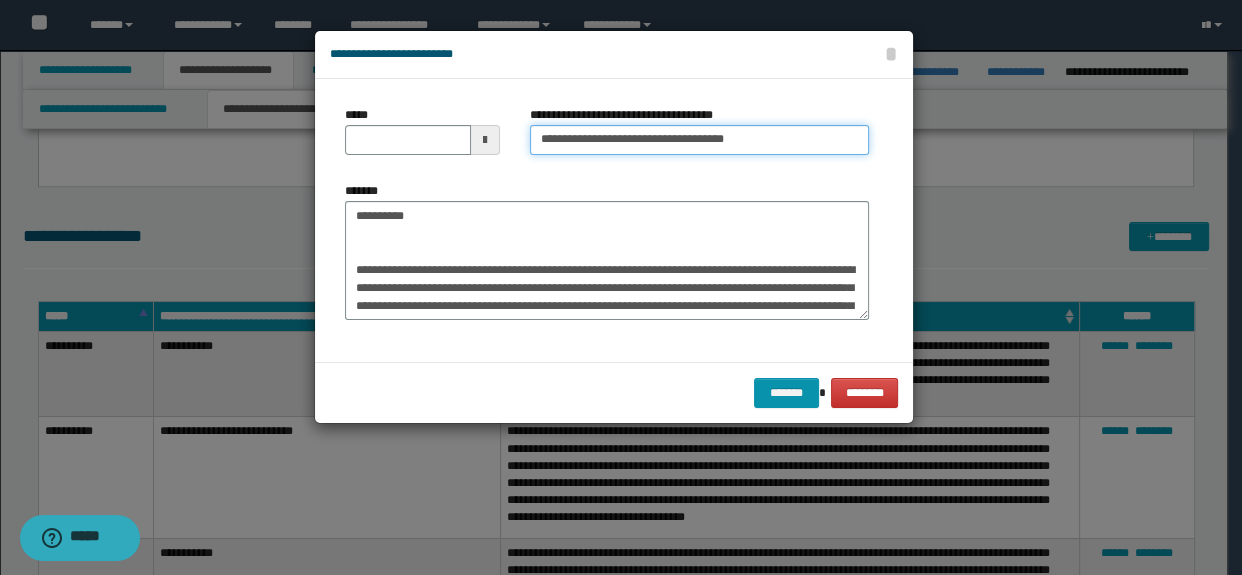 type on "**********" 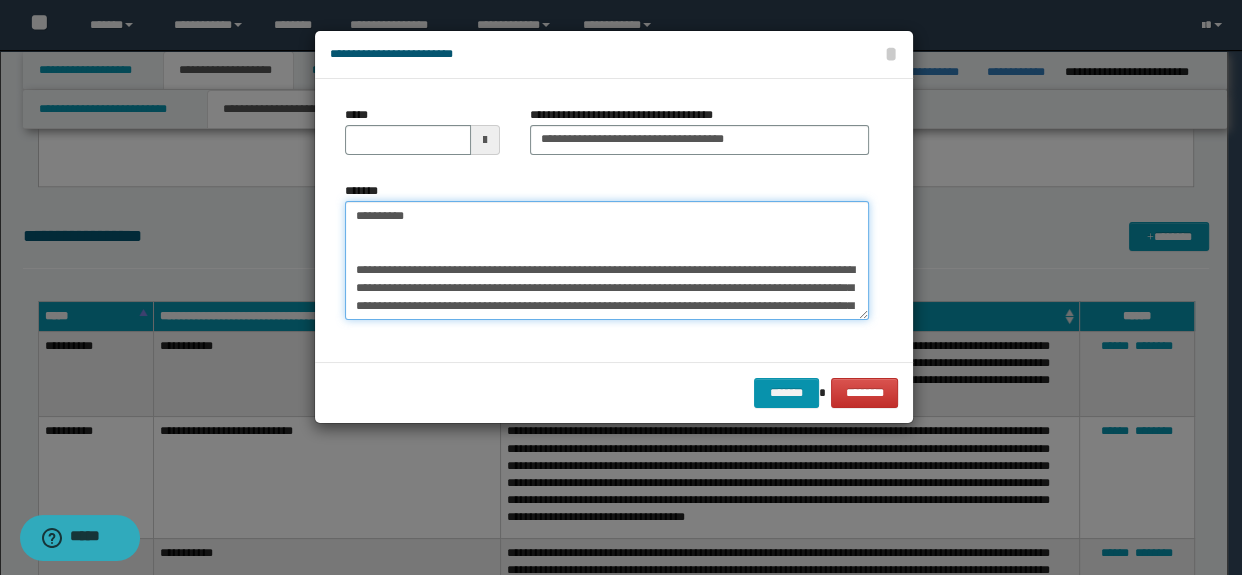 drag, startPoint x: 466, startPoint y: 210, endPoint x: 261, endPoint y: 210, distance: 205 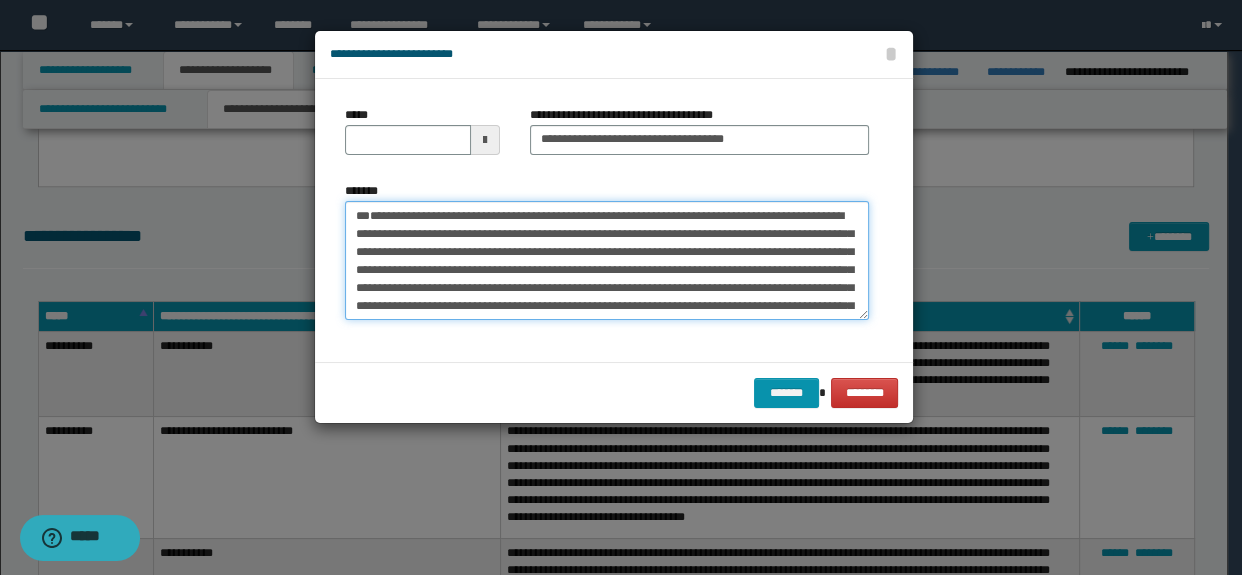 type 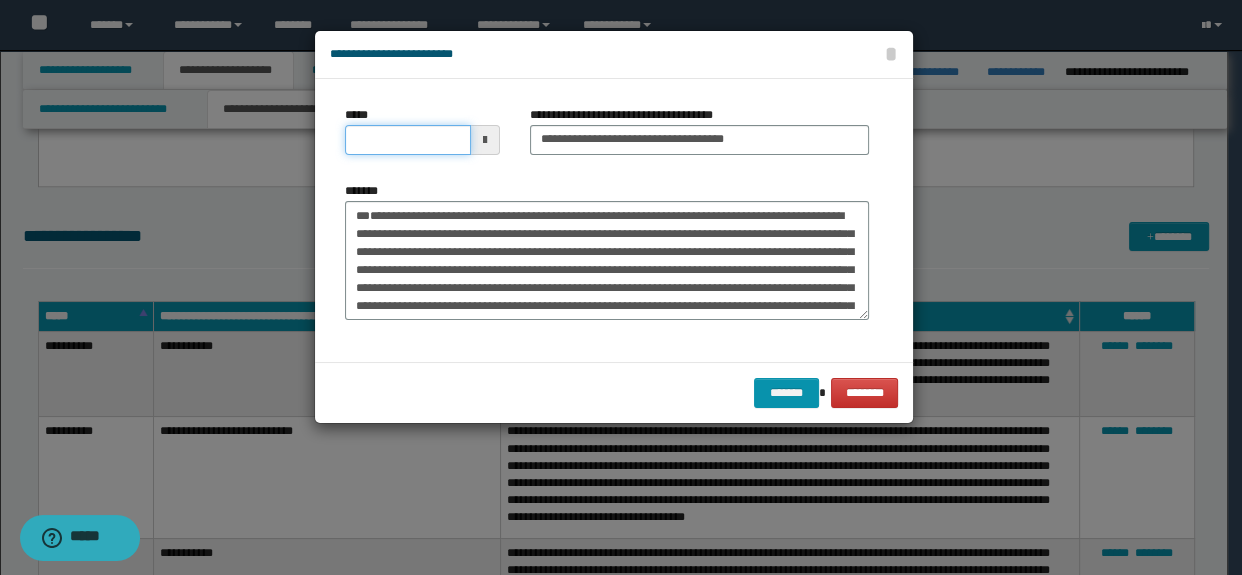 click on "*****" at bounding box center (408, 140) 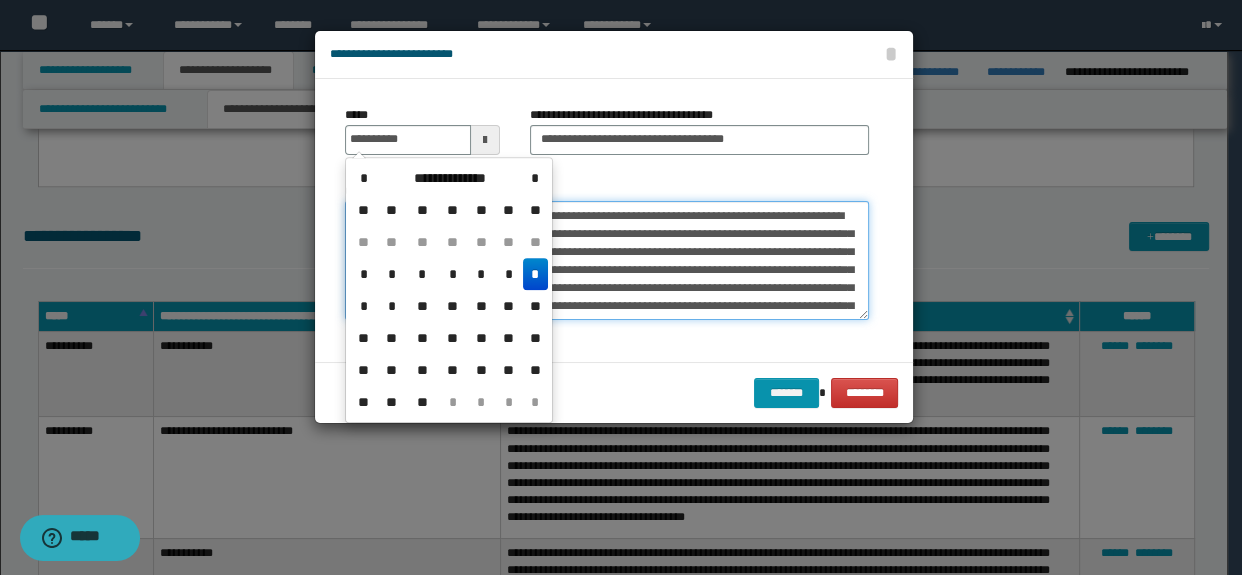 type on "**********" 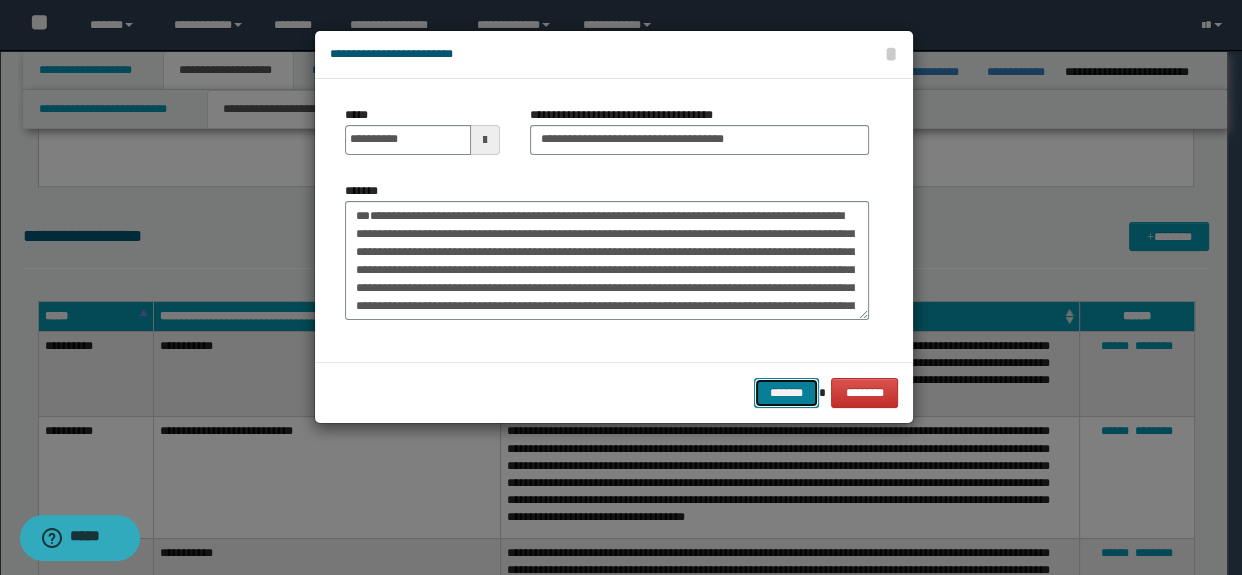 click on "*******" at bounding box center (786, 393) 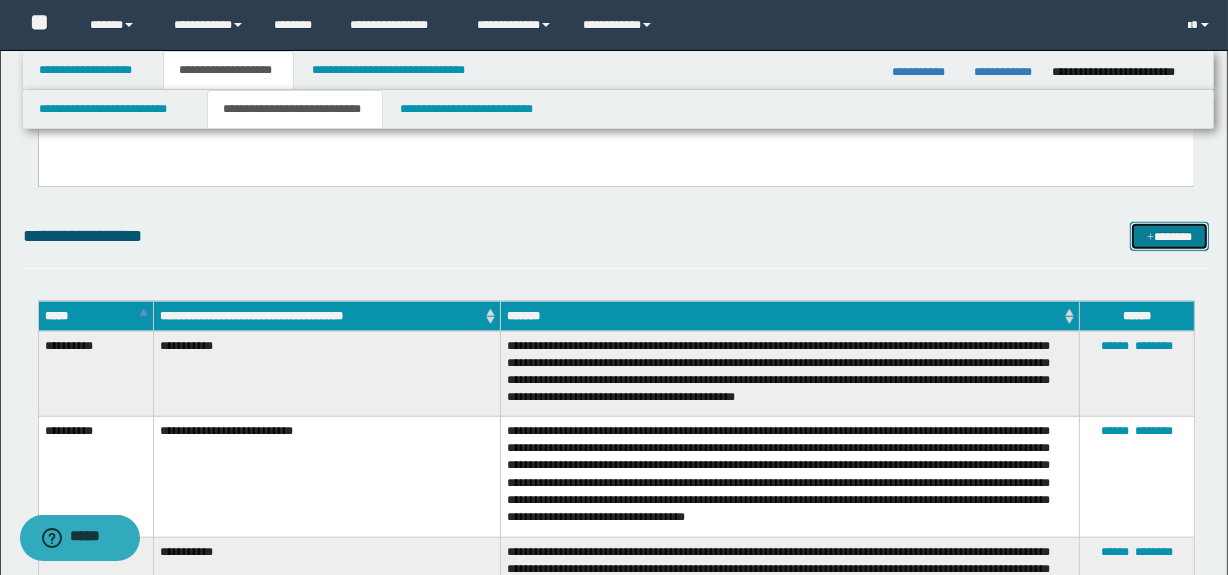click on "*******" at bounding box center (1170, 237) 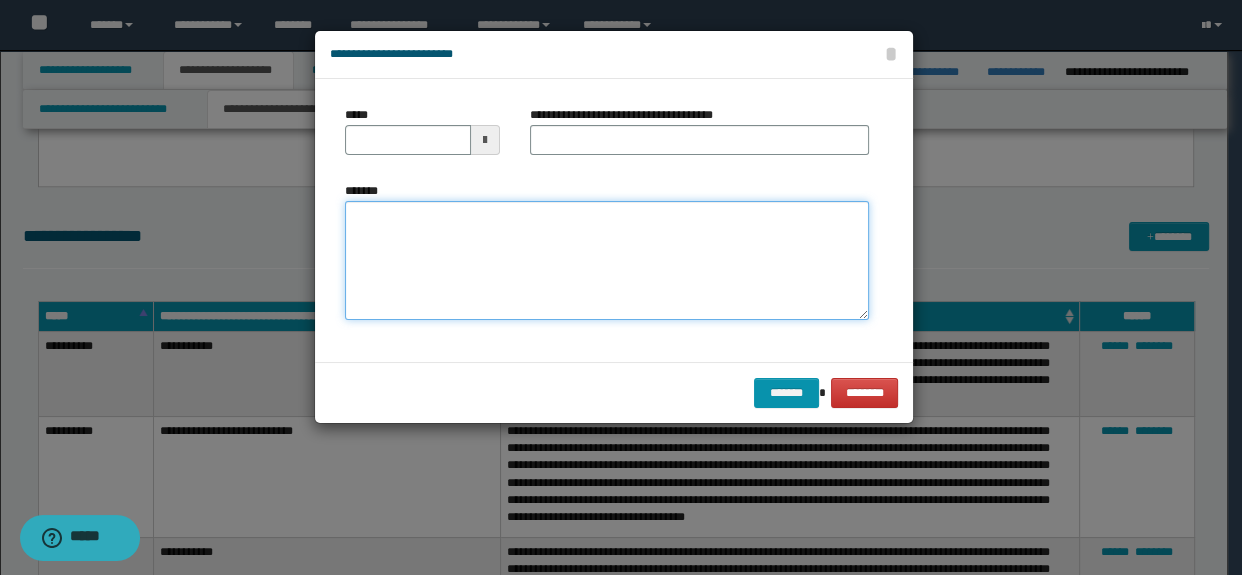 click on "*******" at bounding box center (607, 261) 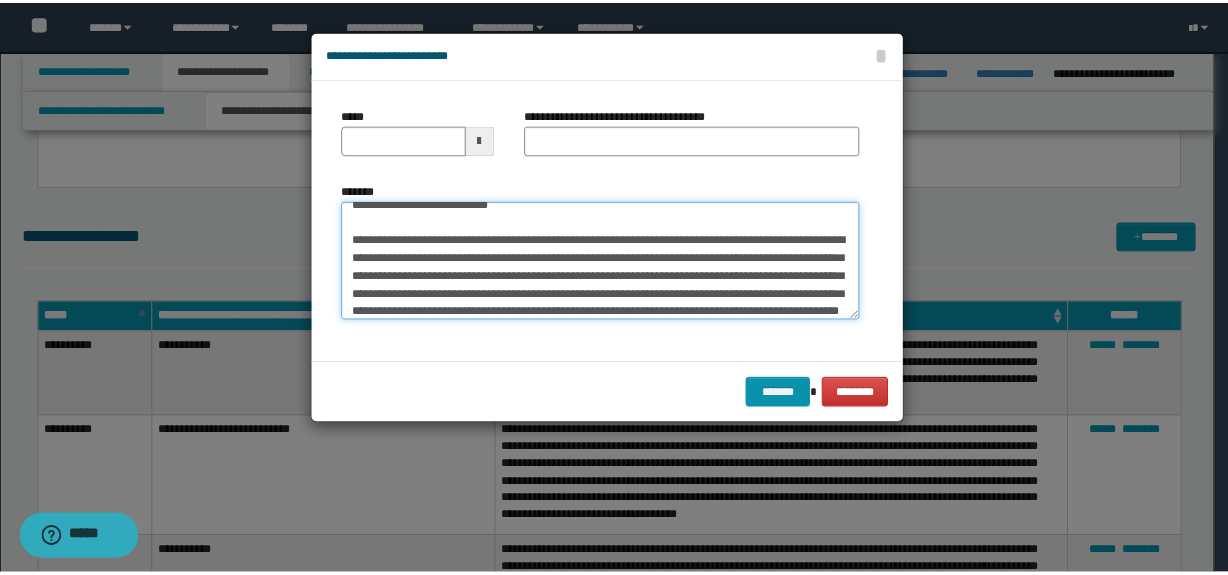 scroll, scrollTop: 0, scrollLeft: 0, axis: both 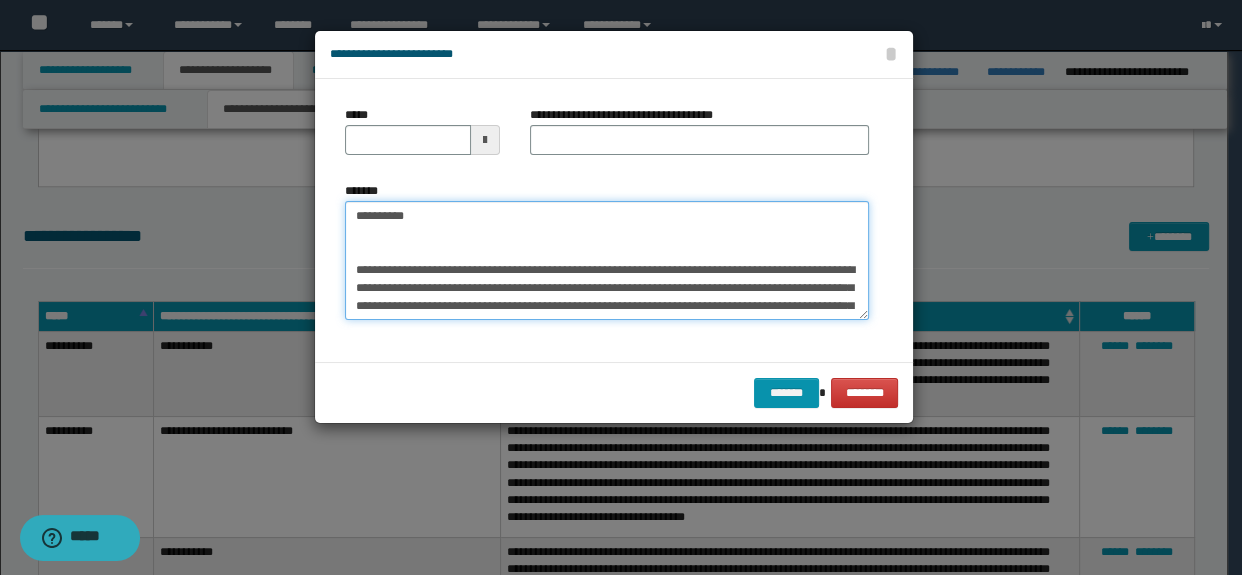 drag, startPoint x: 573, startPoint y: 235, endPoint x: 655, endPoint y: 147, distance: 120.283 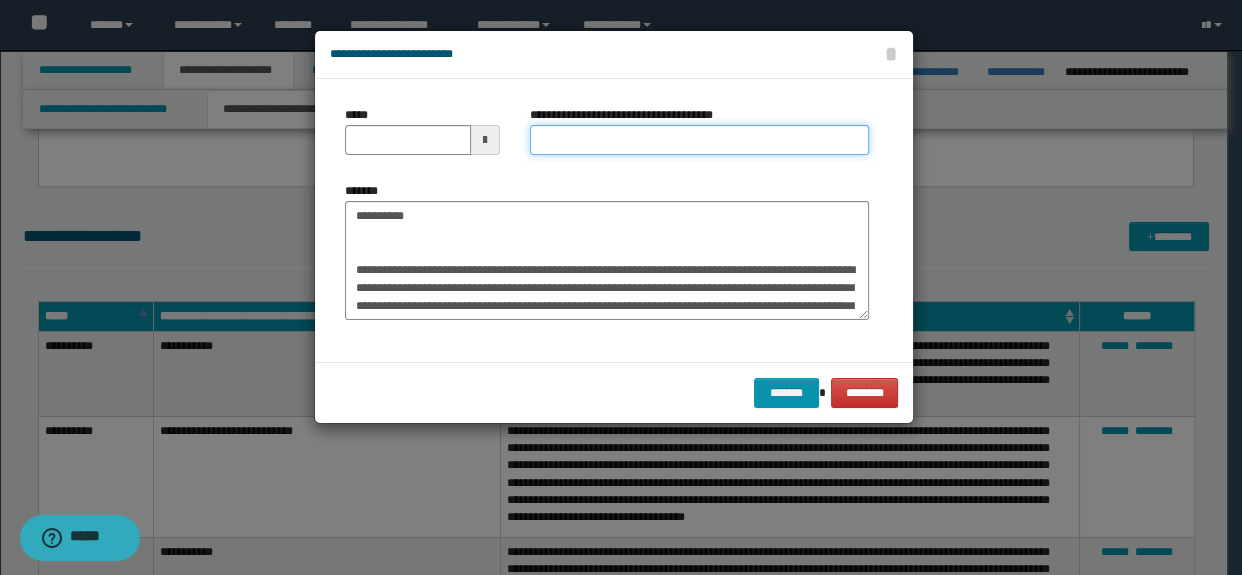 click on "**********" at bounding box center [700, 140] 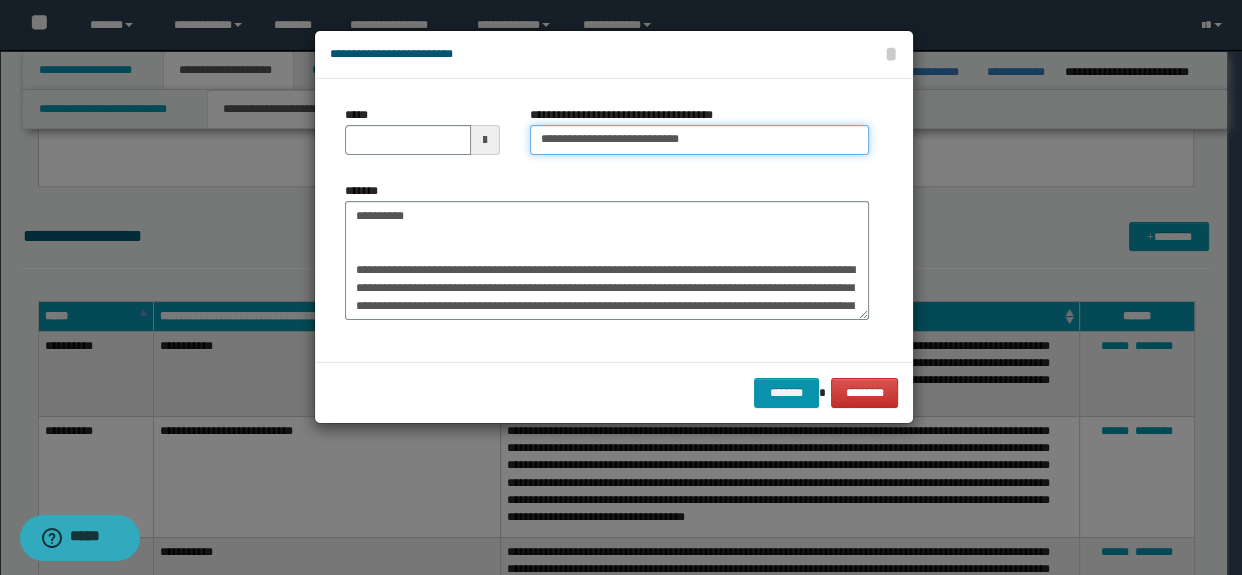 type on "**********" 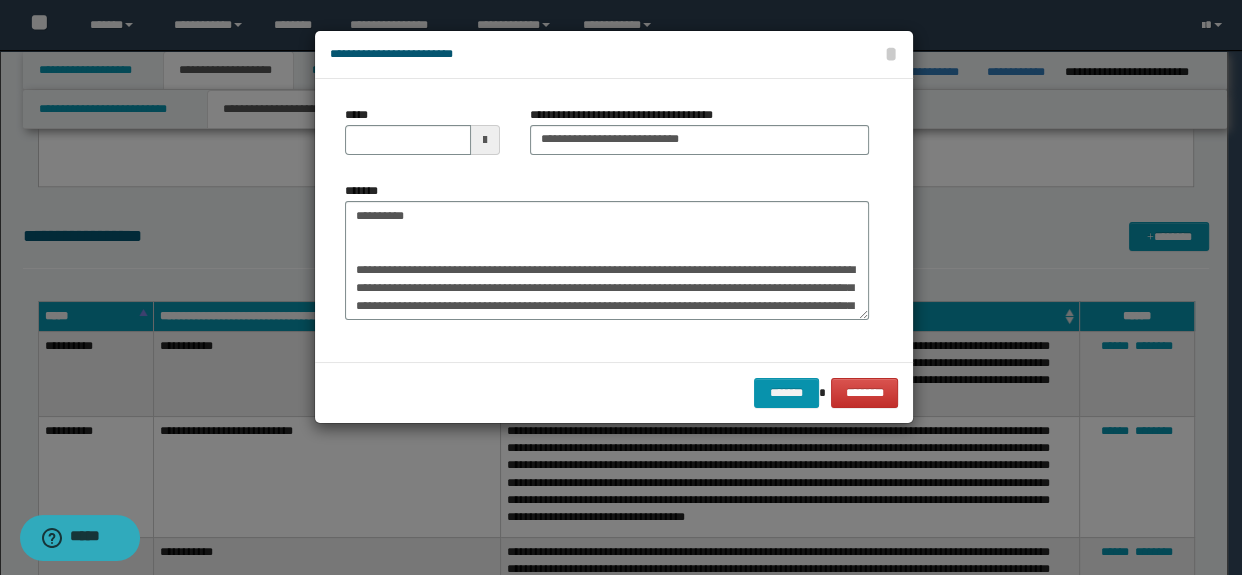 drag, startPoint x: 465, startPoint y: 189, endPoint x: 330, endPoint y: 209, distance: 136.47343 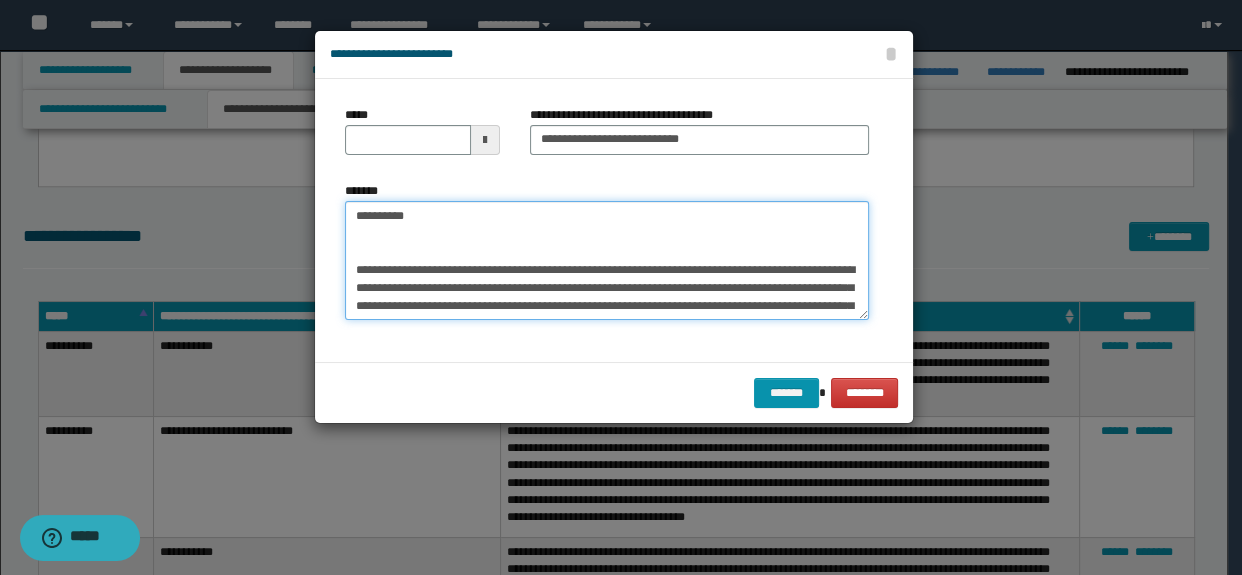 drag, startPoint x: 449, startPoint y: 216, endPoint x: 232, endPoint y: 198, distance: 217.74527 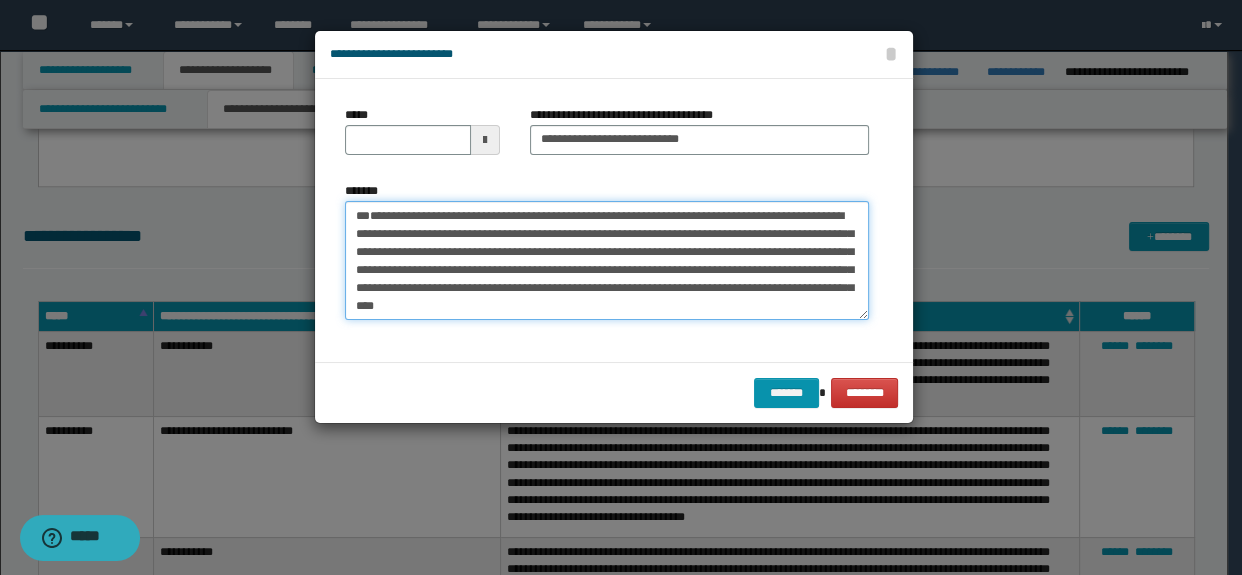 type 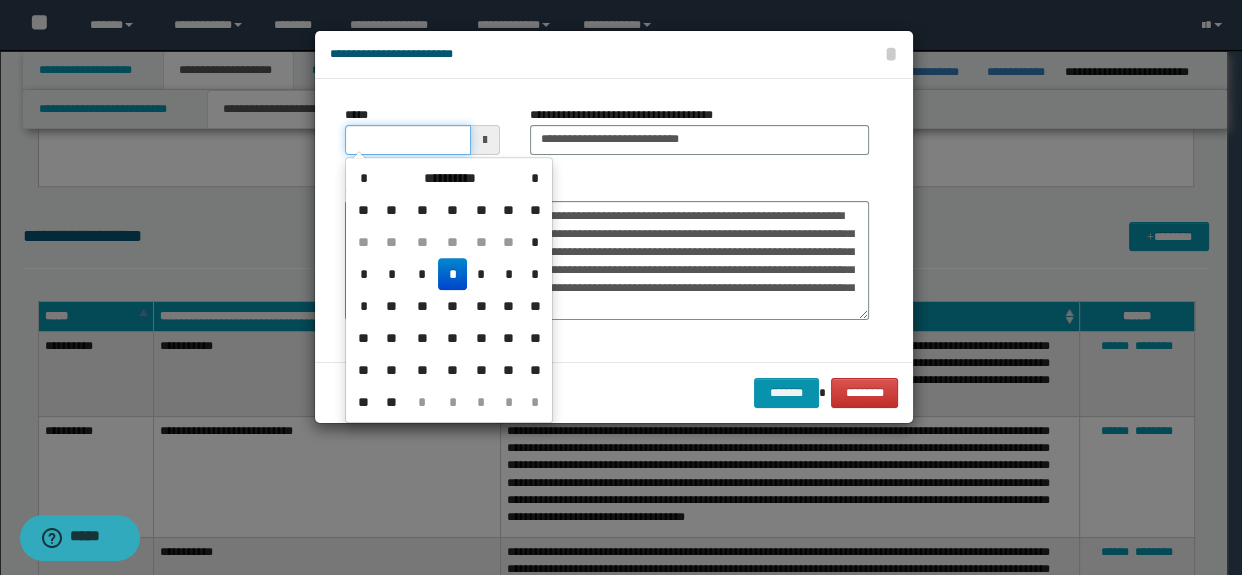 click on "*****" at bounding box center [408, 140] 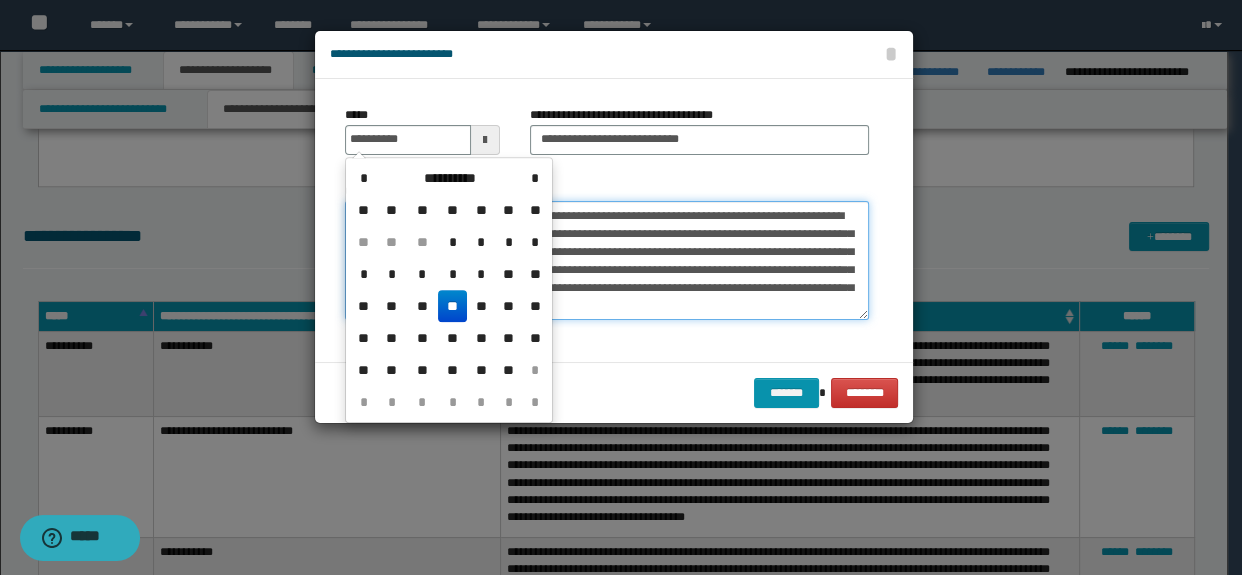 type on "**********" 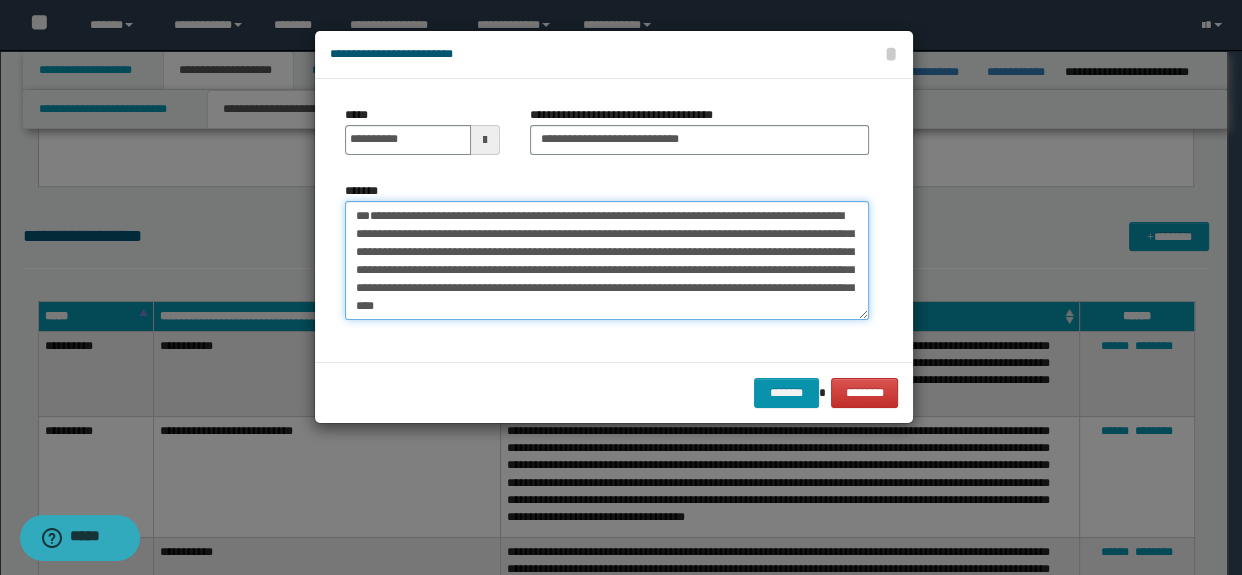 click on "**********" at bounding box center (607, 261) 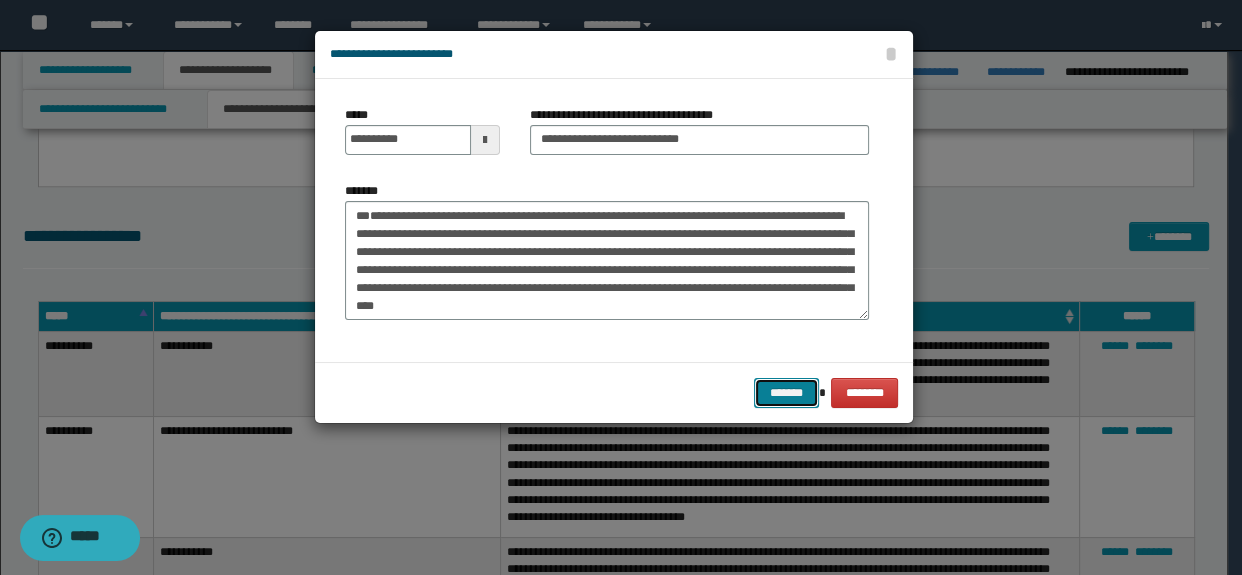 click on "*******" at bounding box center [786, 393] 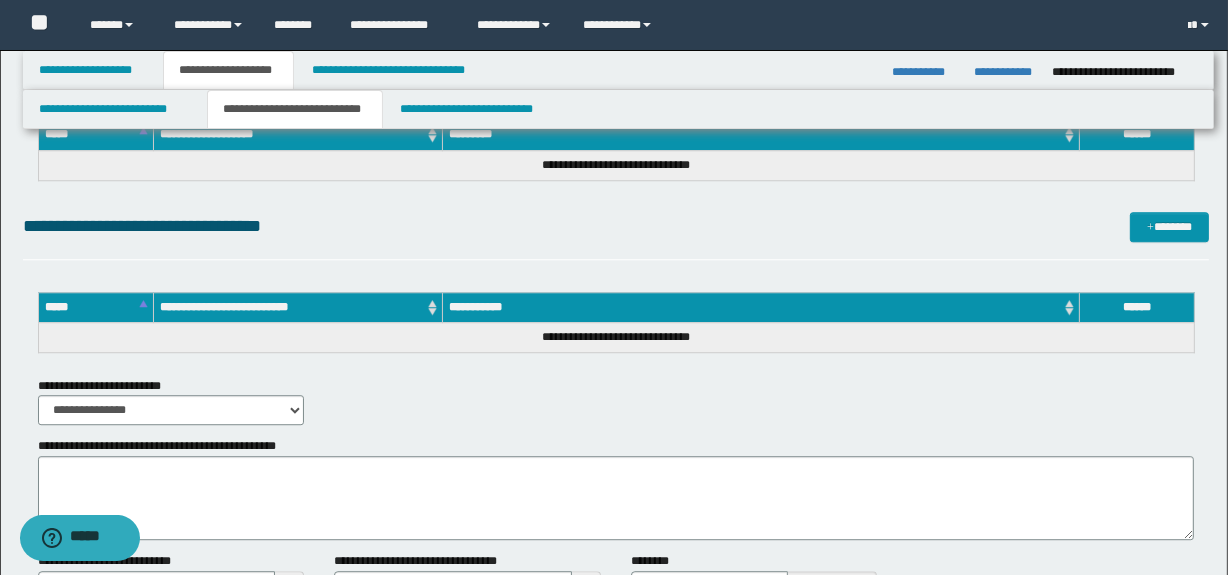 scroll, scrollTop: 4945, scrollLeft: 0, axis: vertical 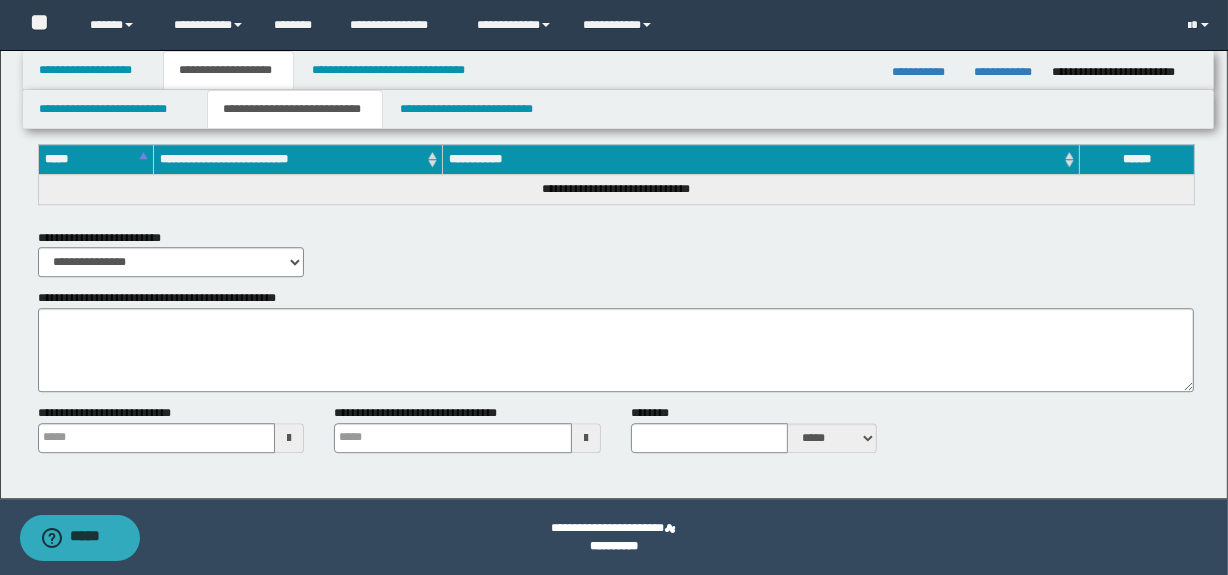 type 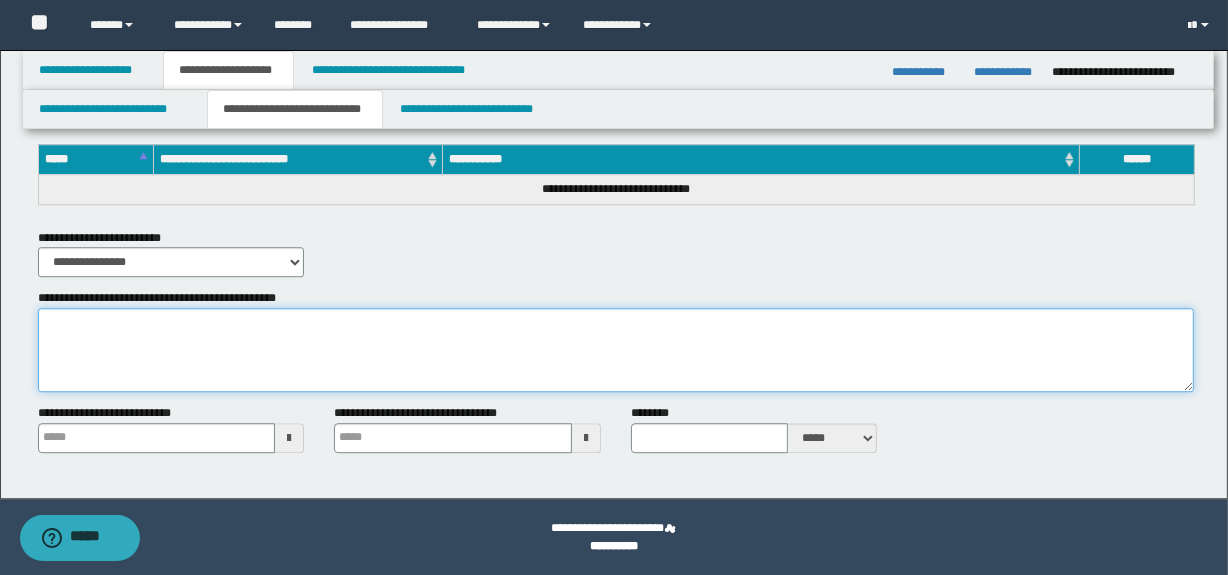 click on "**********" at bounding box center (616, 350) 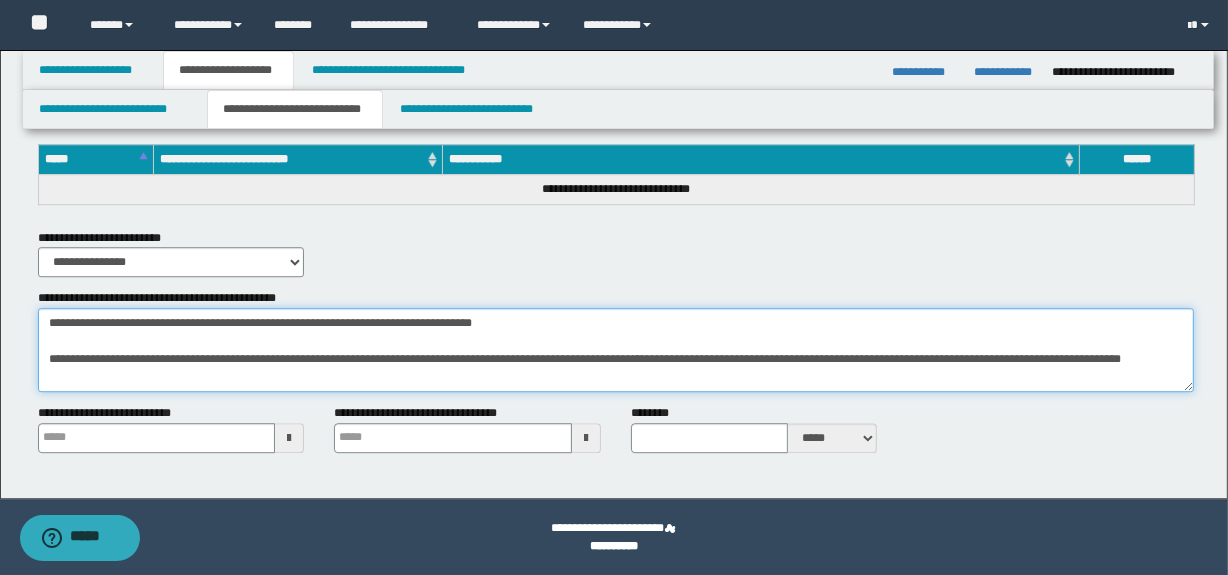 scroll, scrollTop: 0, scrollLeft: 0, axis: both 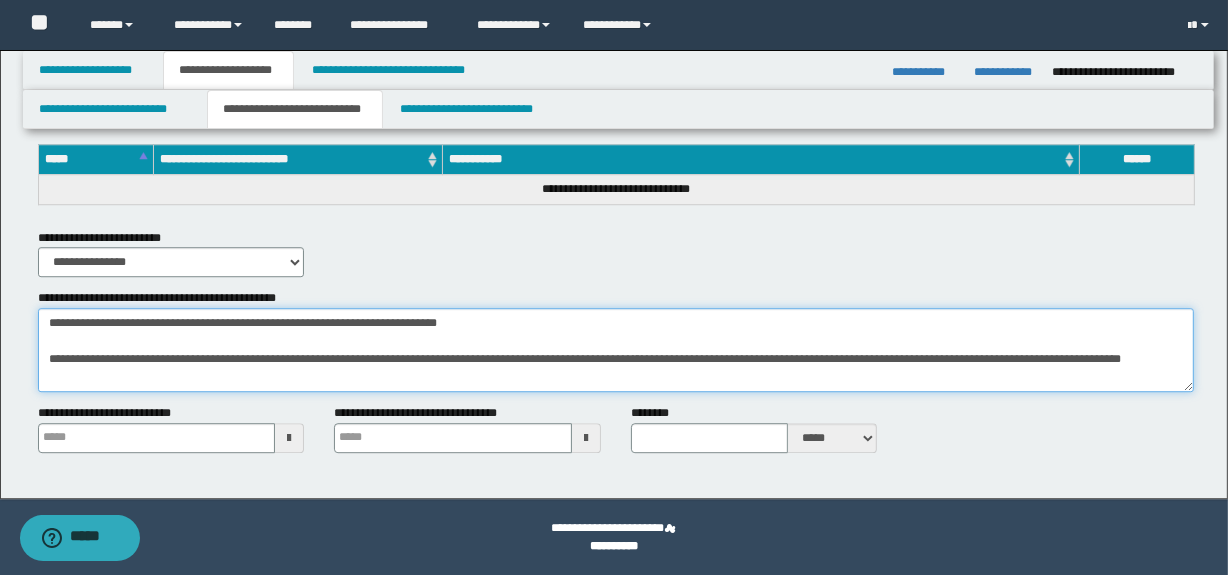 drag, startPoint x: 253, startPoint y: 325, endPoint x: 113, endPoint y: 320, distance: 140.08926 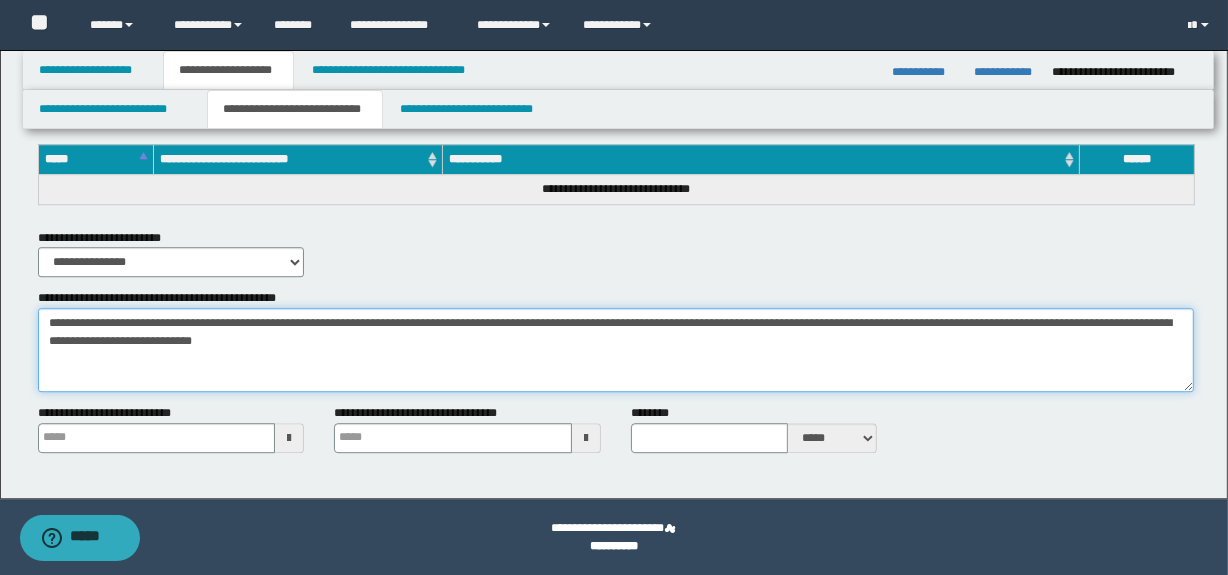 click on "**********" at bounding box center [616, 350] 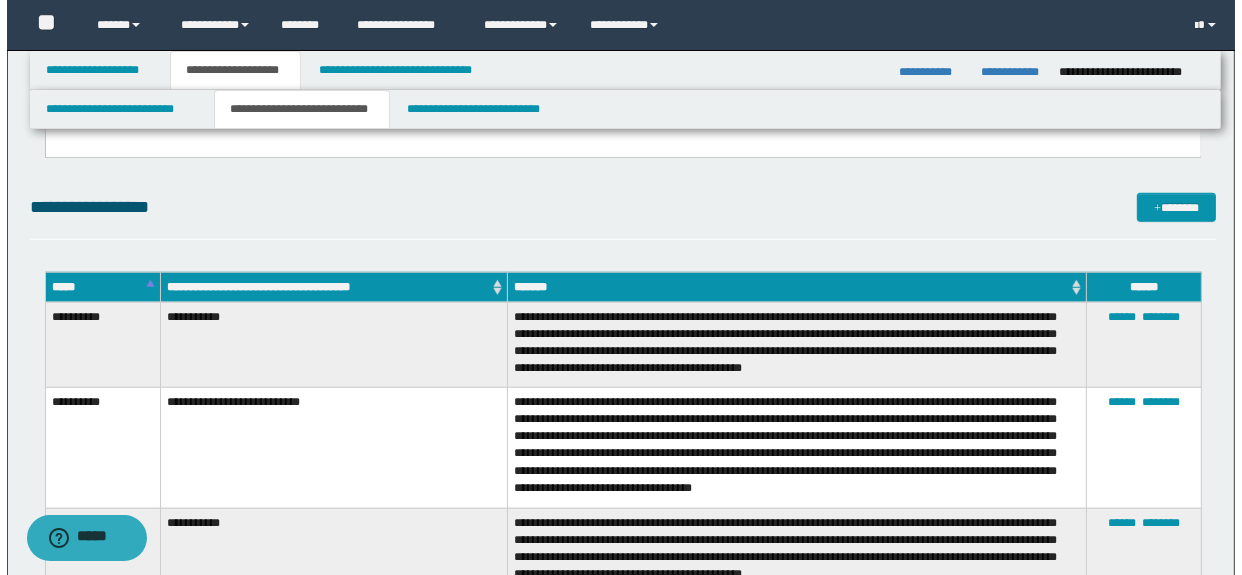 scroll, scrollTop: 1400, scrollLeft: 0, axis: vertical 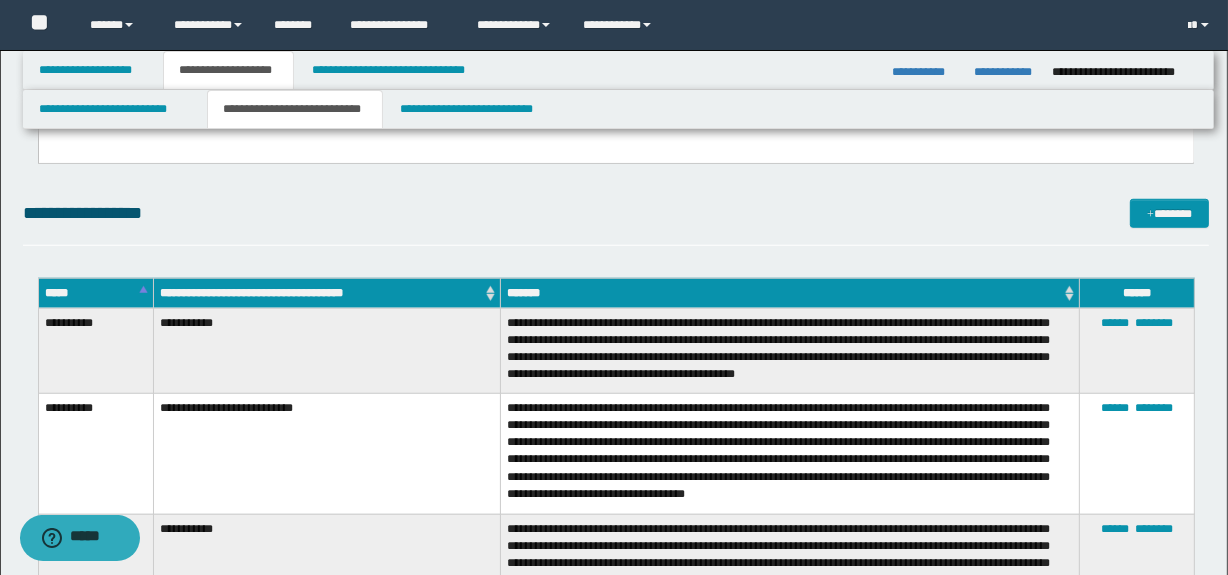 type on "**********" 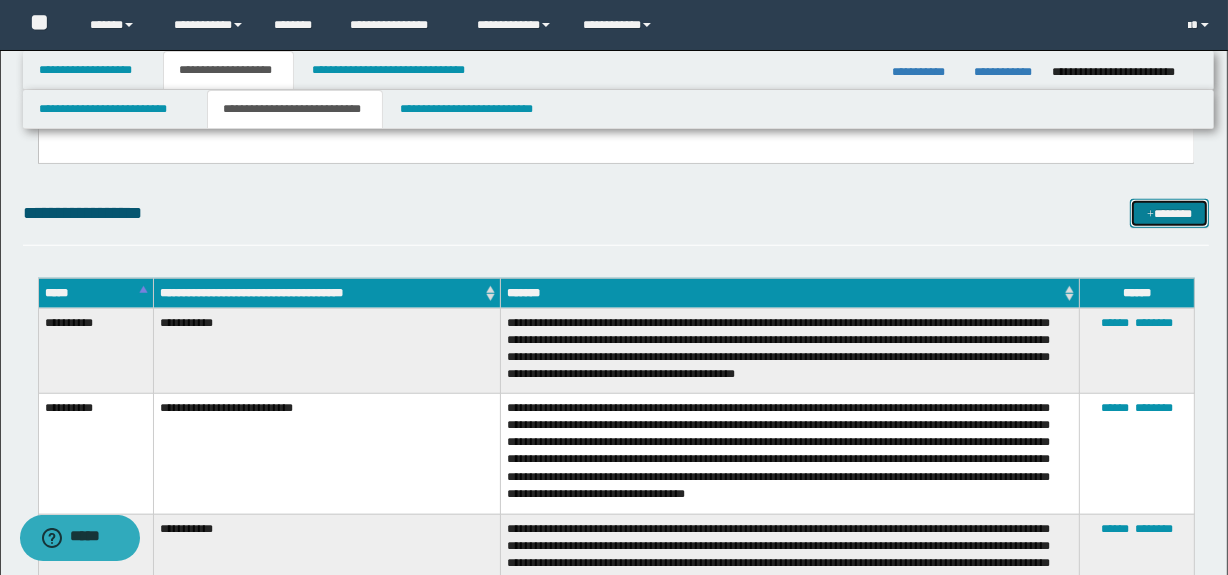 click on "*******" at bounding box center [1170, 214] 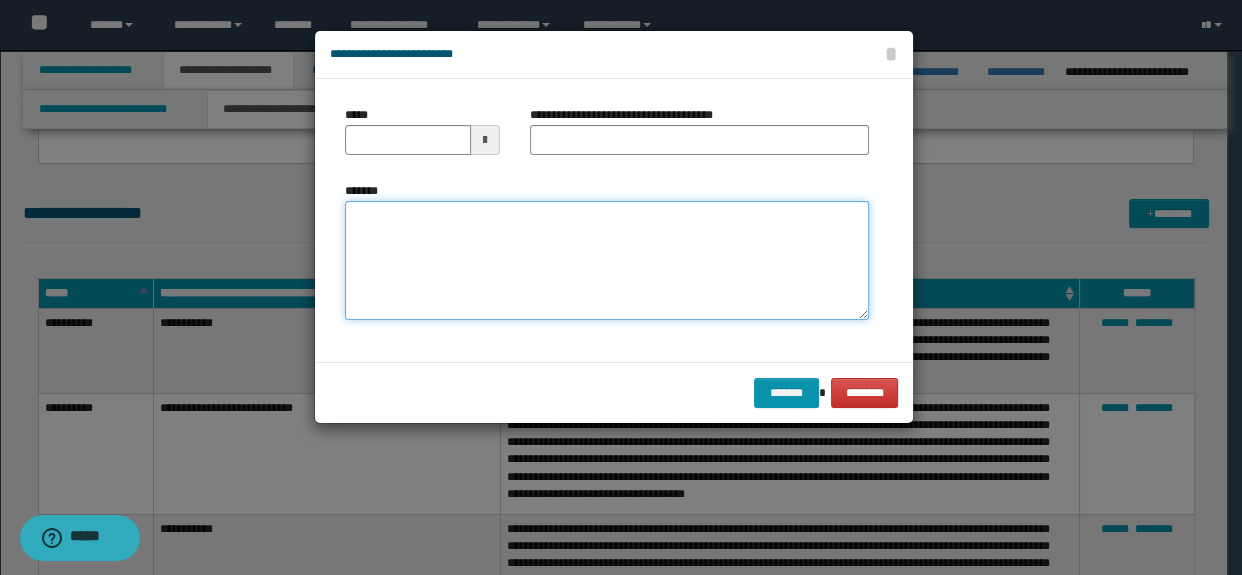 click on "*******" at bounding box center [607, 261] 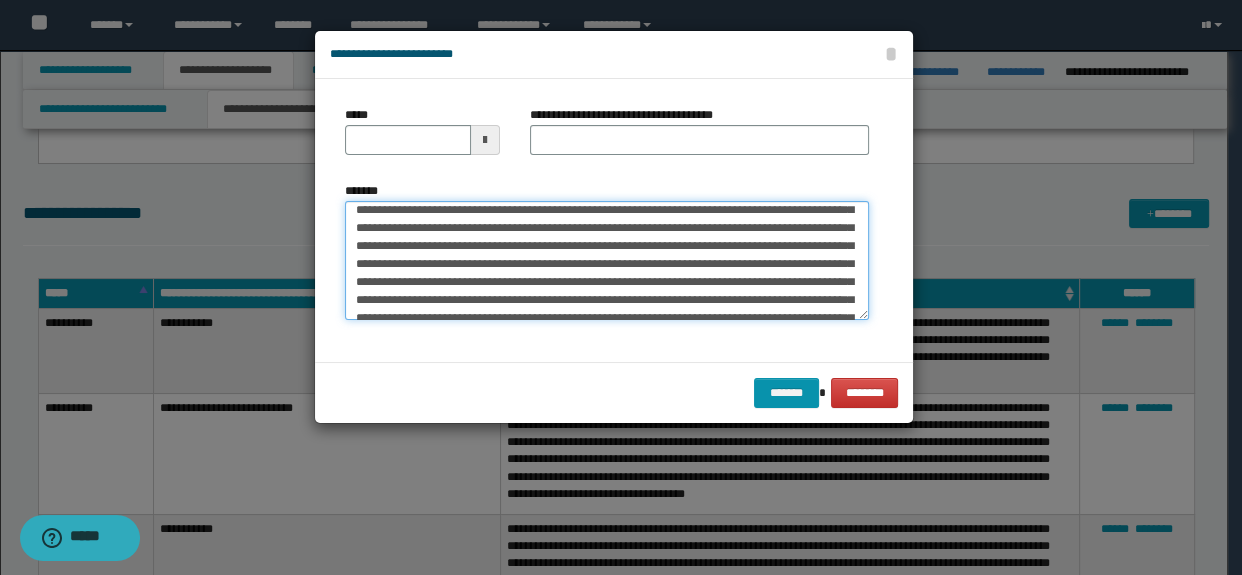 scroll, scrollTop: 0, scrollLeft: 0, axis: both 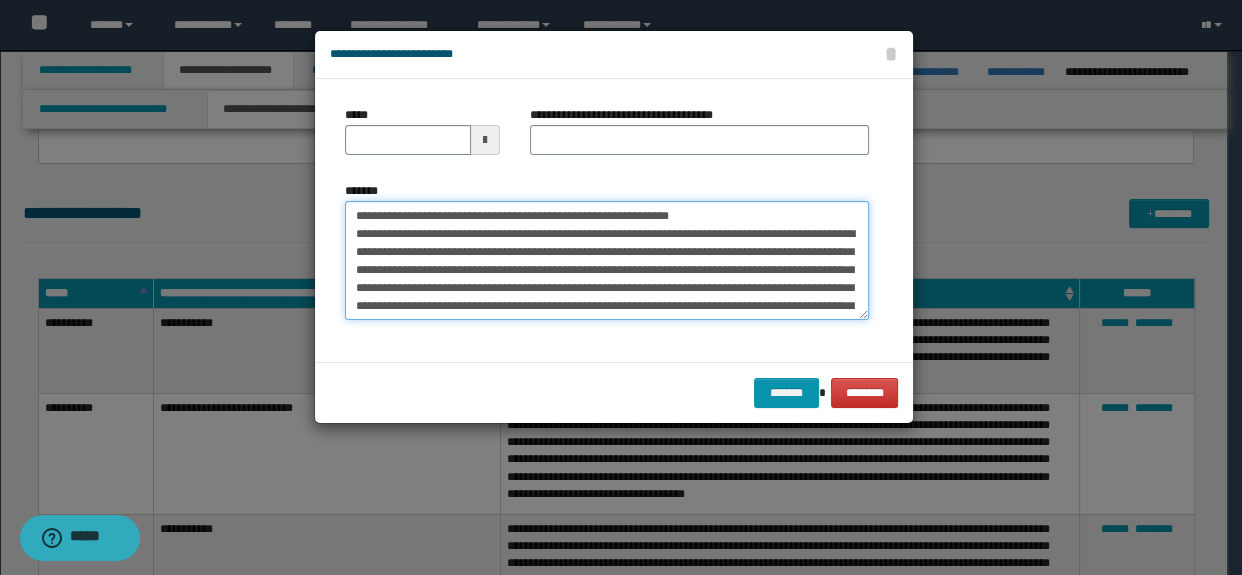 click on "*******" at bounding box center (607, 261) 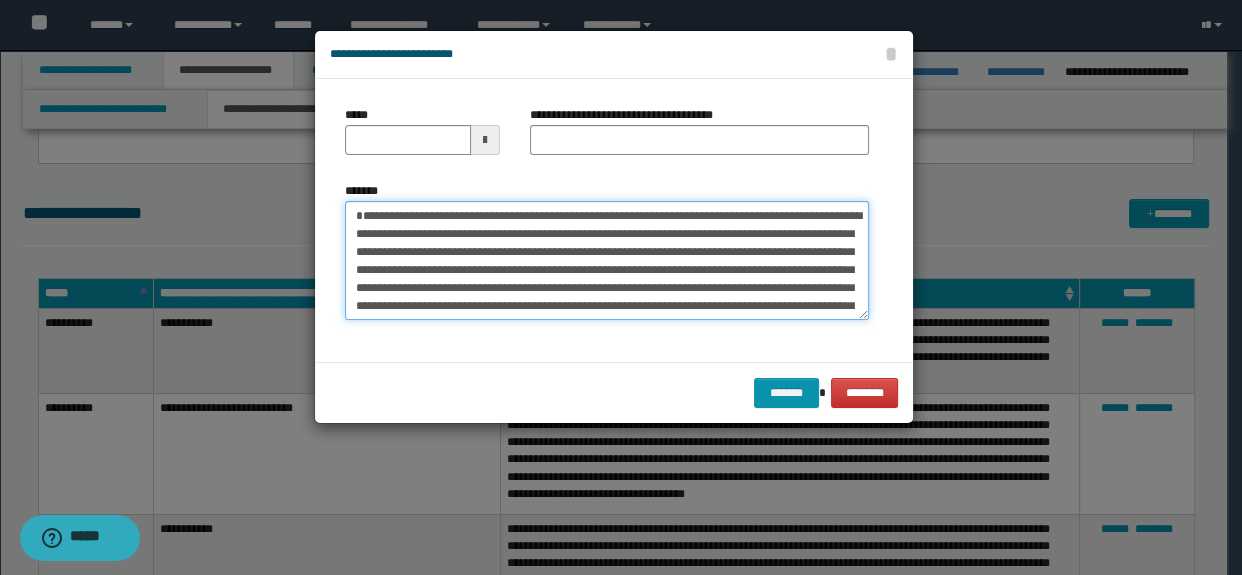 type 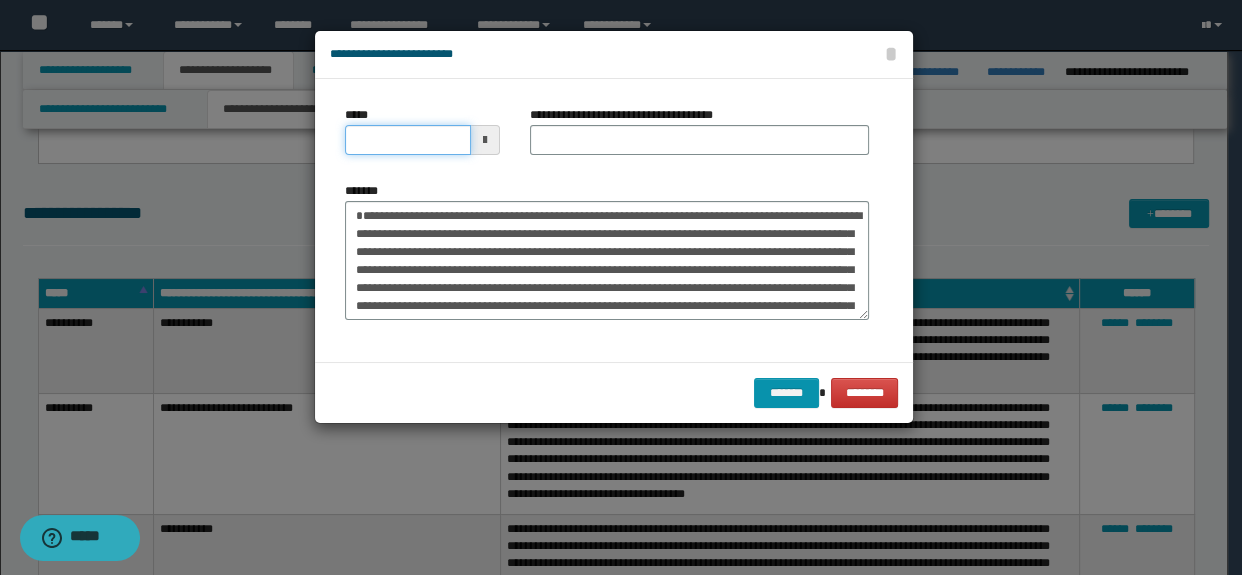 click on "*****" at bounding box center [408, 140] 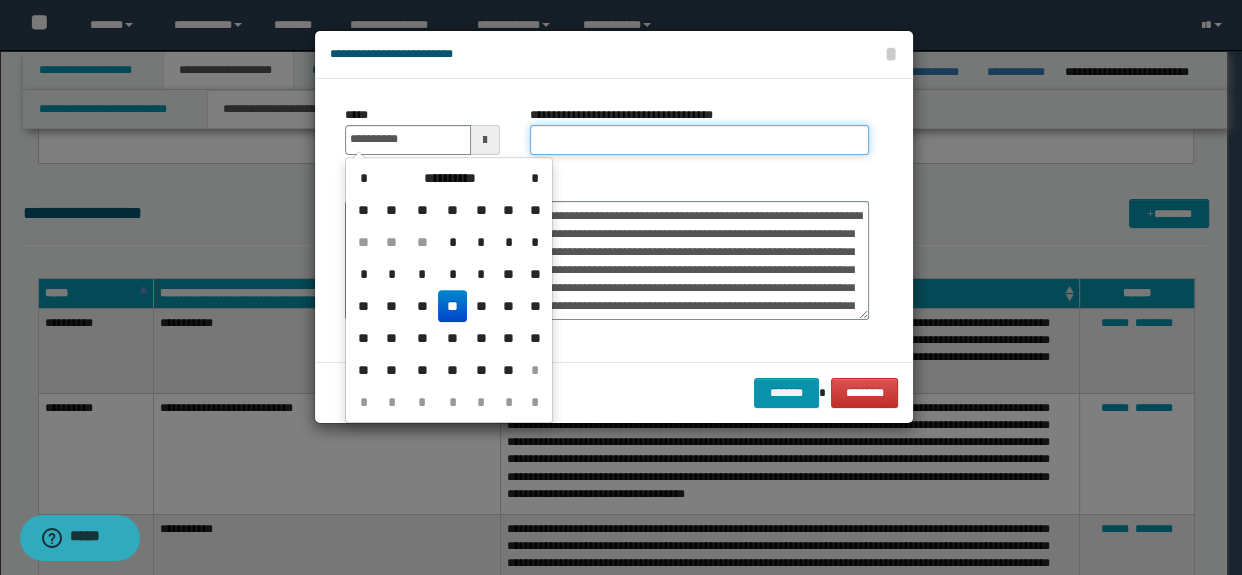 type on "**********" 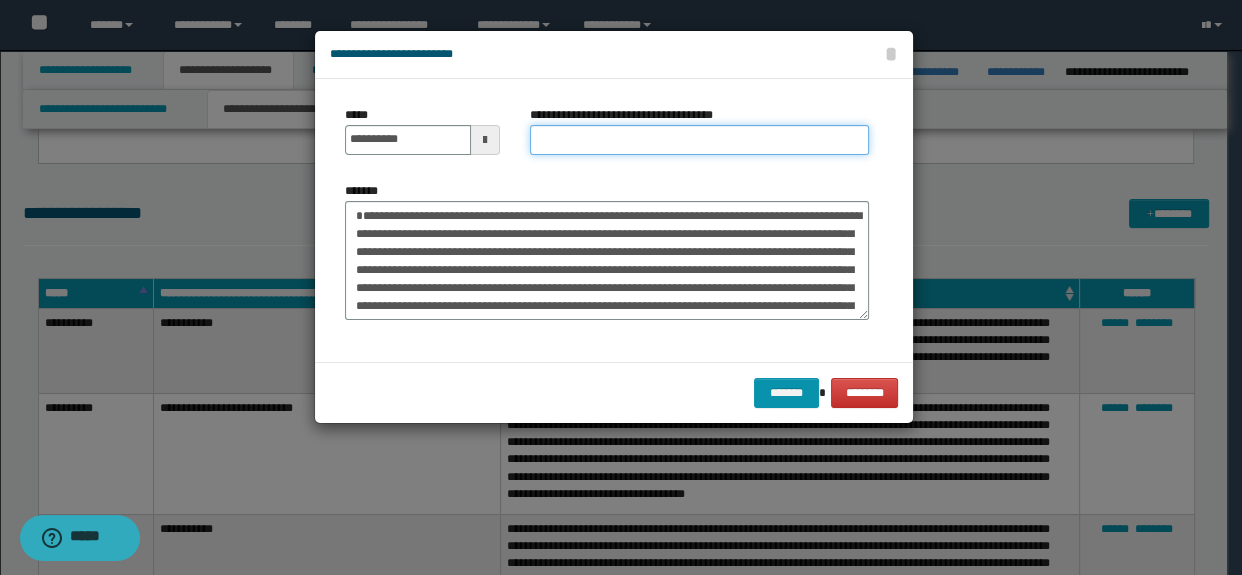 click on "**********" at bounding box center (700, 140) 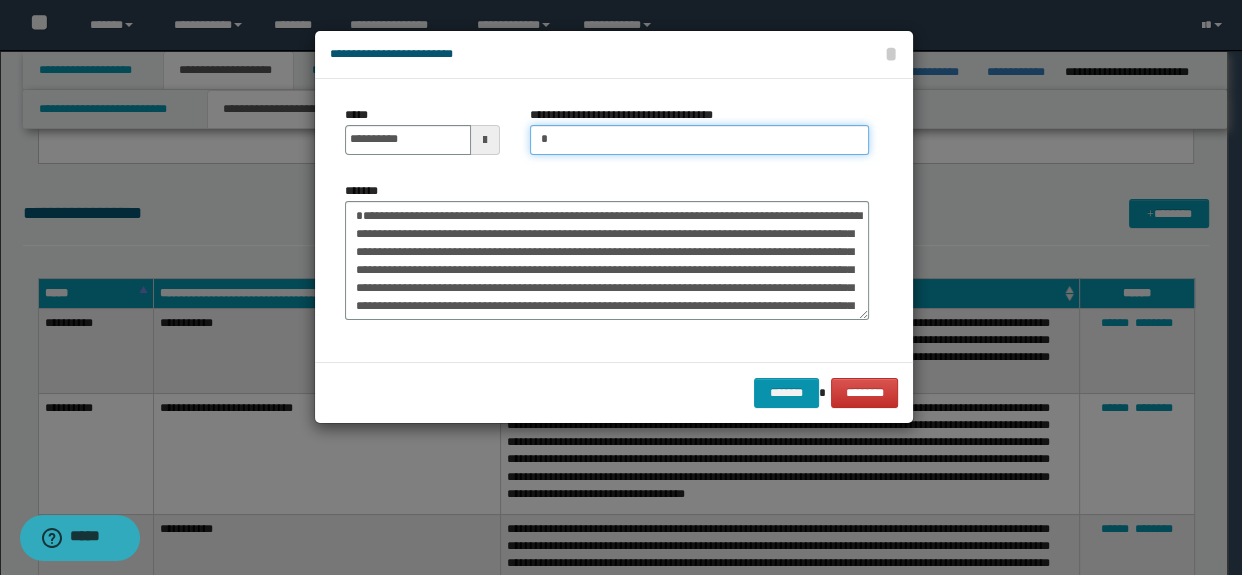 type on "**********" 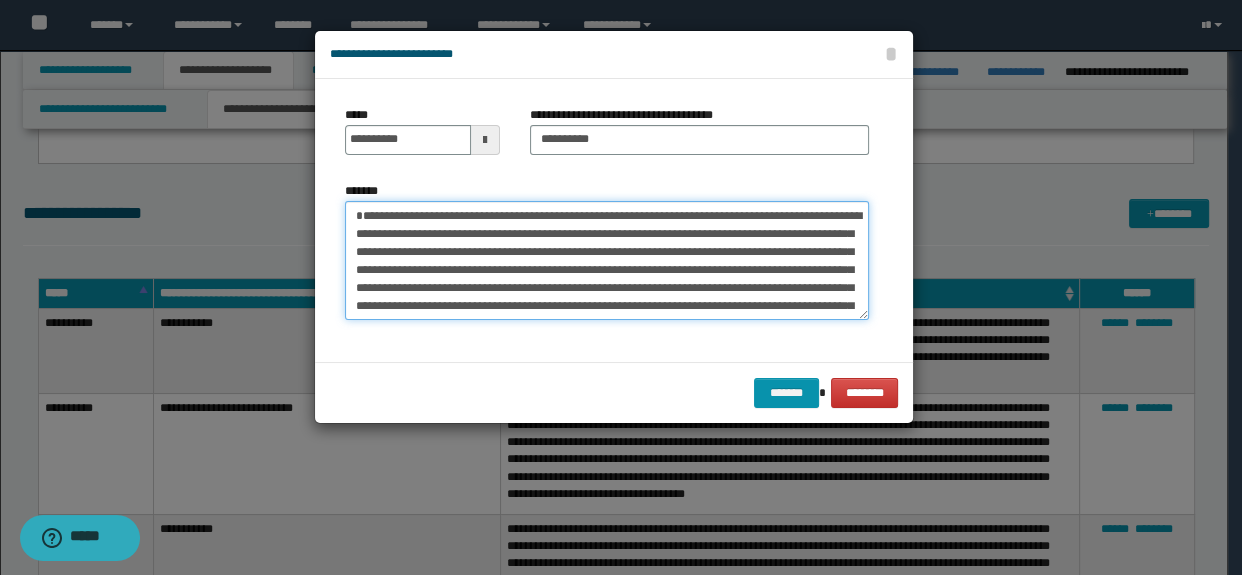 drag, startPoint x: 689, startPoint y: 229, endPoint x: 258, endPoint y: 193, distance: 432.50085 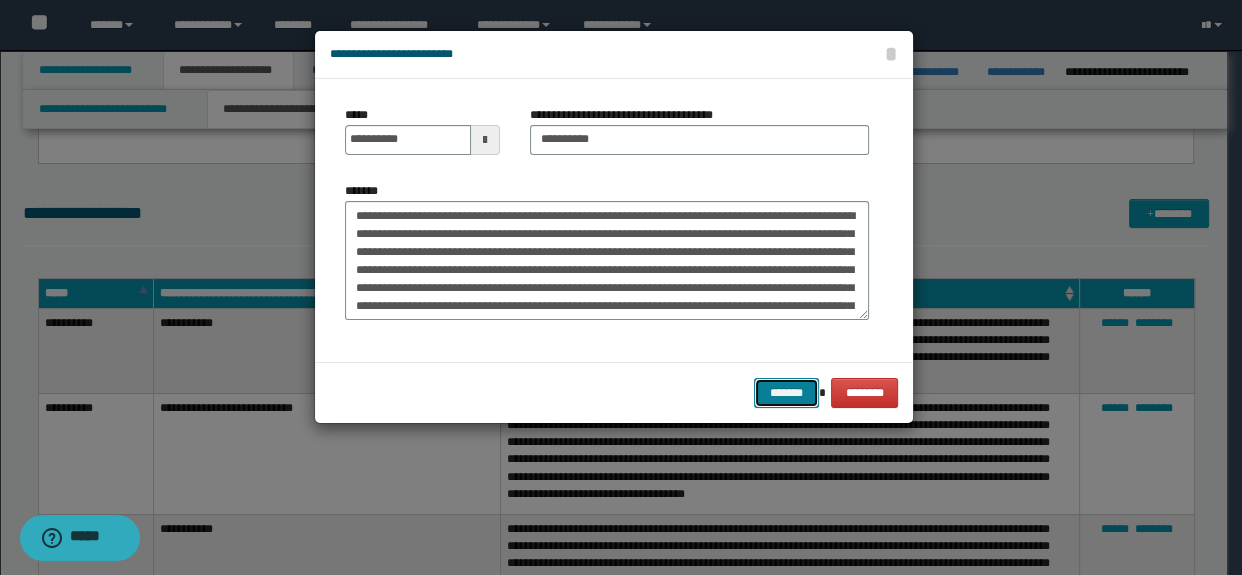 click on "*******" at bounding box center (786, 393) 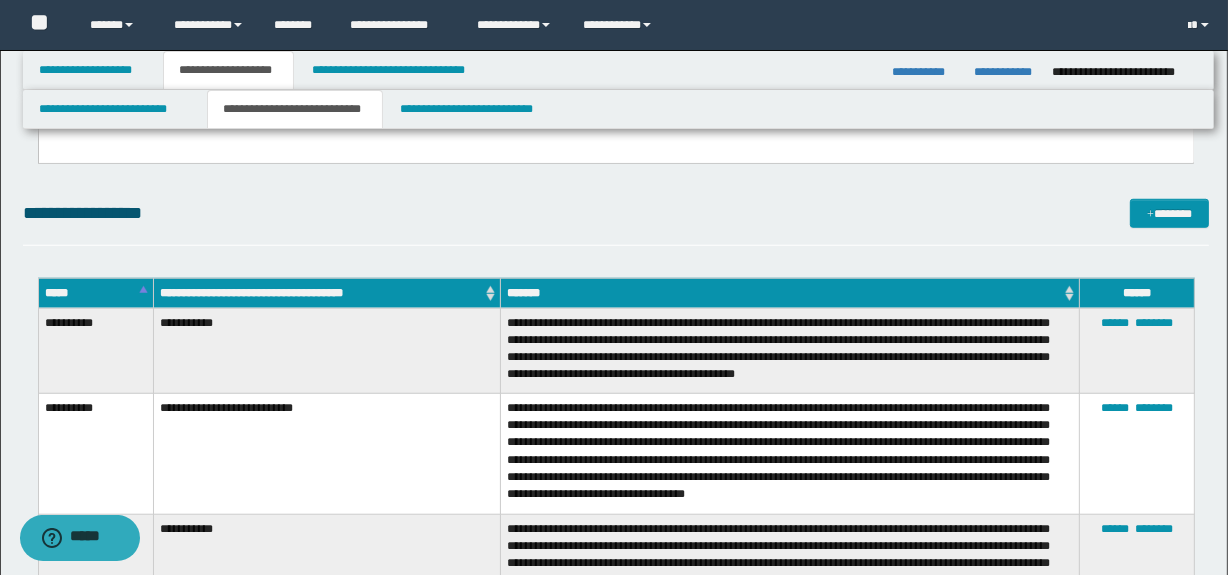 click on "**********" at bounding box center [616, 222] 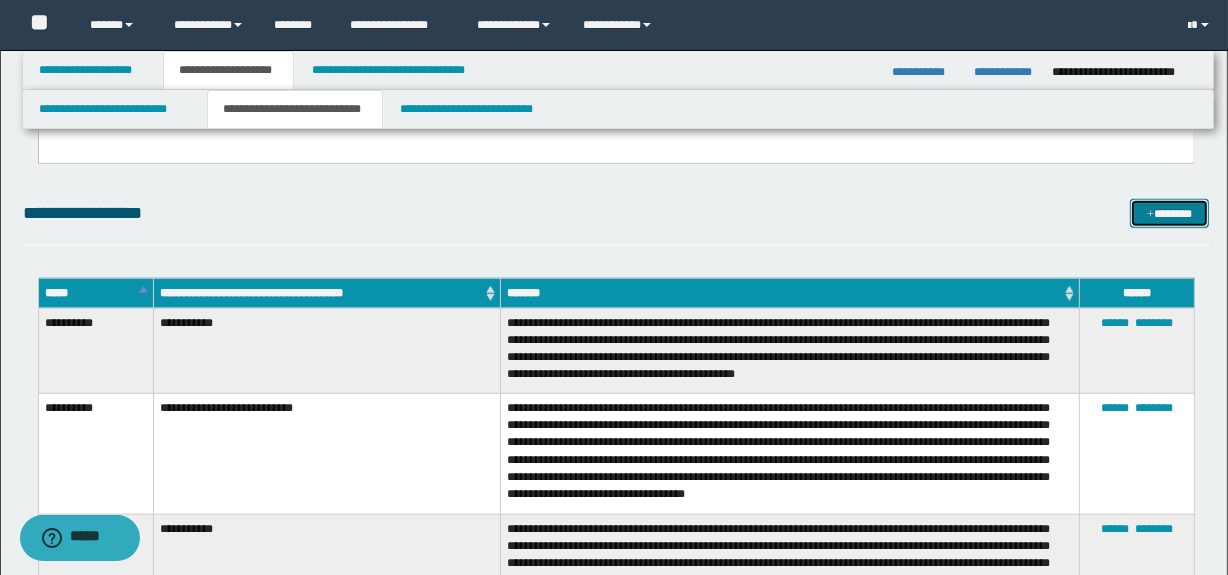 click at bounding box center (1150, 215) 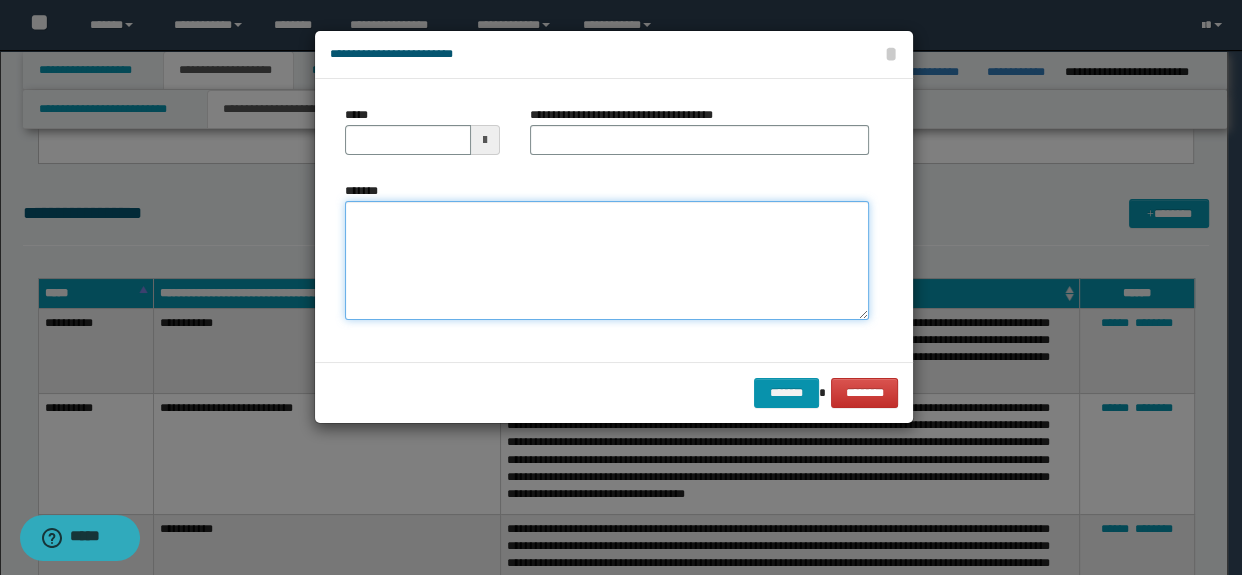 click on "*******" at bounding box center (607, 261) 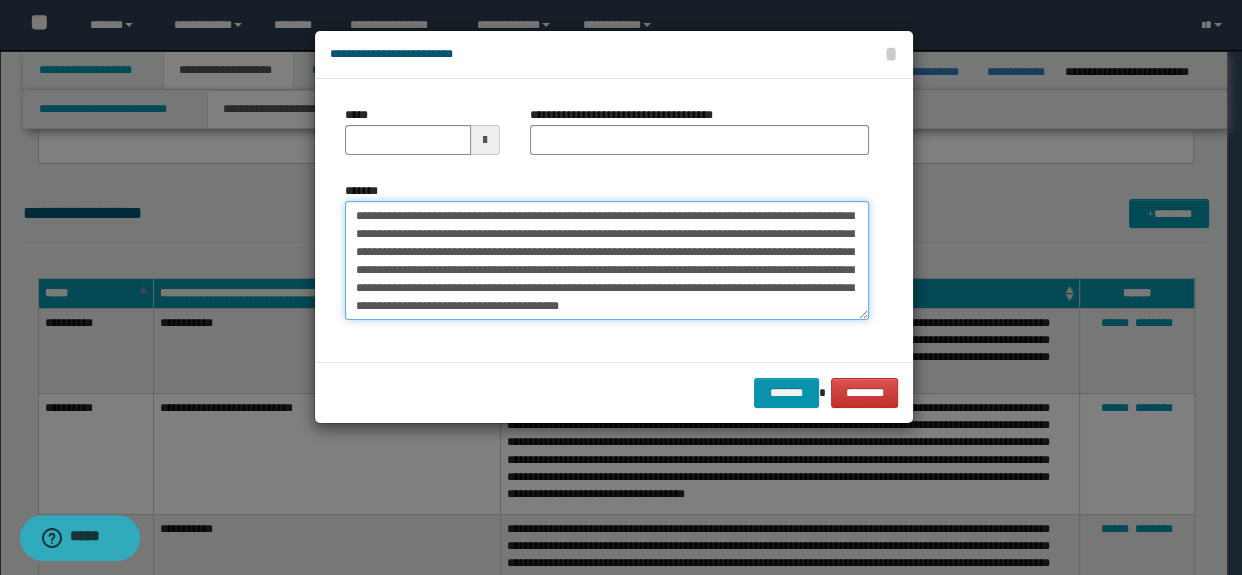 scroll, scrollTop: 0, scrollLeft: 0, axis: both 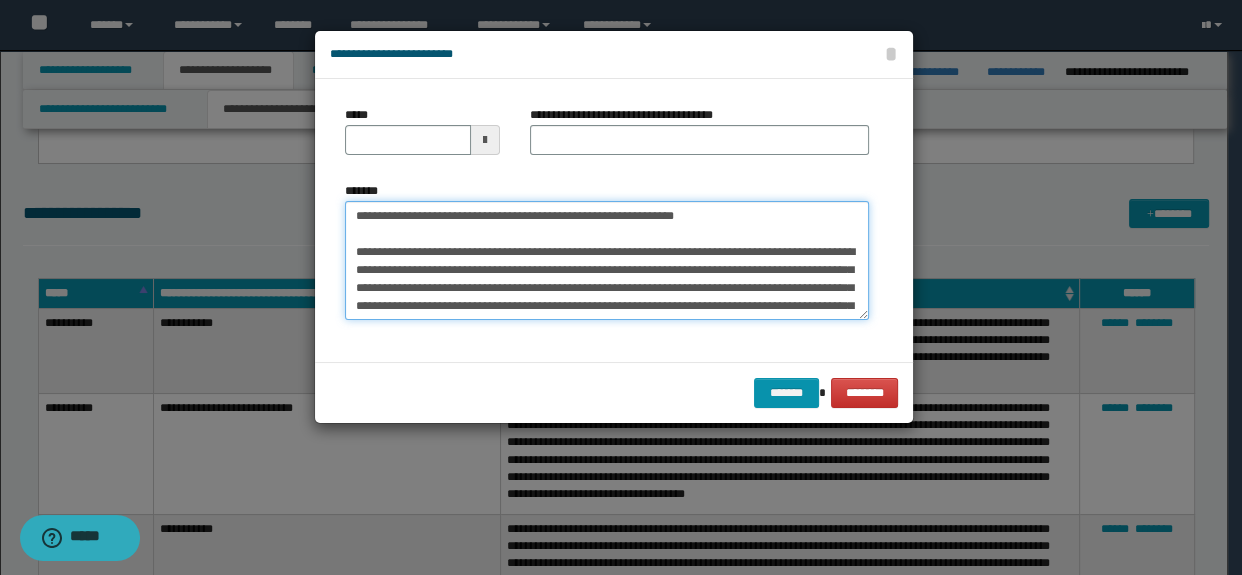 click on "*******" at bounding box center [607, 261] 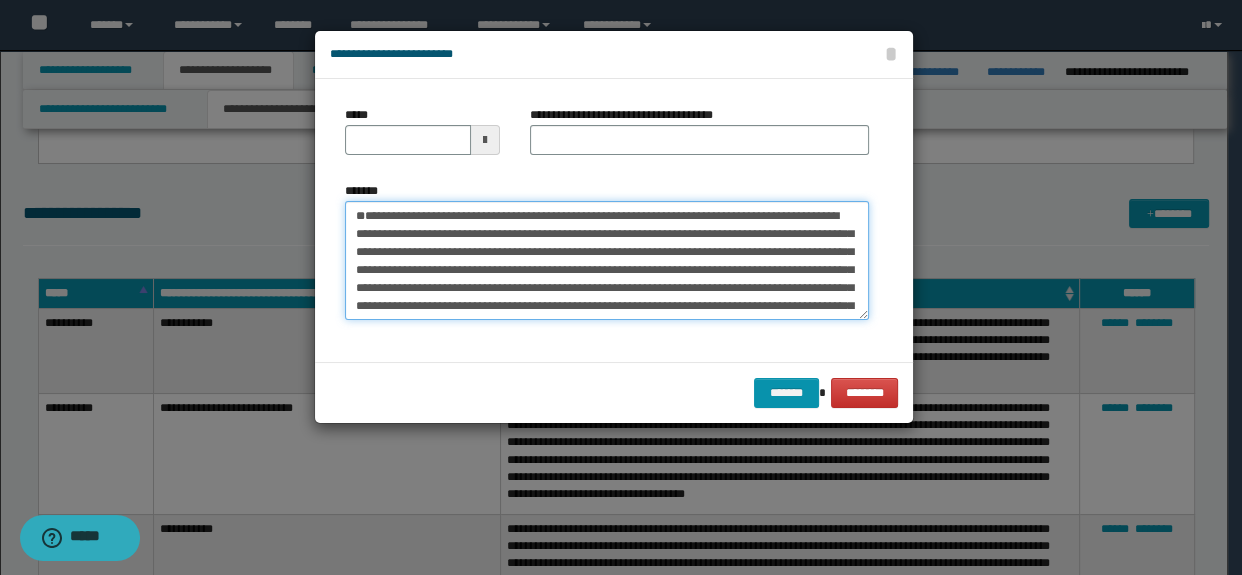drag, startPoint x: 730, startPoint y: 216, endPoint x: 108, endPoint y: 199, distance: 622.2323 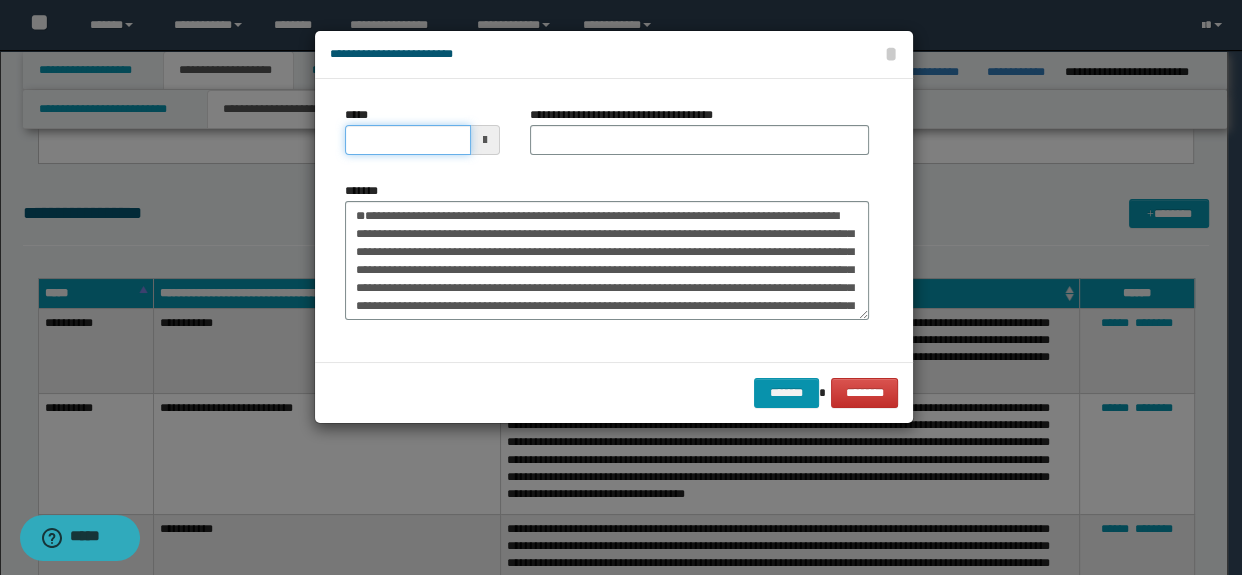 click on "*****" at bounding box center (408, 140) 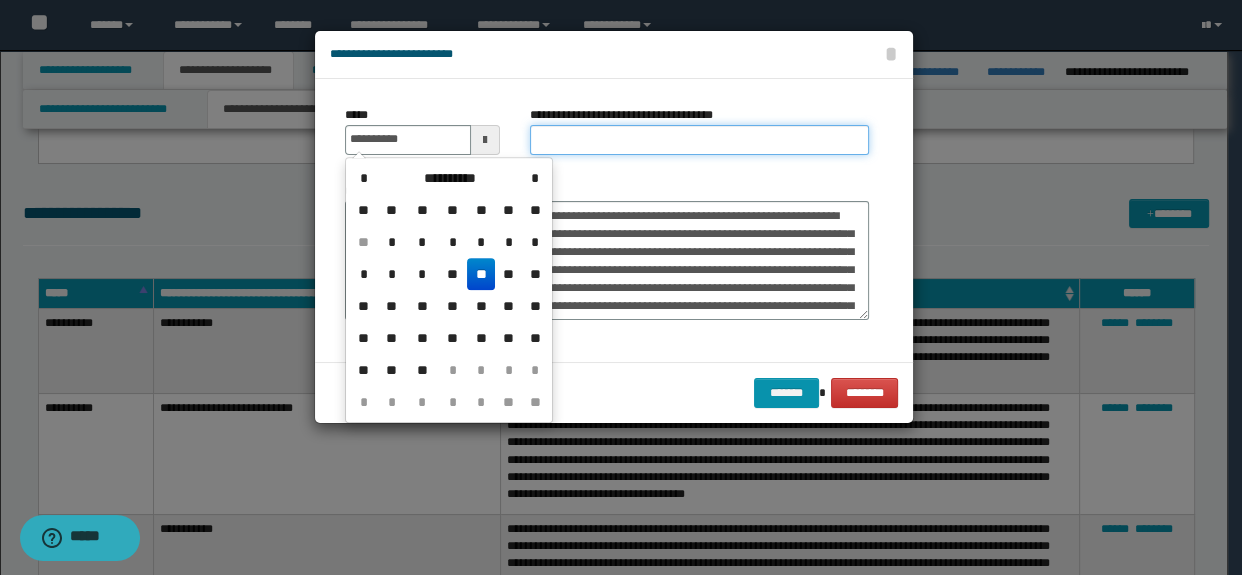 type on "**********" 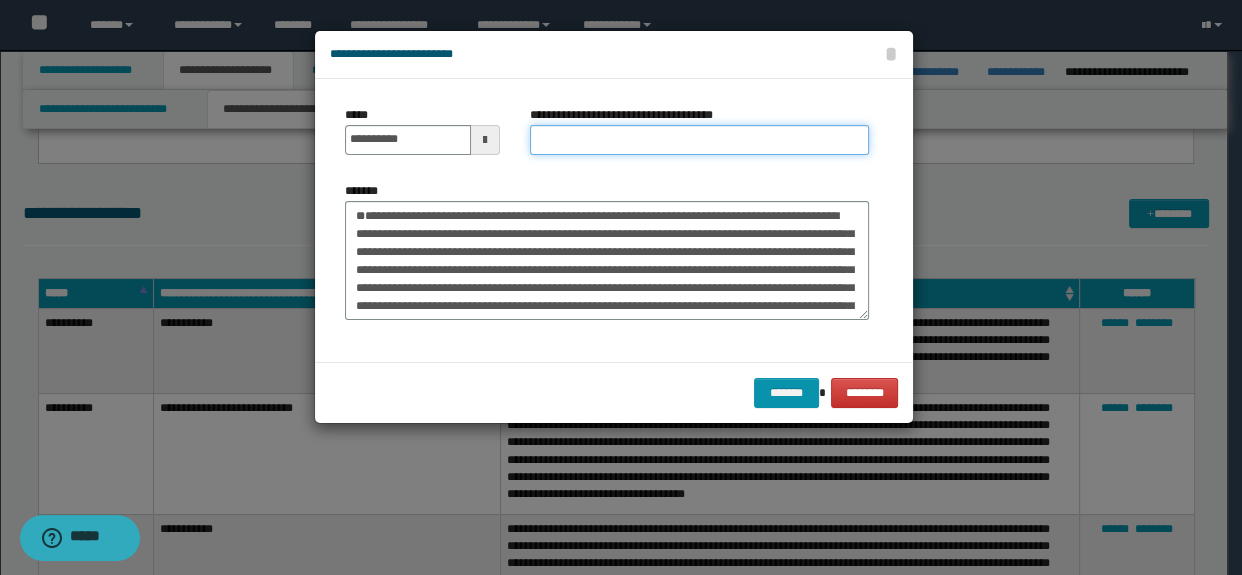 click on "**********" at bounding box center [700, 140] 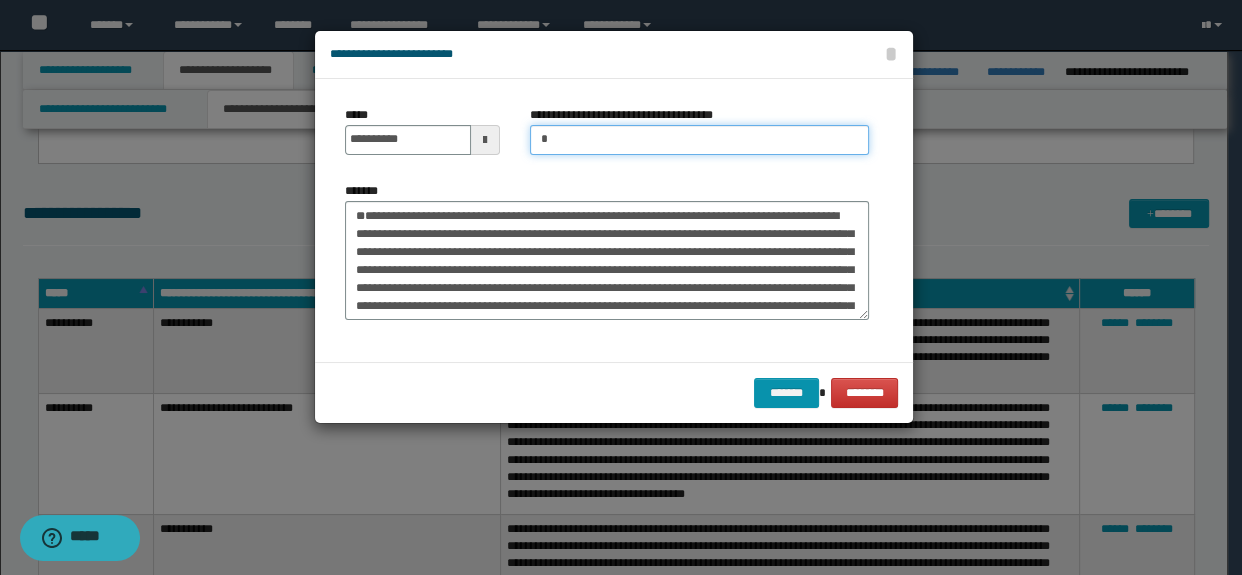 type on "*********" 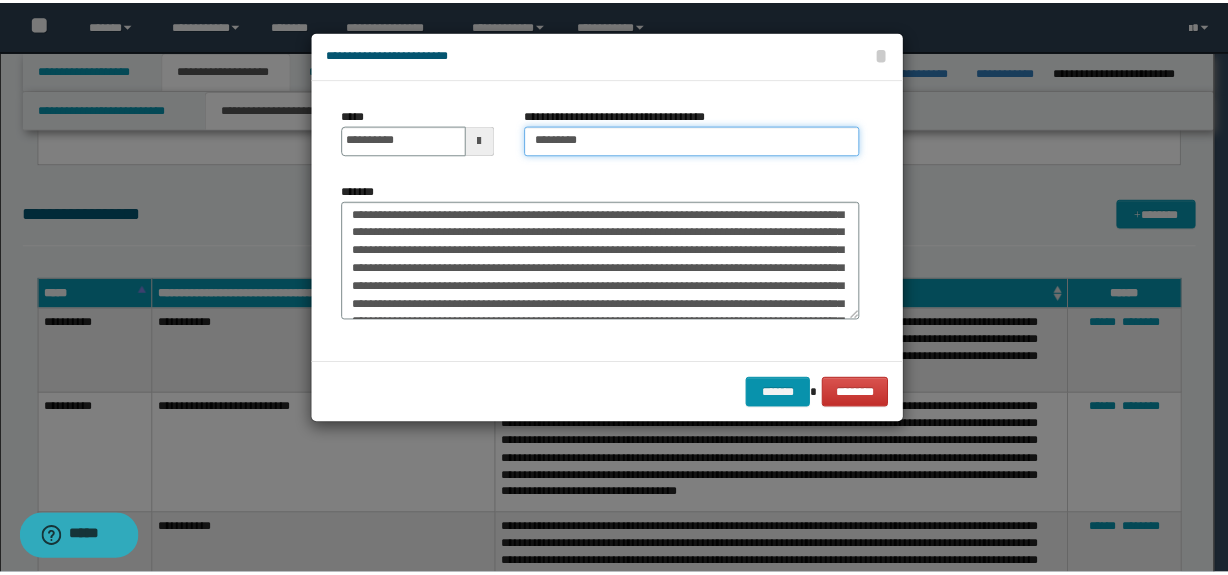 scroll, scrollTop: 302, scrollLeft: 0, axis: vertical 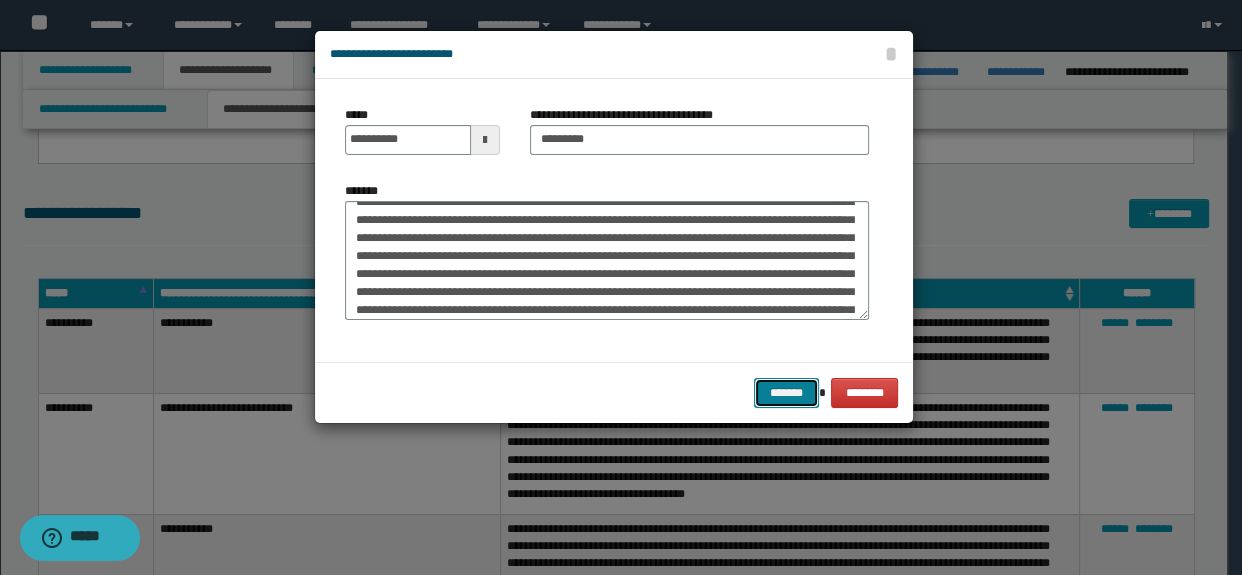 click on "*******" at bounding box center (786, 393) 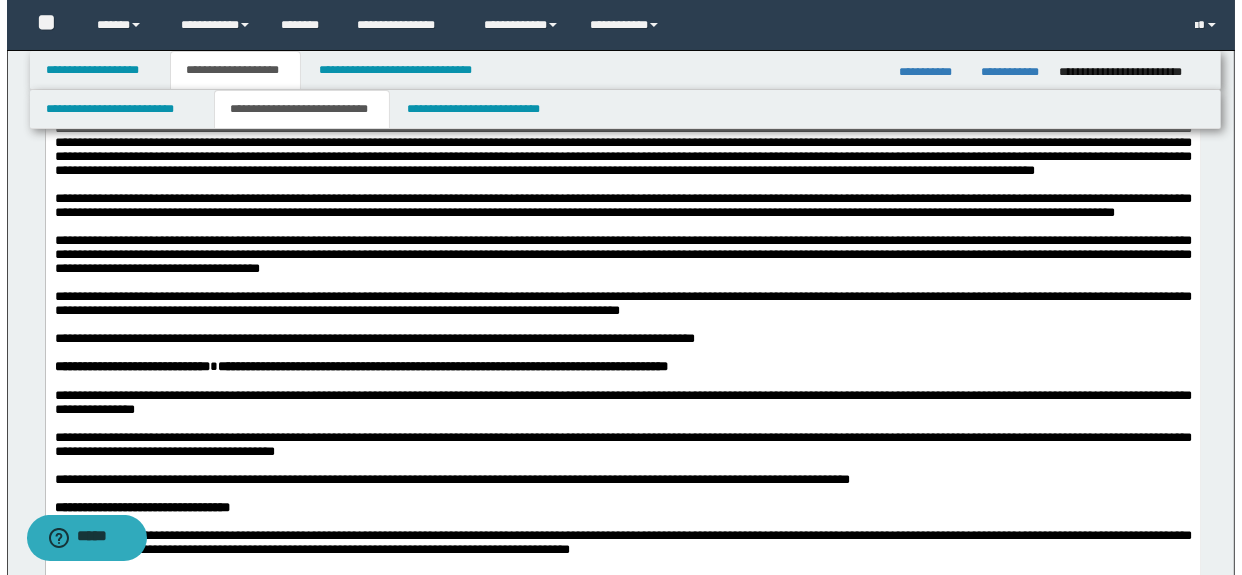 scroll, scrollTop: 0, scrollLeft: 0, axis: both 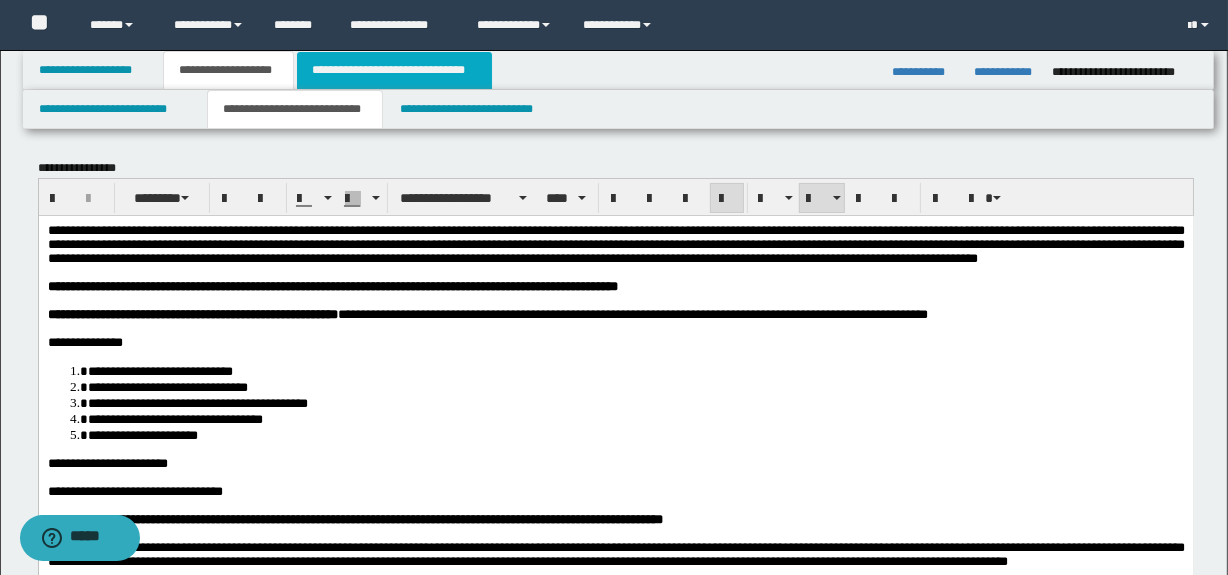 click on "**********" at bounding box center [394, 70] 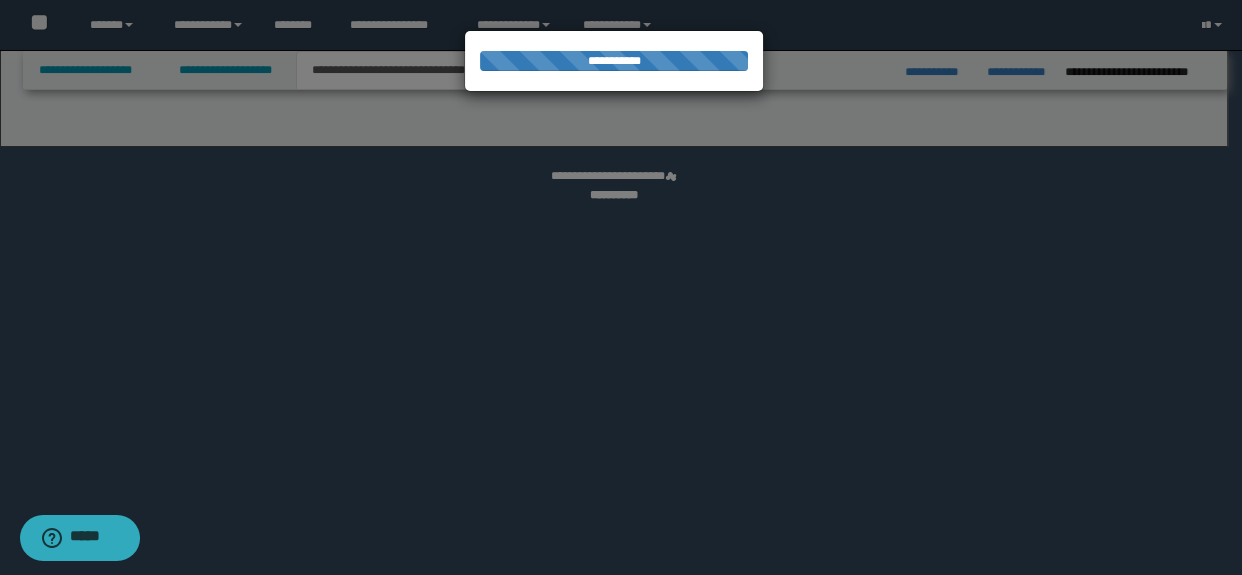 click at bounding box center (621, 287) 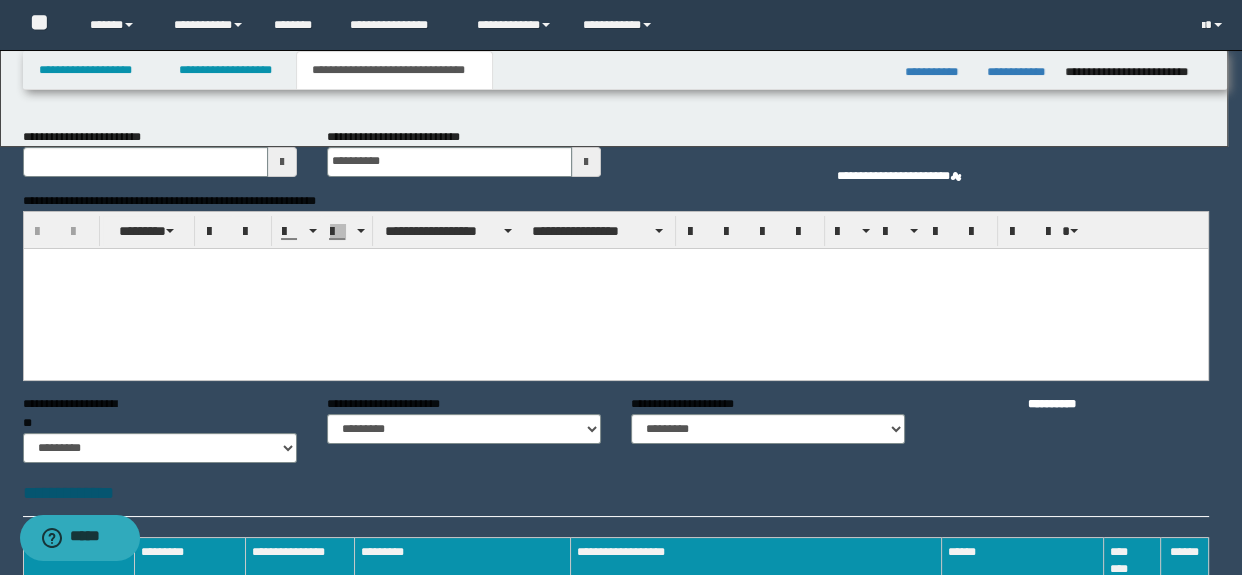 scroll, scrollTop: 0, scrollLeft: 0, axis: both 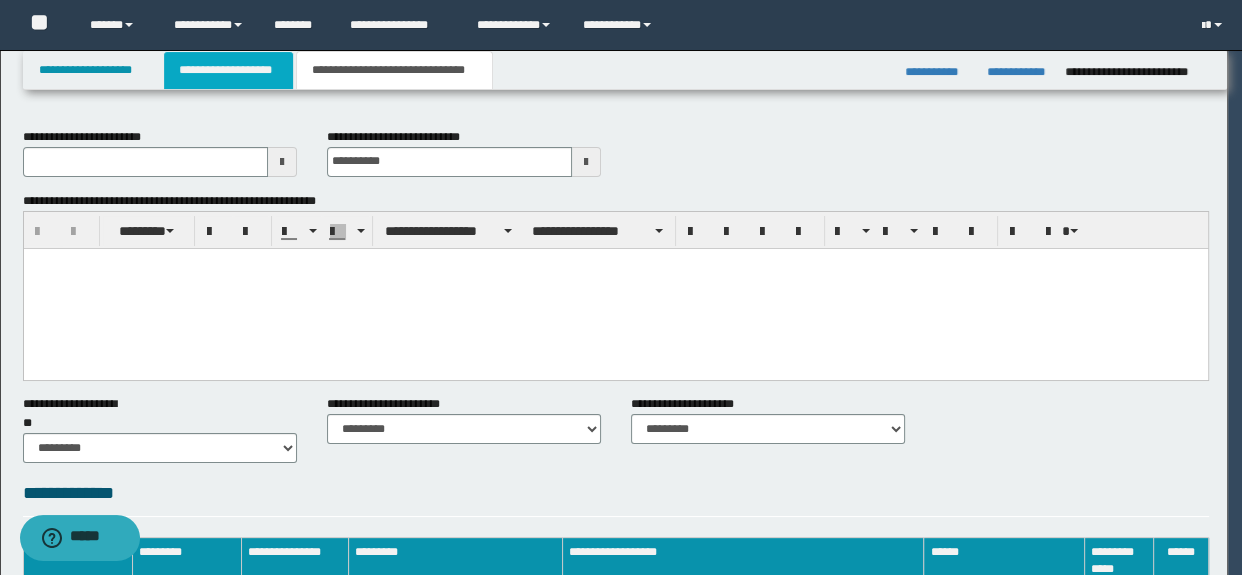 click on "**********" at bounding box center [228, 70] 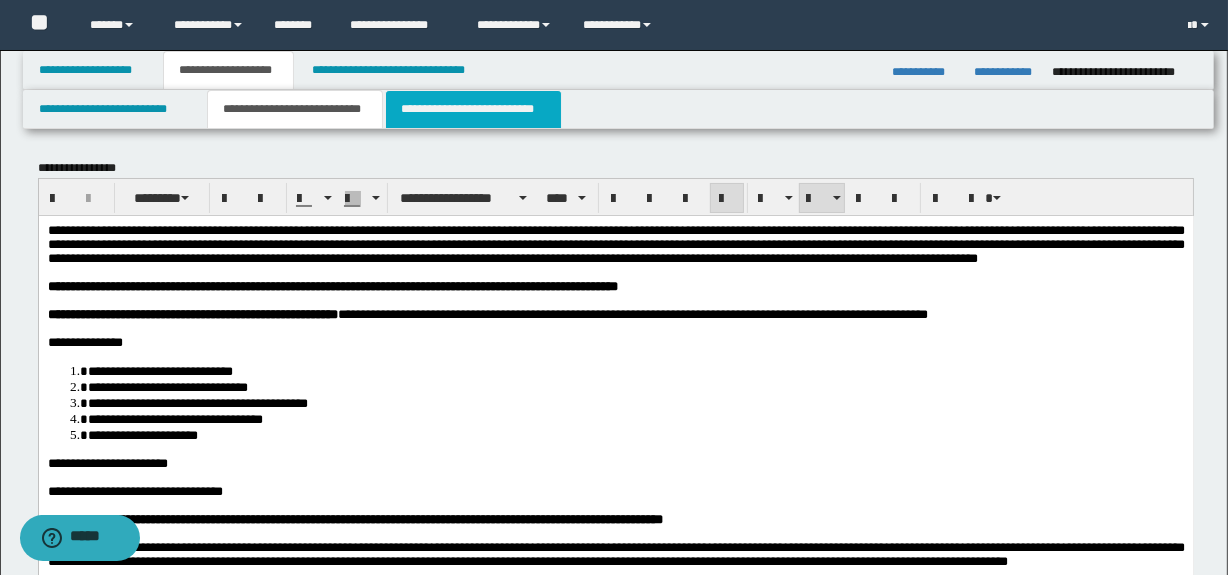 click on "**********" at bounding box center (473, 109) 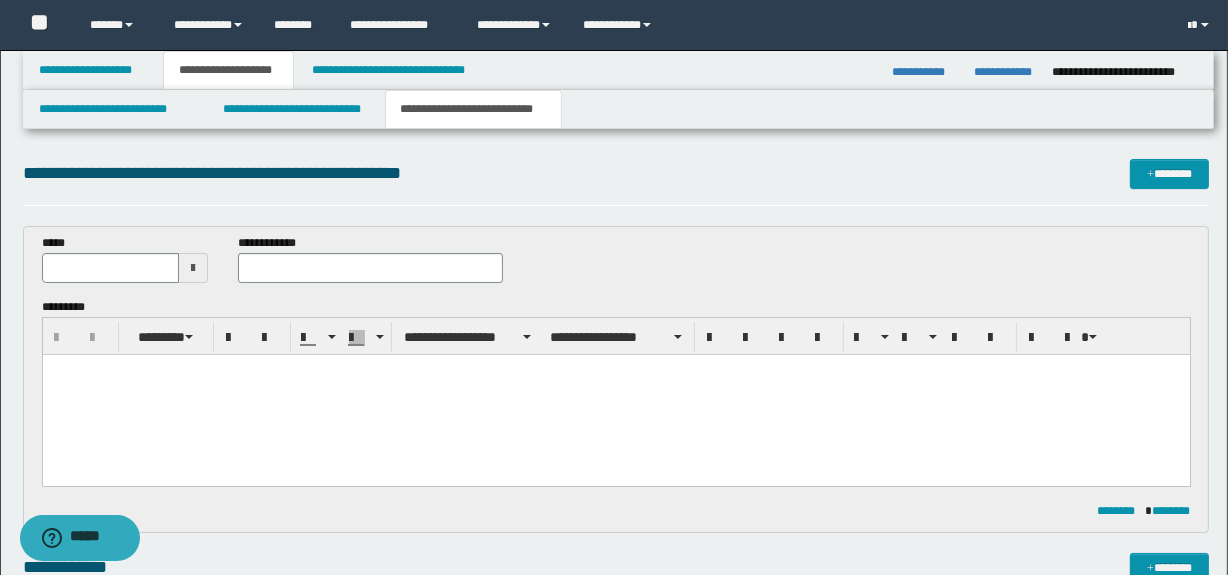 scroll, scrollTop: 0, scrollLeft: 0, axis: both 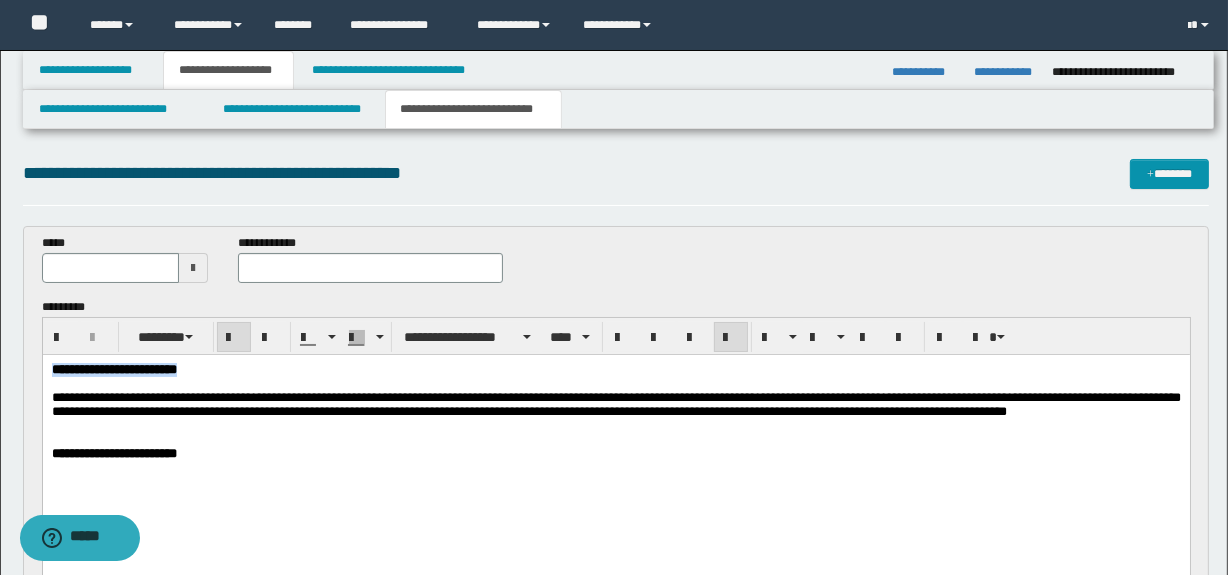 drag, startPoint x: 308, startPoint y: 368, endPoint x: 80, endPoint y: 705, distance: 406.88205 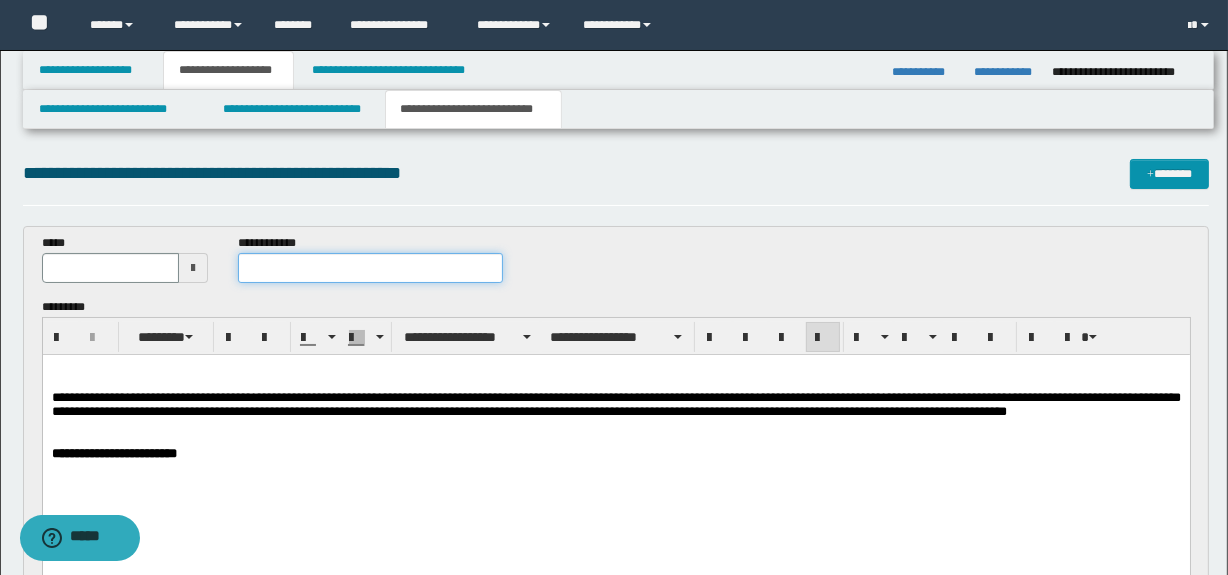 click at bounding box center (370, 268) 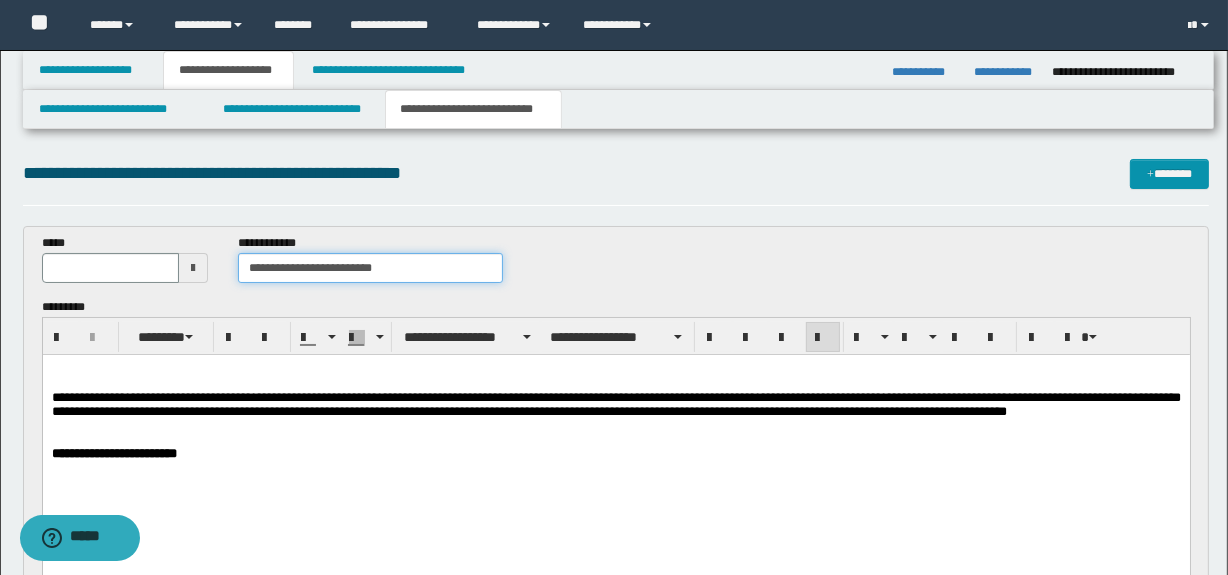 type on "**********" 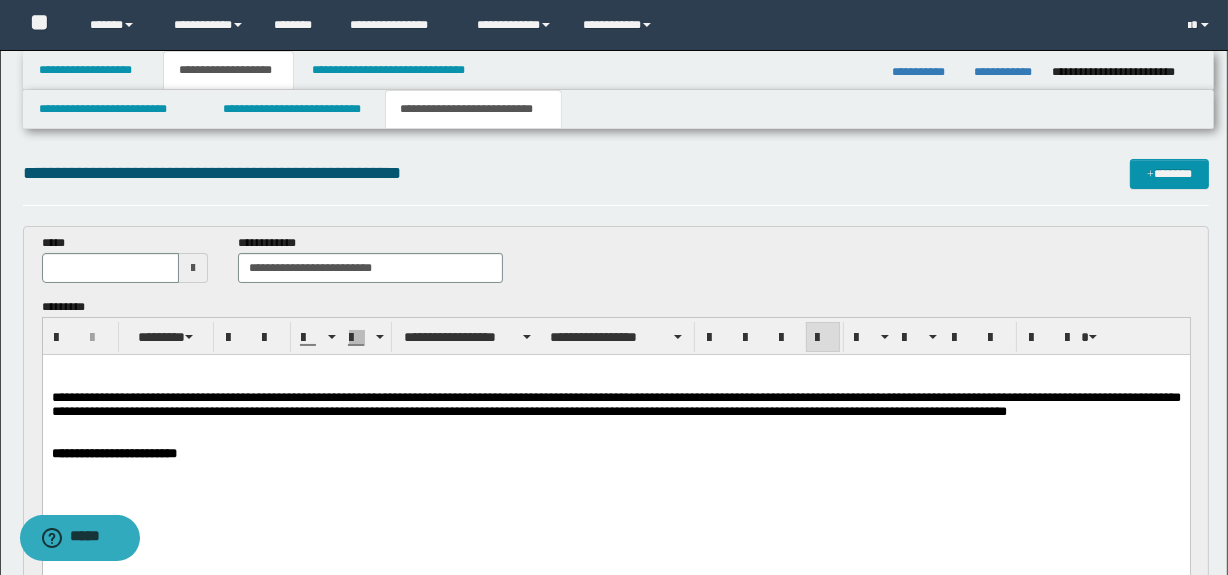 click at bounding box center (193, 268) 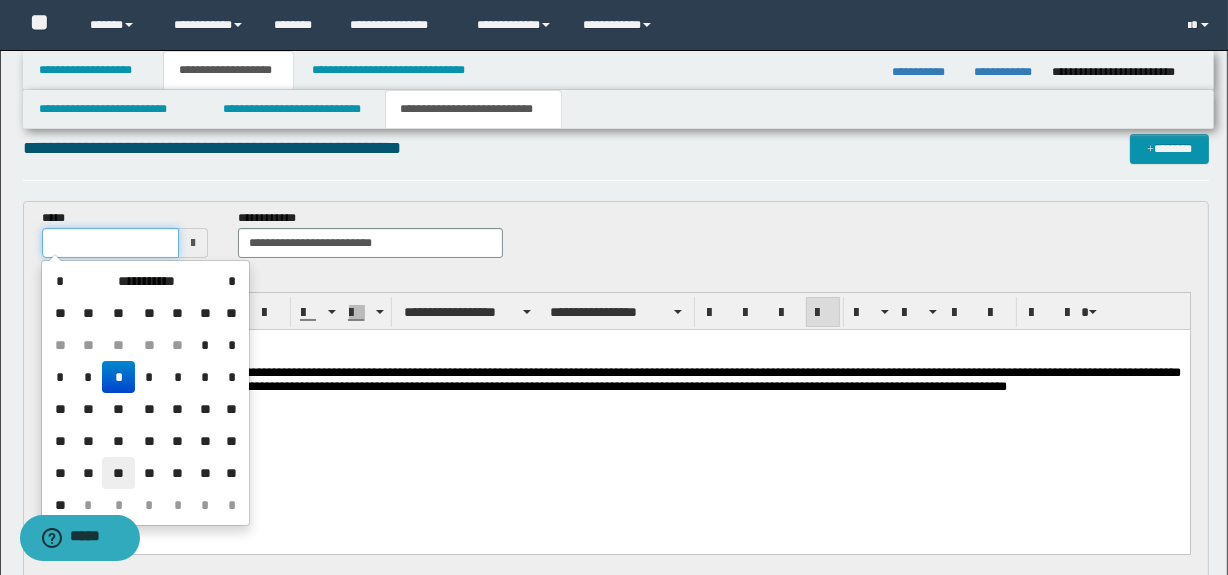 scroll, scrollTop: 60, scrollLeft: 0, axis: vertical 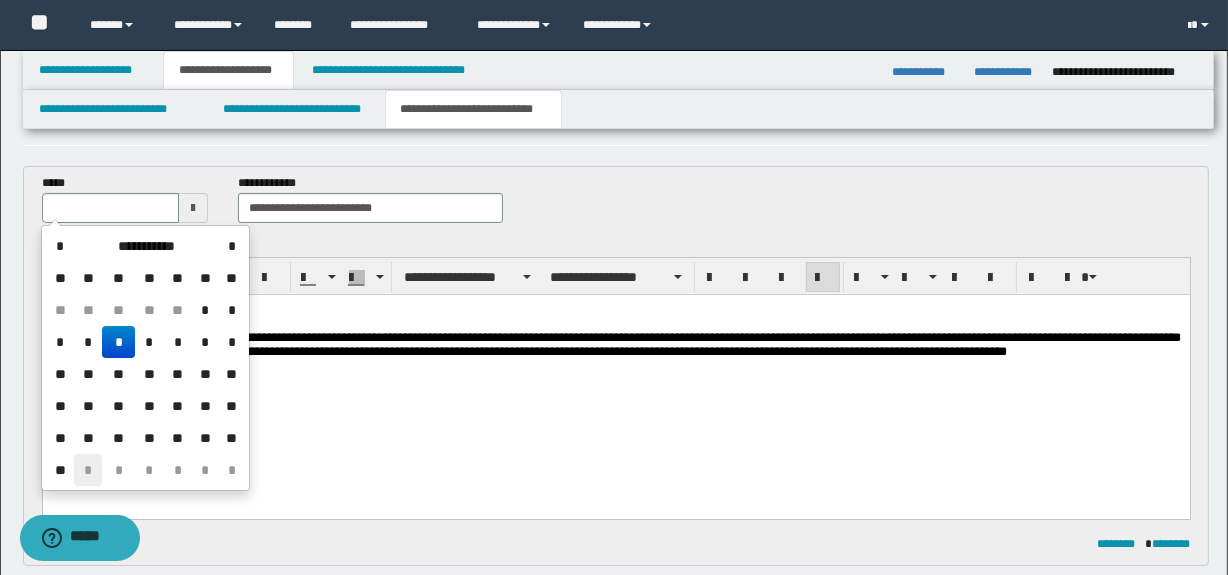 click on "*" at bounding box center [88, 470] 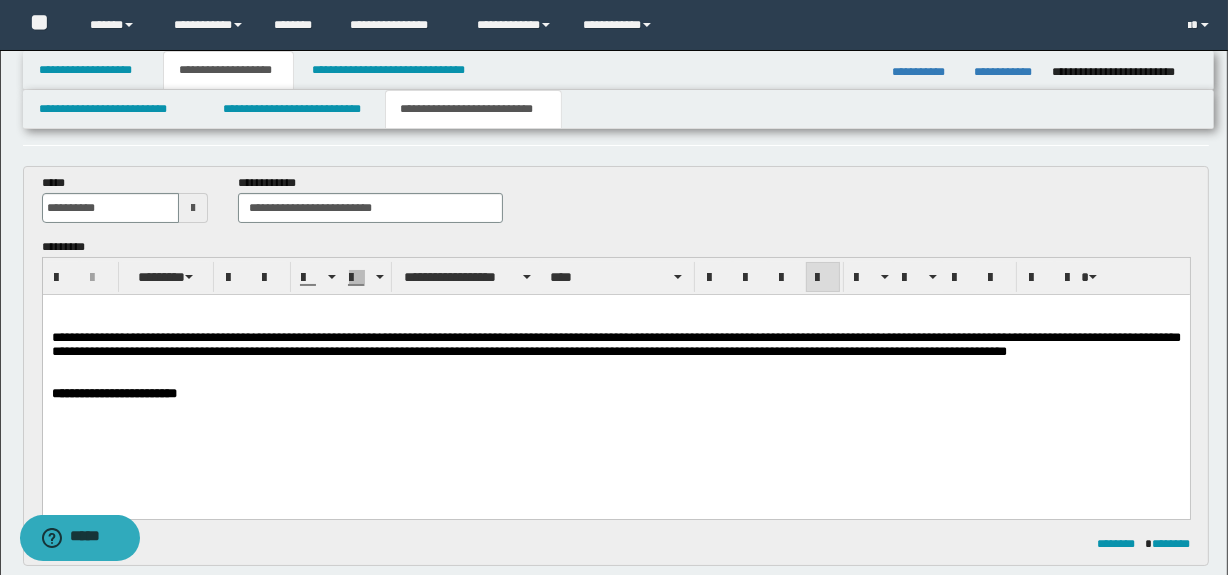 click on "**********" at bounding box center (615, 377) 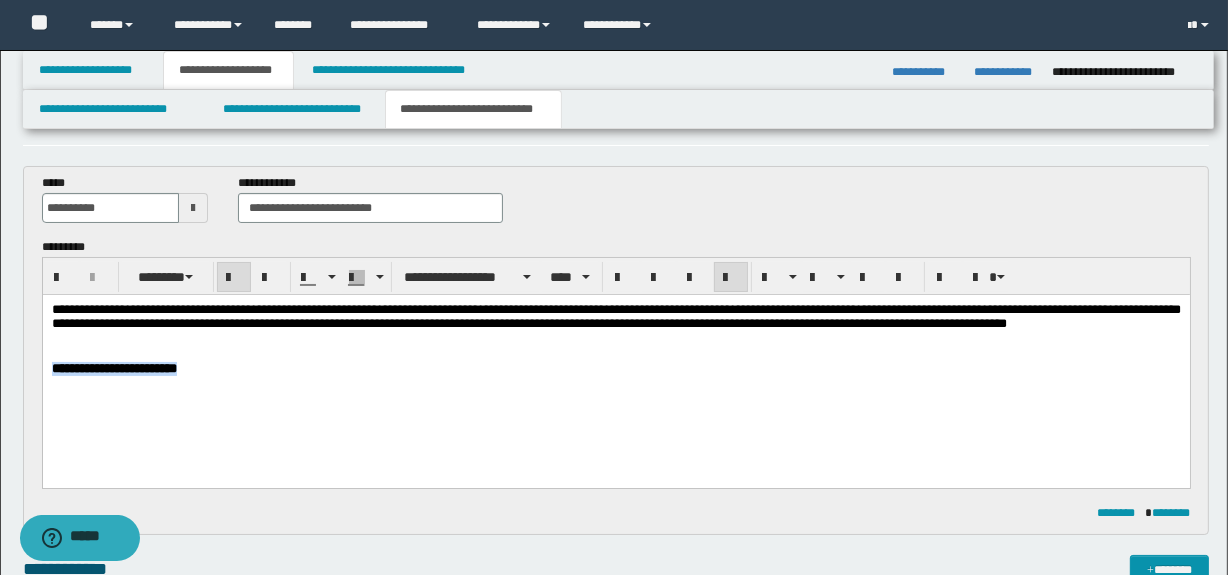 drag, startPoint x: 267, startPoint y: 372, endPoint x: 73, endPoint y: 668, distance: 353.9096 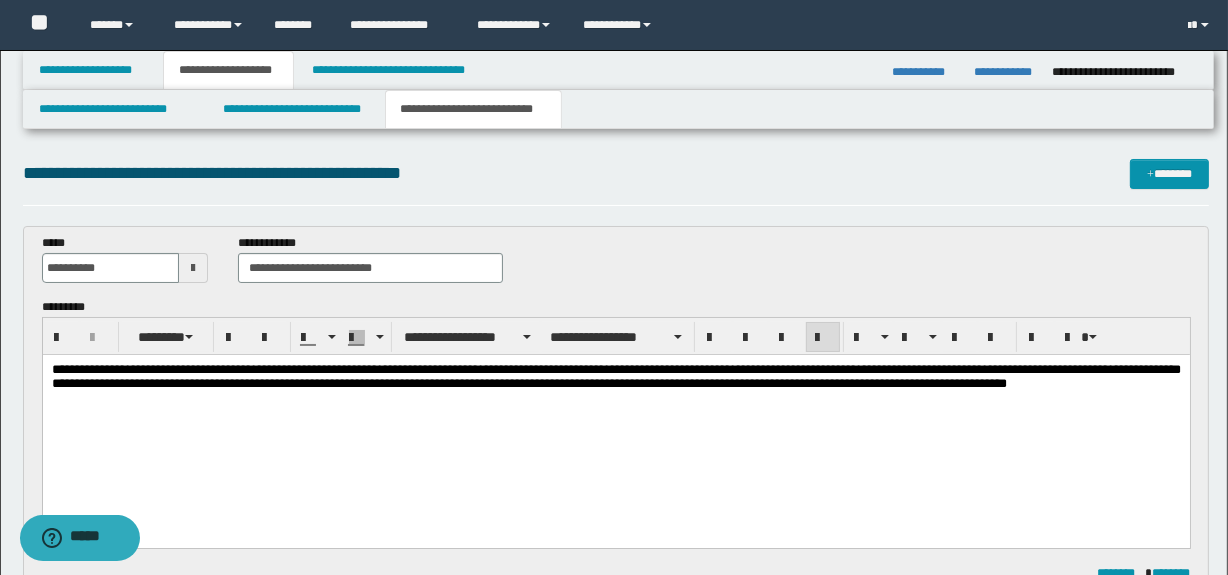 scroll, scrollTop: 0, scrollLeft: 0, axis: both 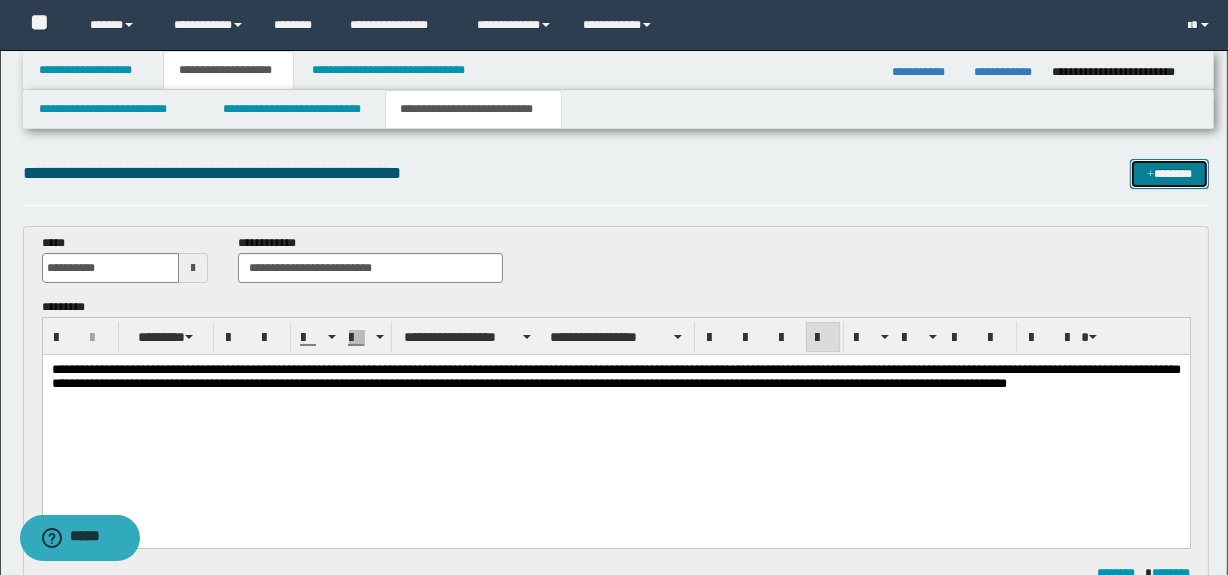 click on "*******" at bounding box center [1170, 174] 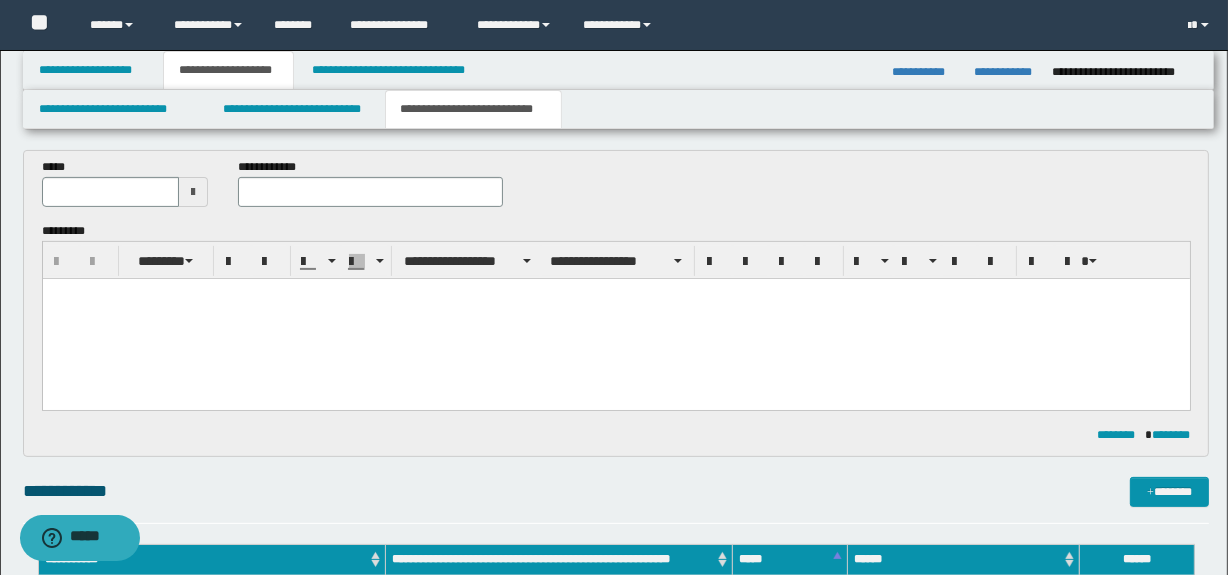 scroll, scrollTop: 450, scrollLeft: 0, axis: vertical 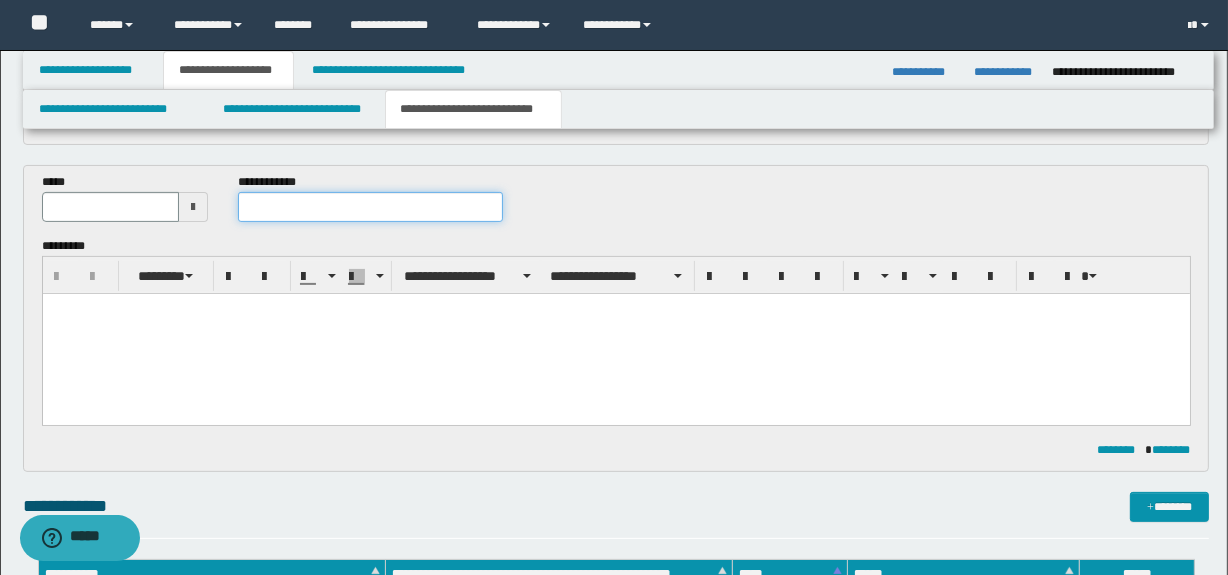 click at bounding box center (370, 207) 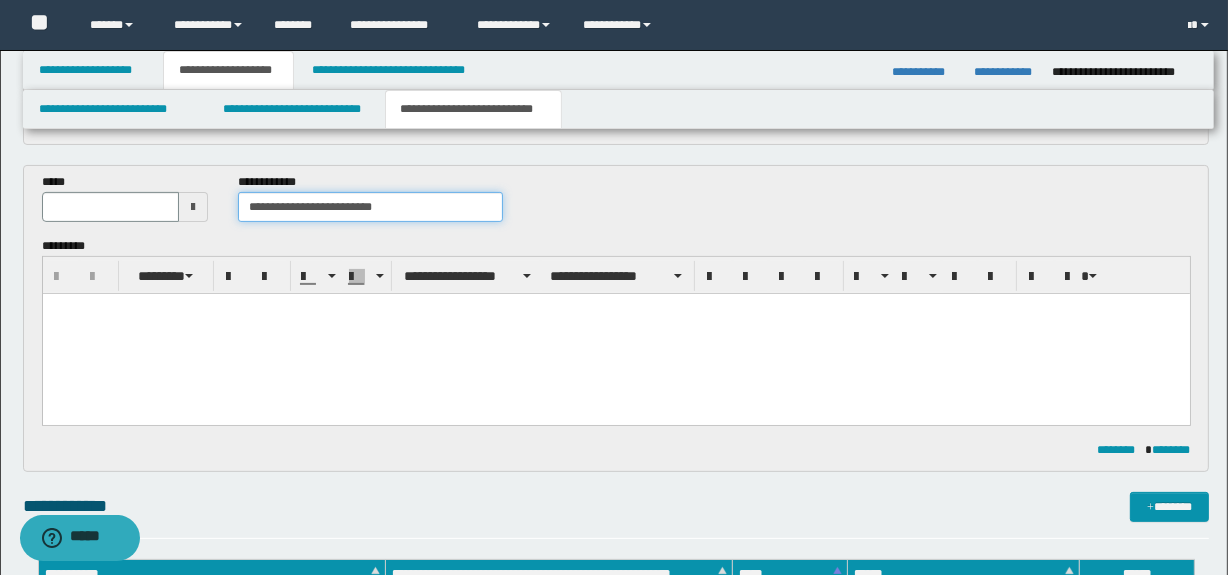 type on "**********" 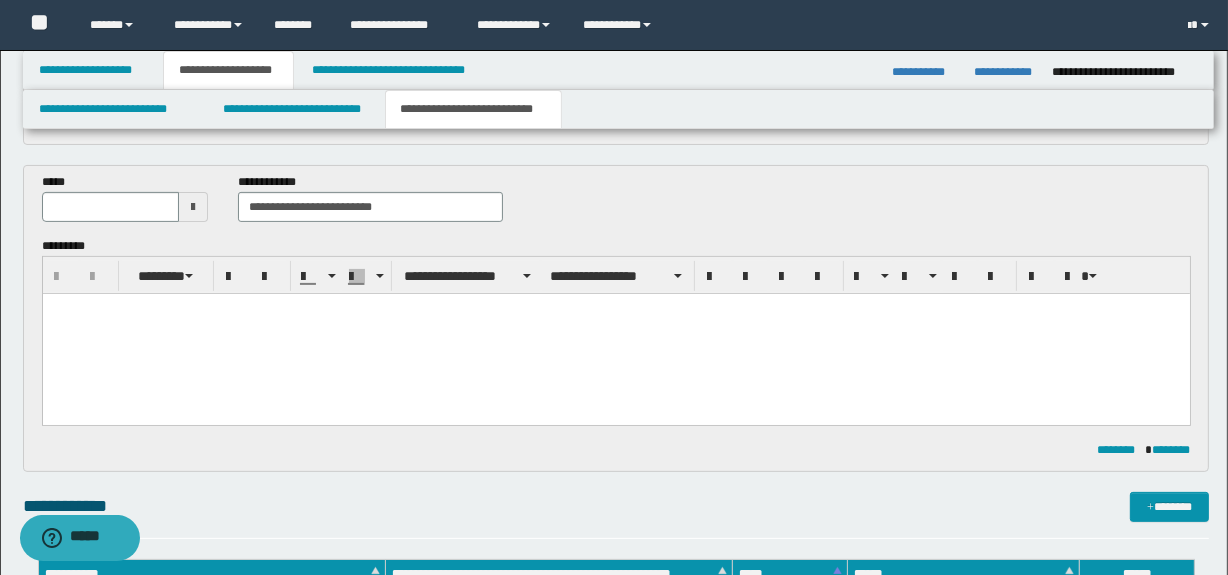click at bounding box center (193, 207) 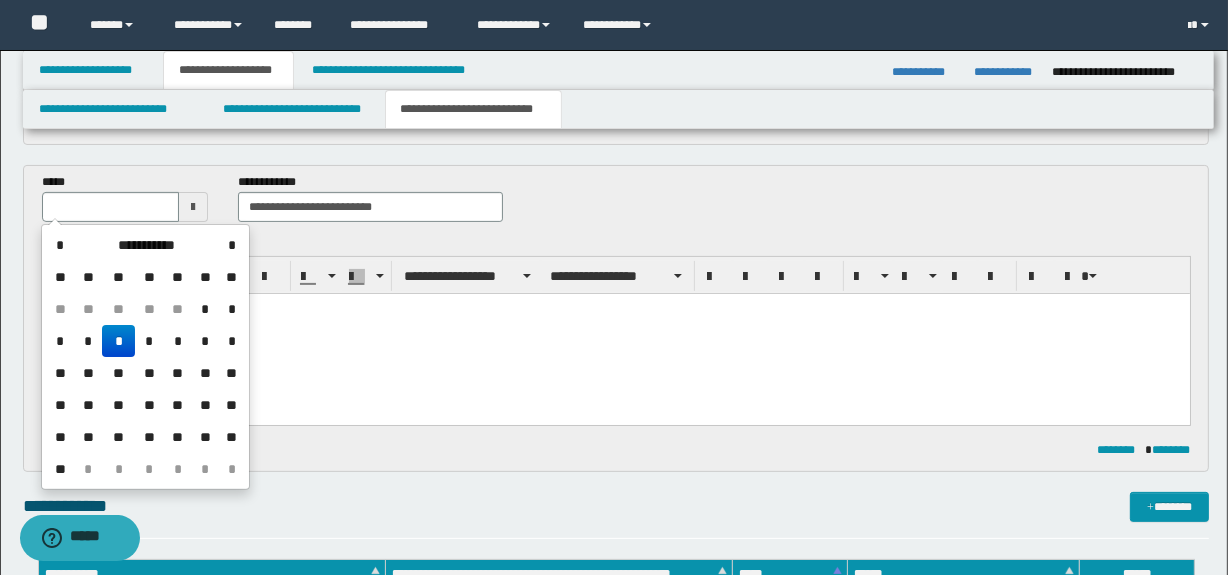 click on "*" at bounding box center [88, 469] 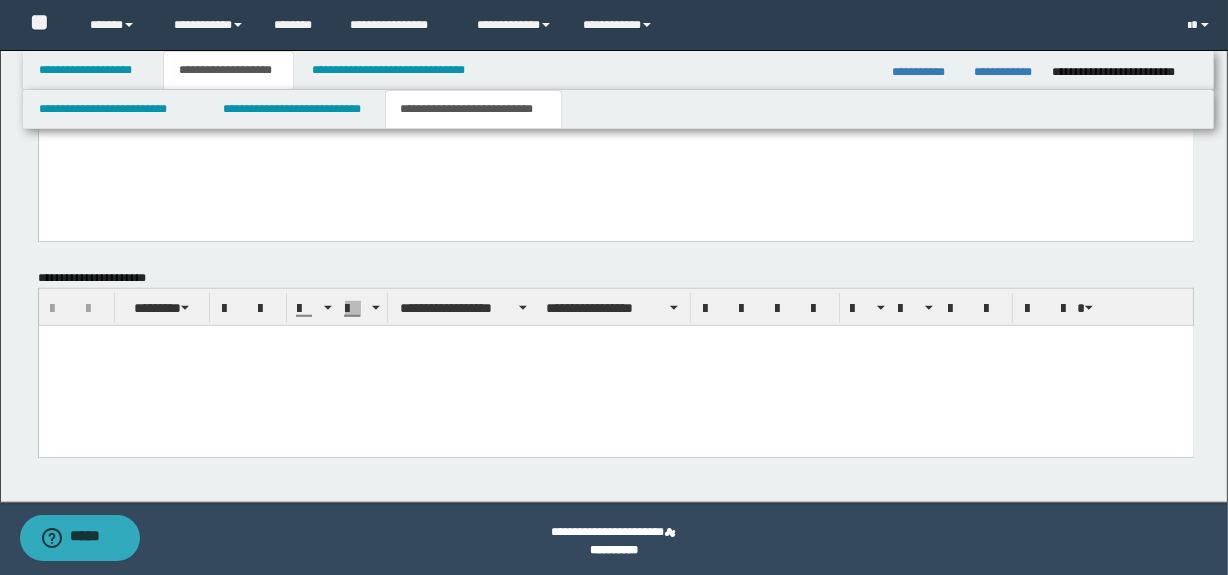 scroll, scrollTop: 1324, scrollLeft: 0, axis: vertical 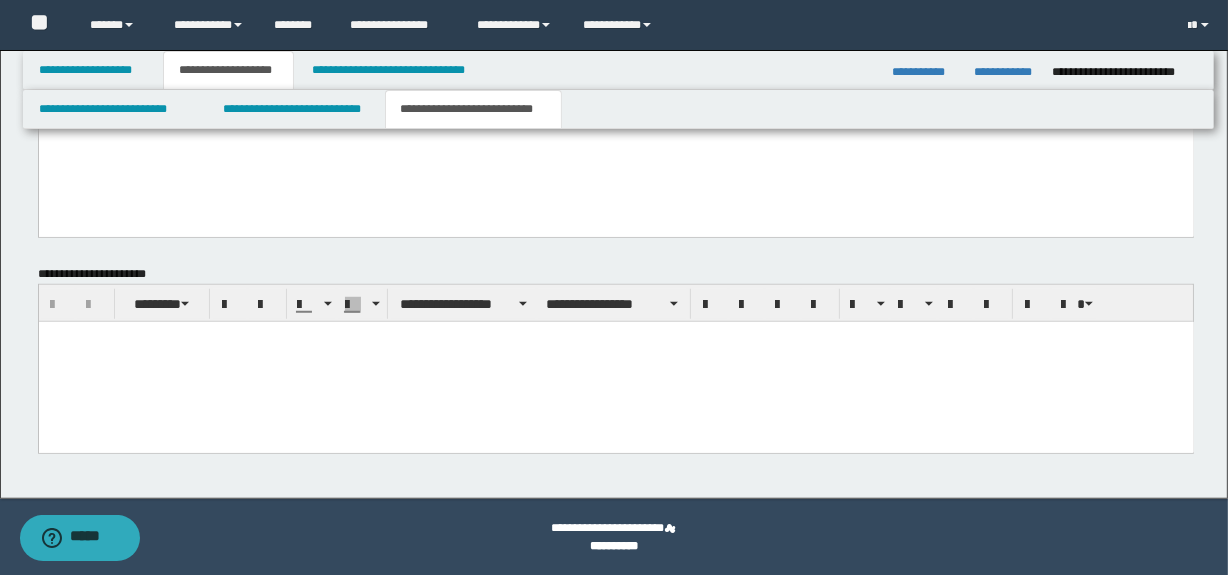 click at bounding box center (615, 336) 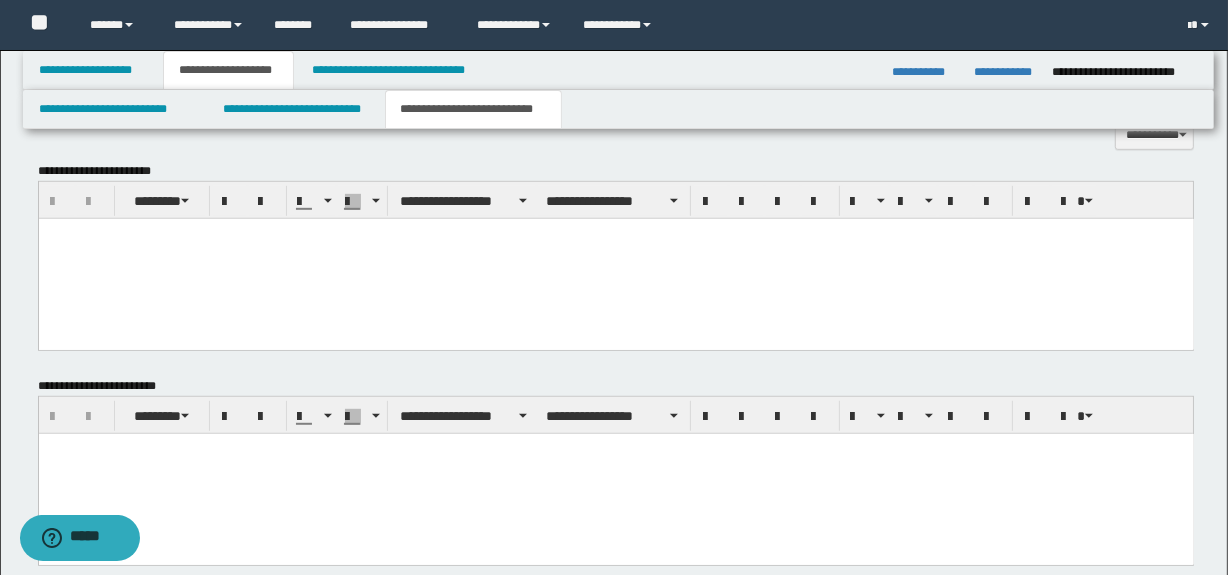 scroll, scrollTop: 990, scrollLeft: 0, axis: vertical 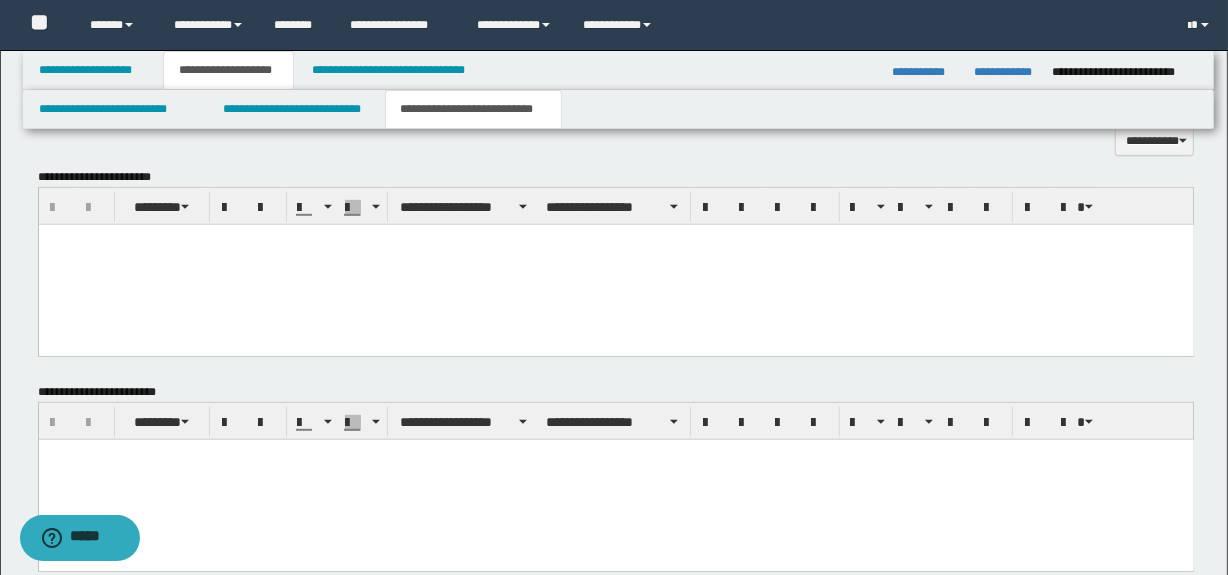 click at bounding box center [615, 264] 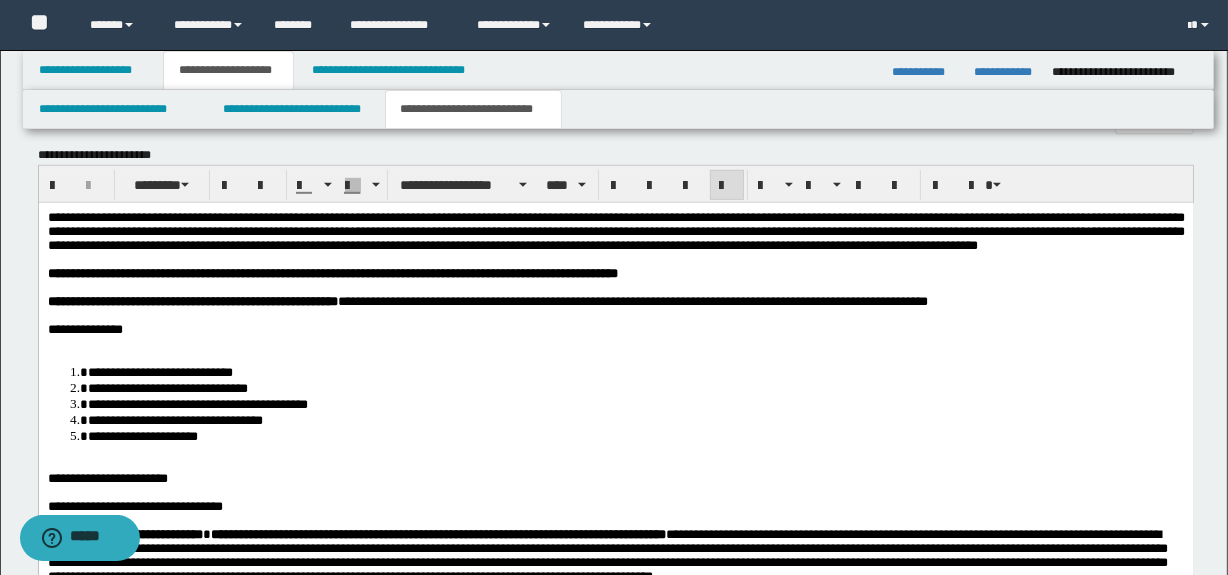 scroll, scrollTop: 1051, scrollLeft: 0, axis: vertical 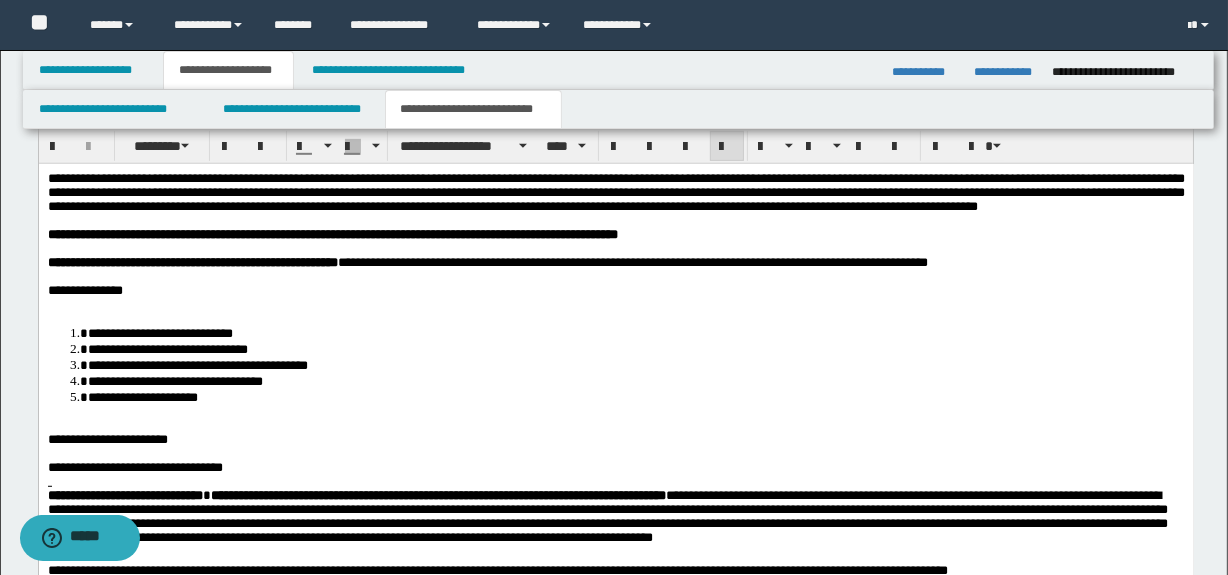 click at bounding box center (615, 304) 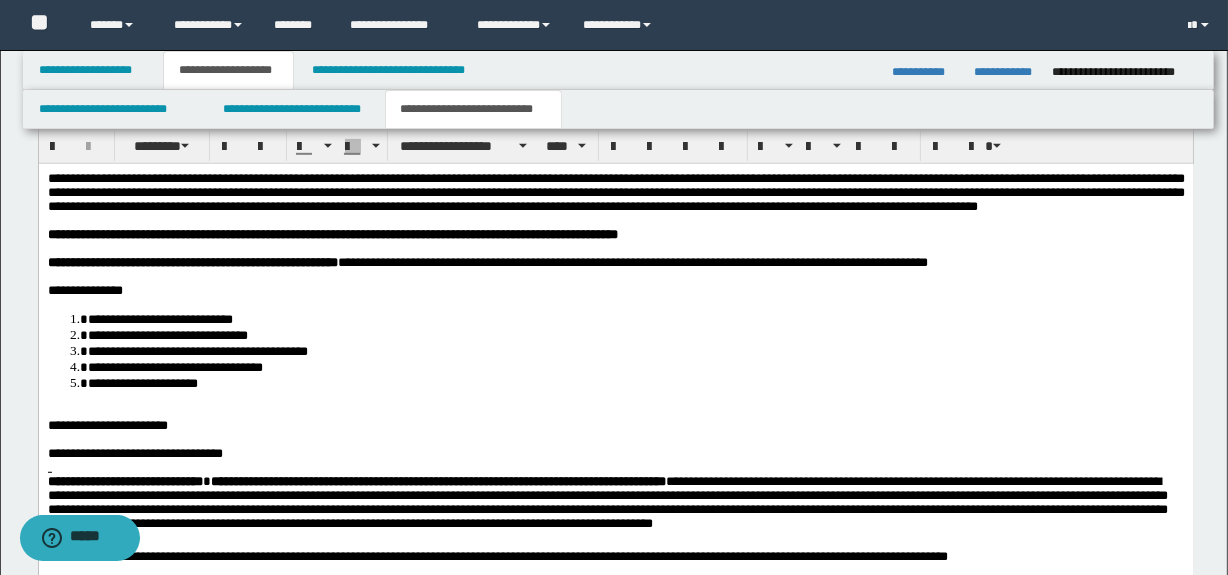 click on "**********" at bounding box center (615, 522) 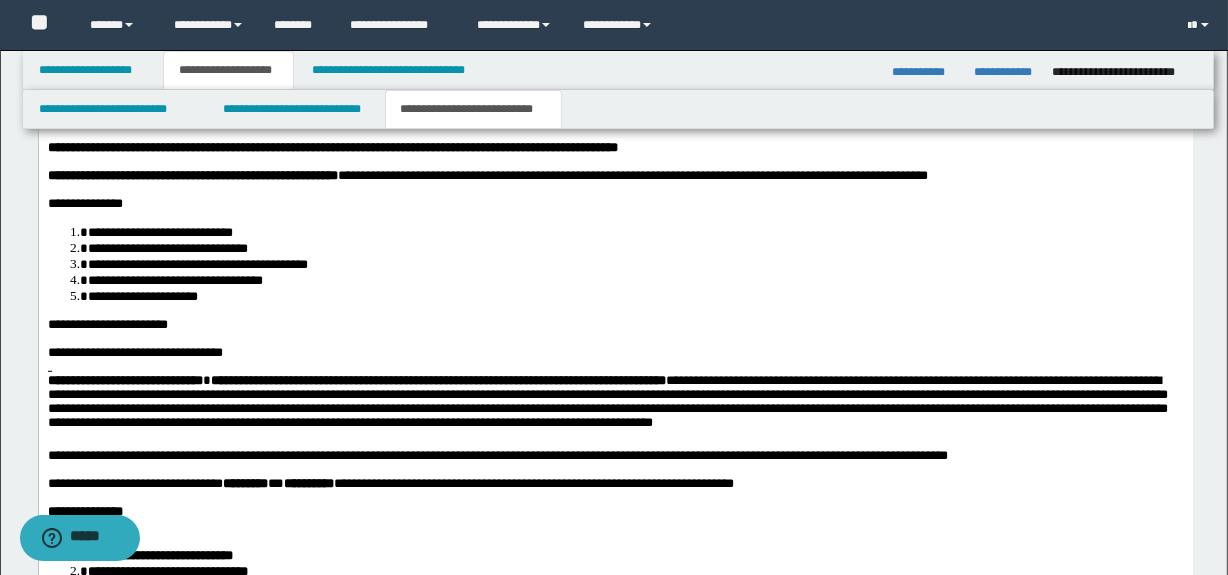 scroll, scrollTop: 1142, scrollLeft: 0, axis: vertical 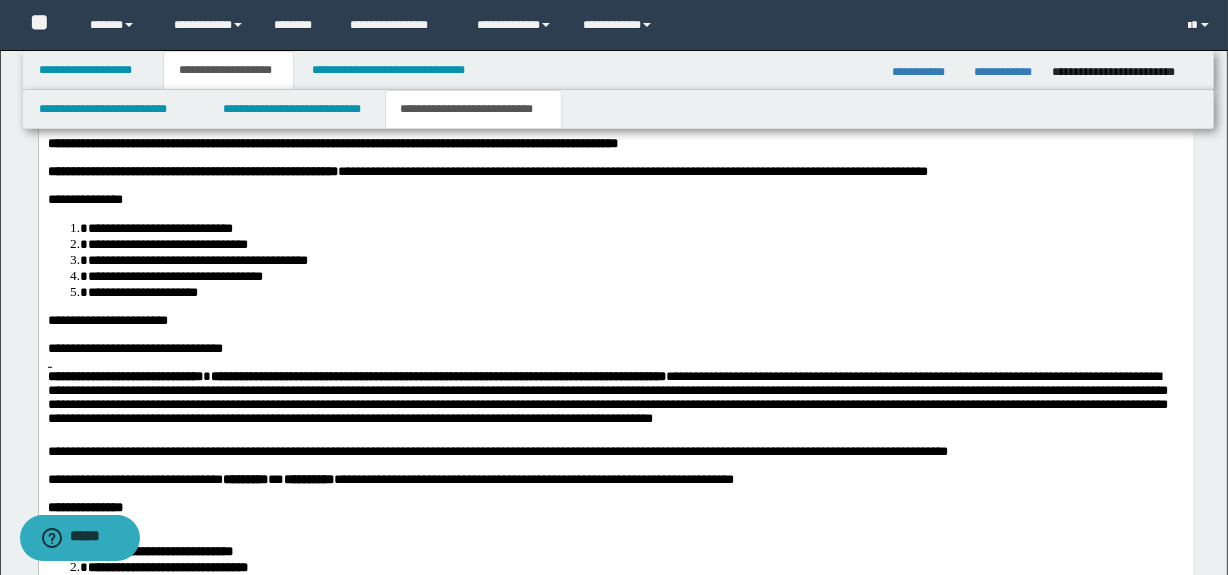click at bounding box center (615, 362) 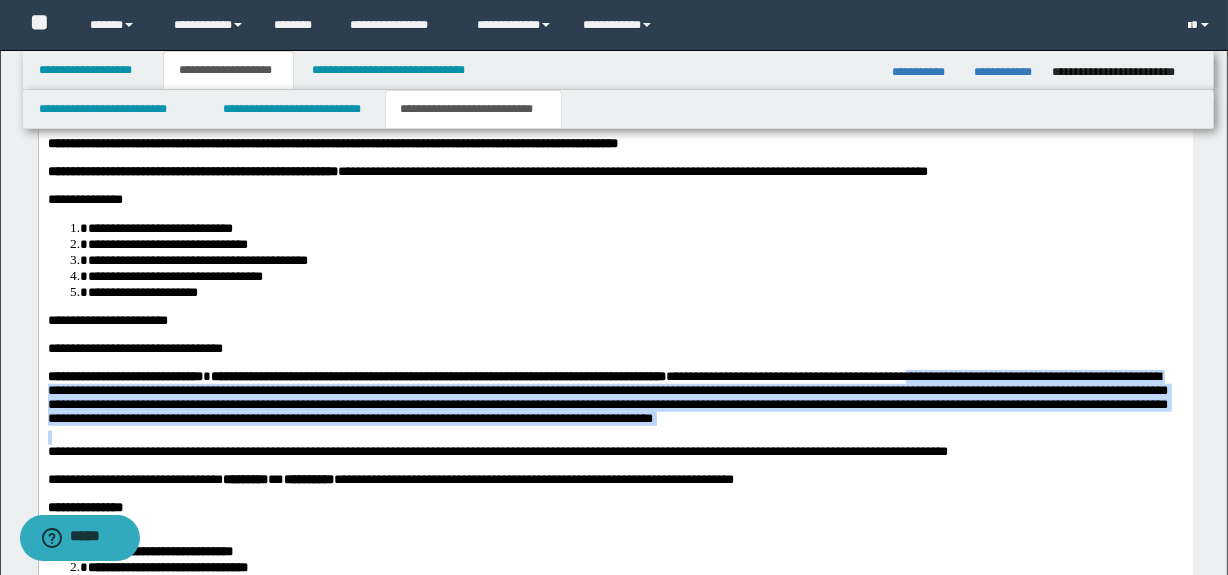 drag, startPoint x: 1133, startPoint y: 465, endPoint x: 1082, endPoint y: 412, distance: 73.552704 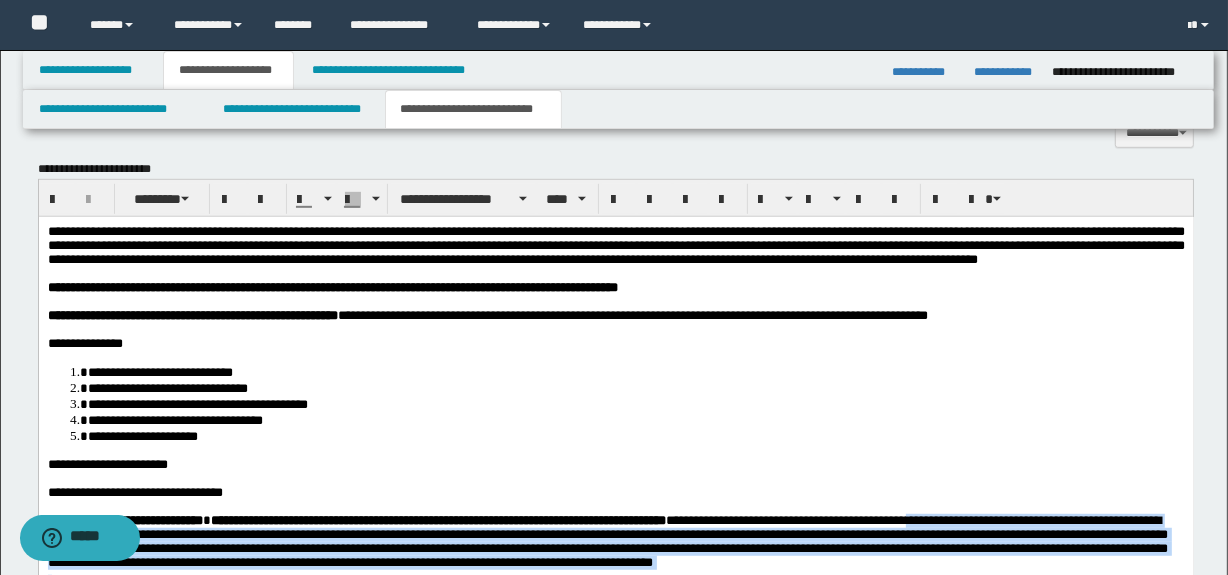 scroll, scrollTop: 960, scrollLeft: 0, axis: vertical 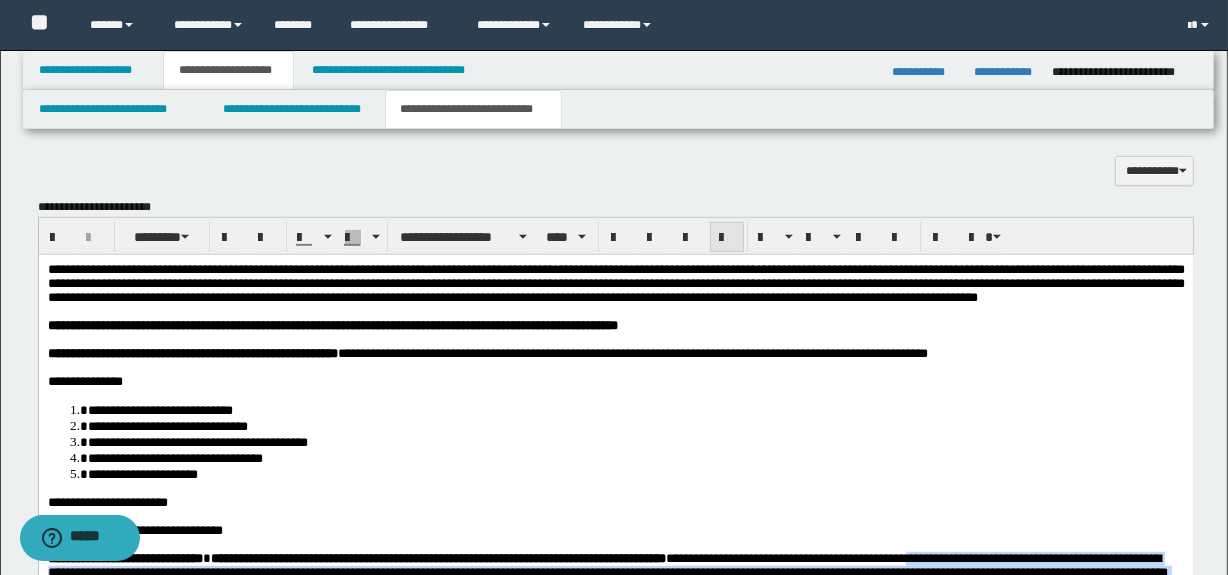 click at bounding box center (727, 238) 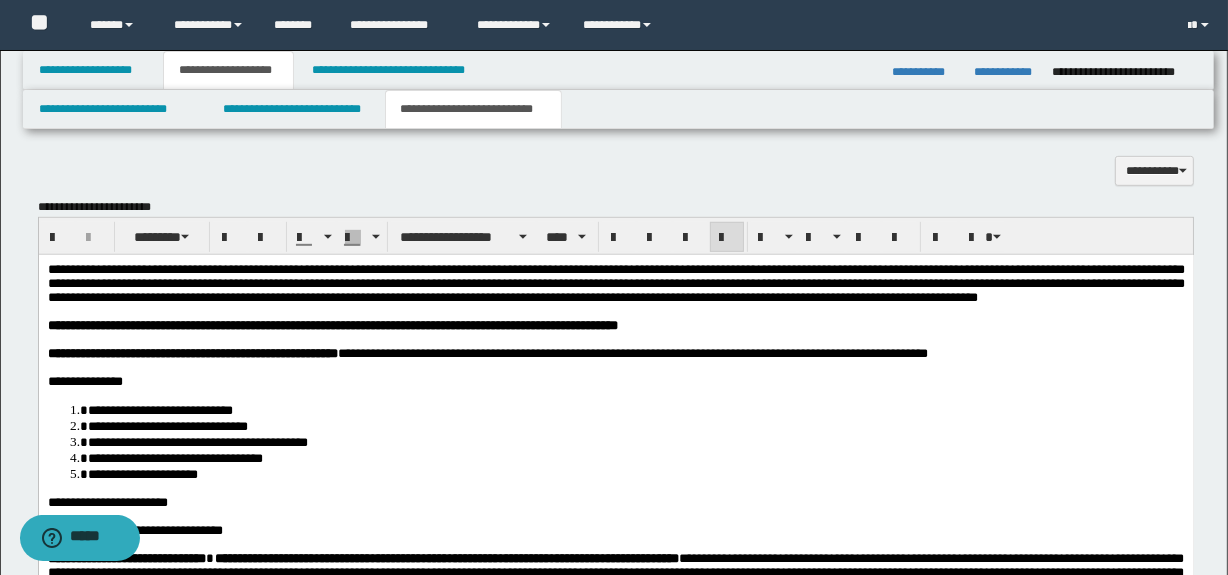 click at bounding box center [615, 311] 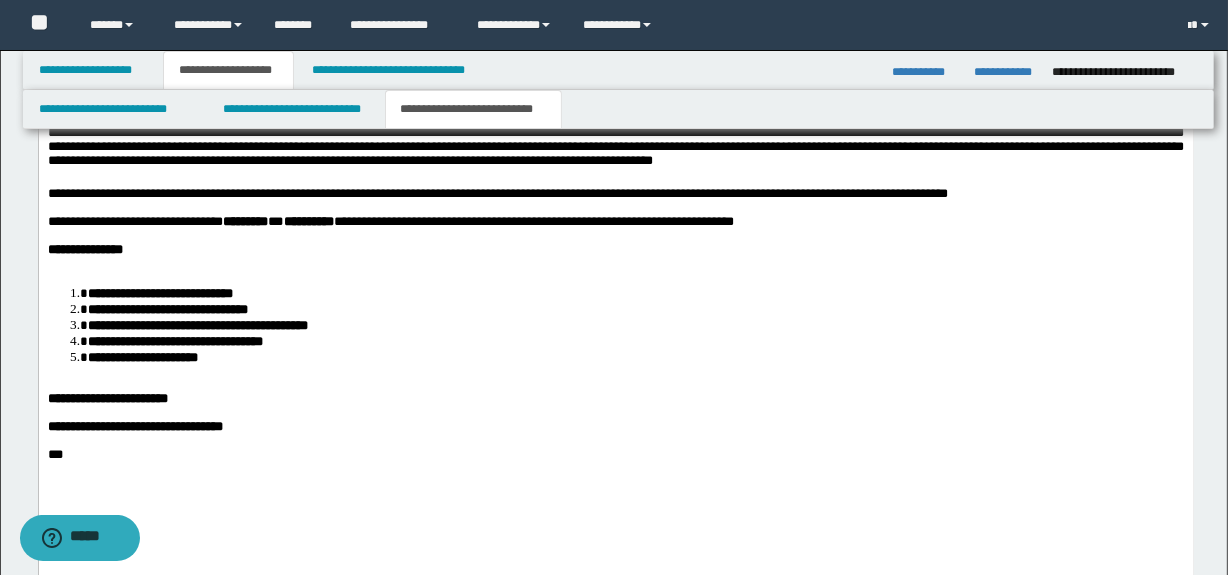 scroll, scrollTop: 1415, scrollLeft: 0, axis: vertical 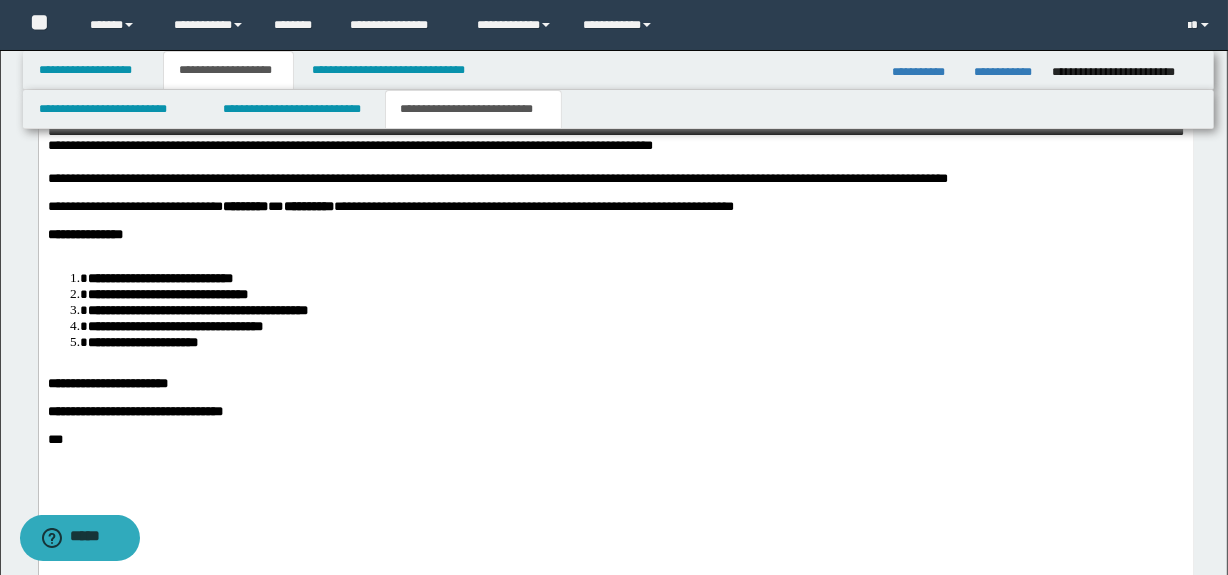 click at bounding box center (615, 249) 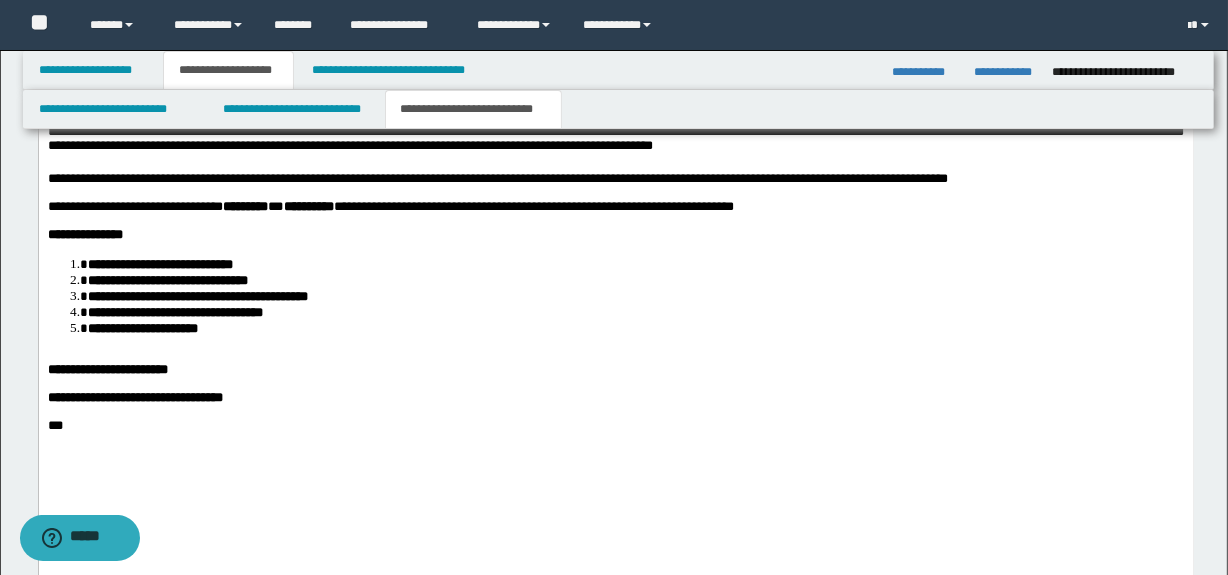 click on "**********" at bounding box center (615, 145) 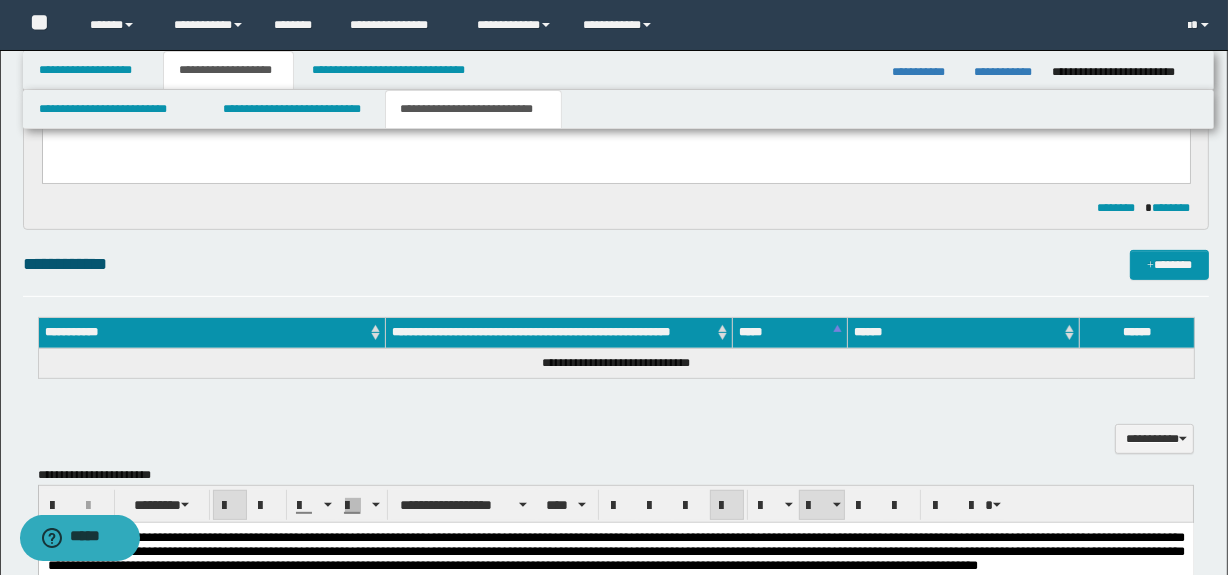 scroll, scrollTop: 688, scrollLeft: 0, axis: vertical 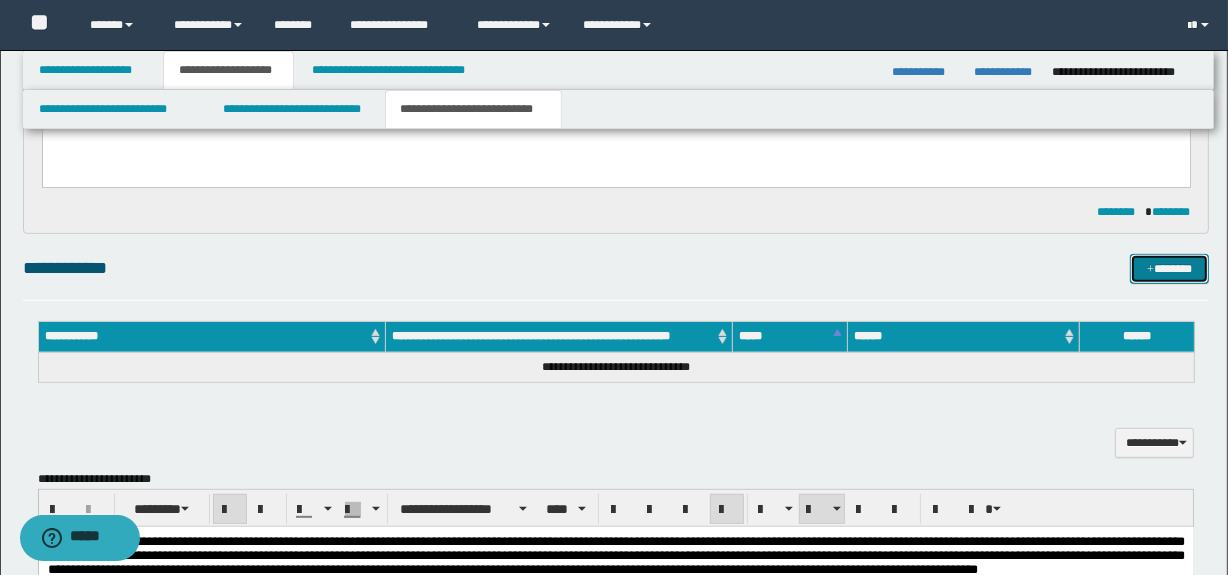 click on "*******" at bounding box center [1170, 269] 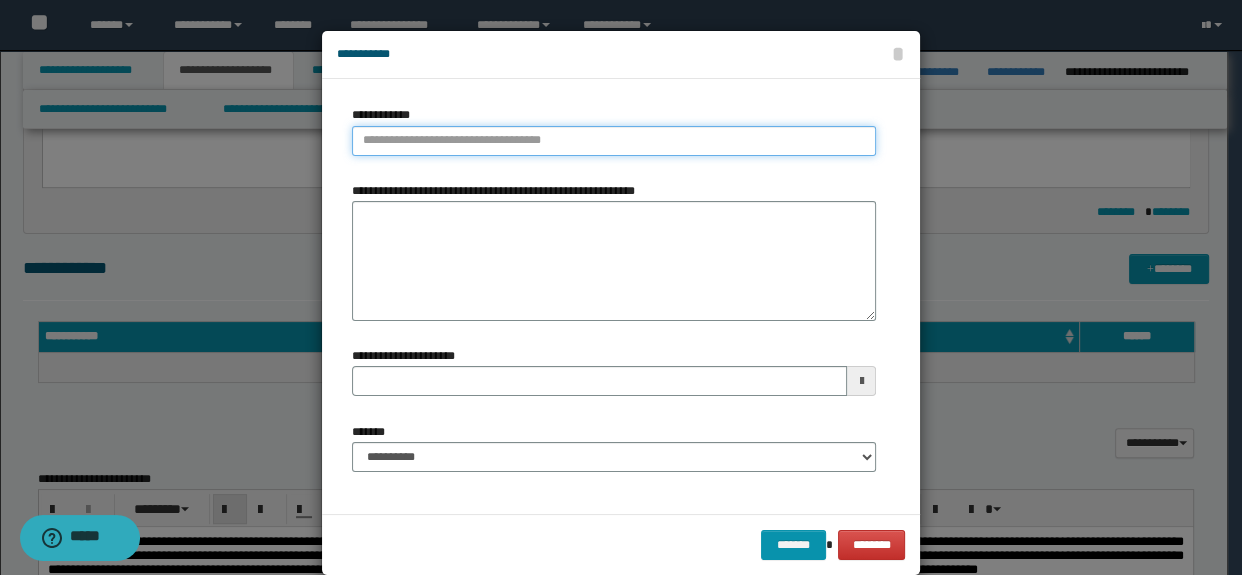 click on "**********" at bounding box center [614, 141] 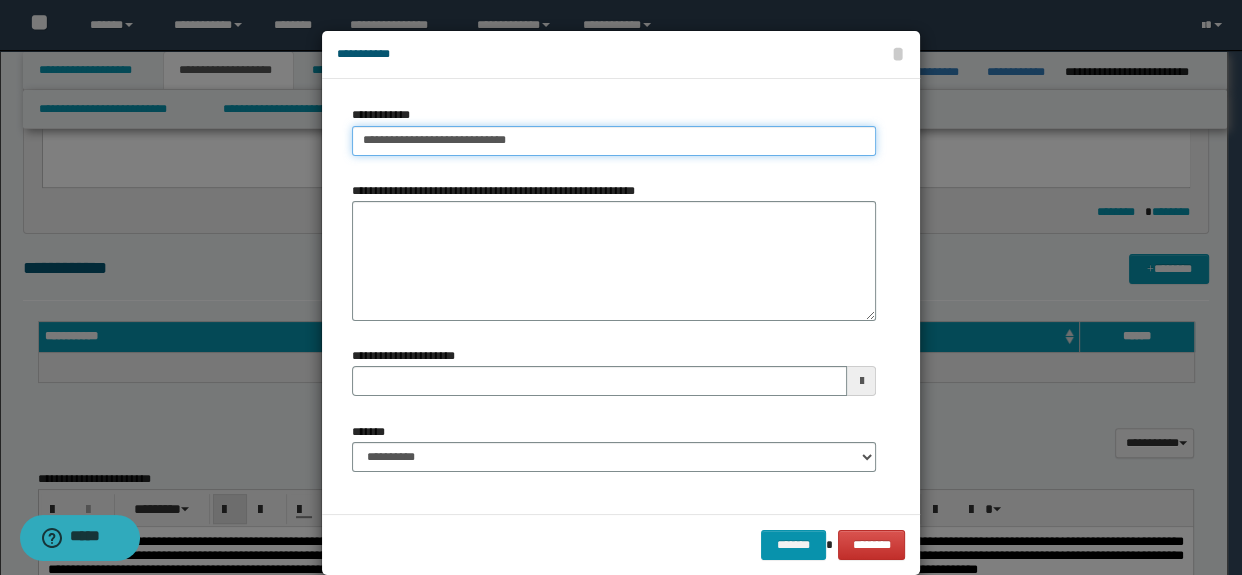 type on "**********" 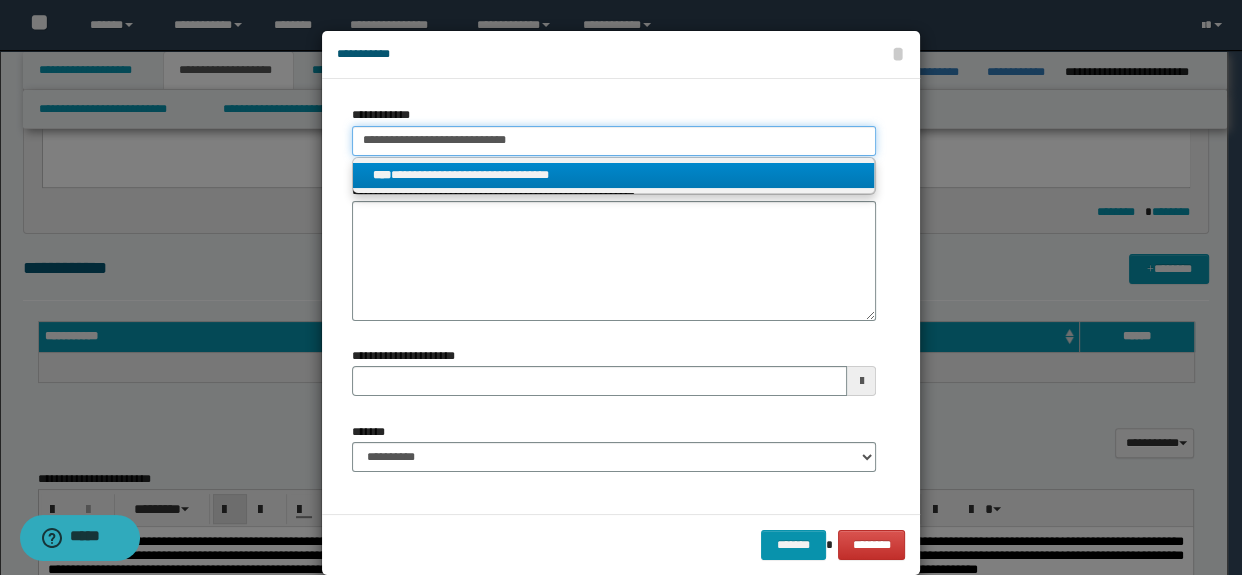 type on "**********" 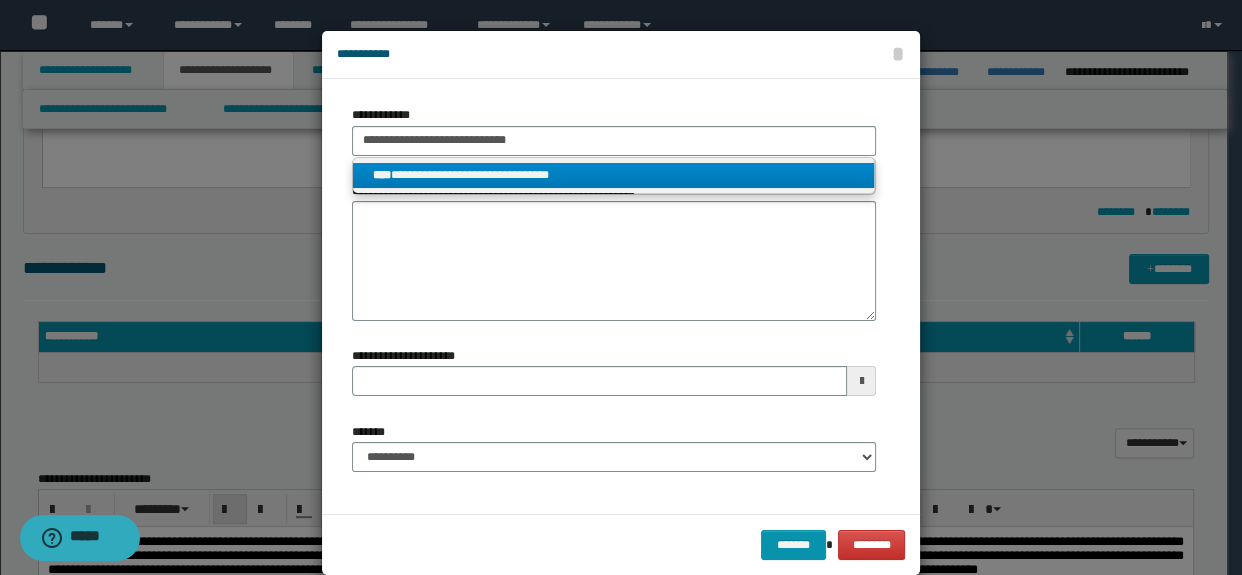 click on "**********" at bounding box center (614, 175) 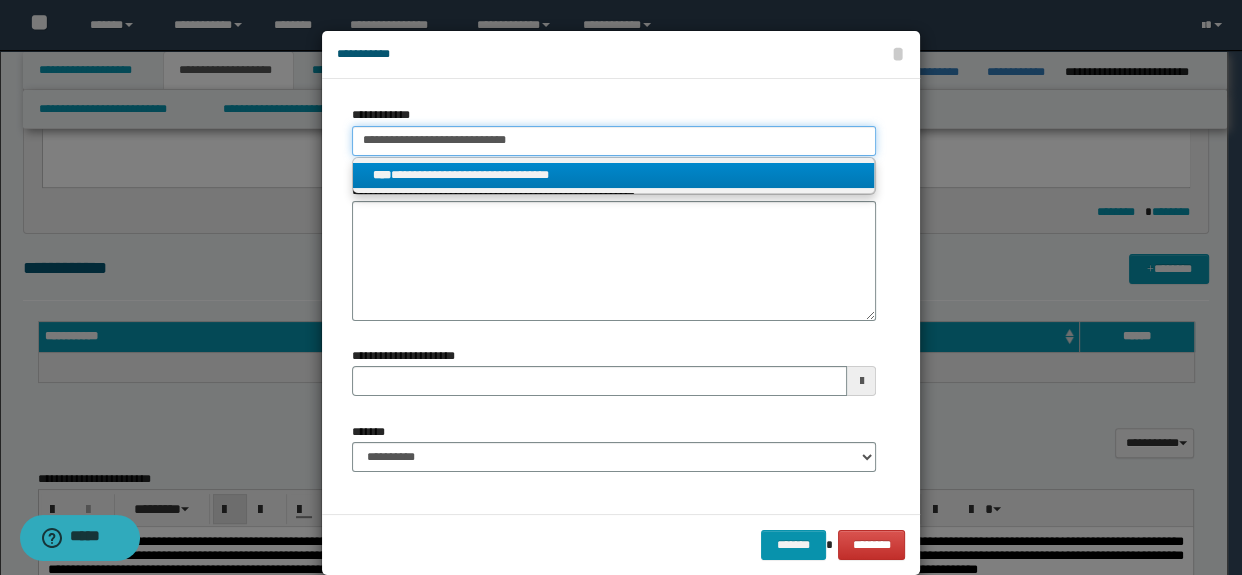 type 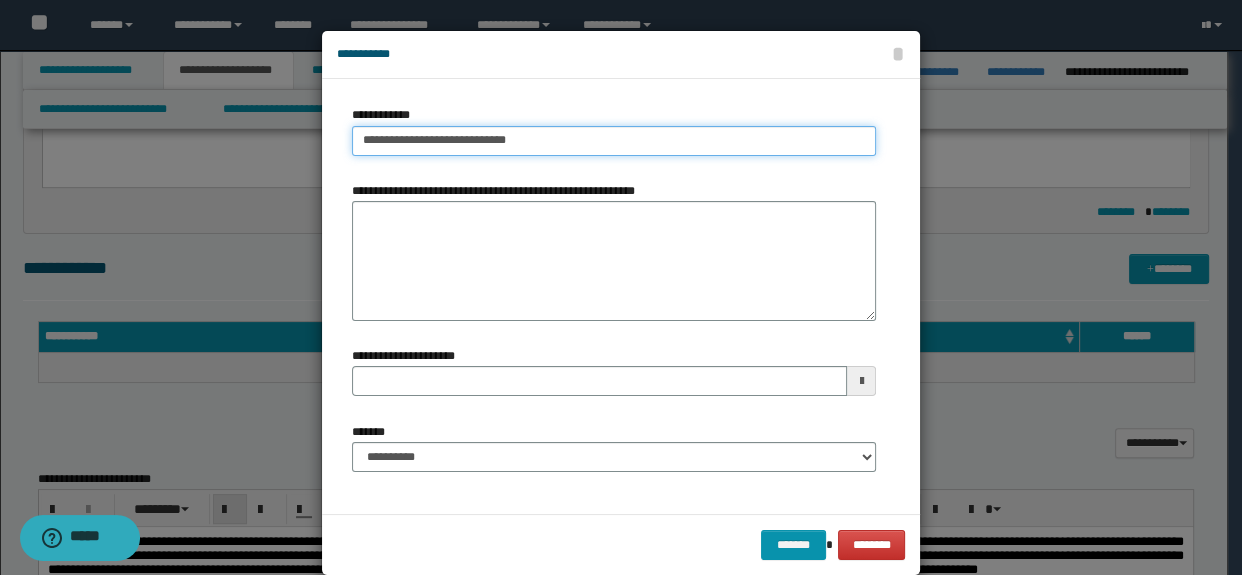 type 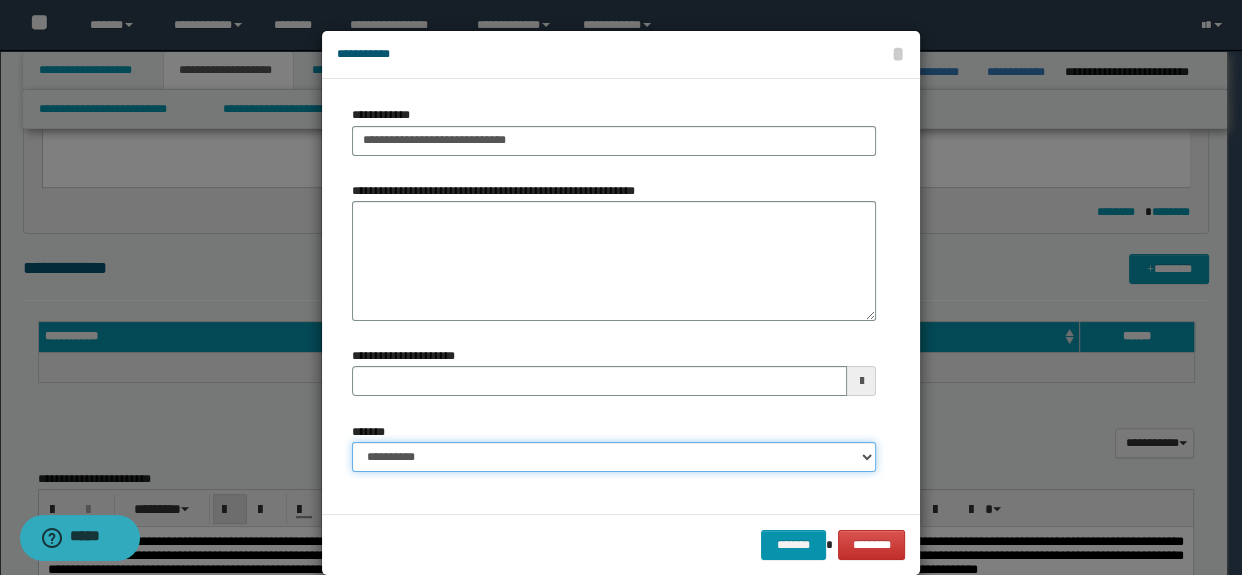 click on "**********" at bounding box center [614, 457] 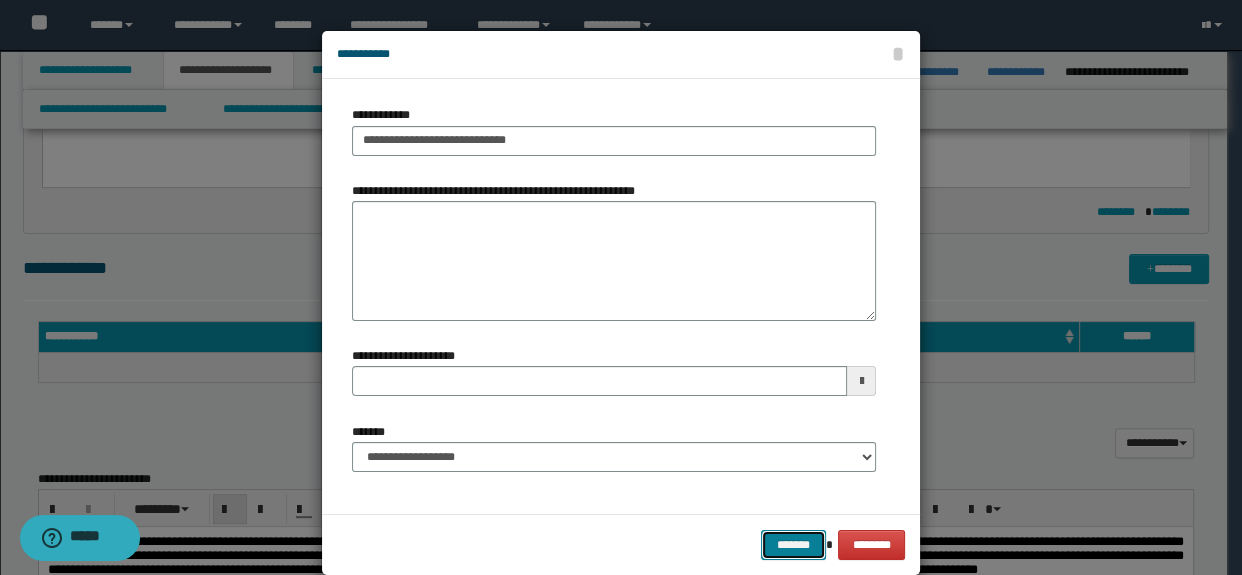 click on "*******" at bounding box center (793, 545) 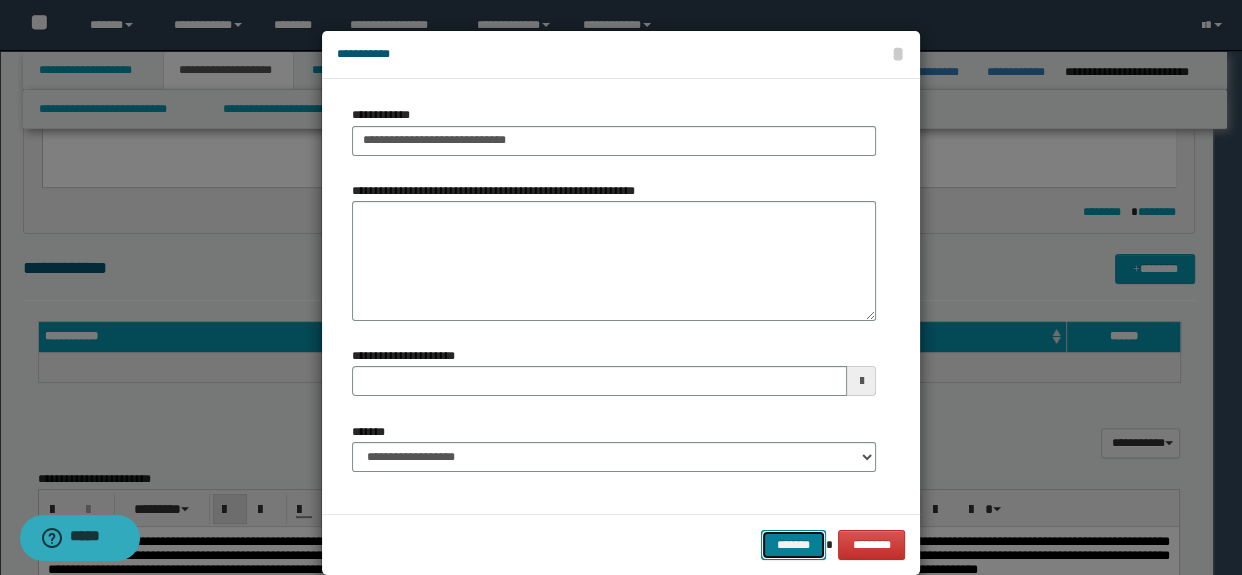 type 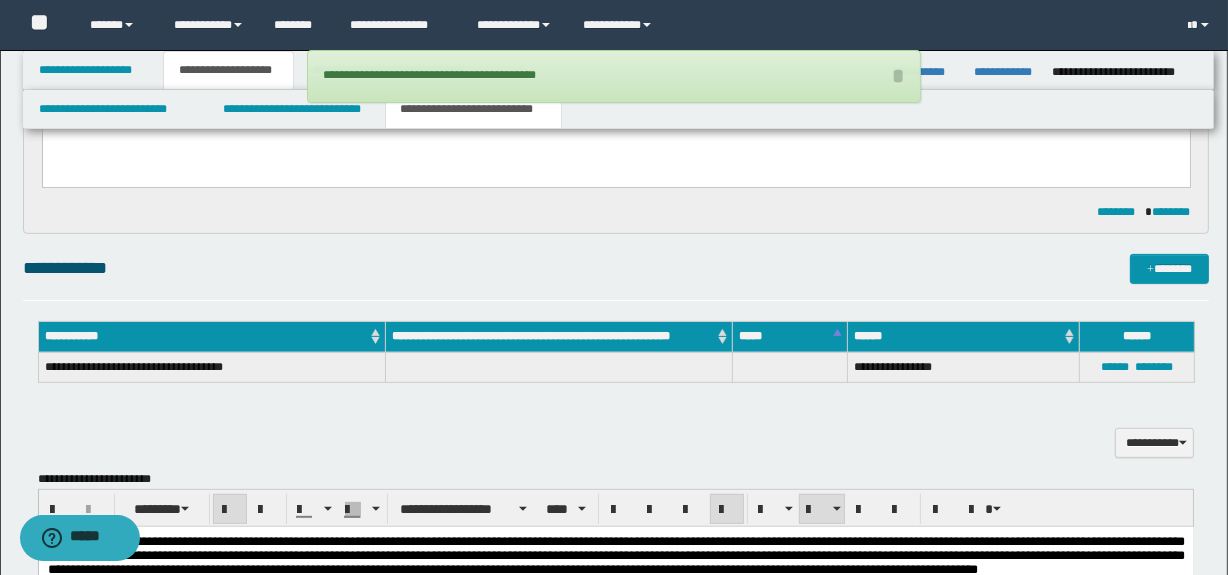 click on "**********" at bounding box center [616, 277] 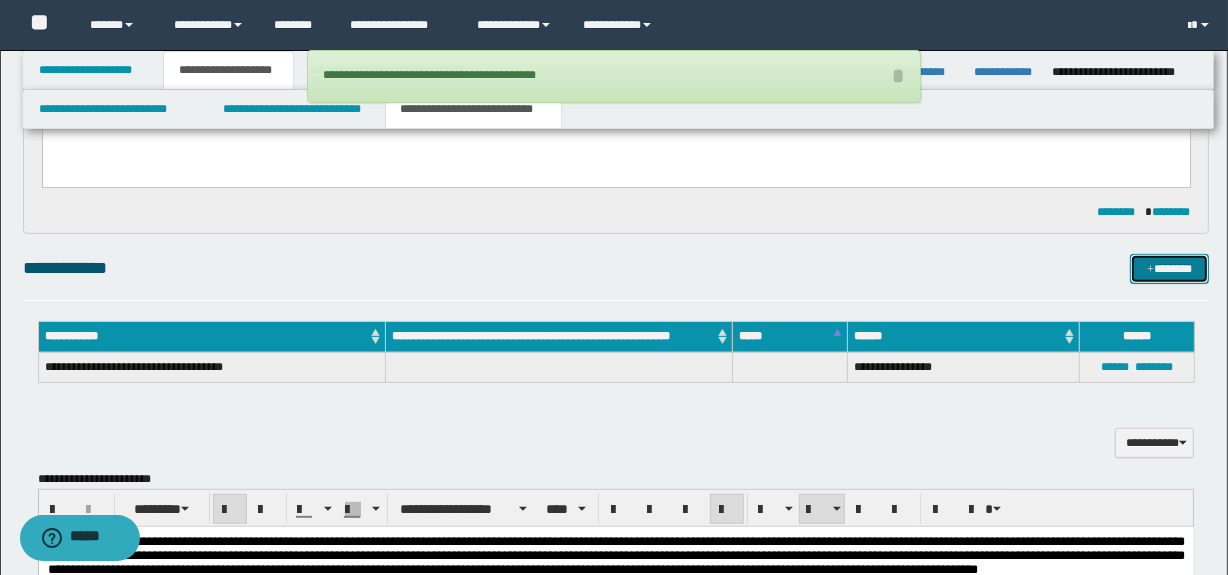 click on "*******" at bounding box center [1170, 269] 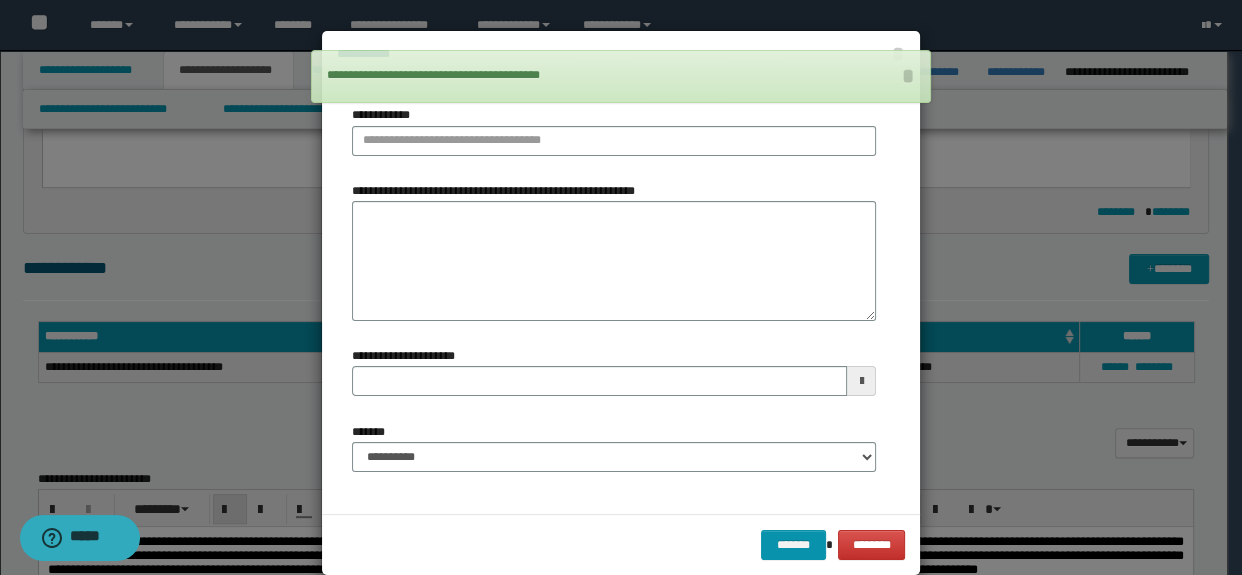 click on "**********" at bounding box center [614, 130] 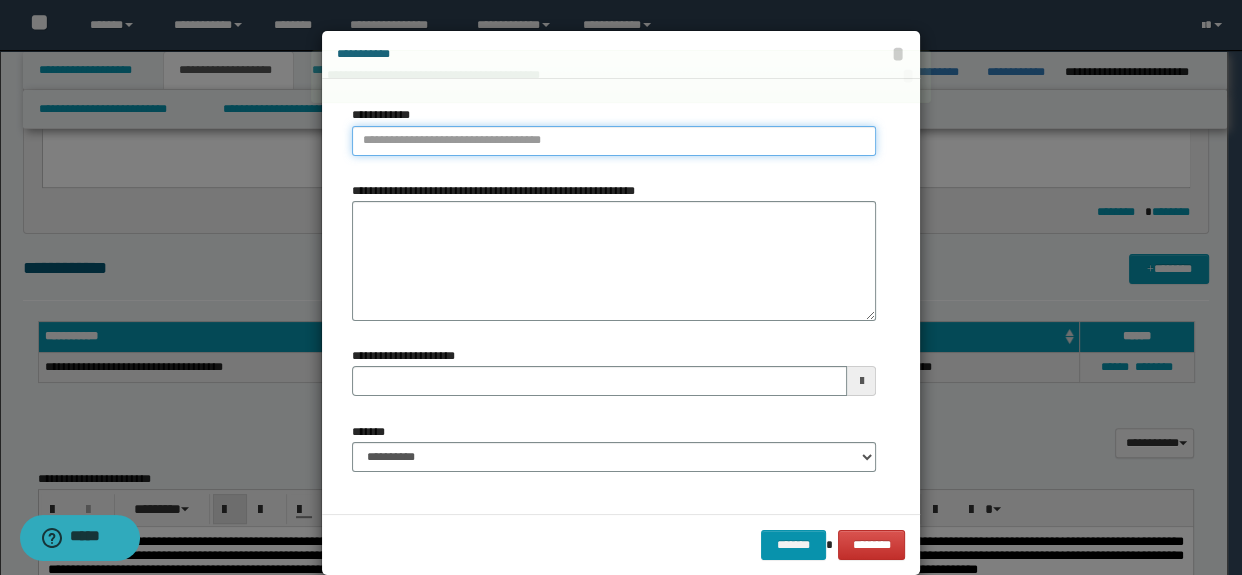 type on "**********" 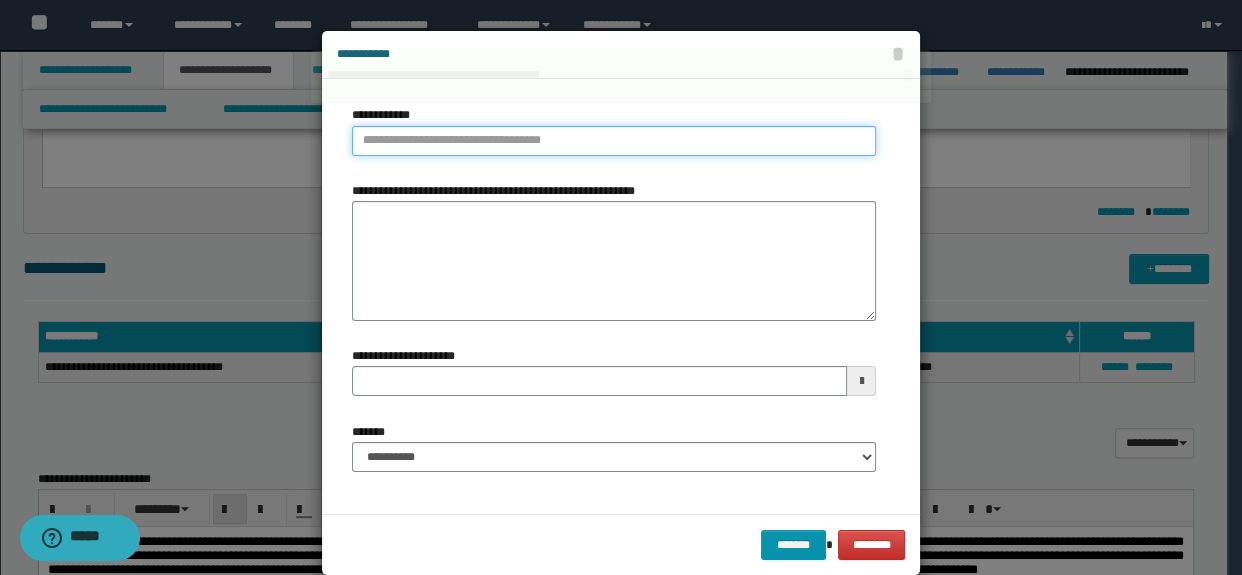 click on "**********" at bounding box center (614, 141) 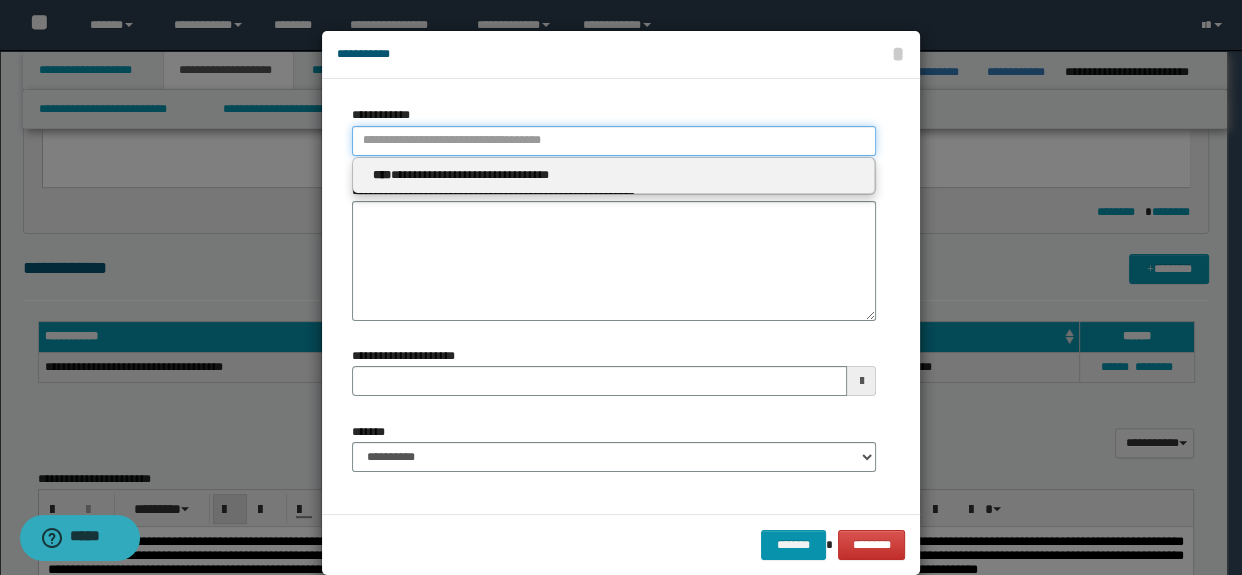 paste on "**********" 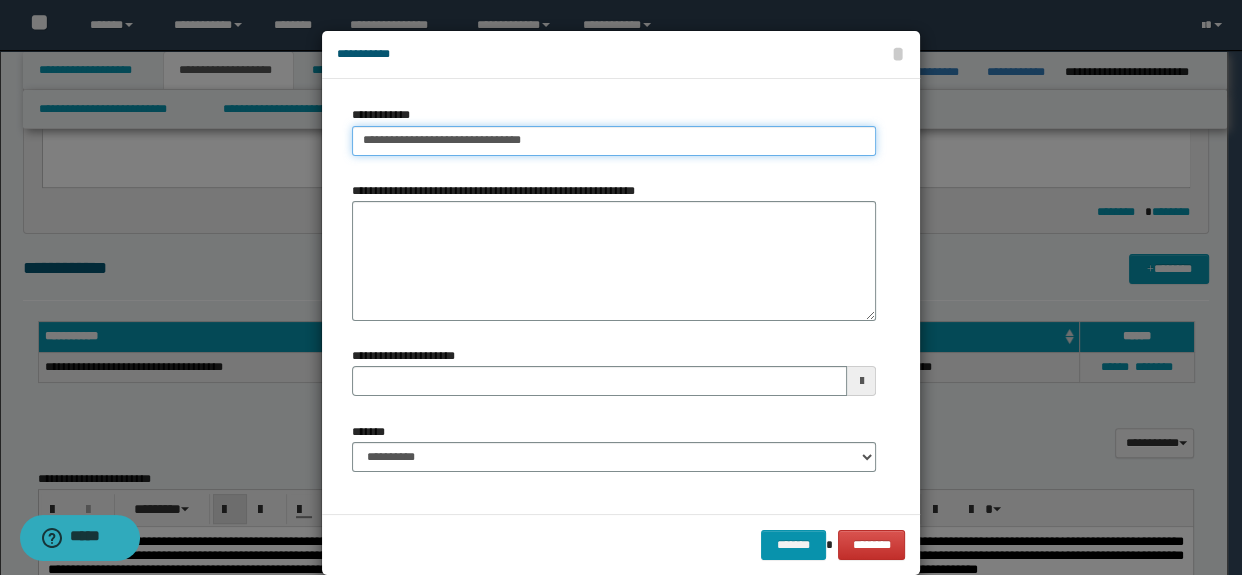 type on "**********" 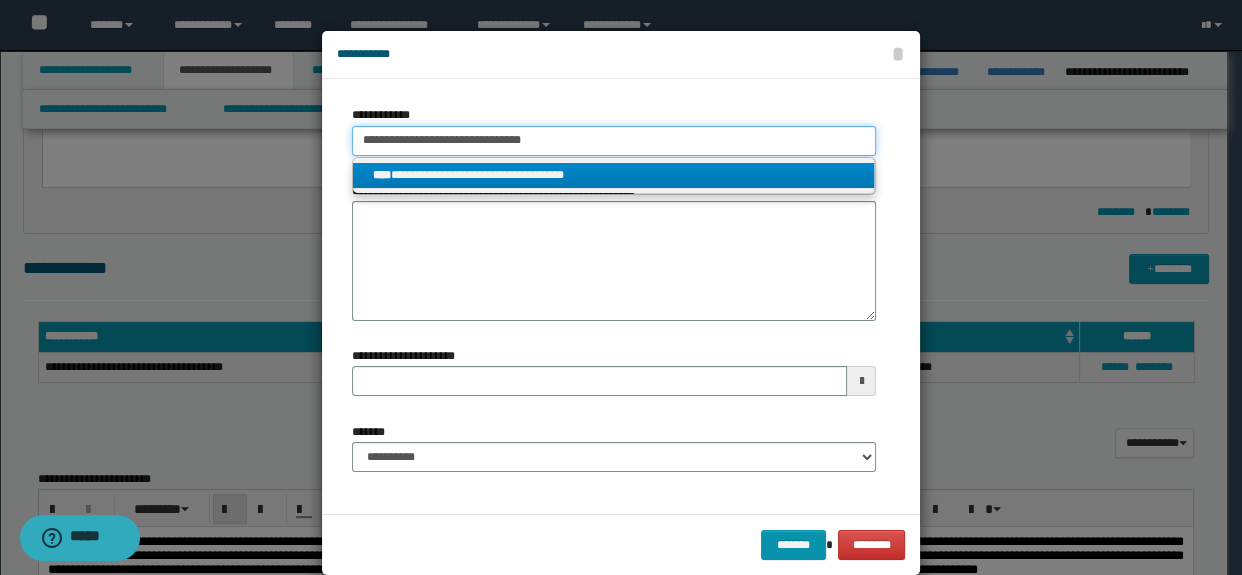 type on "**********" 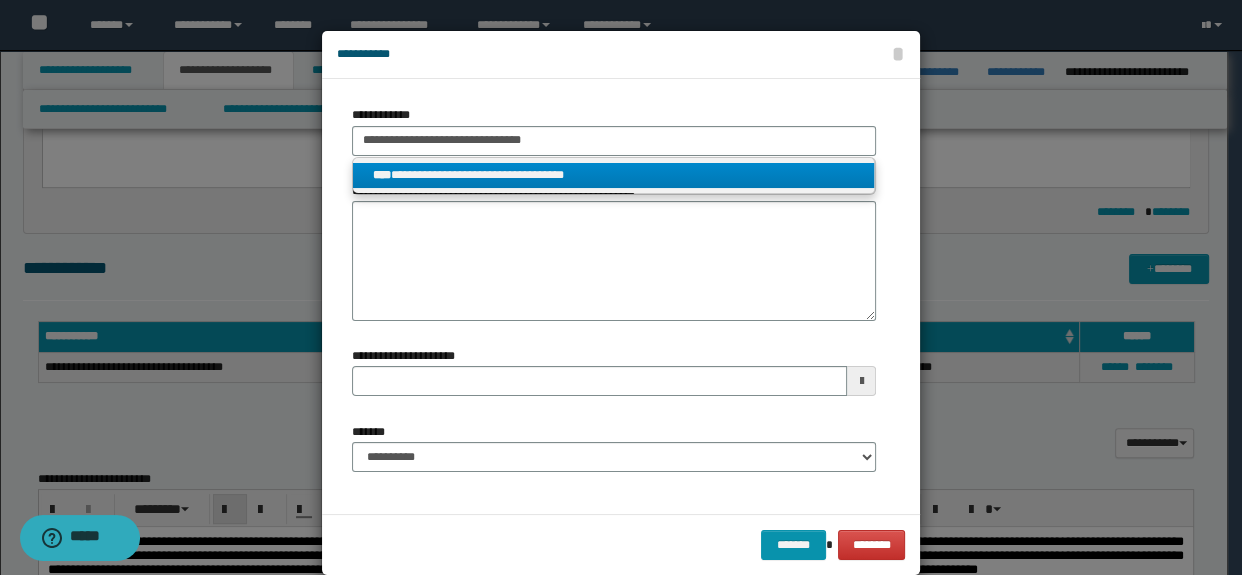 click on "**********" at bounding box center [614, 175] 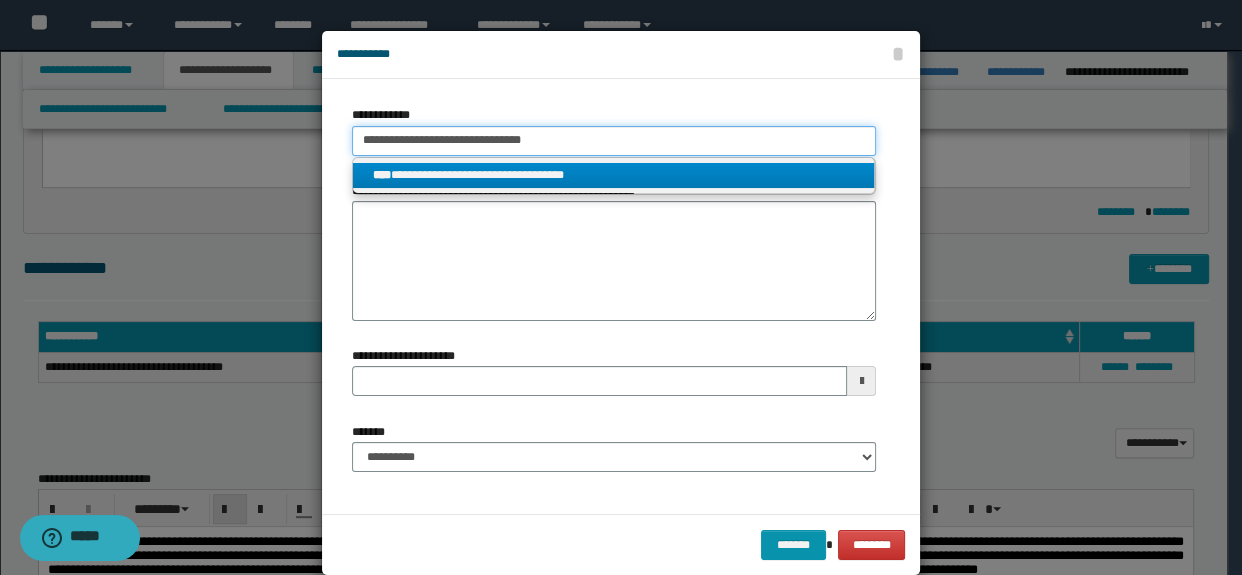 type 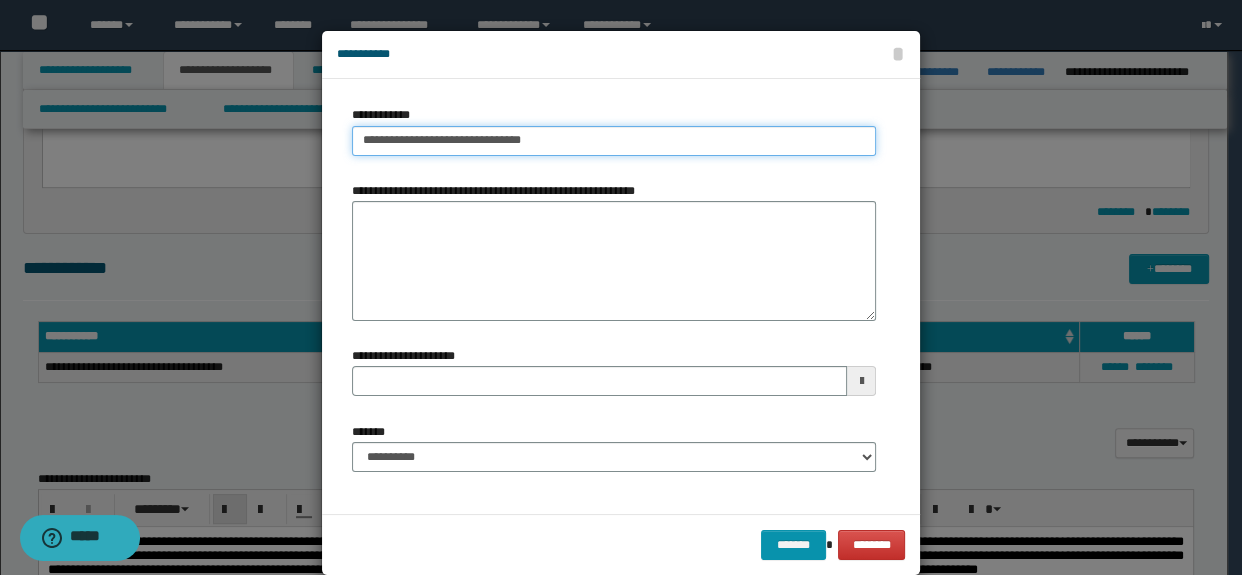 type 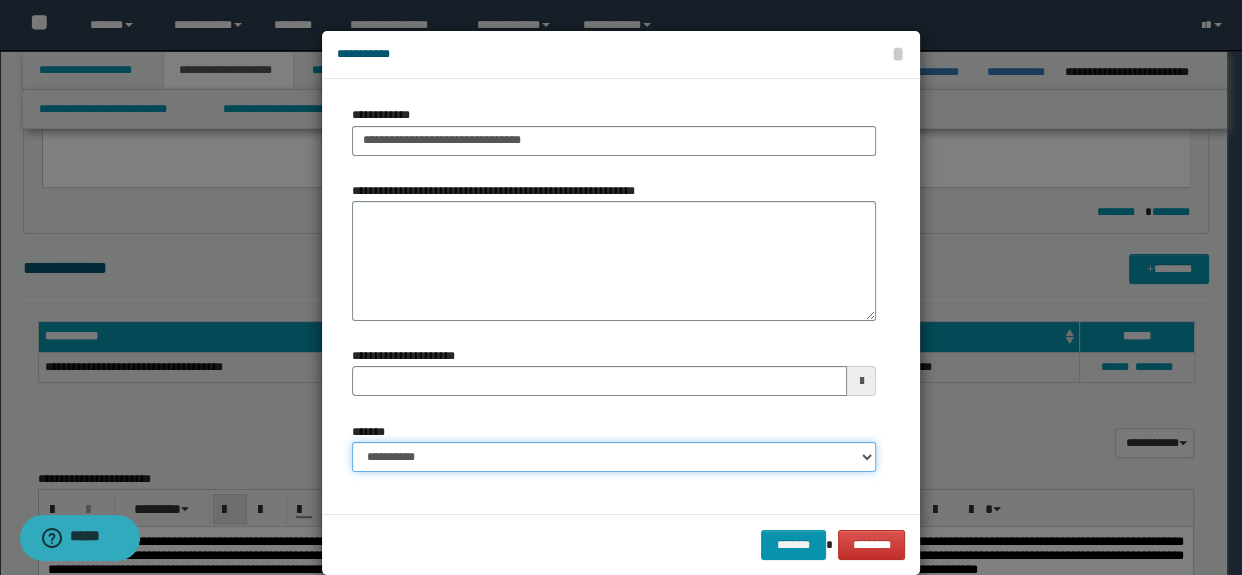 click on "**********" at bounding box center (614, 457) 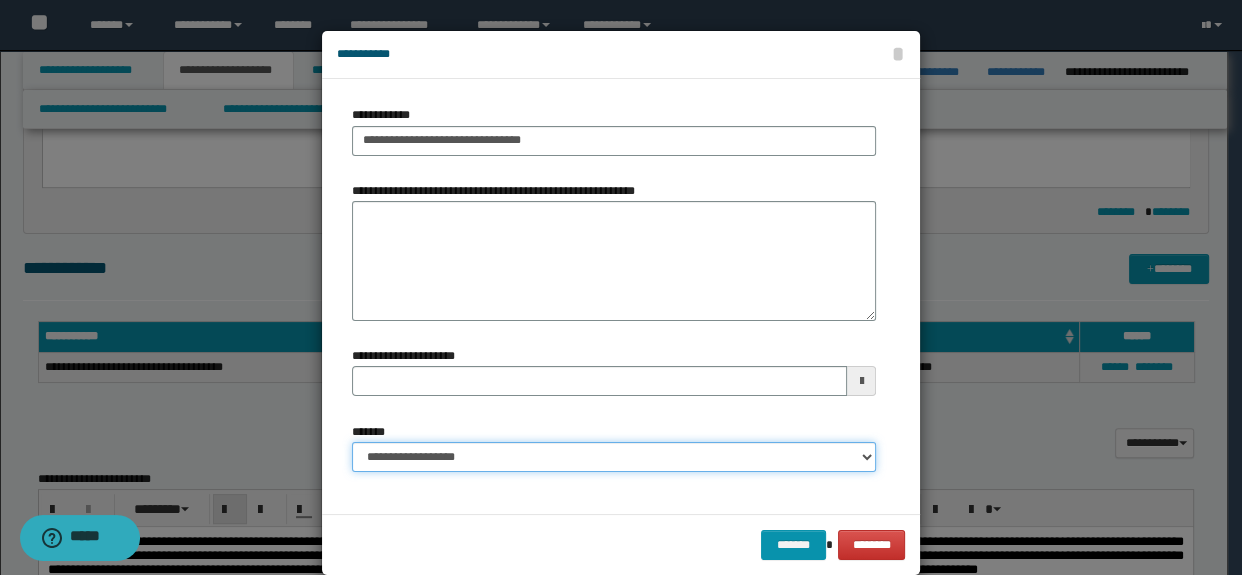 type 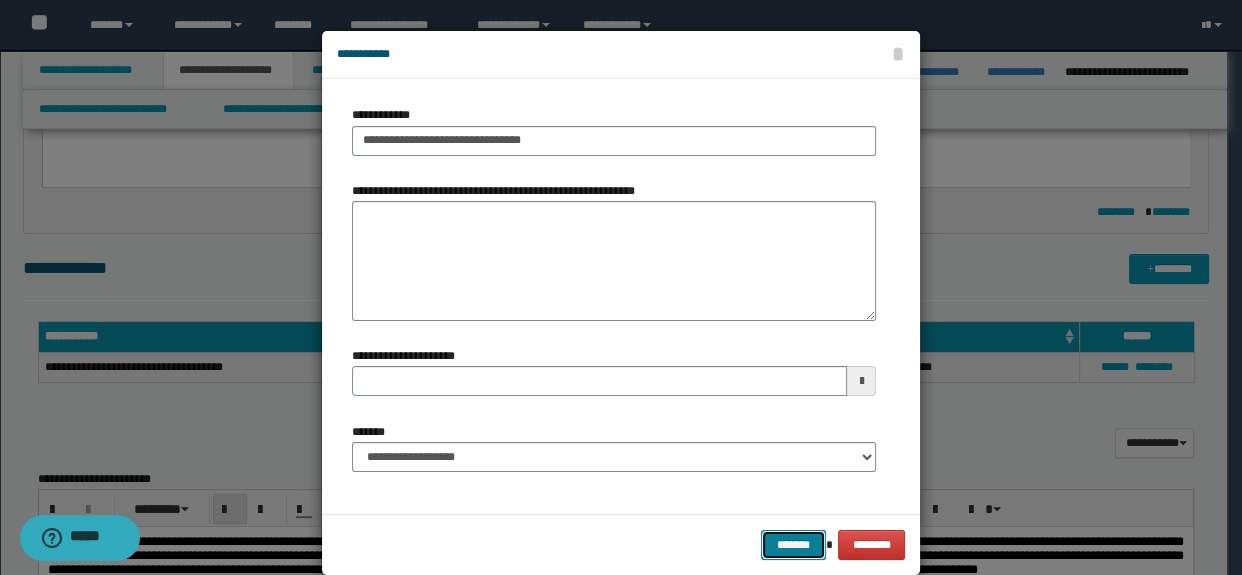 click on "*******" at bounding box center (793, 545) 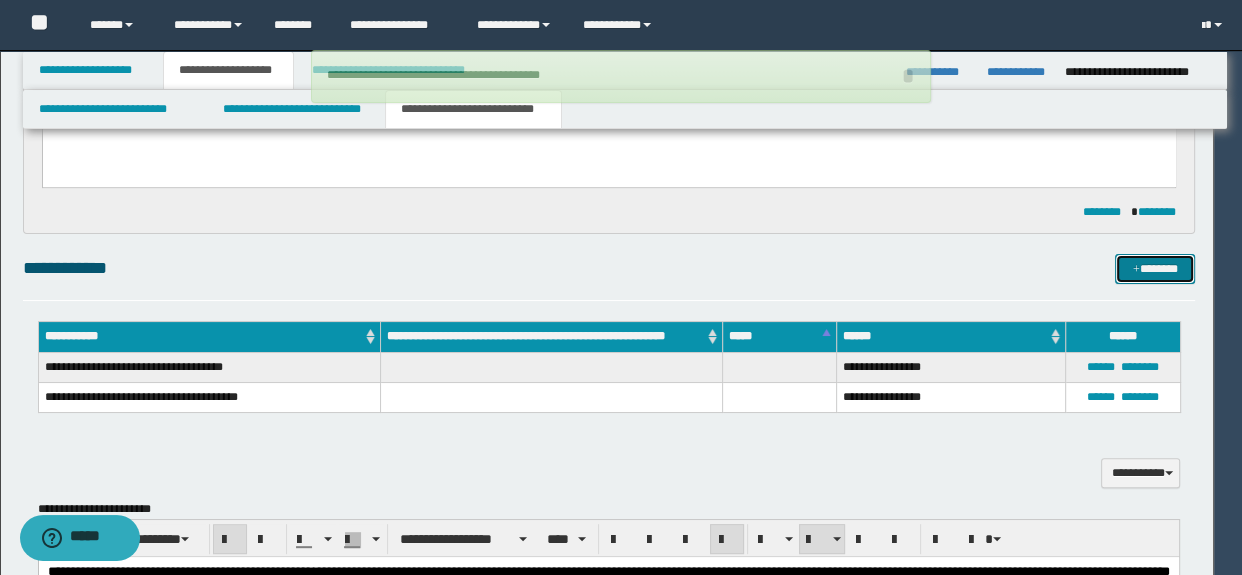 type 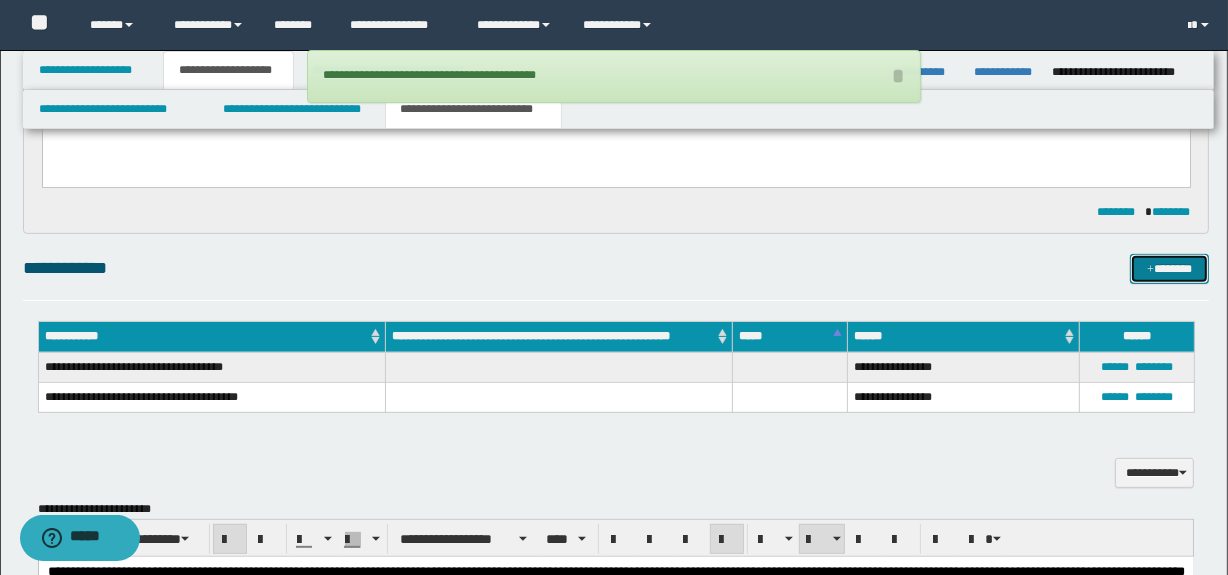 click on "*******" at bounding box center (1170, 269) 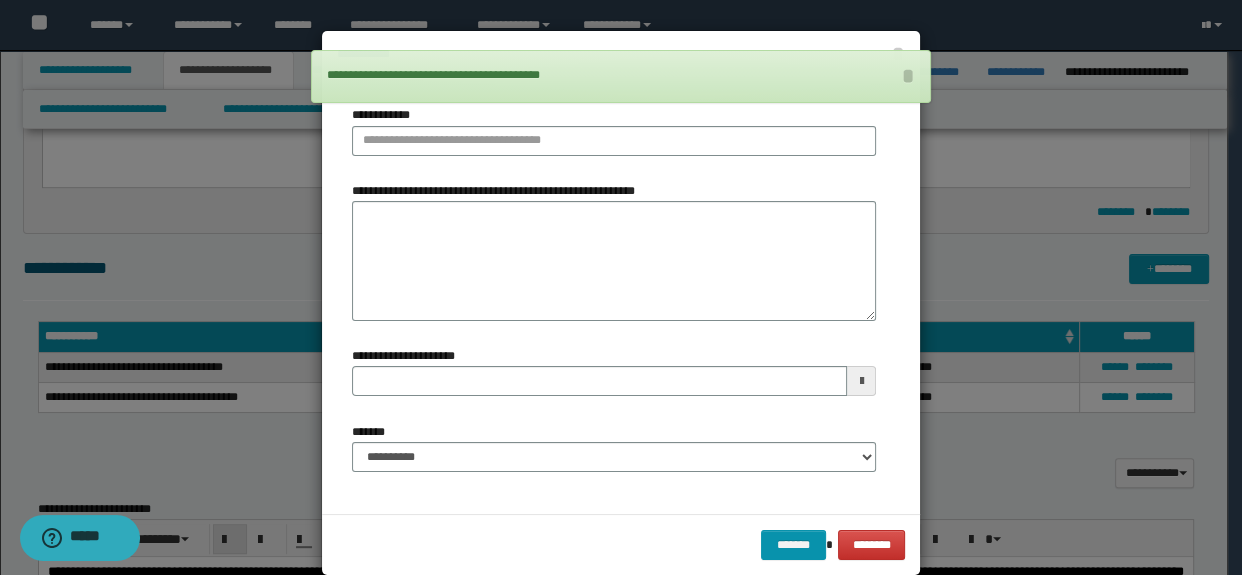 click on "**********" at bounding box center [614, 138] 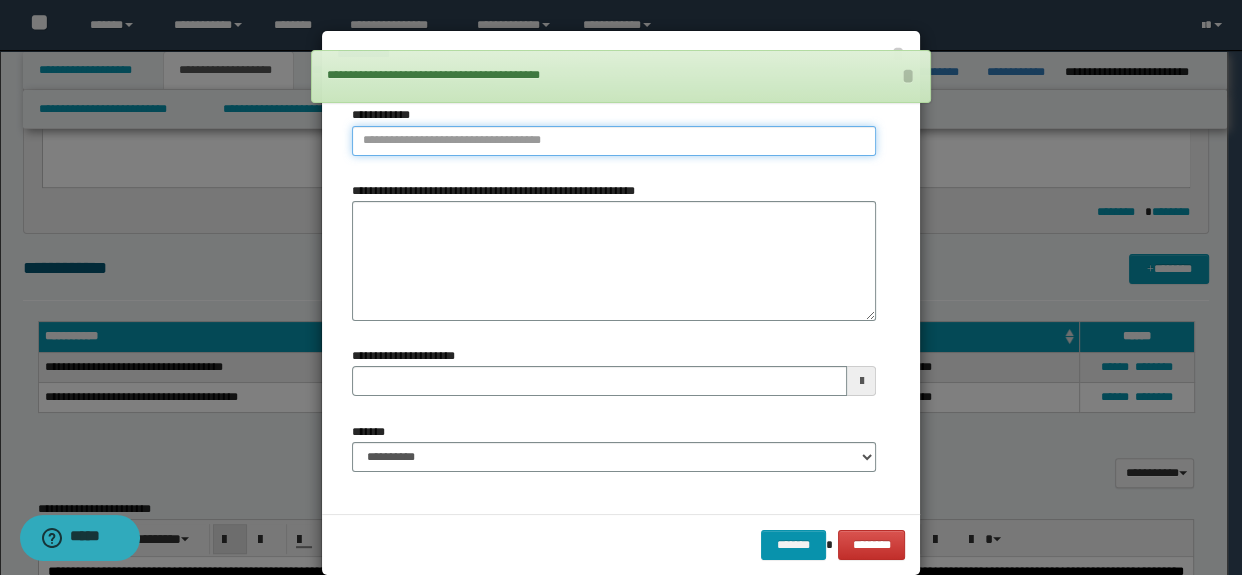type on "**********" 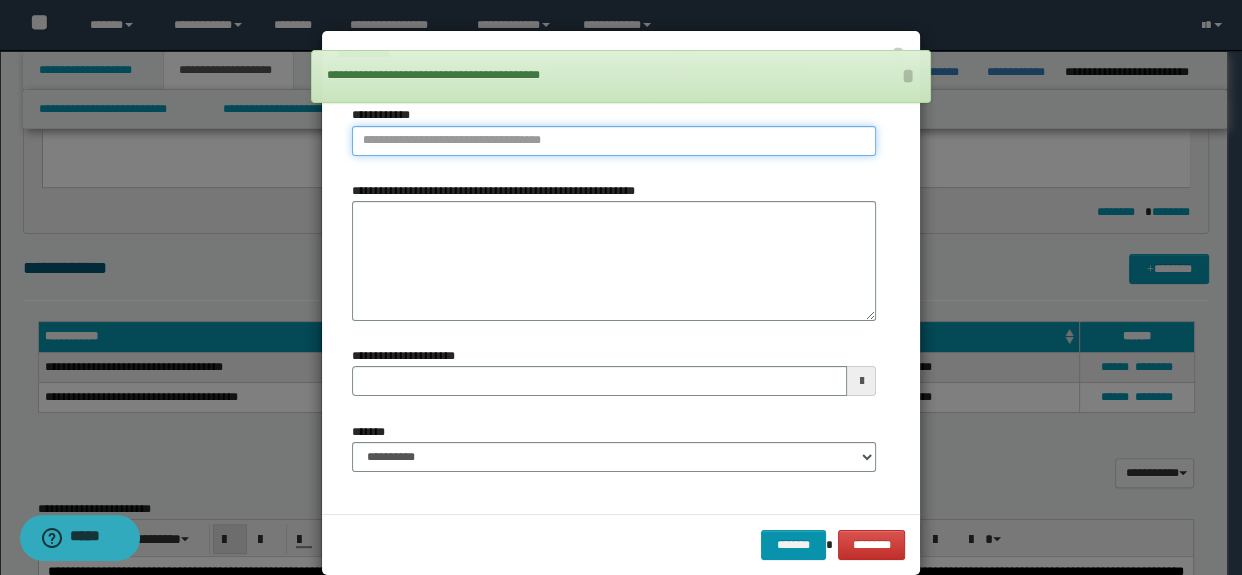 click on "**********" at bounding box center (614, 141) 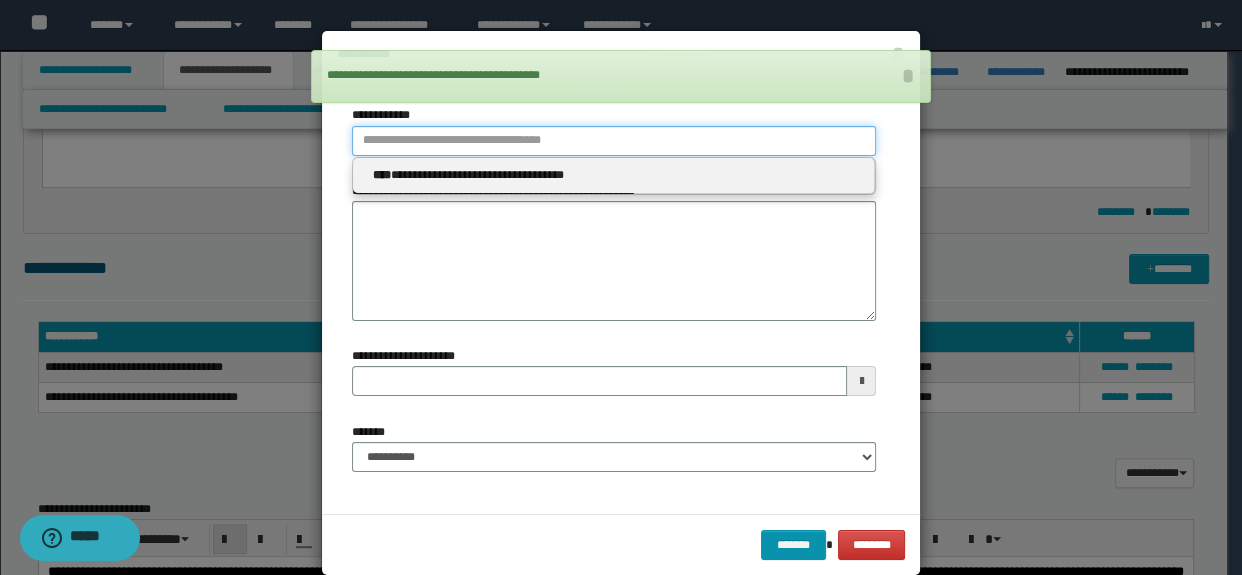 paste on "**********" 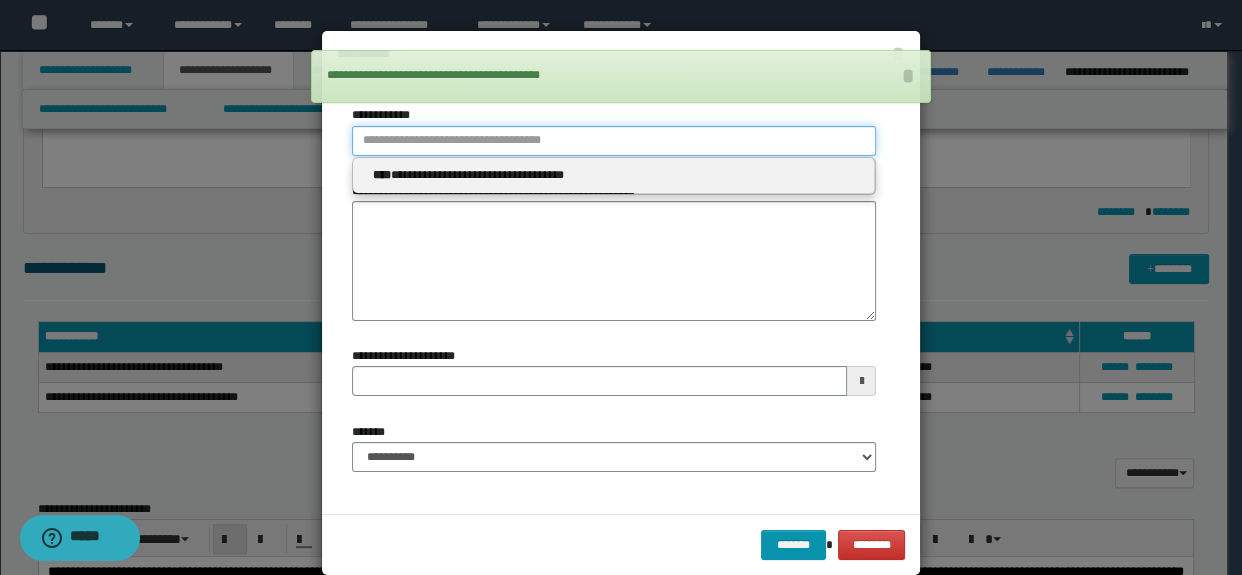 type on "**********" 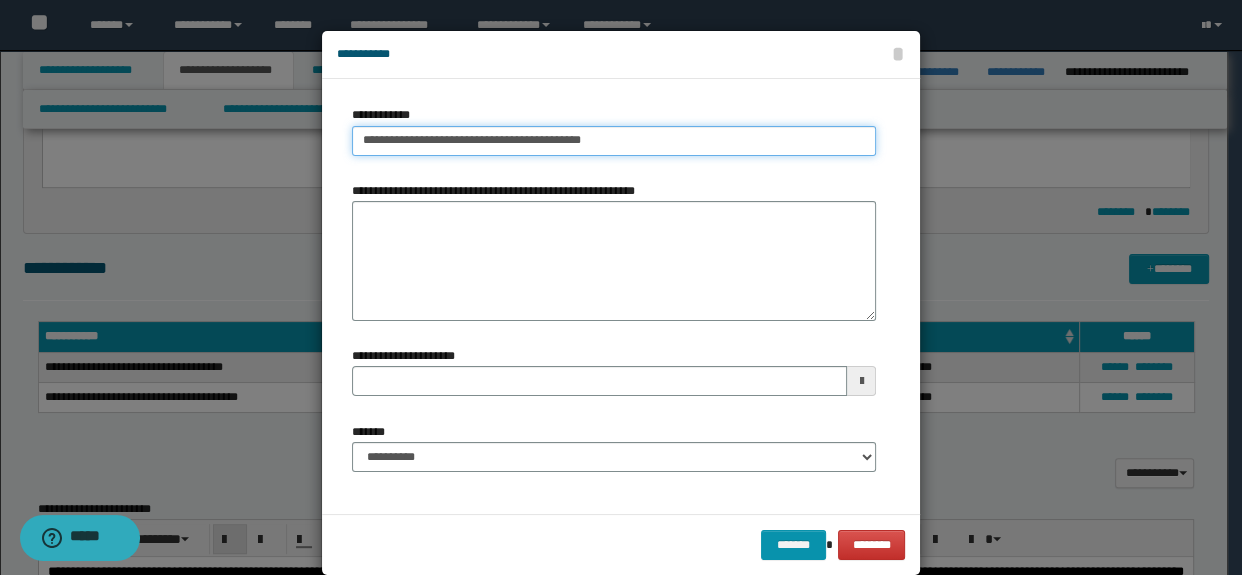 type on "**********" 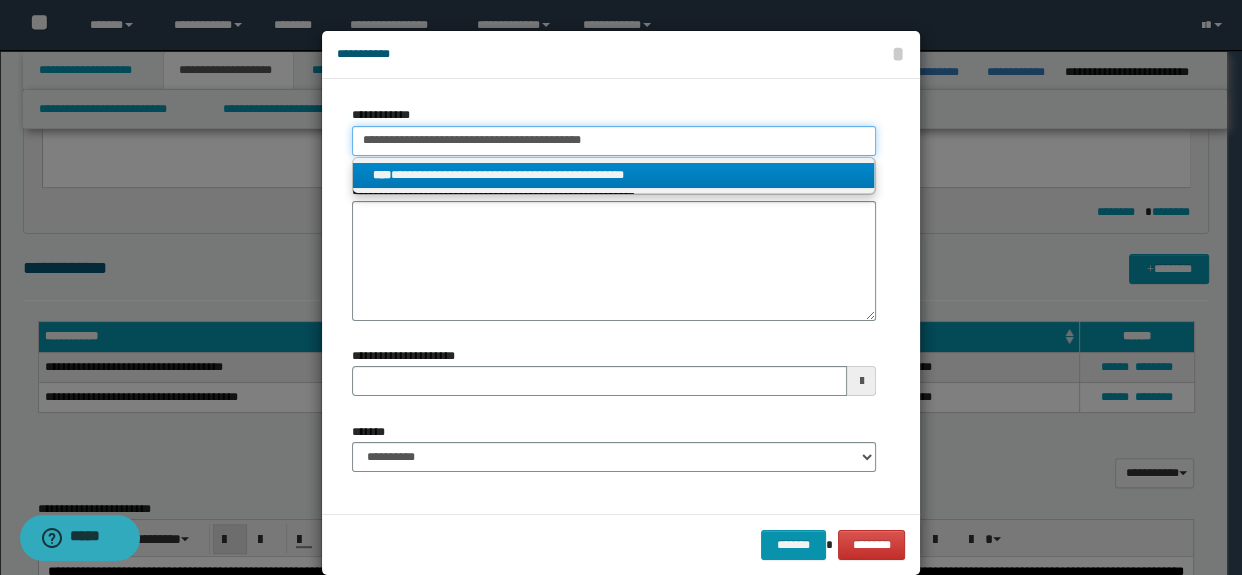 type on "**********" 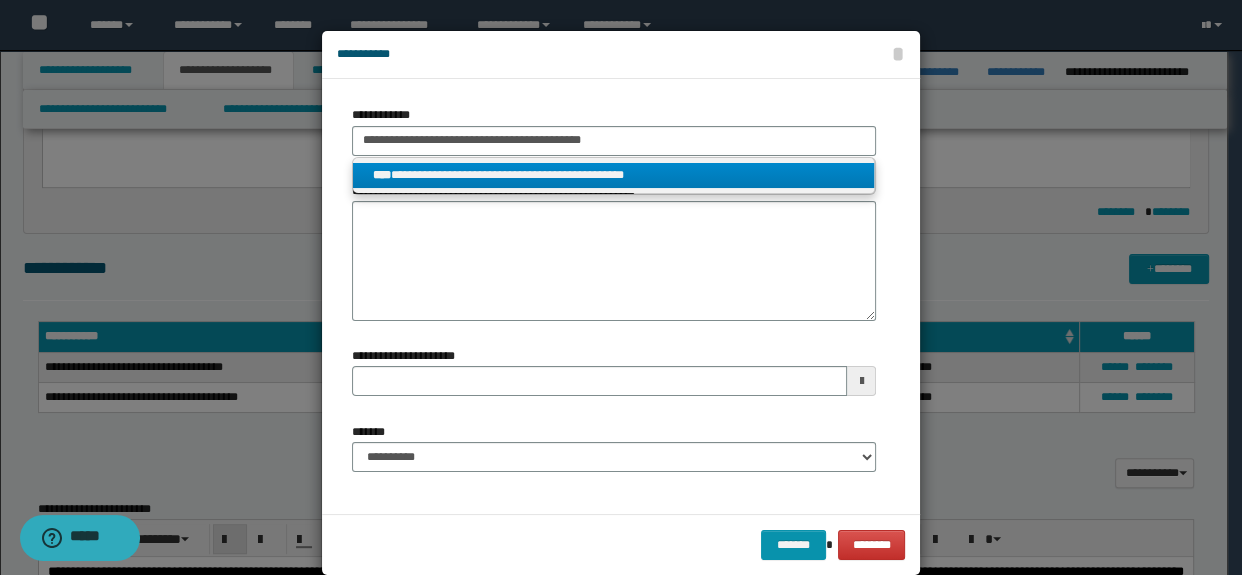 click on "**********" at bounding box center (614, 175) 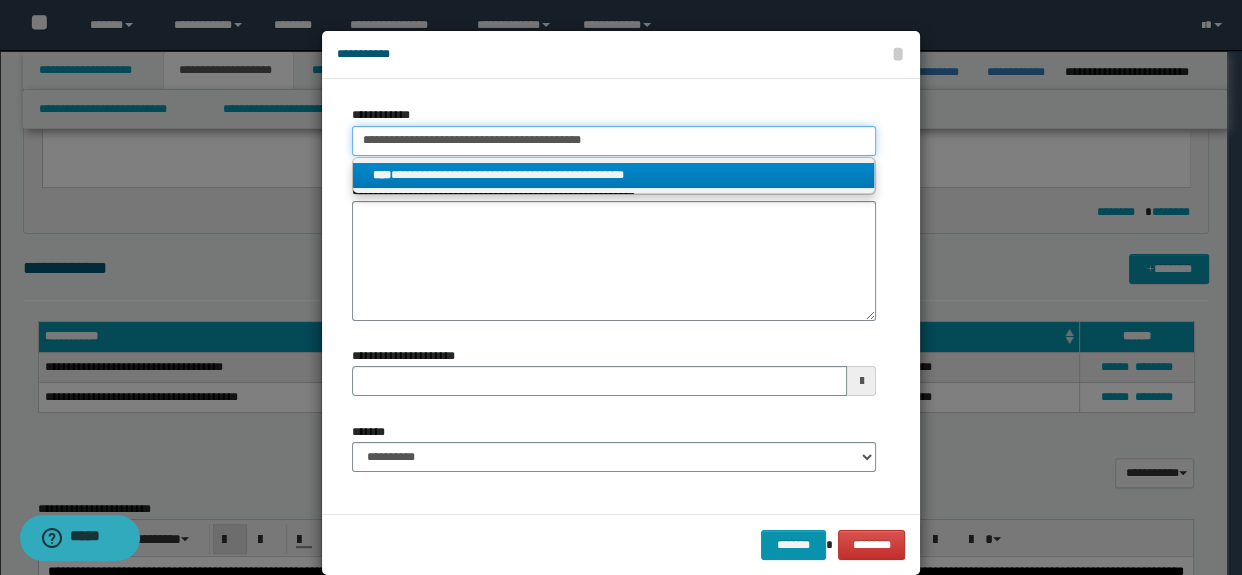 type 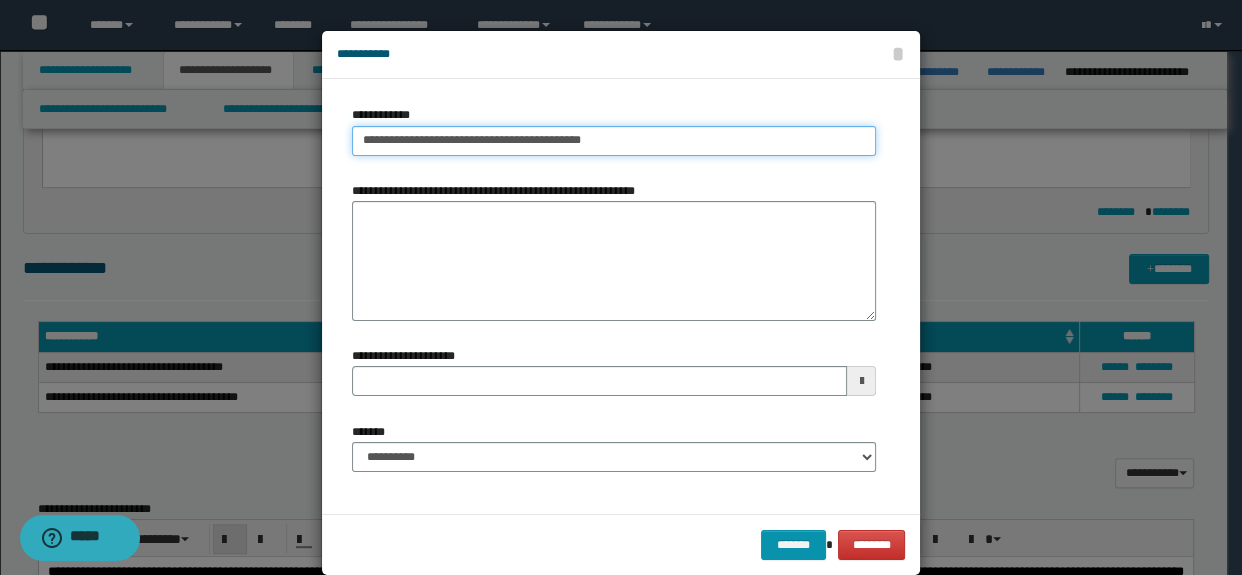 type 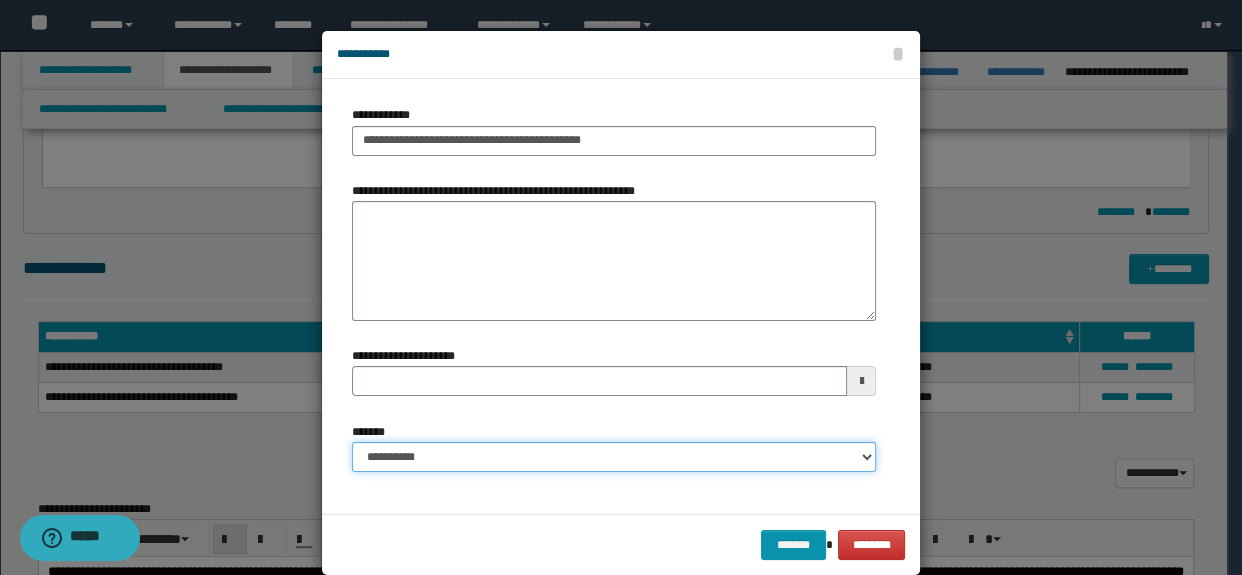 drag, startPoint x: 474, startPoint y: 459, endPoint x: 475, endPoint y: 446, distance: 13.038404 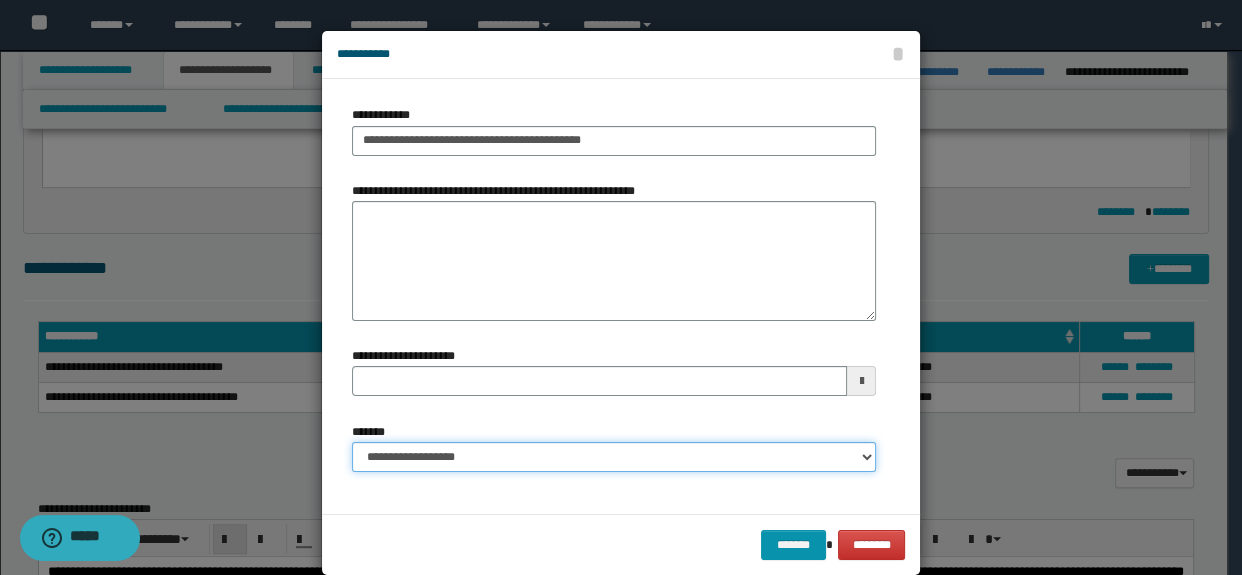 type 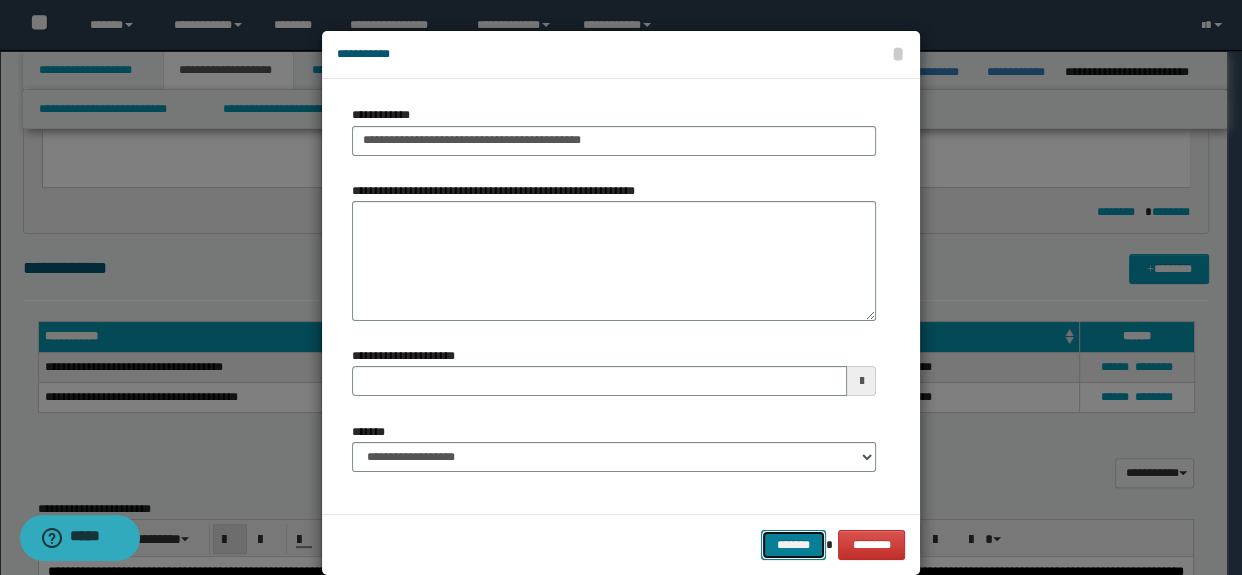 click on "*******" at bounding box center [793, 545] 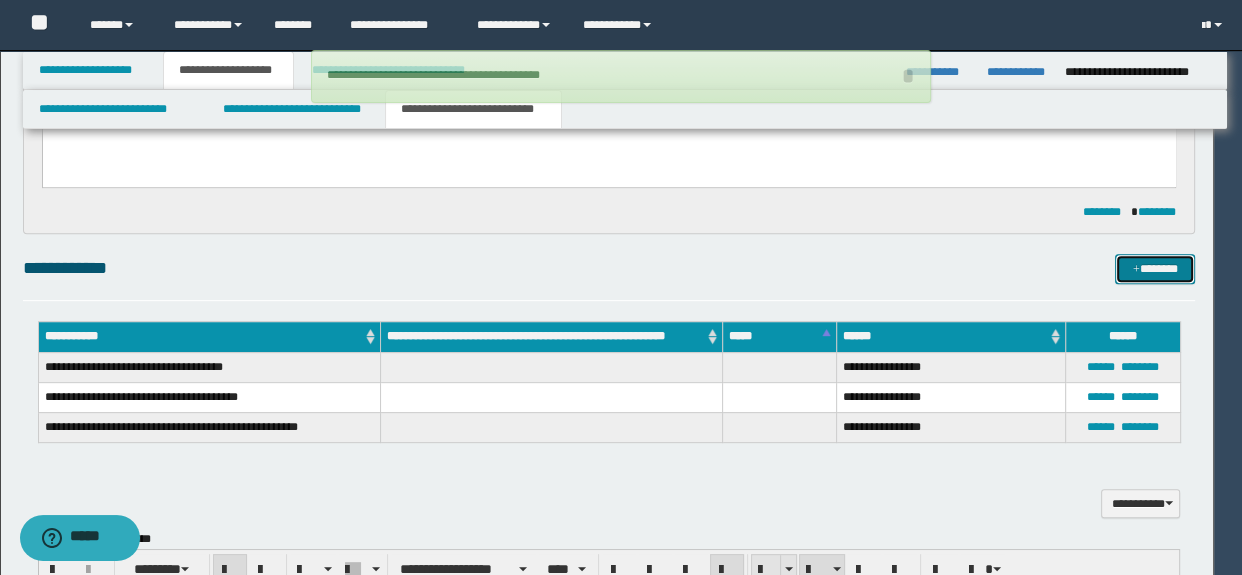 type 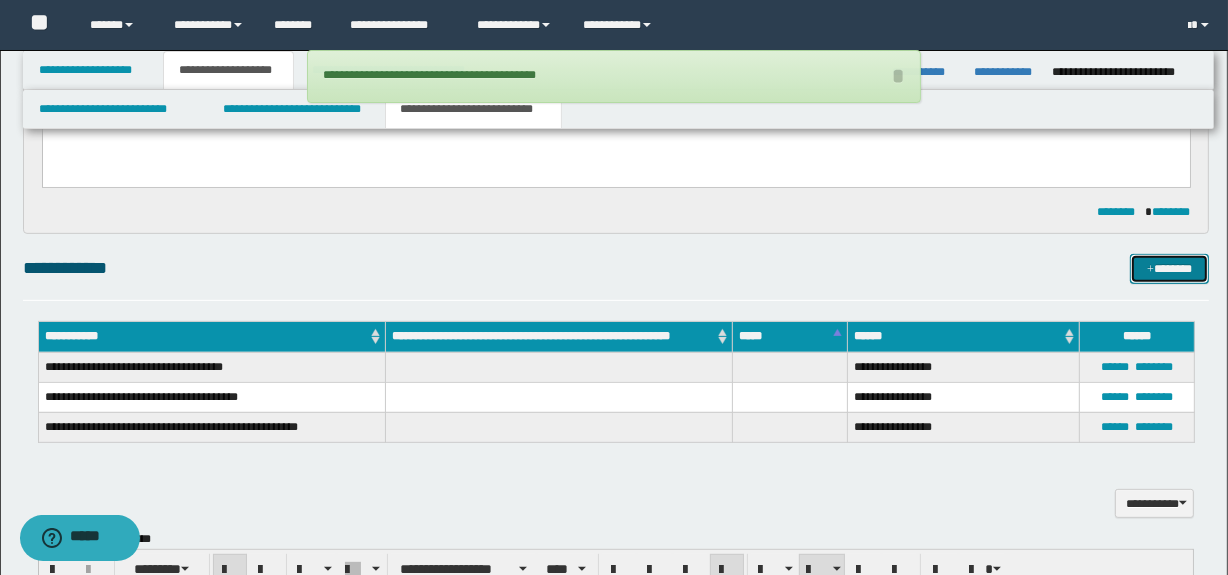 click on "*******" at bounding box center (1170, 269) 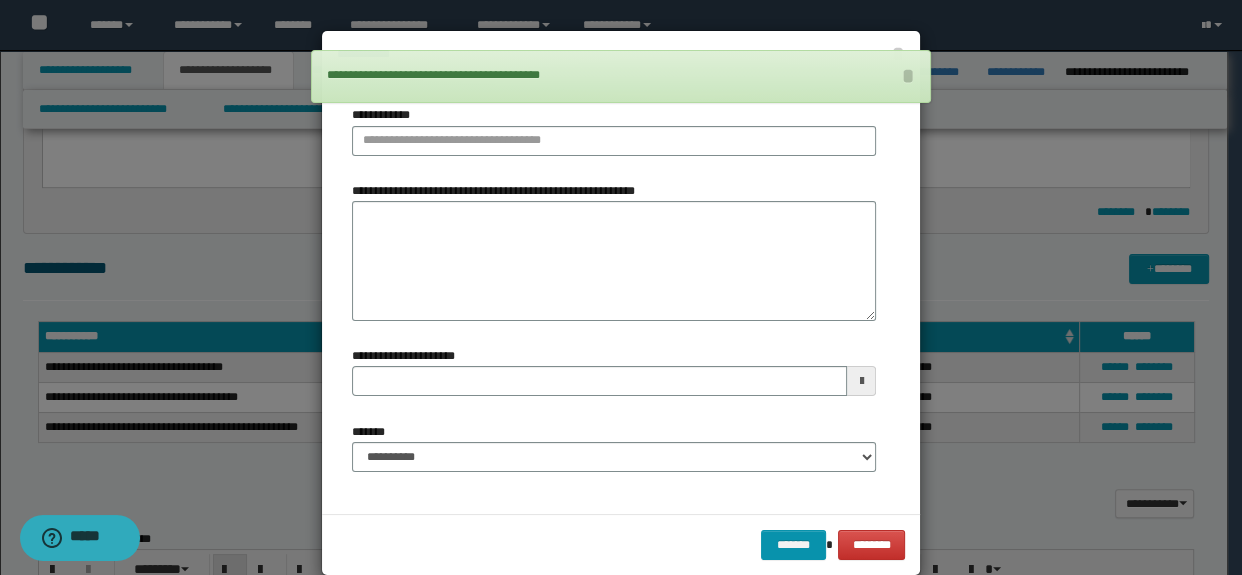 click on "**********" at bounding box center (614, 138) 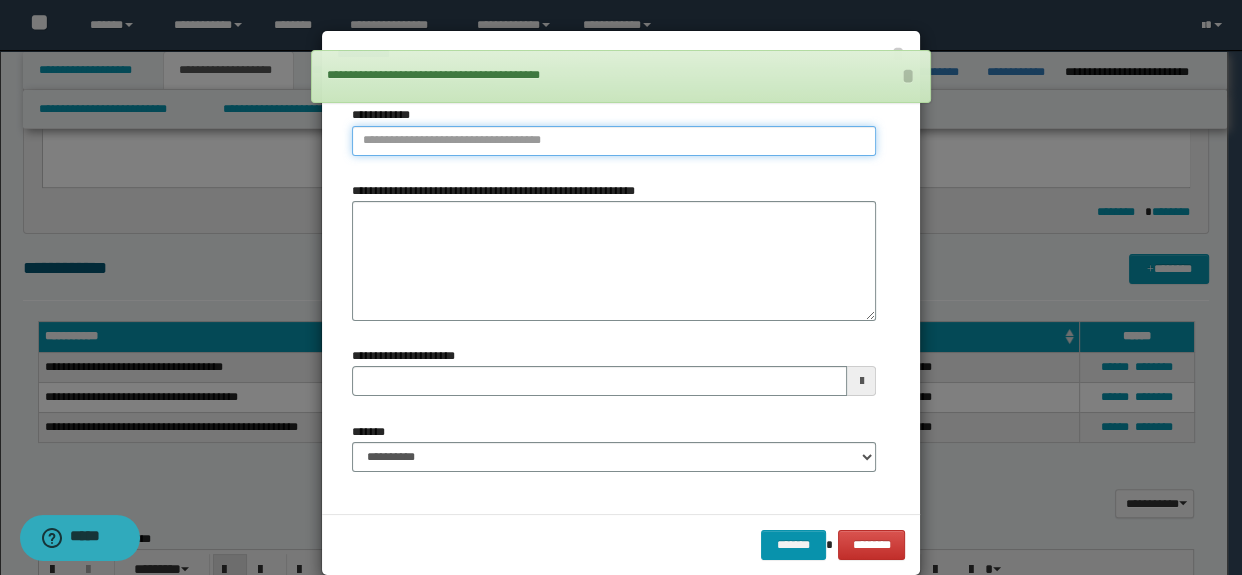type on "**********" 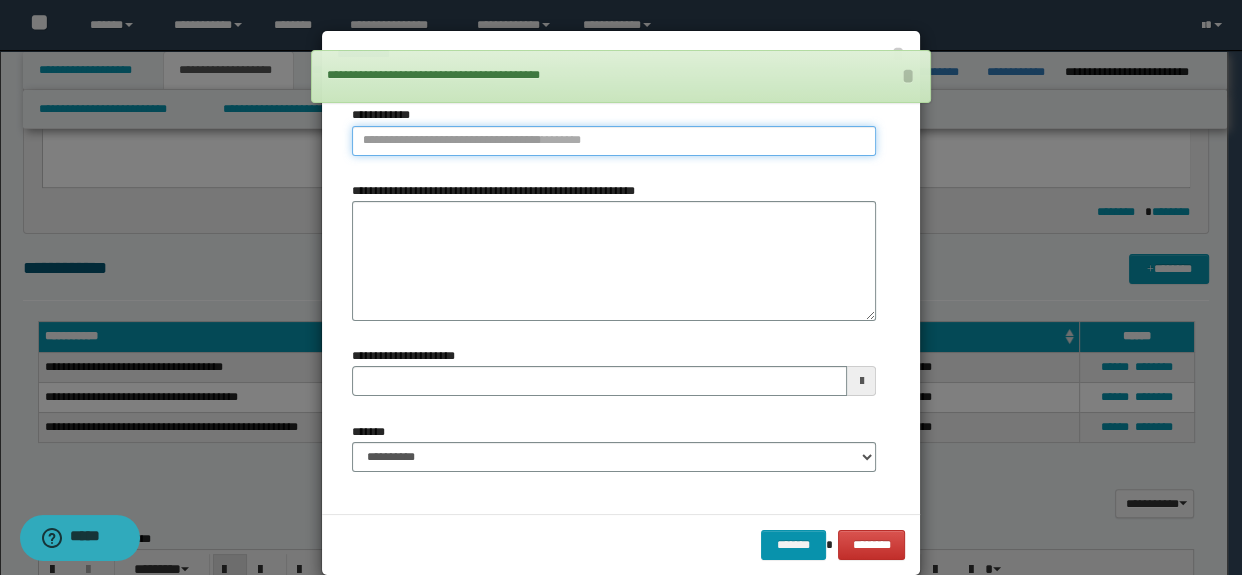 click on "**********" at bounding box center (614, 141) 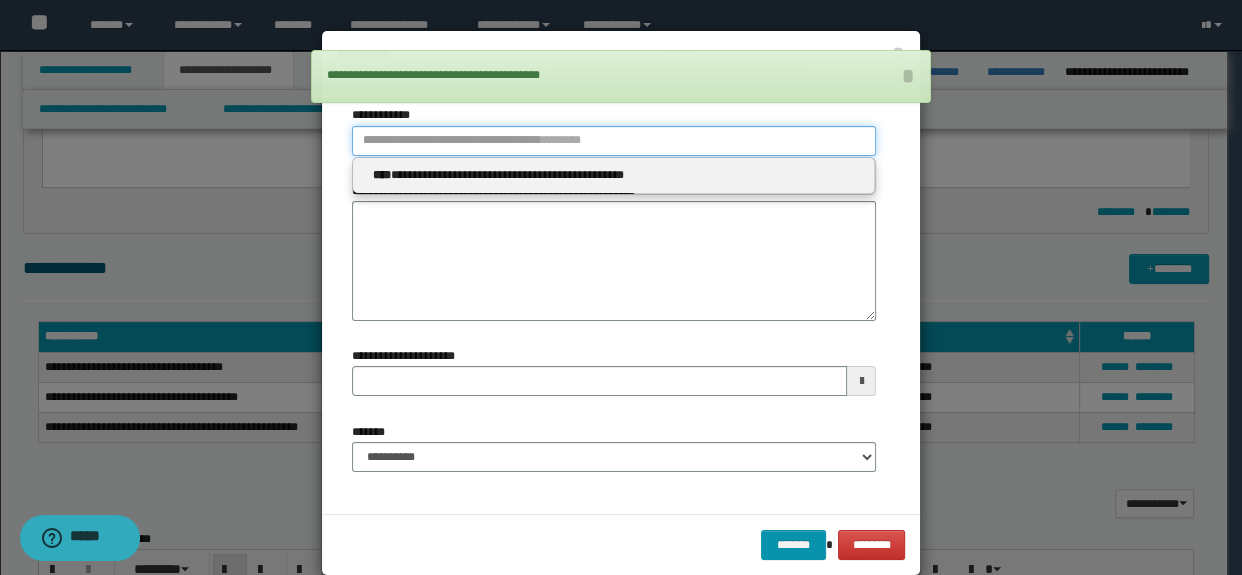 paste on "**********" 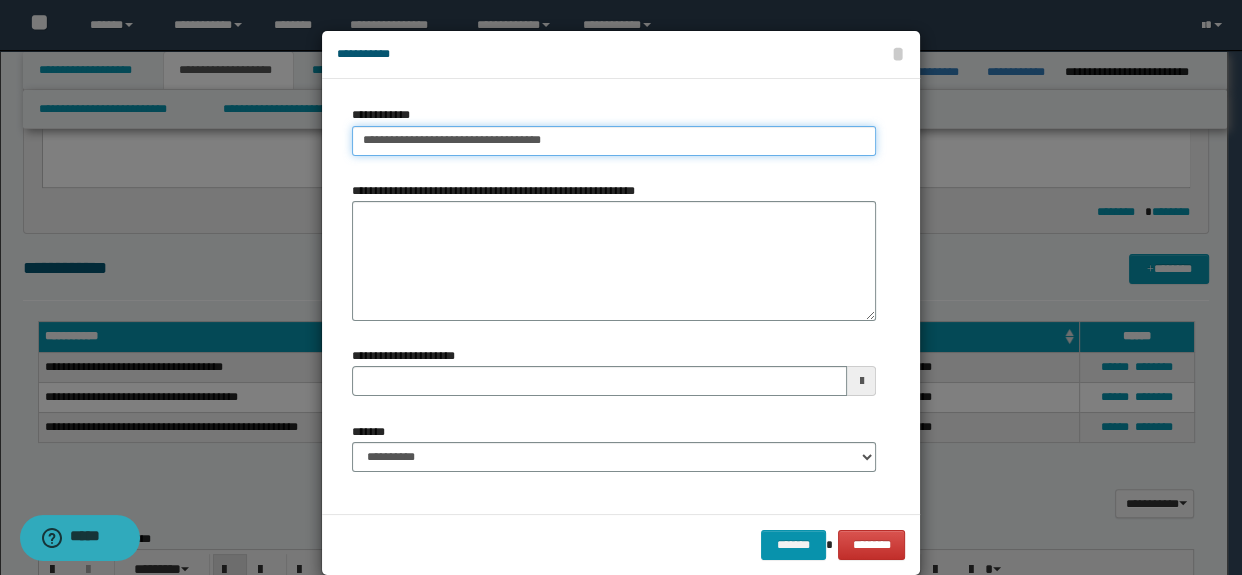 type on "**********" 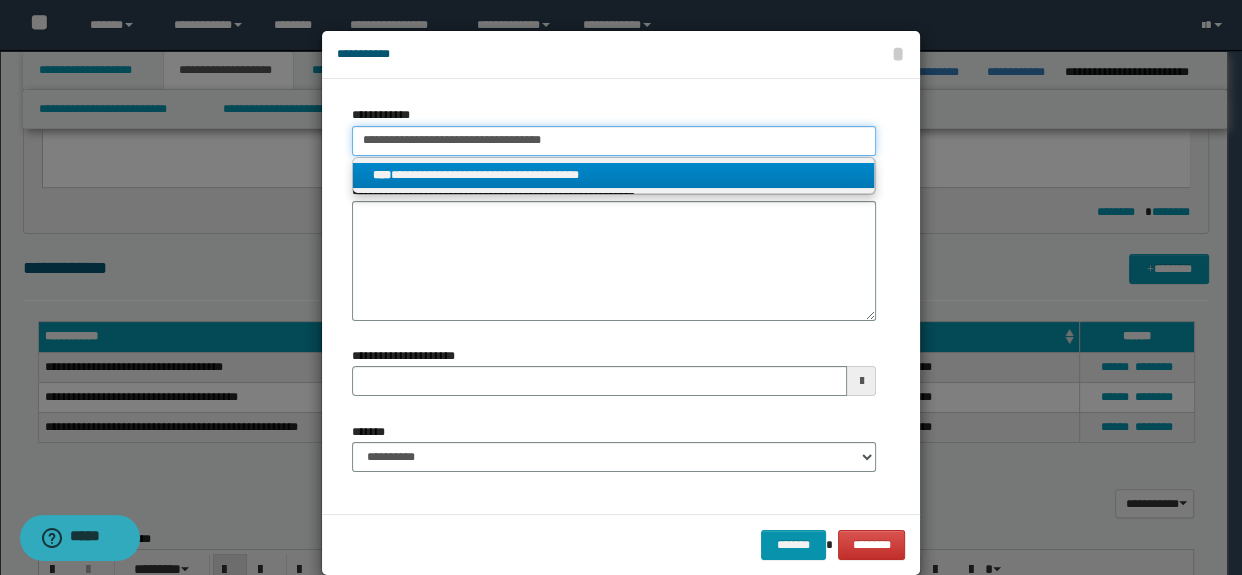 type on "**********" 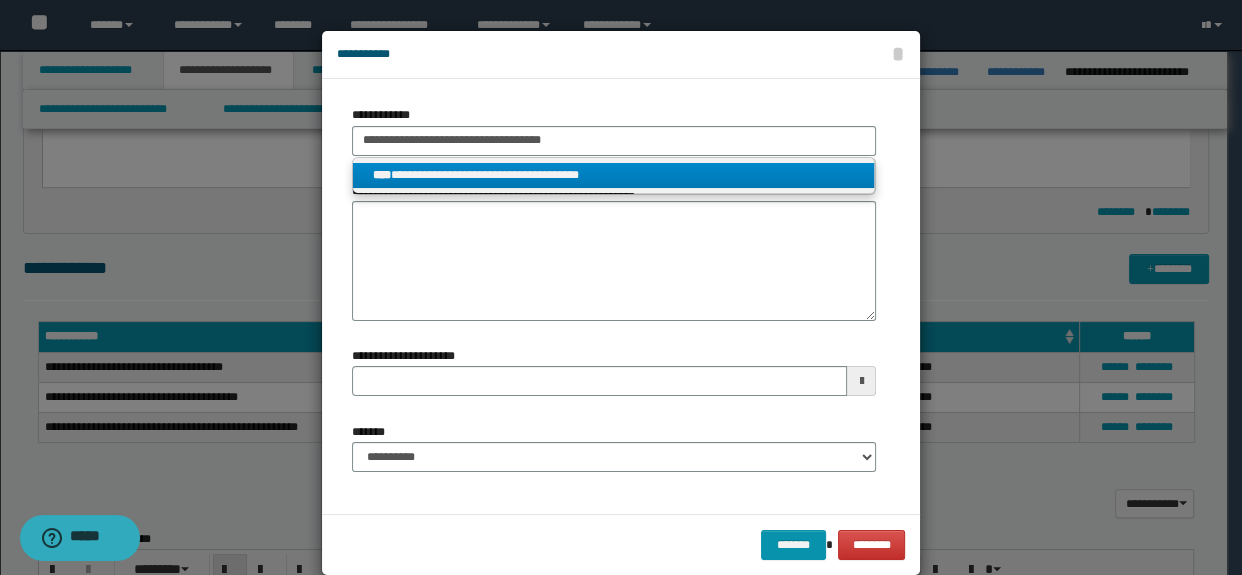 click on "**********" at bounding box center [614, 175] 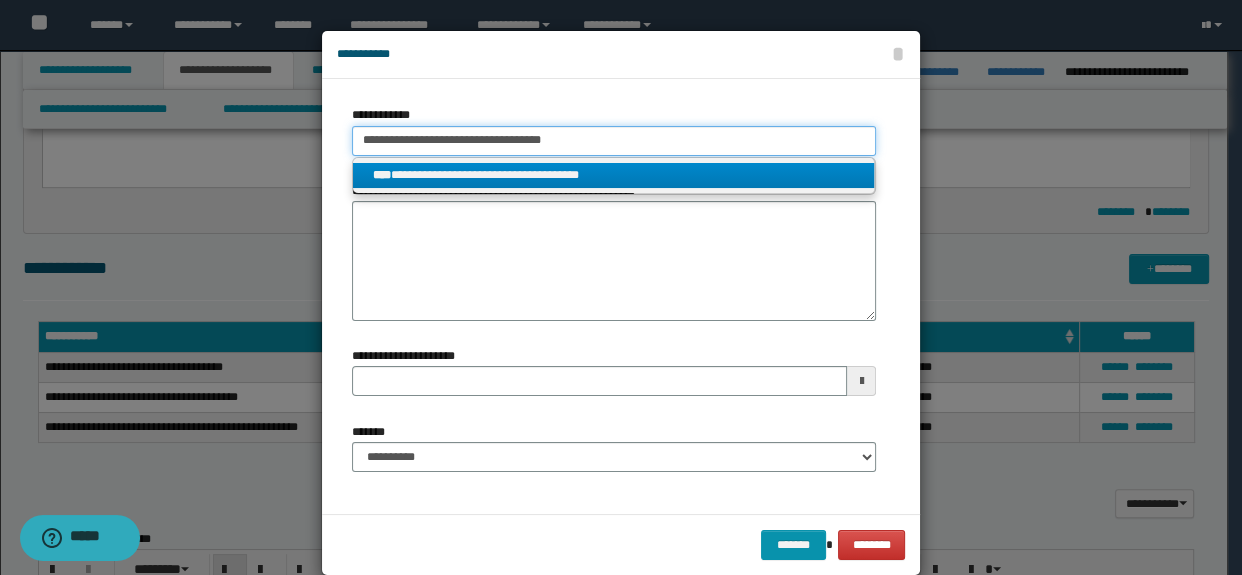 type 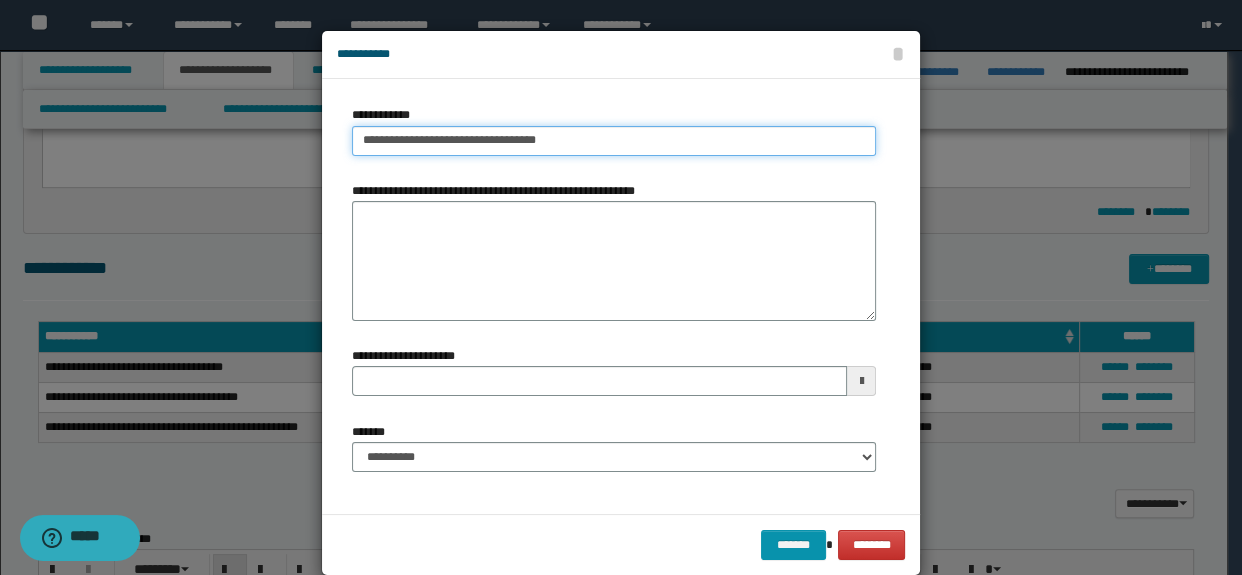 type 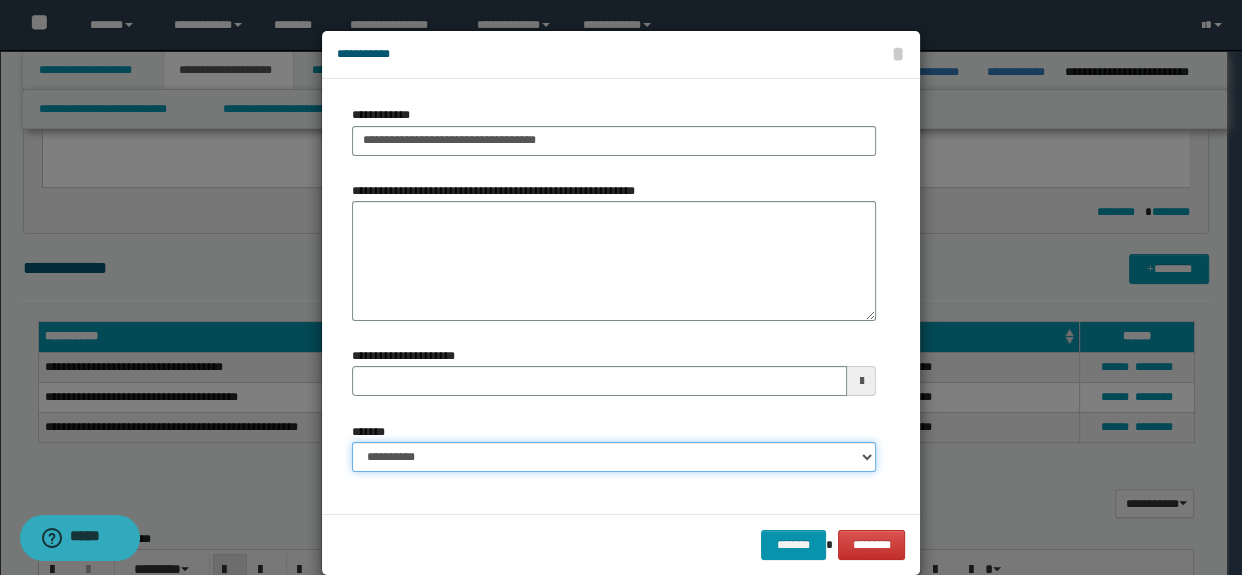 click on "**********" at bounding box center [614, 457] 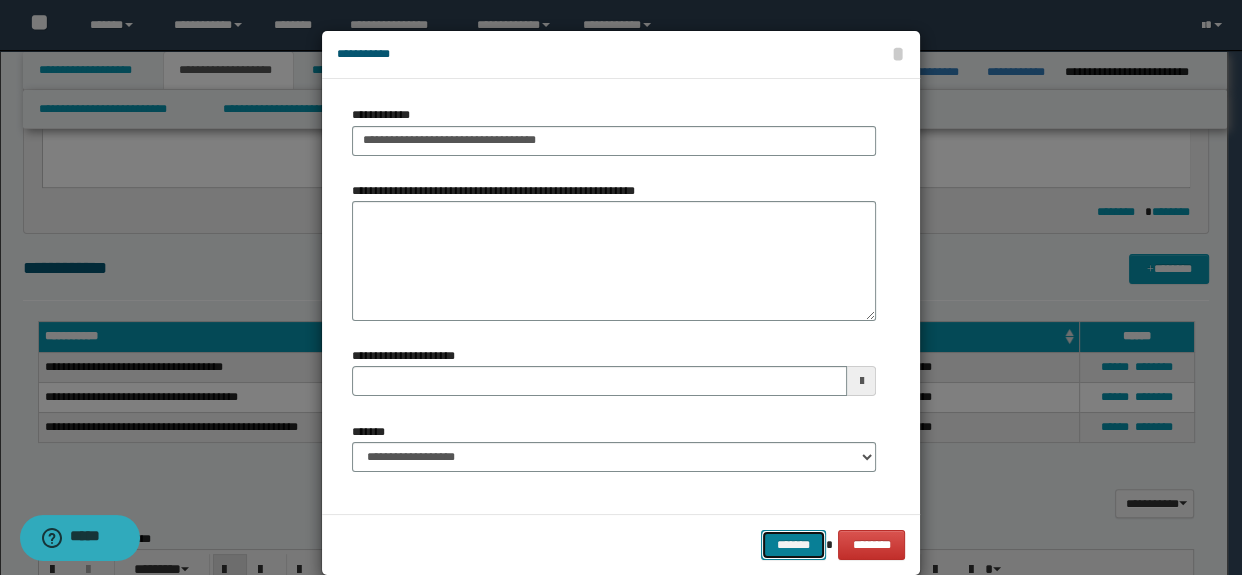 click on "*******" at bounding box center (793, 545) 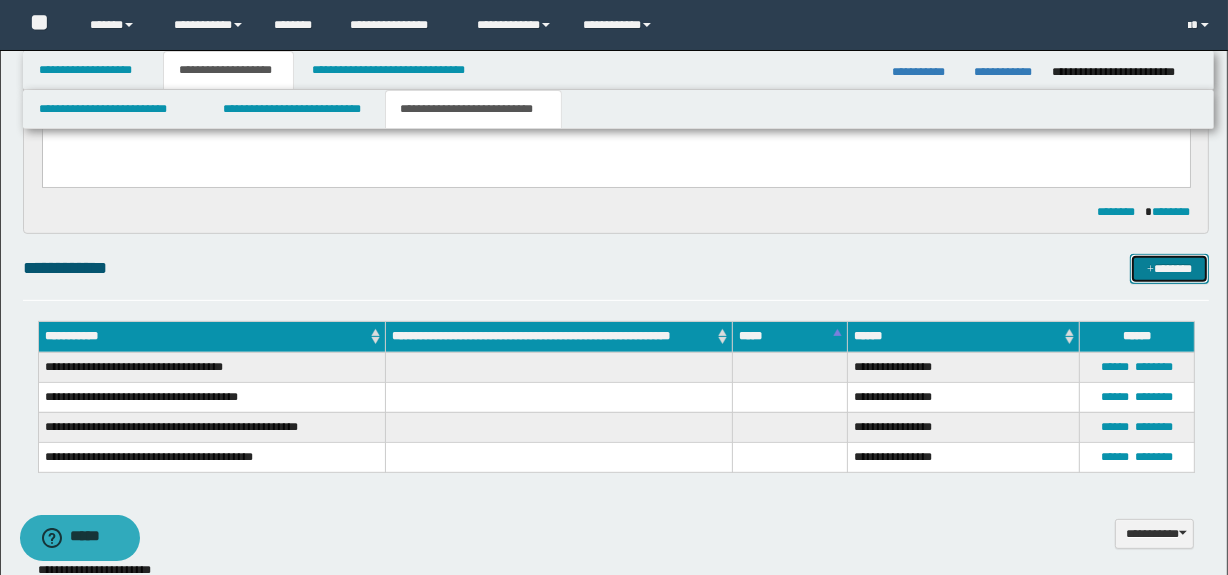 click on "*******" at bounding box center [1170, 269] 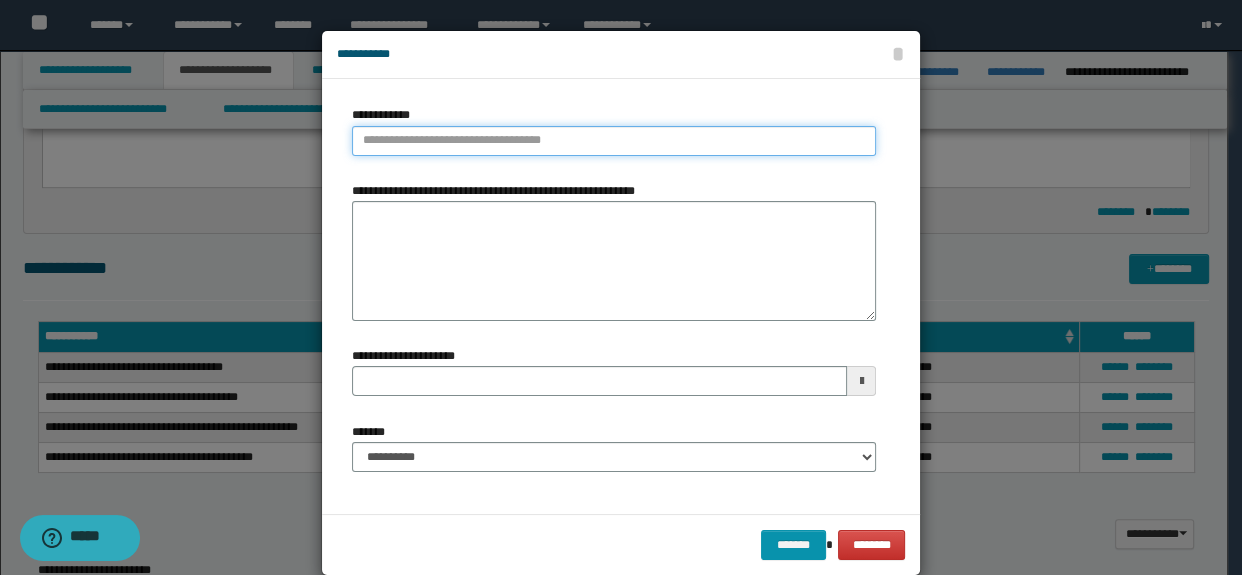 type on "**********" 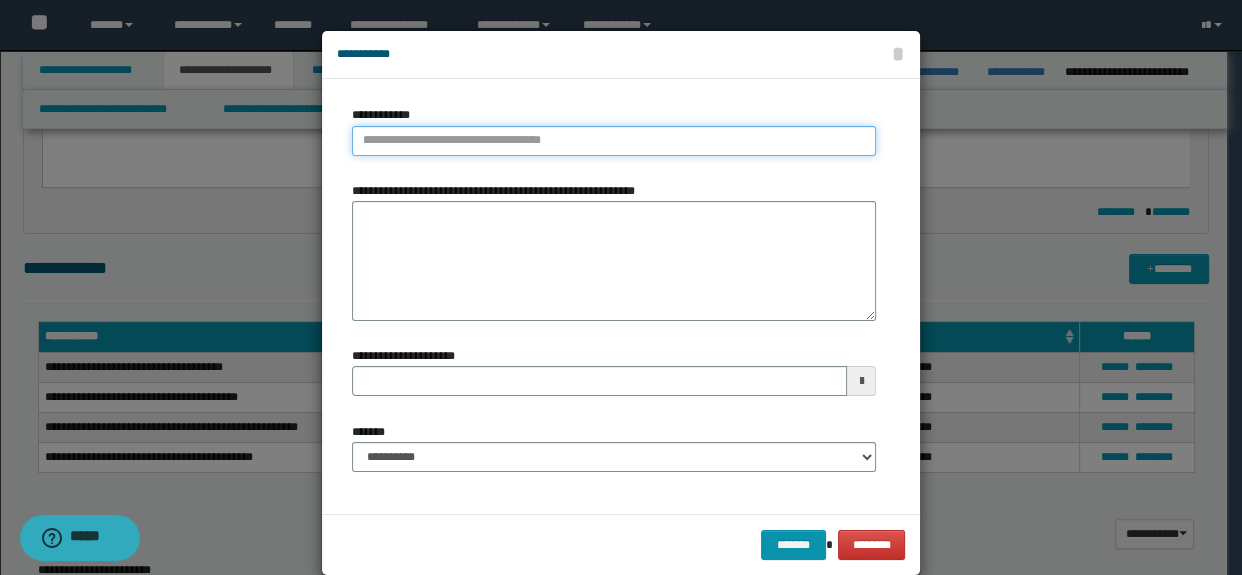 click on "**********" at bounding box center (614, 141) 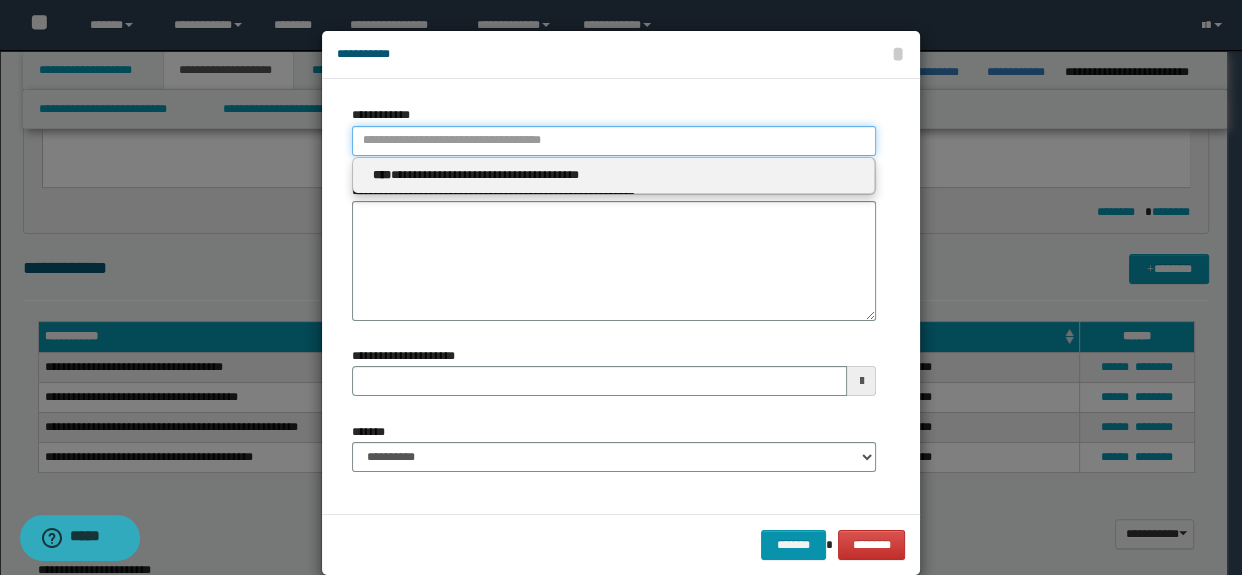 paste on "**********" 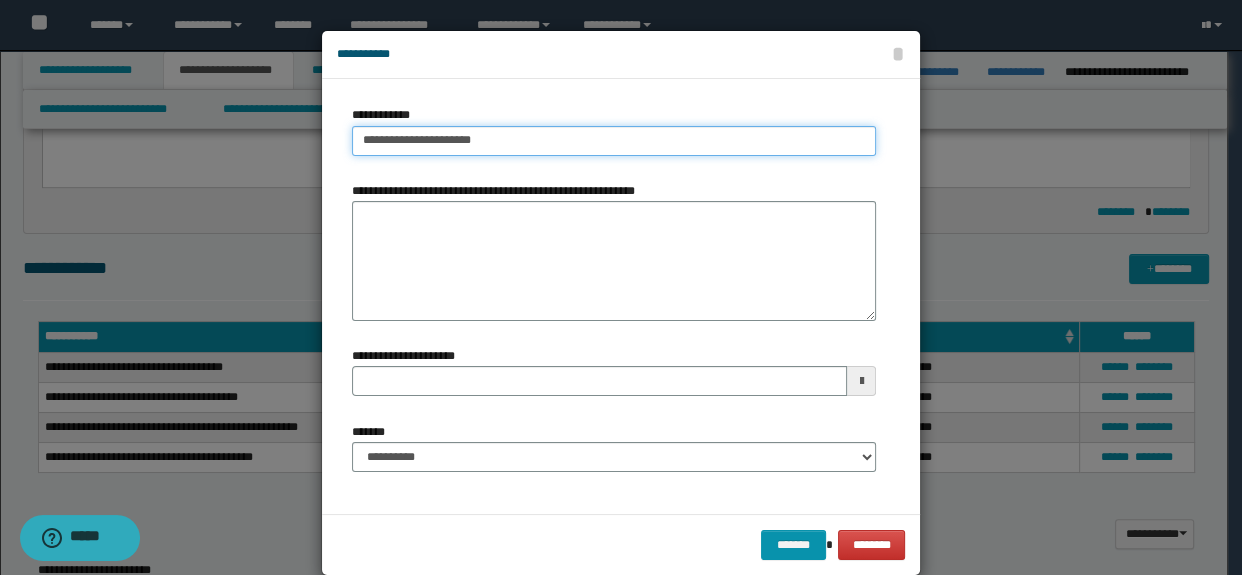 type on "**********" 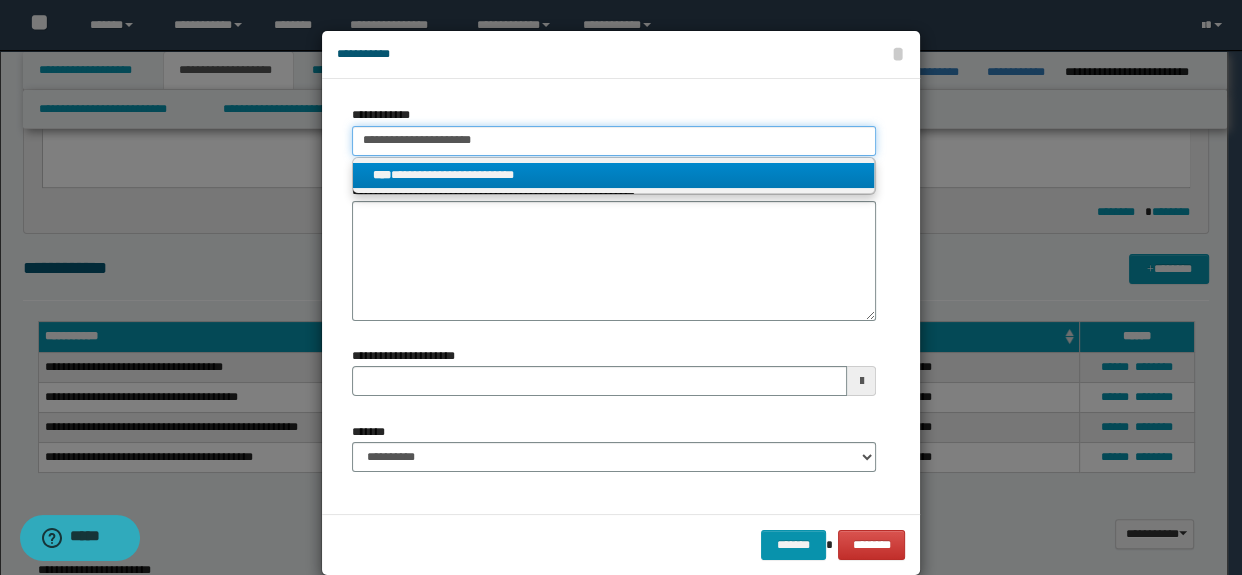 type on "**********" 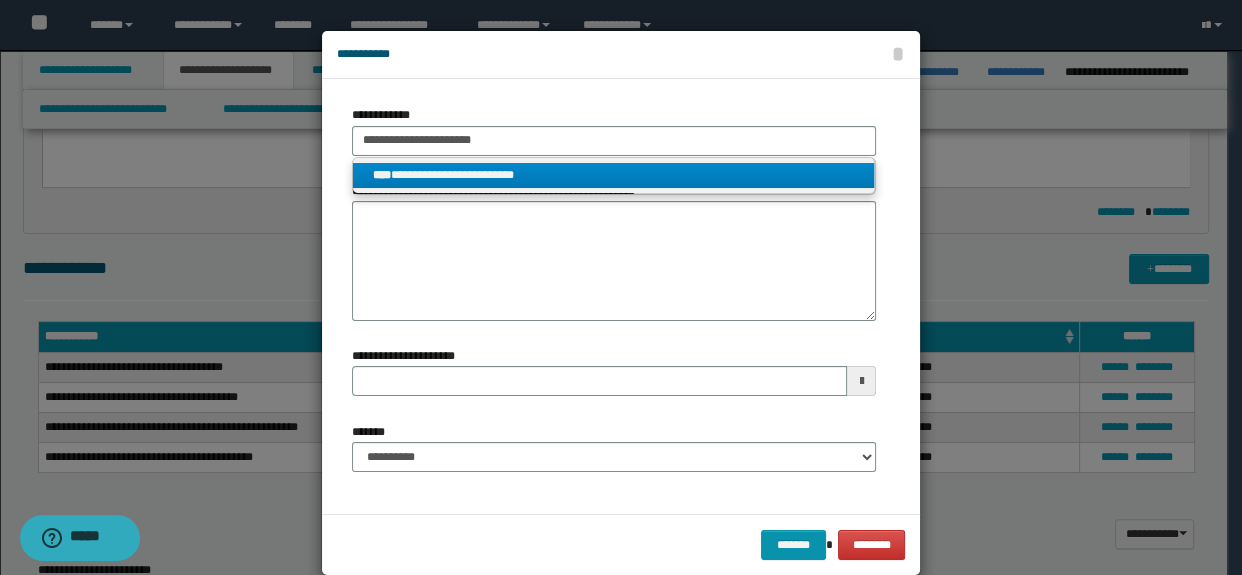 click on "**********" at bounding box center (614, 175) 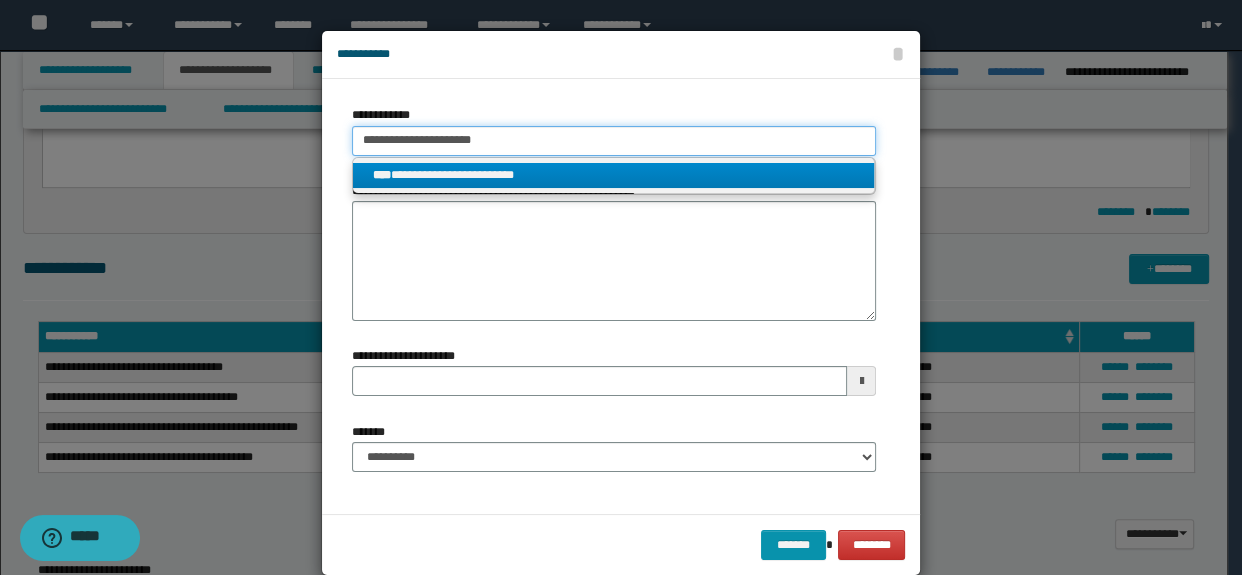 type 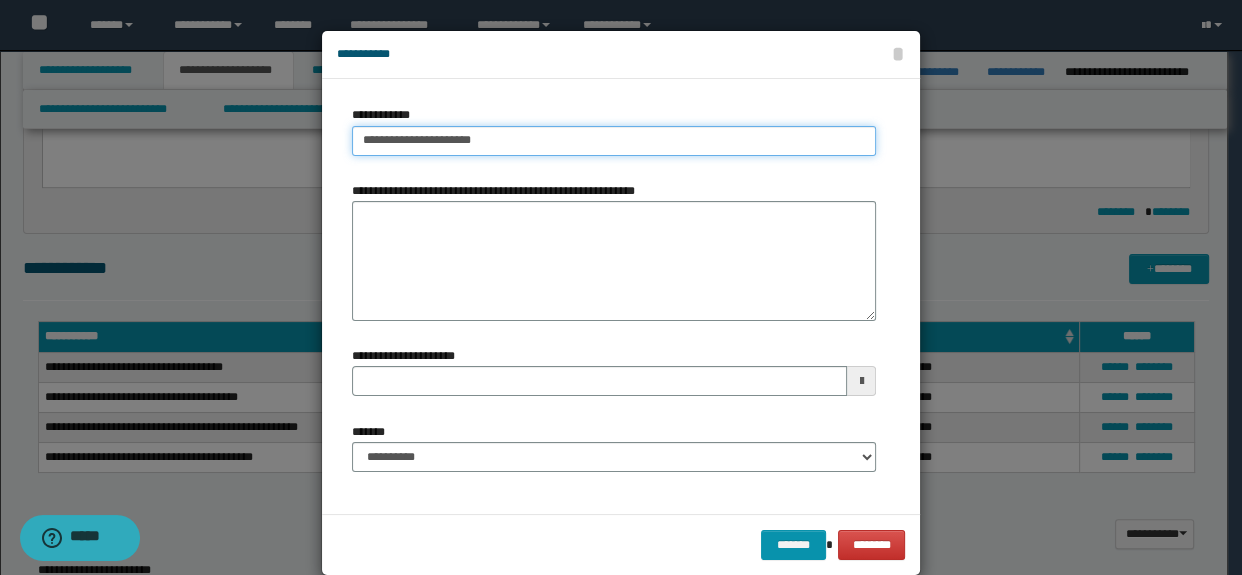 type 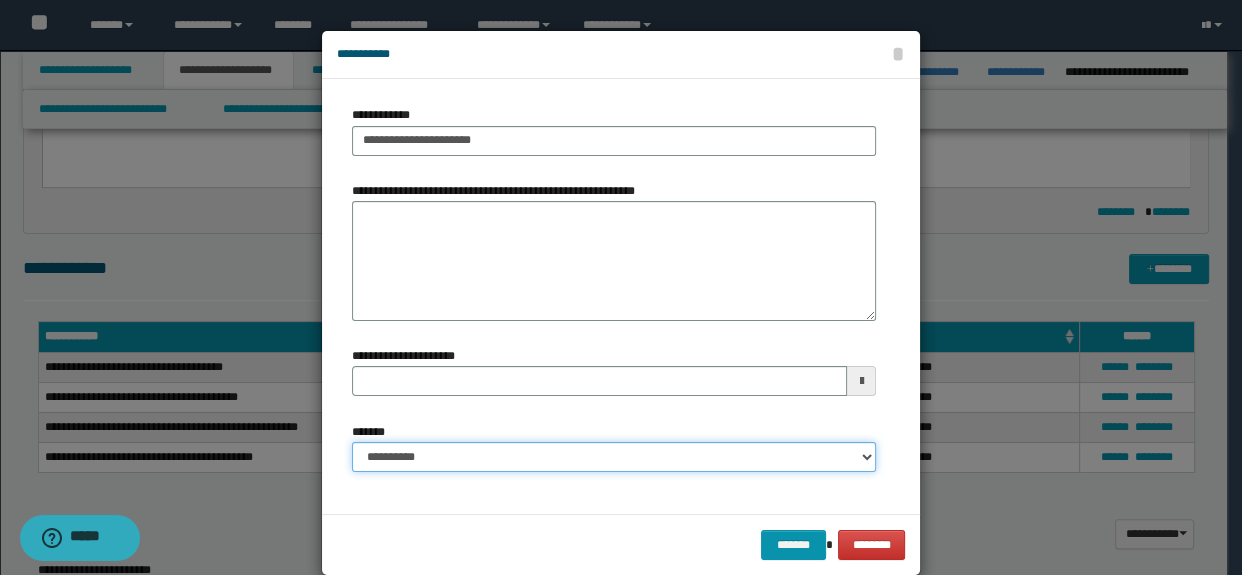 click on "**********" at bounding box center [614, 457] 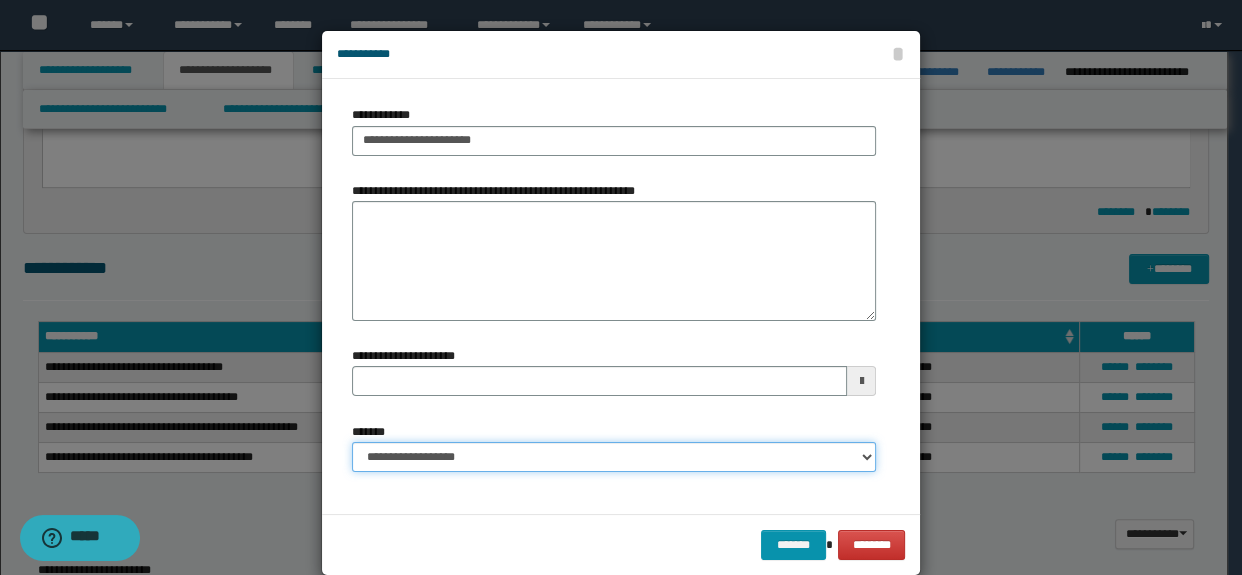 click on "**********" at bounding box center [614, 457] 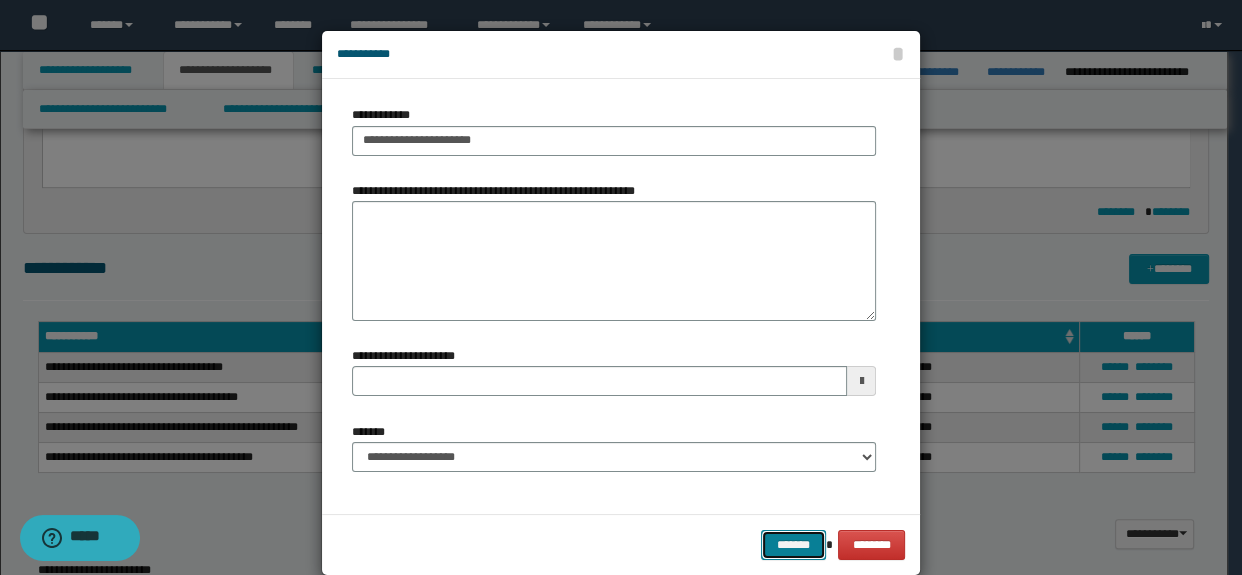 click on "*******" at bounding box center (793, 545) 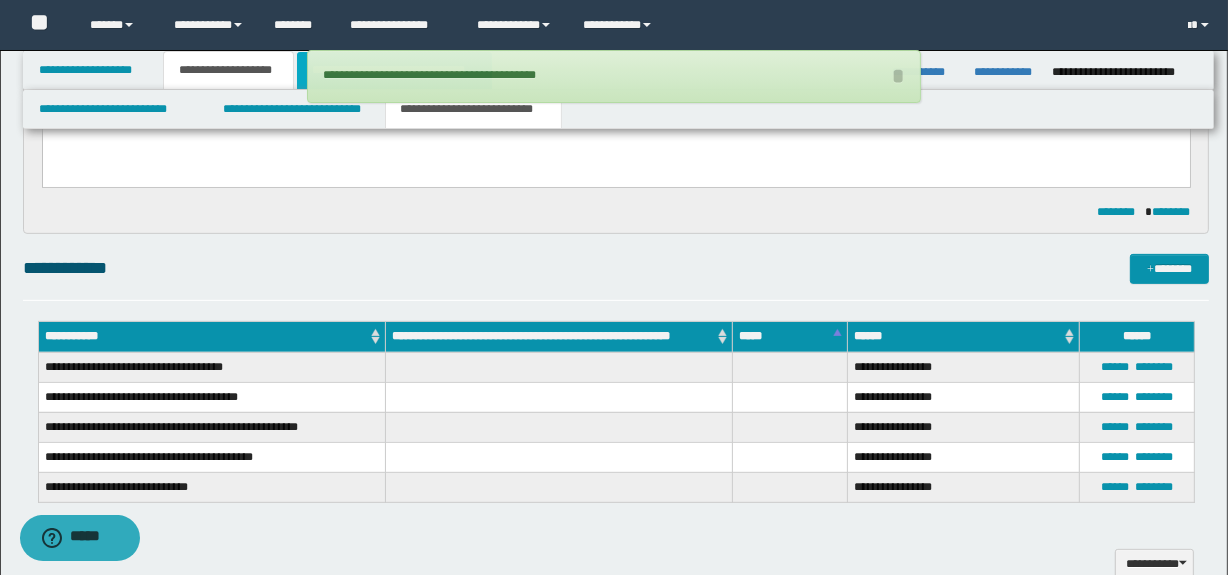 click on "**********" at bounding box center [394, 70] 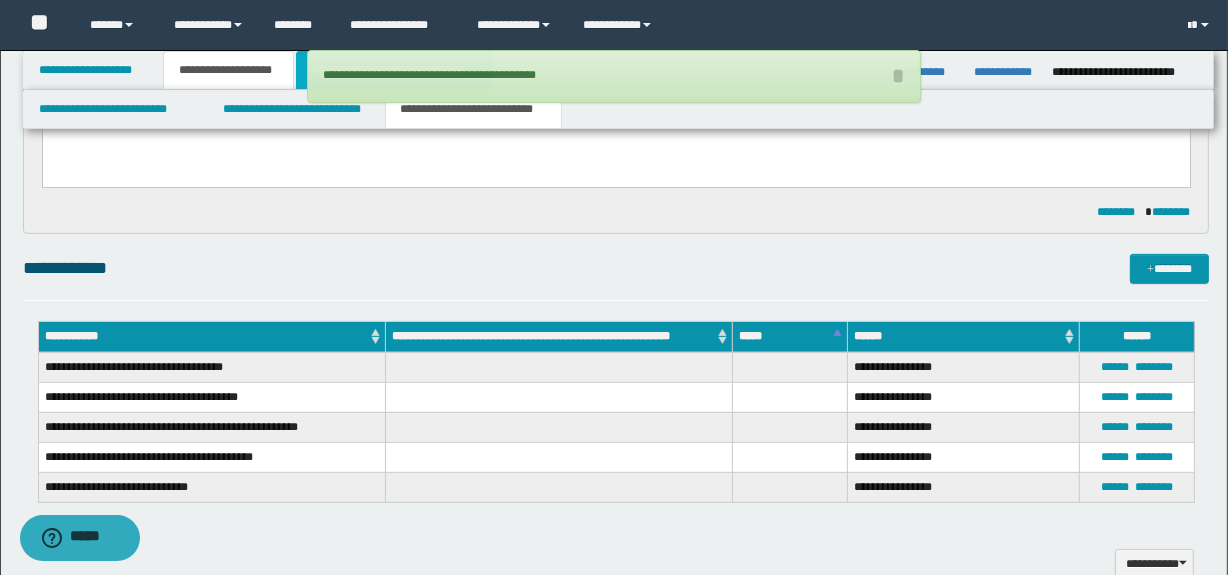 scroll, scrollTop: 212, scrollLeft: 0, axis: vertical 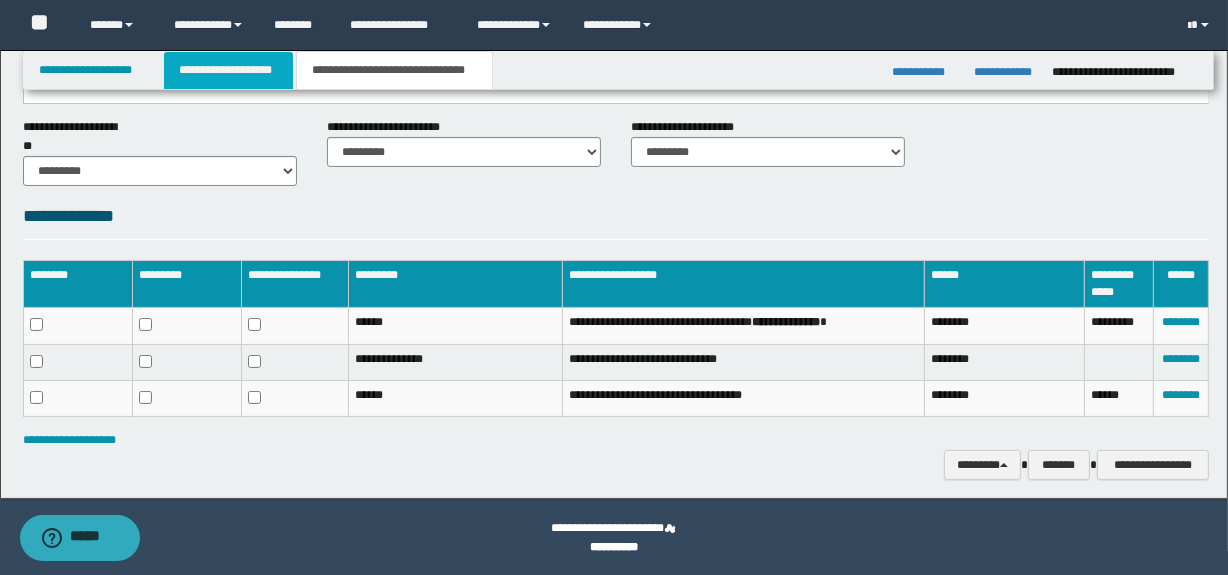 click on "**********" at bounding box center (228, 70) 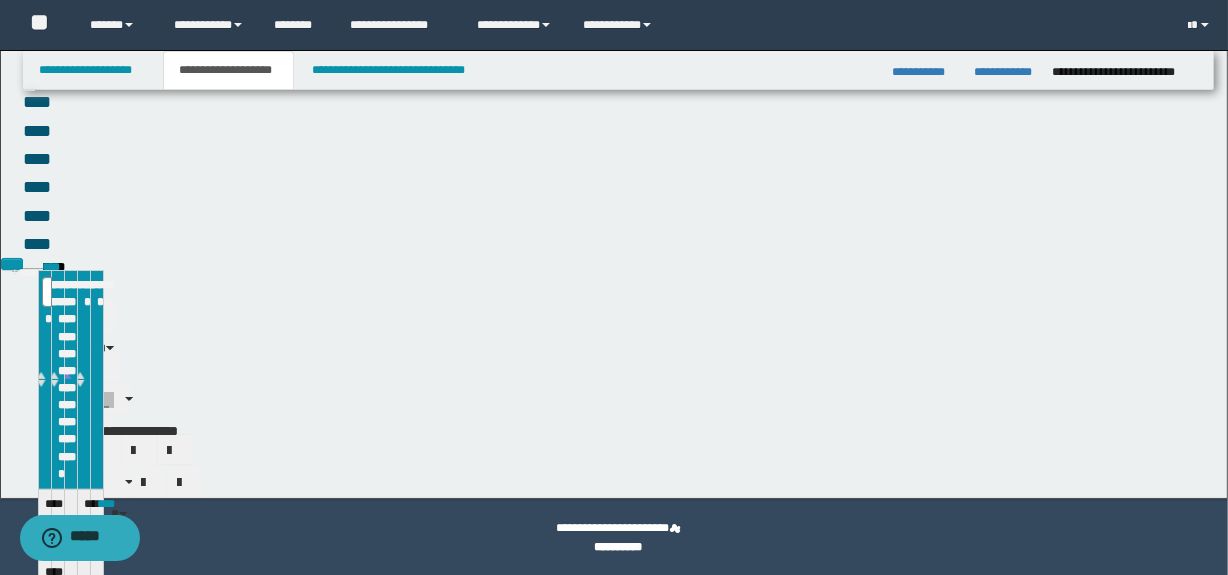 scroll, scrollTop: 243, scrollLeft: 0, axis: vertical 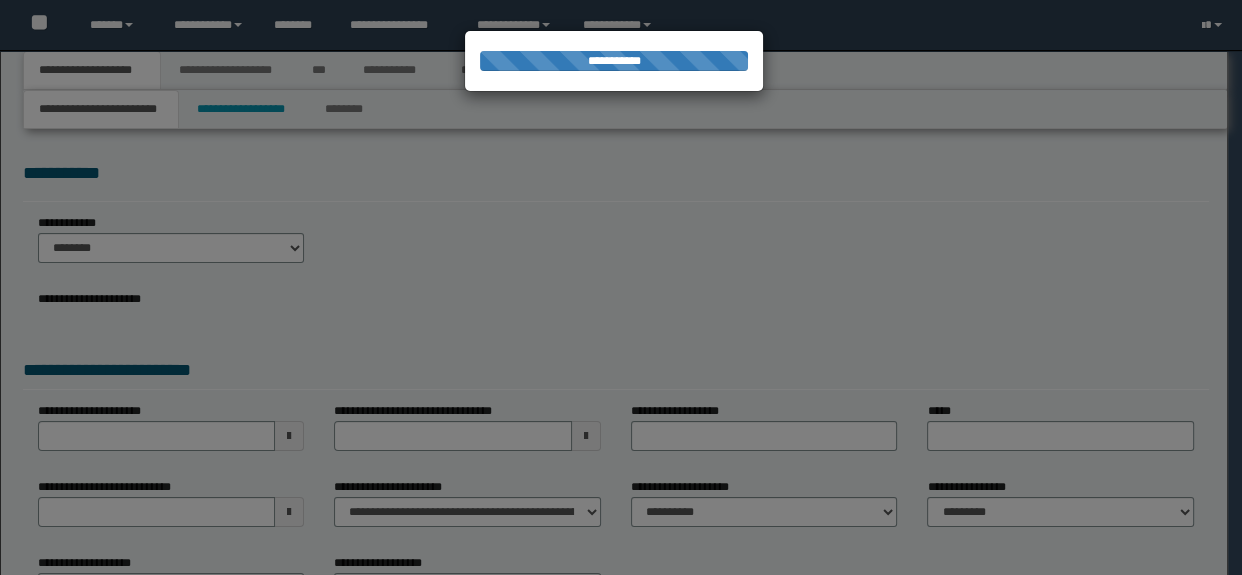 select on "**" 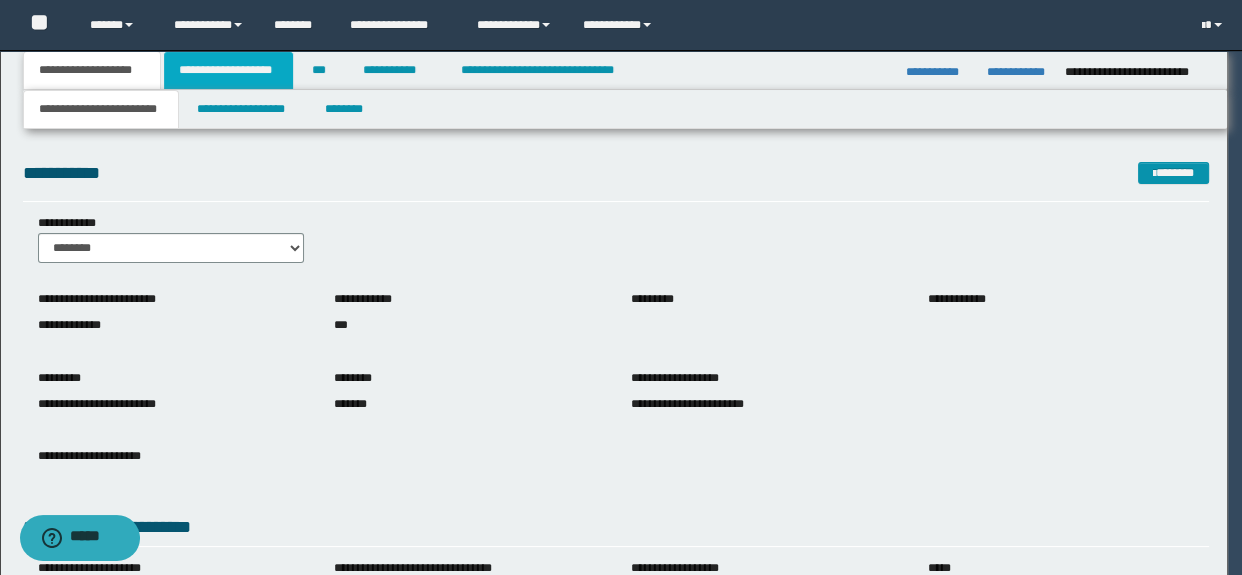 click on "**********" at bounding box center (228, 70) 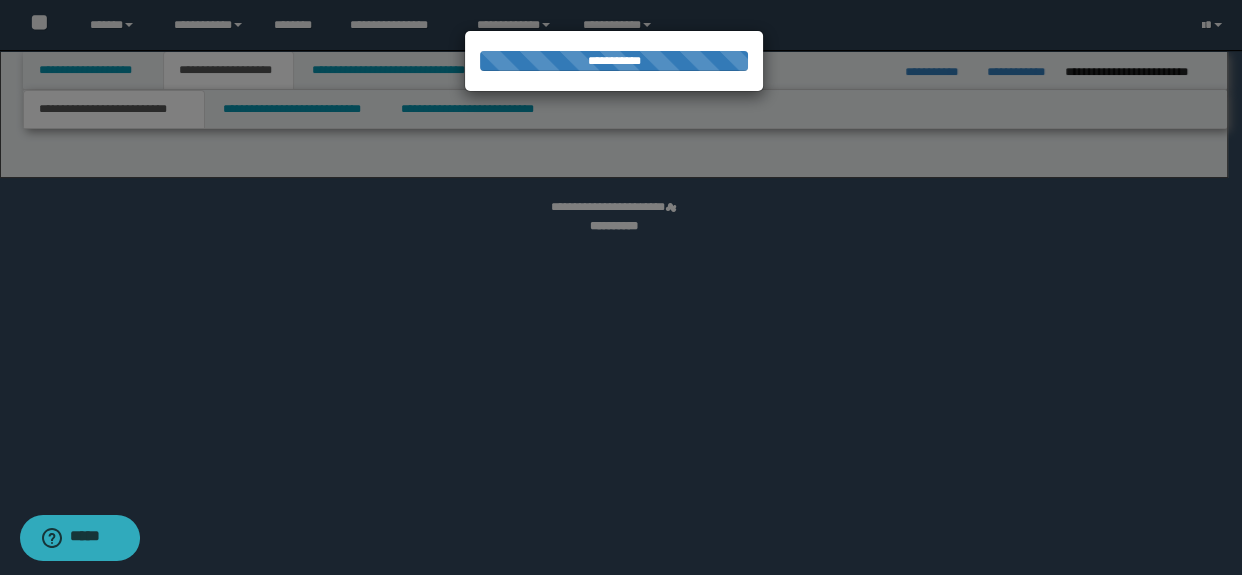 click at bounding box center [621, 287] 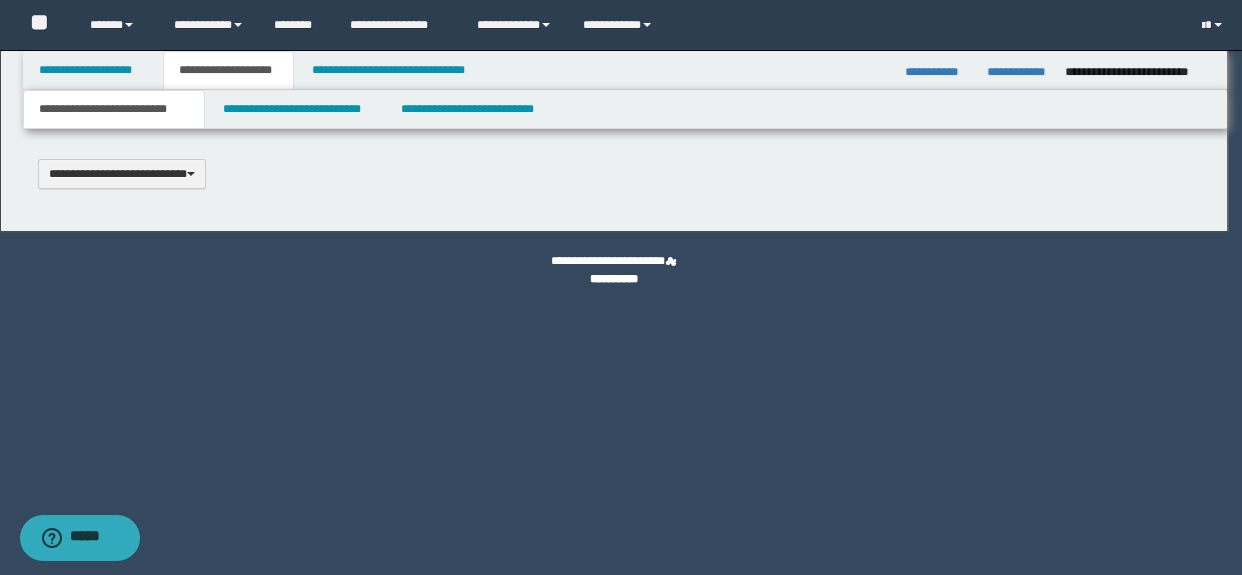 type 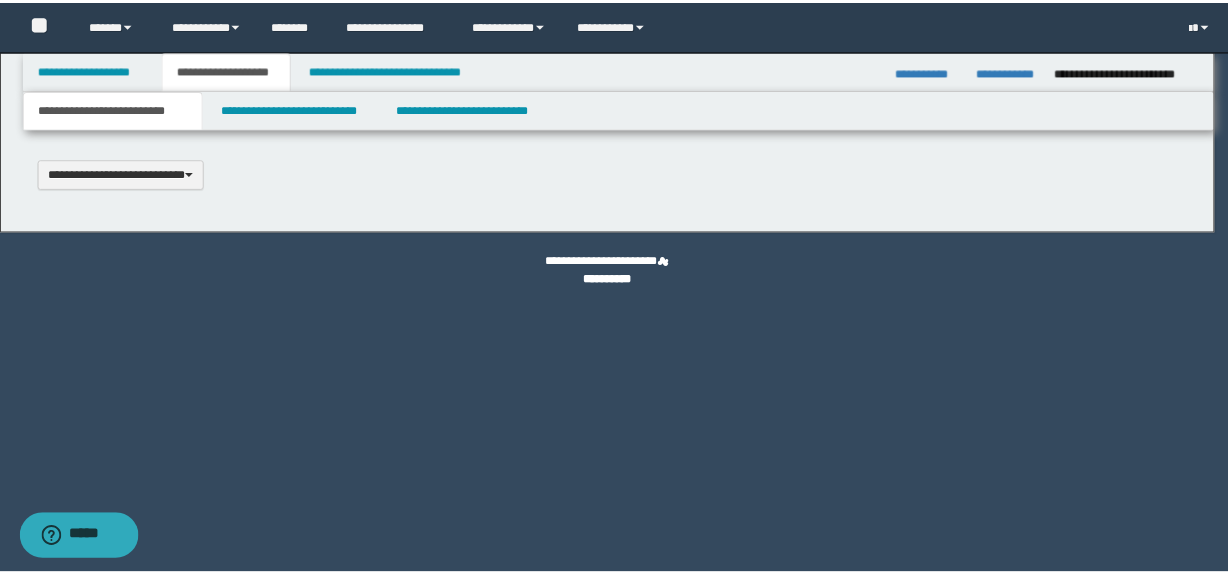 scroll, scrollTop: 0, scrollLeft: 0, axis: both 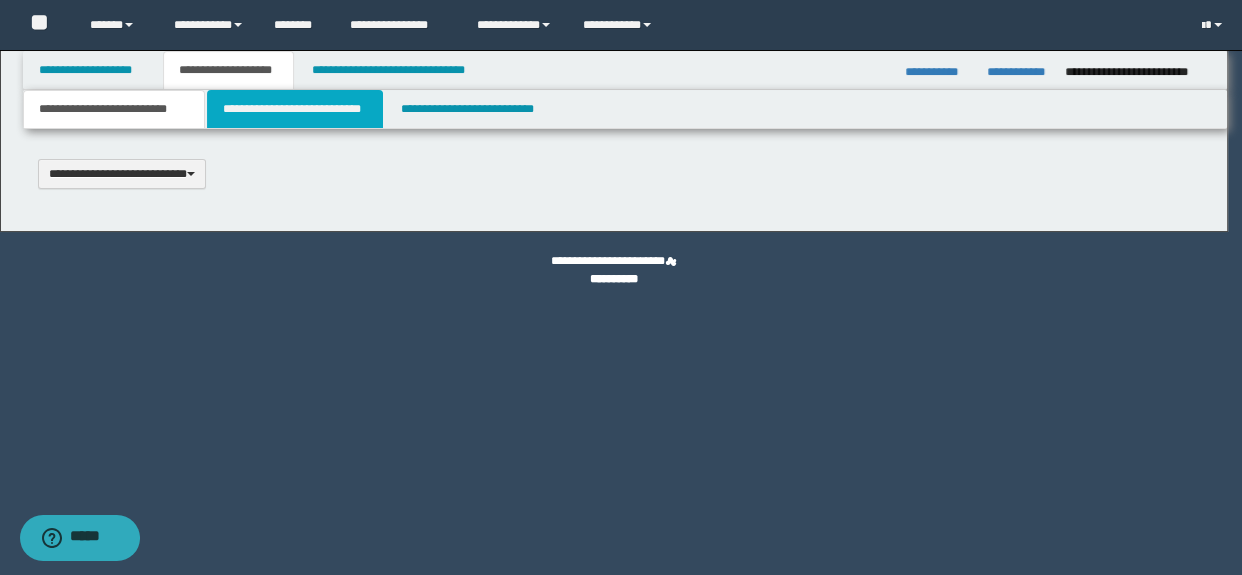 click on "**********" at bounding box center [294, 109] 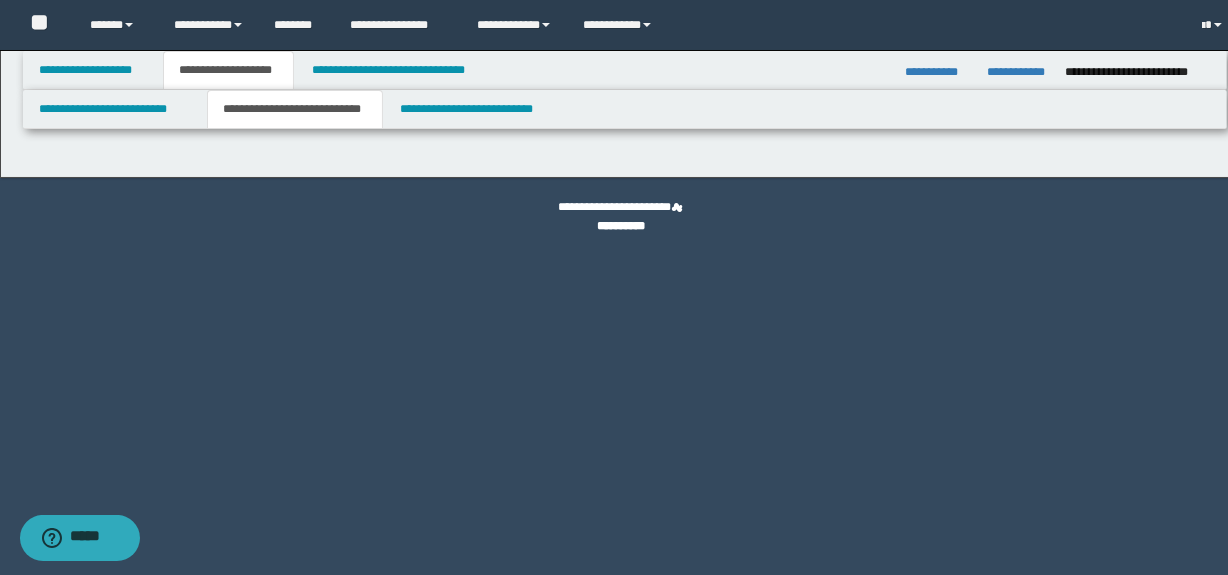select on "*" 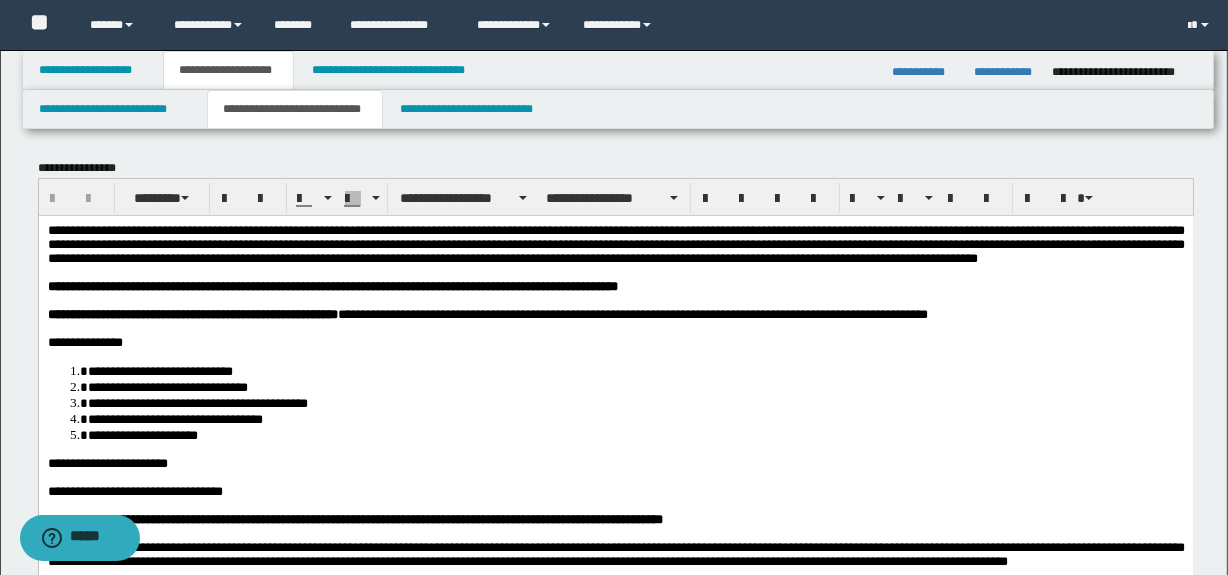 scroll, scrollTop: 0, scrollLeft: 0, axis: both 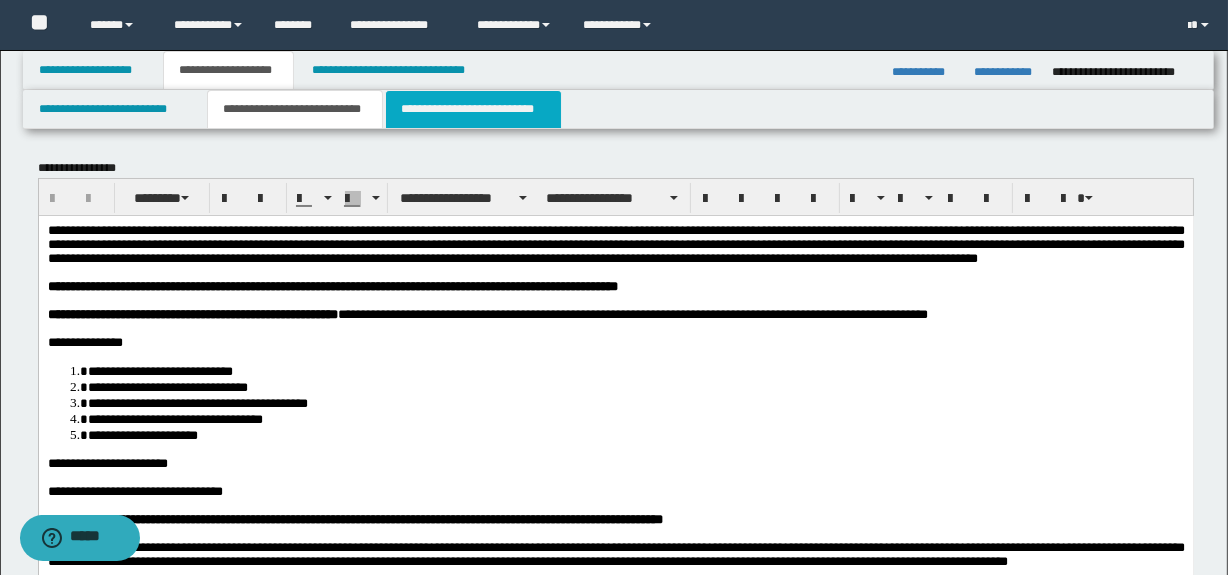 click on "**********" at bounding box center (473, 109) 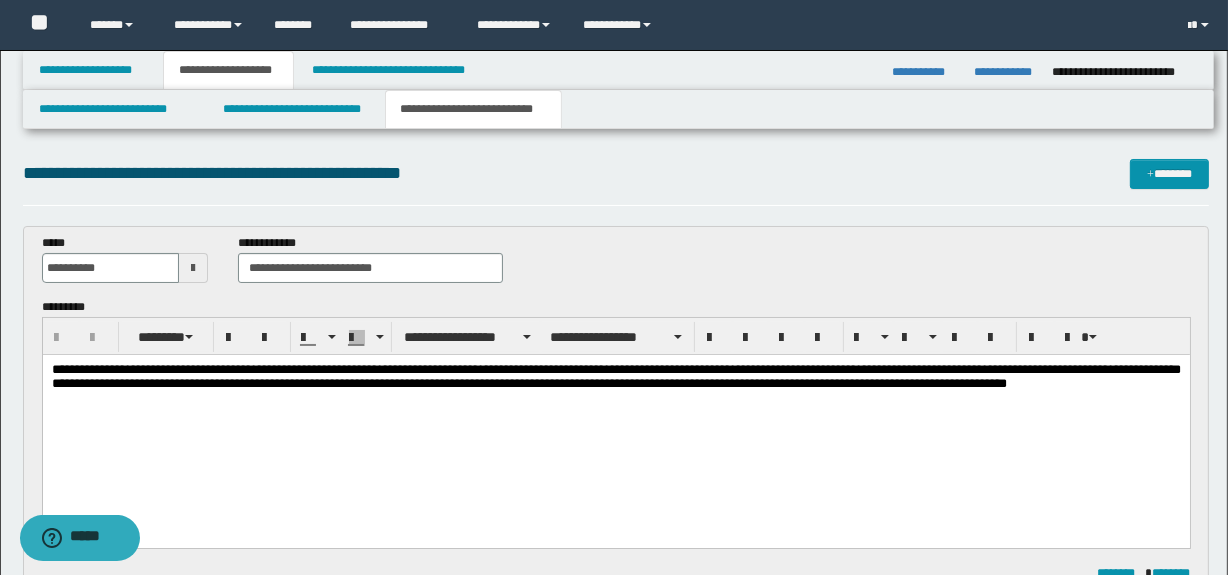 scroll, scrollTop: 0, scrollLeft: 0, axis: both 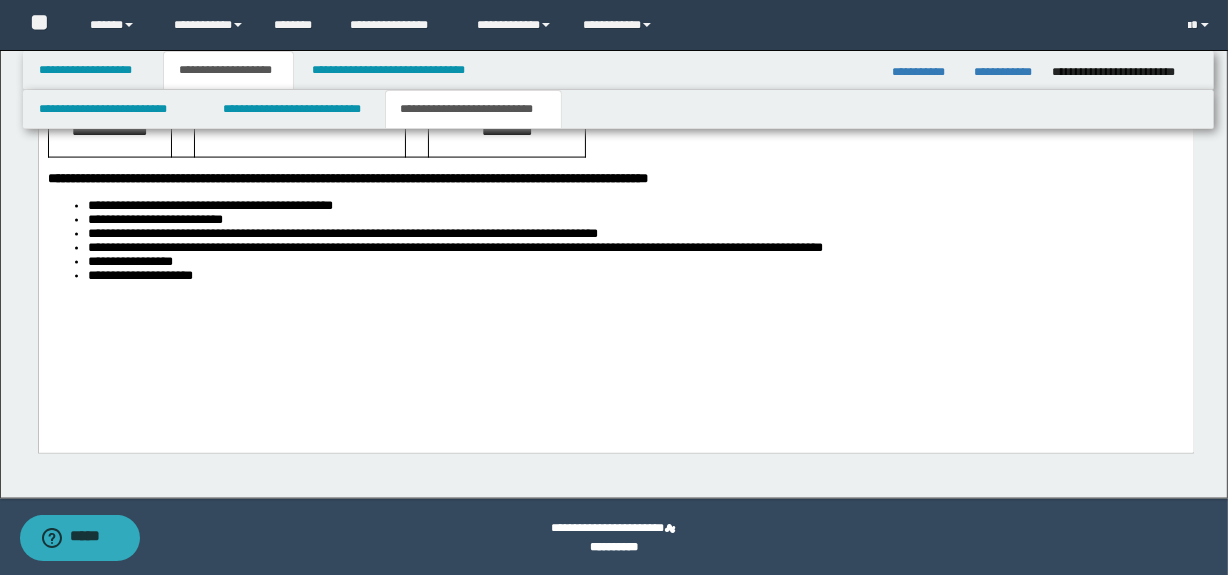 drag, startPoint x: 1240, startPoint y: 85, endPoint x: 887, endPoint y: 431, distance: 494.29242 